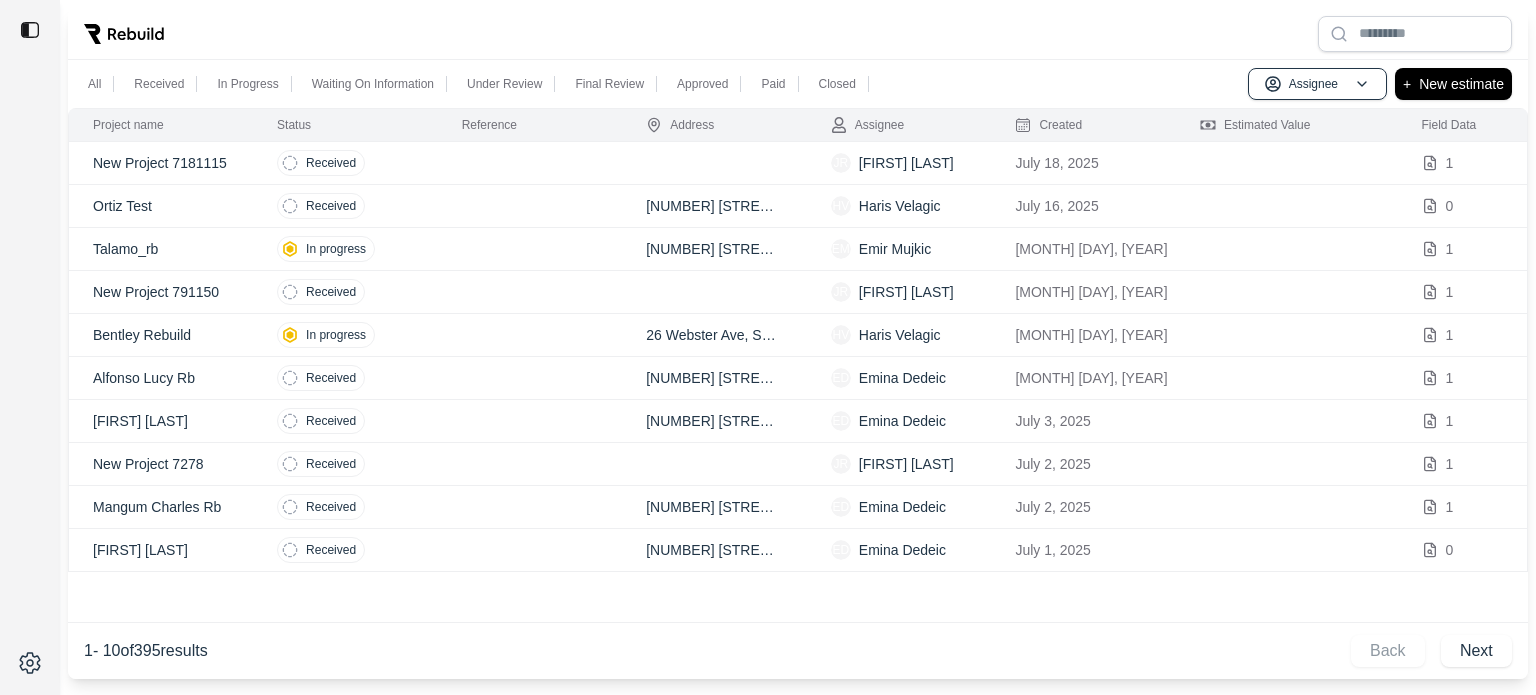 scroll, scrollTop: 0, scrollLeft: 0, axis: both 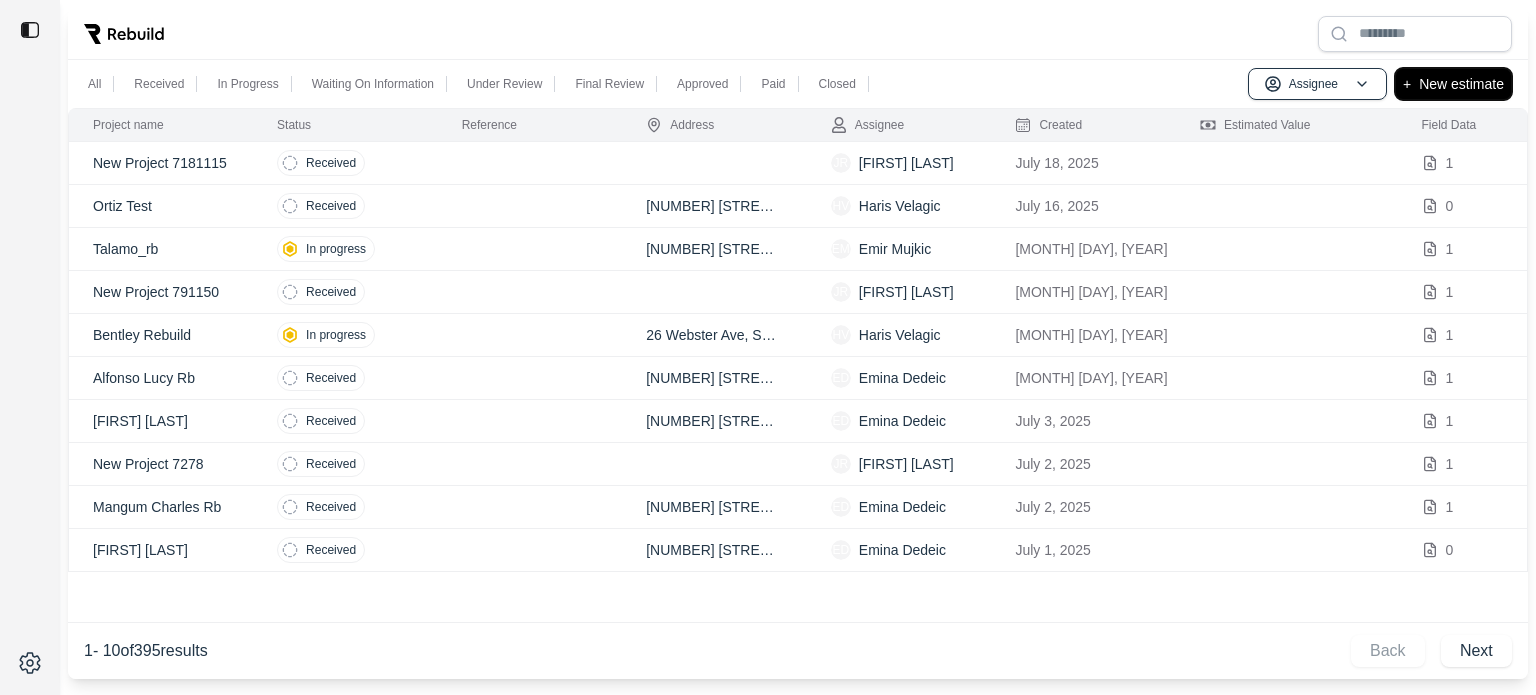 click on "New estimate" at bounding box center [1461, 84] 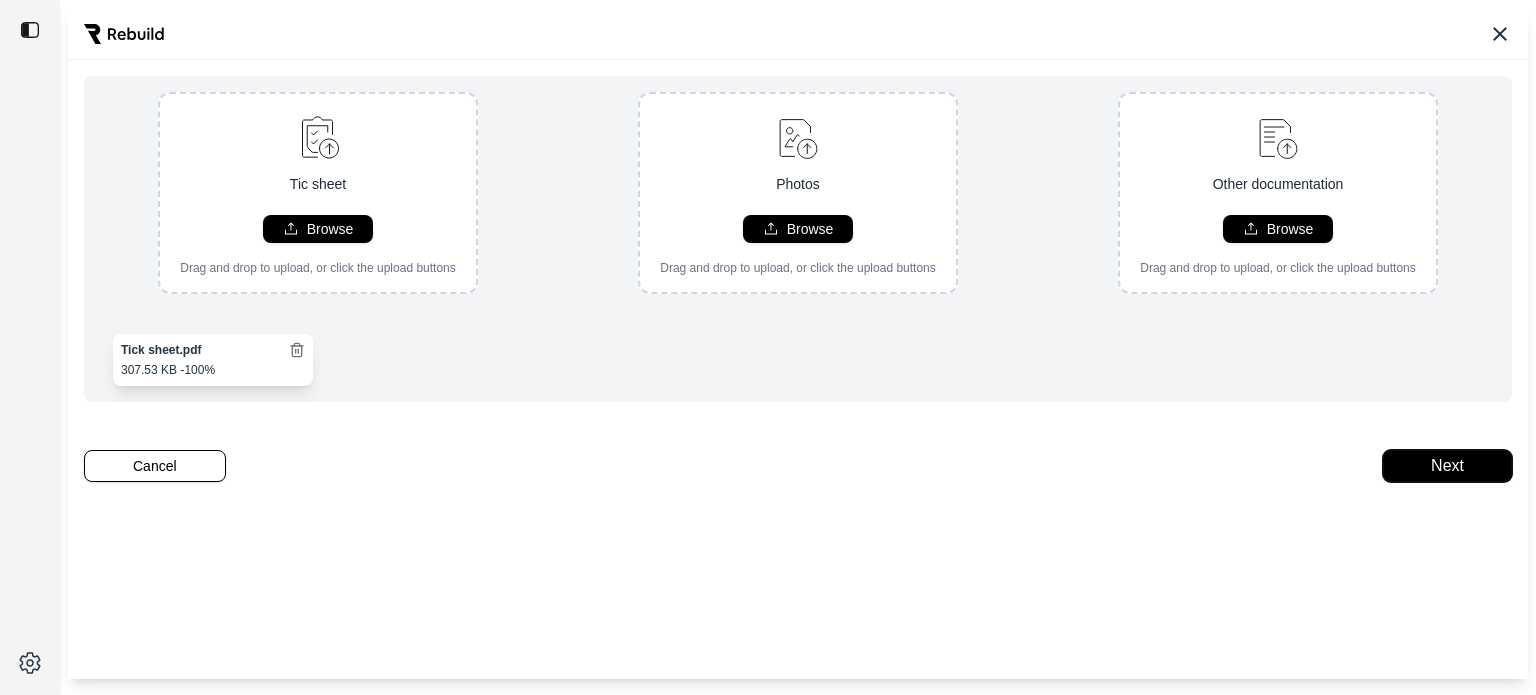 click on "Next" at bounding box center (1447, 466) 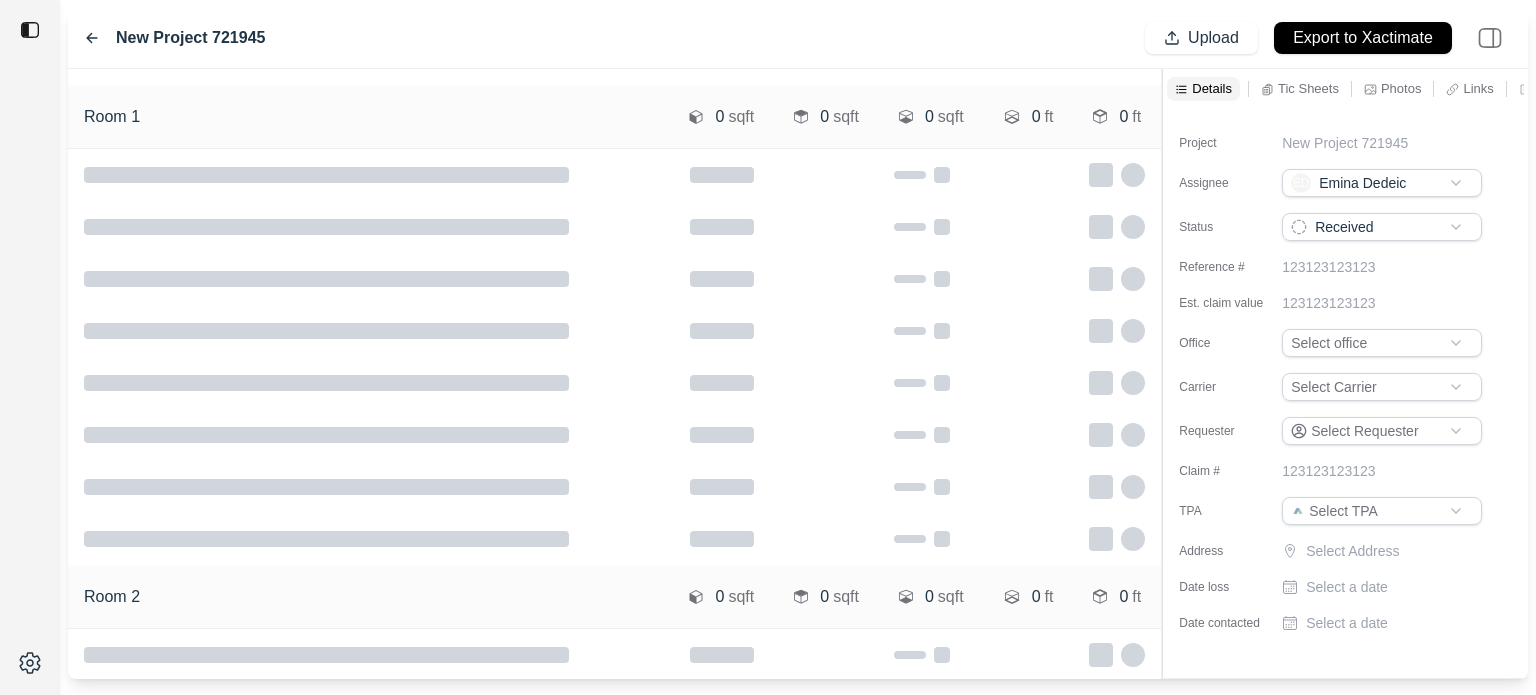 click on "New Project 721945" at bounding box center (1345, 143) 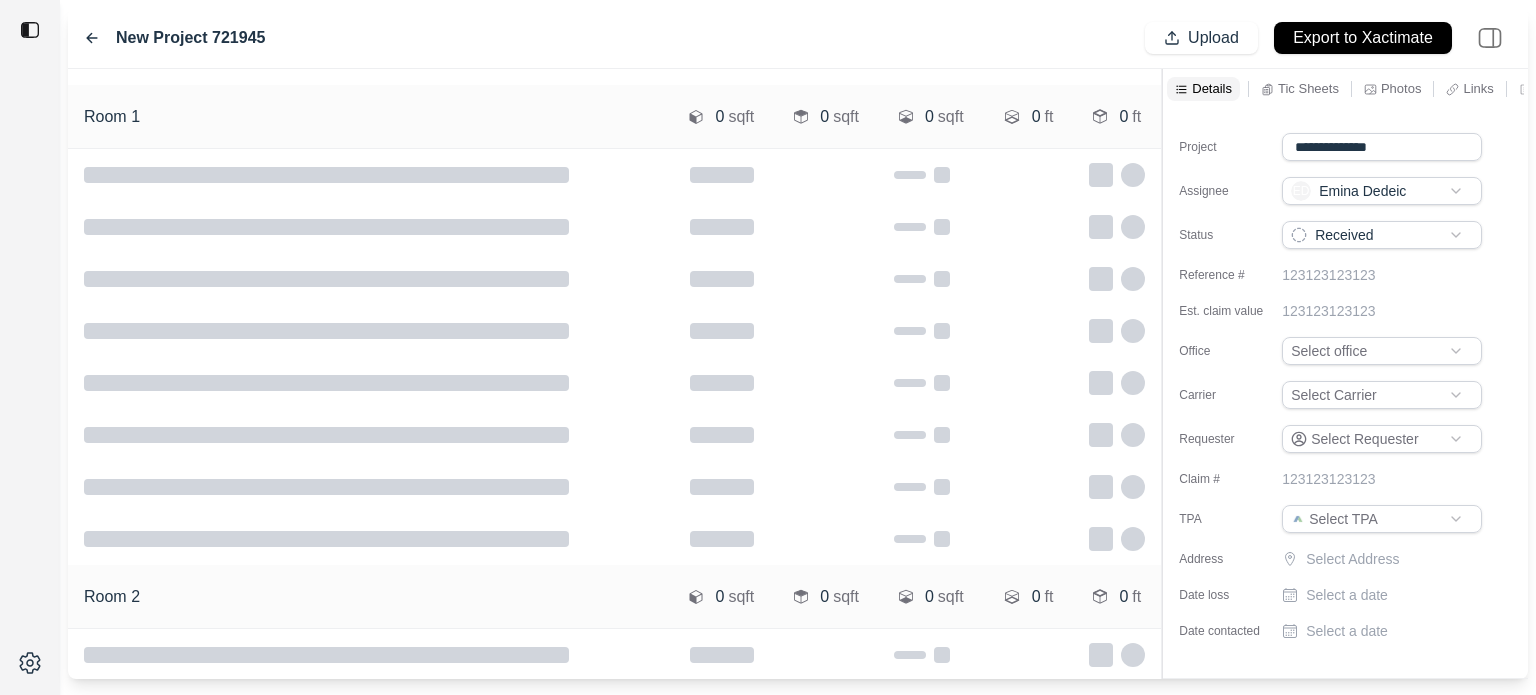 type on "**********" 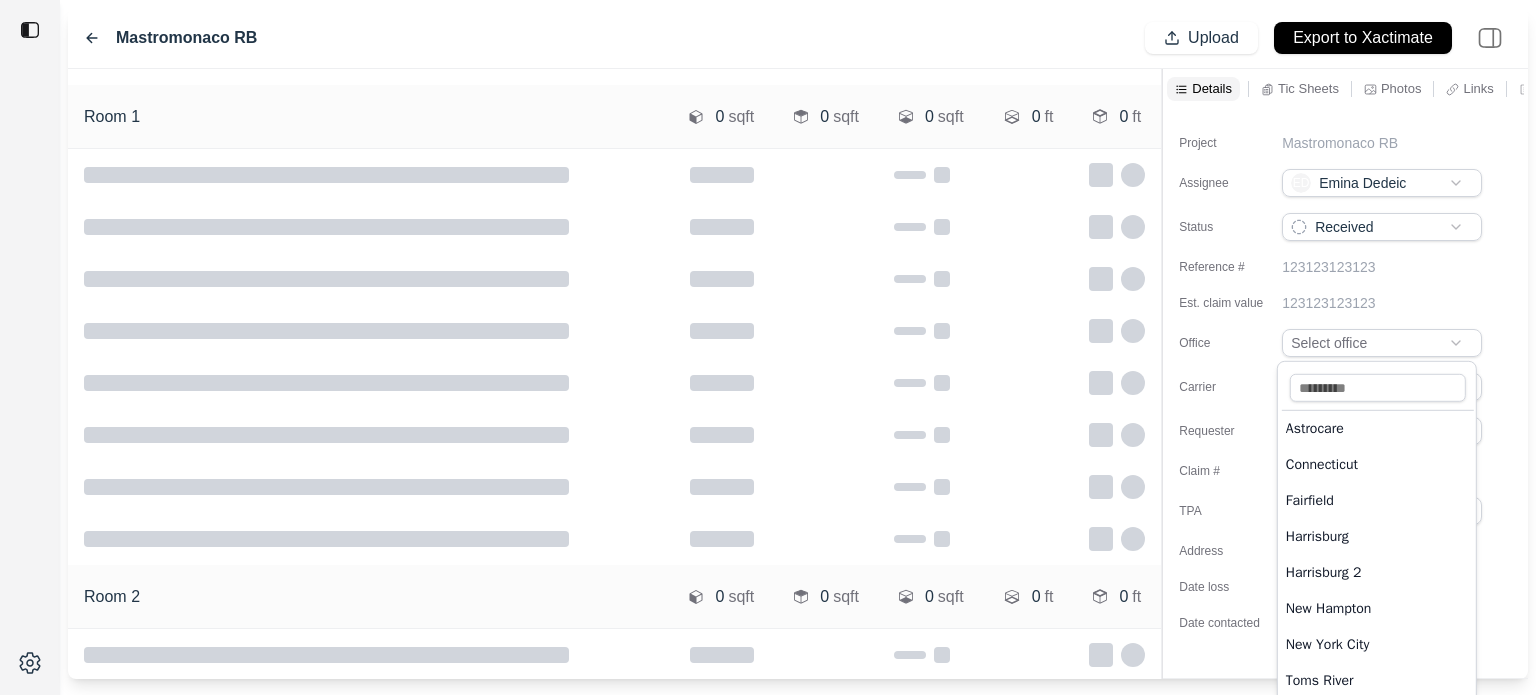 click on "Mastromonaco RB Upload Export to Xactimate Room 1 0   sqft 0   sqft 0   sqft 0   ft 0   ft Room 2 0   sqft 0   sqft 0   sqft 0   ft 0   ft Details Tic Sheets Photos Links Notes Other Project Mastromonaco RB Assignee ED   Emina Dedeic Status   Received Reference # 123123123123 Est. claim value 123123123123 Office Select office Carrier Select Carrier Requester Select Requester Claim # 123123123123 TPA Select TPA Address Select Address Date loss Select a date Date contacted Select a date Tic sheet Browse Drag and drop to upload, or click the upload buttons Photos Browse Drag and drop to upload, or click the upload buttons Other documentation Browse Drag and drop to upload, or click the upload buttons Cancel Finish Mastromonaco RB Upload Export to Xactimate Room 1 0   sqft 0   sqft 0   sqft 0   ft 0   ft Room 2 0   sqft 0   sqft 0   sqft 0   ft 0   ft Details Tic Sheets Photos Links Notes Other Project Mastromonaco RB Assignee ED   Emina Dedeic Status   Received Reference # 123123123123 Est. claim value 123123123123 Office   Tristate Carrier   State Farm Requester Select Requester Claim # 123123123123 TPA Select TPA Address Select Address Date loss Select a date Date contacted Select a date Tic sheet Browse Drag and drop to upload, or click the upload buttons Photos Browse Drag and drop to upload, or click the upload buttons Other documentation Browse Drag and drop to upload, or click the upload buttons Cancel Next
Astrocare   Connecticut   Fairfield   Harrisburg" at bounding box center (768, 347) 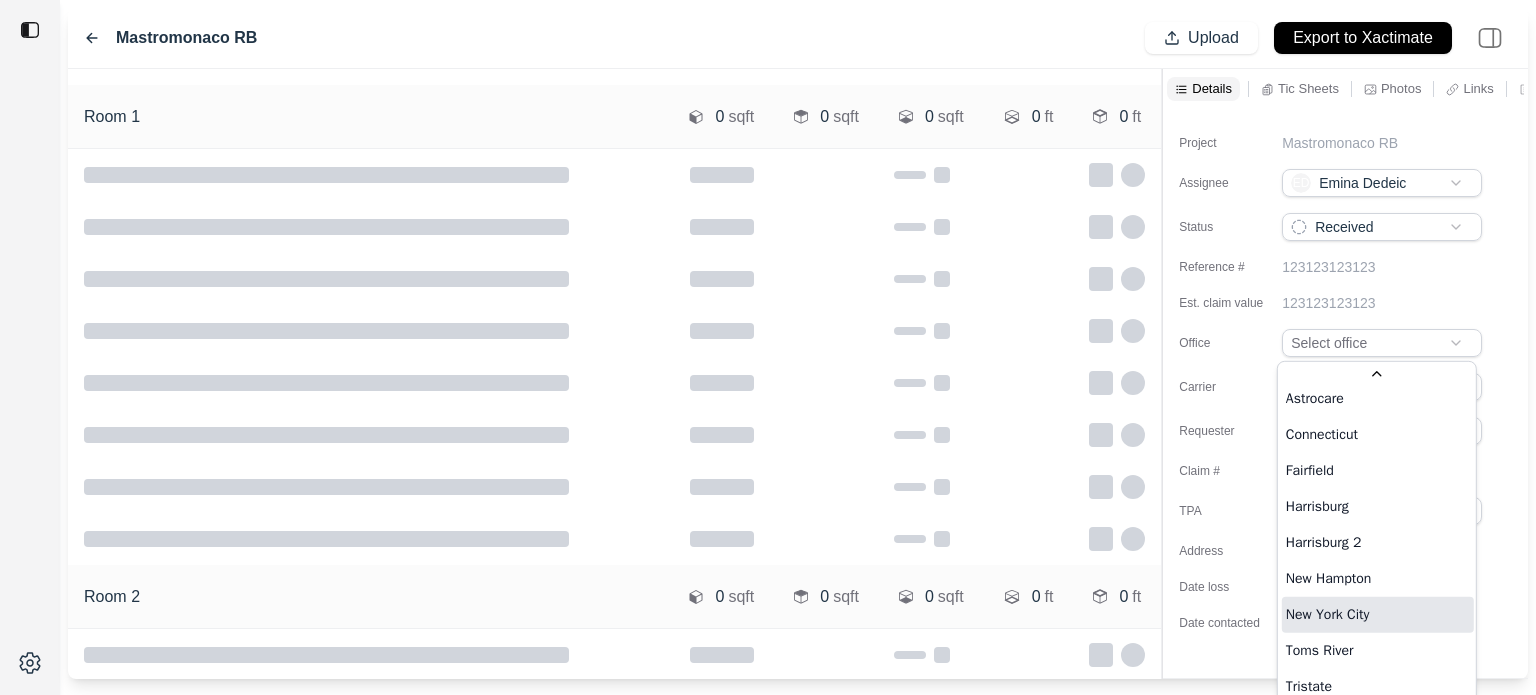 scroll, scrollTop: 54, scrollLeft: 0, axis: vertical 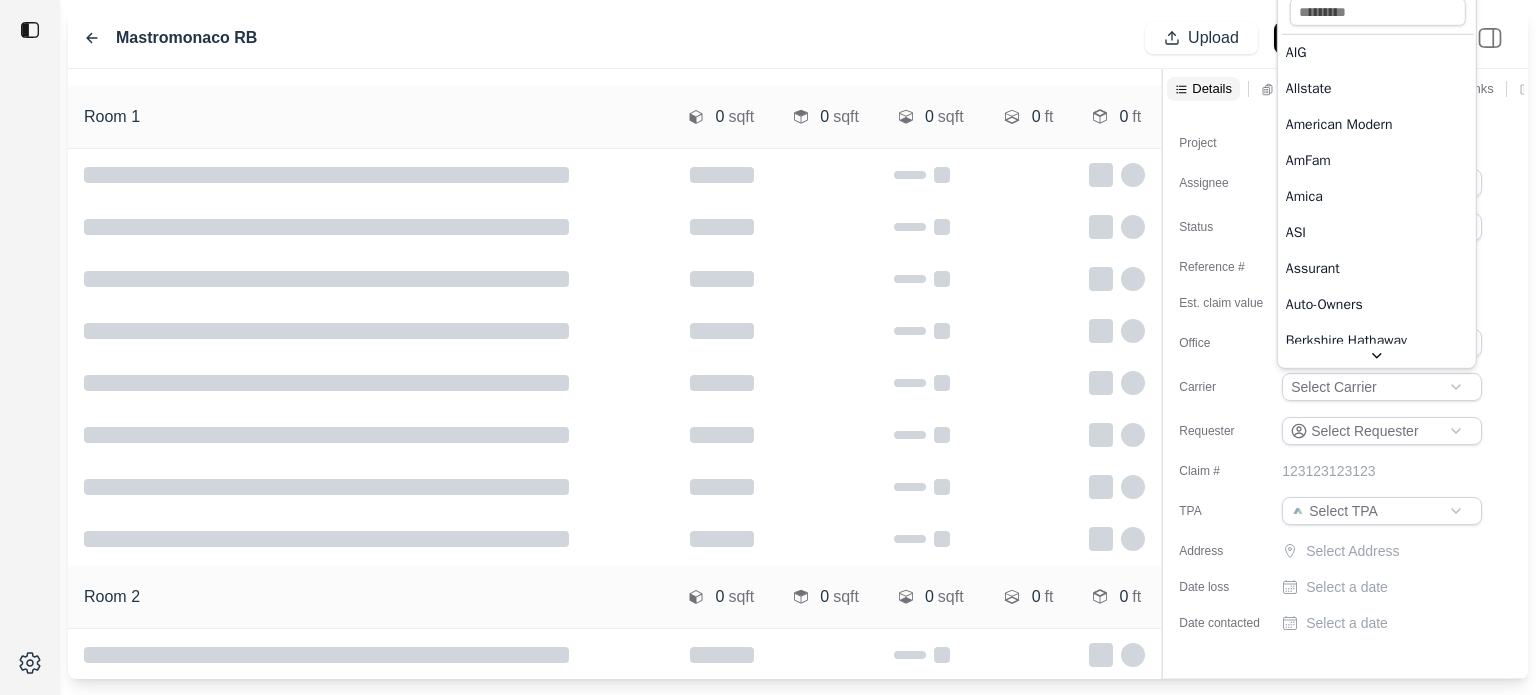 click on "Tic sheet Browse Drag and drop to upload, or click the upload buttons Photos Browse Drag and drop to upload, or click the upload buttons Other documentation Browse Drag and drop to upload, or click the upload buttons Cancel Finish Mastromonaco RB Upload Export to Xactimate Room 1 0   sqft 0   sqft 0   sqft 0   ft 0   ft Room 2 0   sqft 0   sqft 0   sqft 0   ft 0   ft Details Tic Sheets Photos Links Notes Other Project Mastromonaco RB Assignee ED   Emina Dedeic Status   Received Reference # 123123123123 Est. claim value 123123123123 Office   Tristate Carrier Select Carrier Requester Select Requester Claim # 123123123123 TPA Select TPA Address Select Address Date loss Select a date Date contacted Select a date Tic sheet Browse Drag and drop to upload, or click the upload buttons Photos Browse Drag and drop to upload, or click the upload buttons Other documentation Browse Drag and drop to upload, or click the upload buttons Cancel Next
AIG   Allstate   American Modern   AmFam   Amica   ASI" at bounding box center (768, 347) 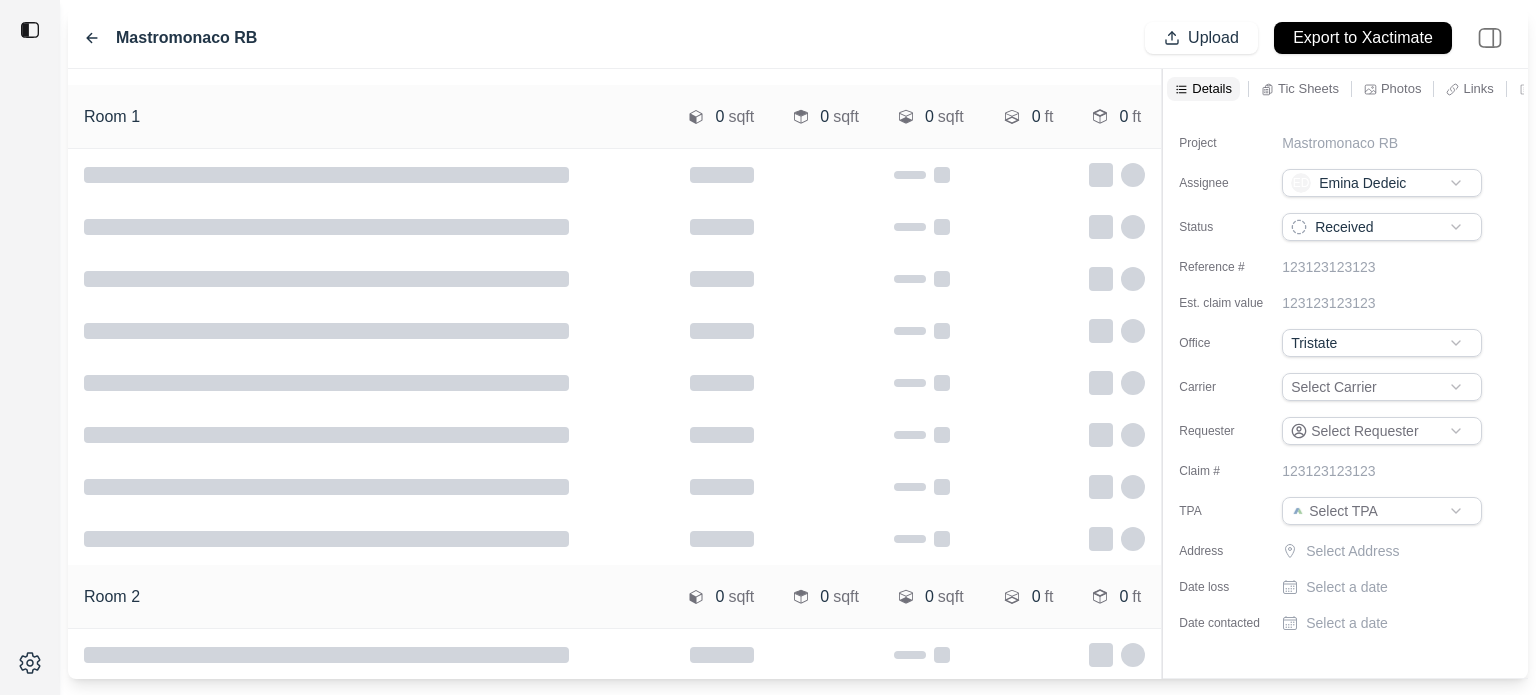 click on "Tic sheet Browse Drag and drop to upload, or click the upload buttons Photos Browse Drag and drop to upload, or click the upload buttons Other documentation Browse Drag and drop to upload, or click the upload buttons Cancel Finish Mastromonaco RB Upload Export to Xactimate Room 1 0   sqft 0   sqft 0   sqft 0   ft 0   ft Room 2 0   sqft 0   sqft 0   sqft 0   ft 0   ft Details Tic Sheets Photos Links Notes Other Project Mastromonaco RB Assignee ED   Emina Dedeic Status   Received Reference # 123123123123 Est. claim value 123123123123 Office   Tristate Carrier Select Carrier Requester Select Requester Claim # 123123123123 TPA Select TPA Address Select Address Date loss Select a date Date contacted Select a date Tic sheet Browse Drag and drop to upload, or click the upload buttons Photos Browse Drag and drop to upload, or click the upload buttons Other documentation Browse Drag and drop to upload, or click the upload buttons Cancel Next
AIG   Allstate   American Modern   AmFam   Amica   ASI" at bounding box center [768, 347] 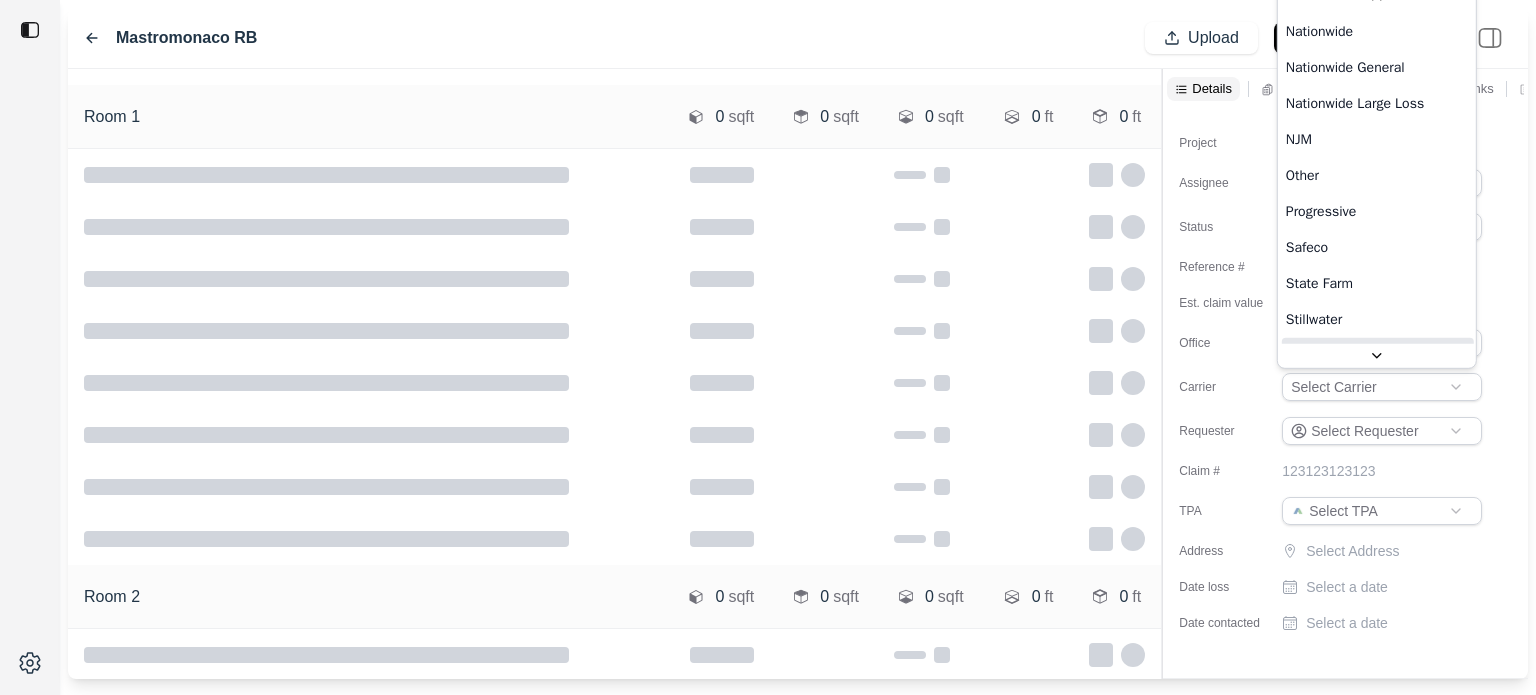 scroll, scrollTop: 774, scrollLeft: 0, axis: vertical 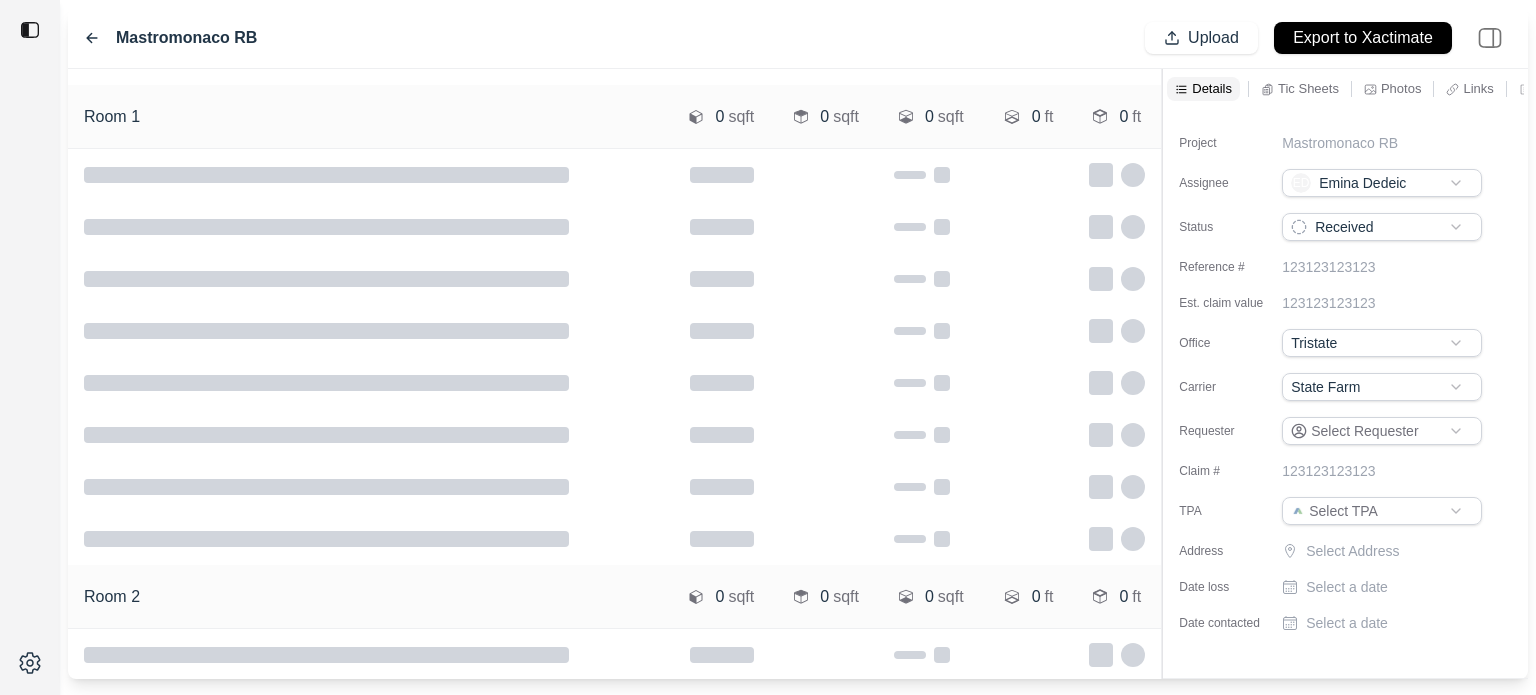 click on "Tic sheet Browse Drag and drop to upload, or click the upload buttons Photos Browse Drag and drop to upload, or click the upload buttons Other documentation Browse Drag and drop to upload, or click the upload buttons Cancel Finish Mastromonaco RB Upload Export to Xactimate Room 1 0   sqft 0   sqft 0   sqft 0   ft 0   ft Room 2 0   sqft 0   sqft 0   sqft 0   ft 0   ft Details Tic Sheets Photos Links Notes Other Project Mastromonaco RB Assignee ED   Emina Dedeic Status   Received Reference # 123123123123 Est. claim value 123123123123 Office   Tristate Carrier Select Carrier Requester Select Requester Claim # 123123123123 TPA Select TPA Address Select Address Date loss Select a date Date contacted Select a date Tic sheet Browse Drag and drop to upload, or click the upload buttons Photos Browse Drag and drop to upload, or click the upload buttons Other documentation Browse Drag and drop to upload, or click the upload buttons Cancel Next" at bounding box center (768, 347) 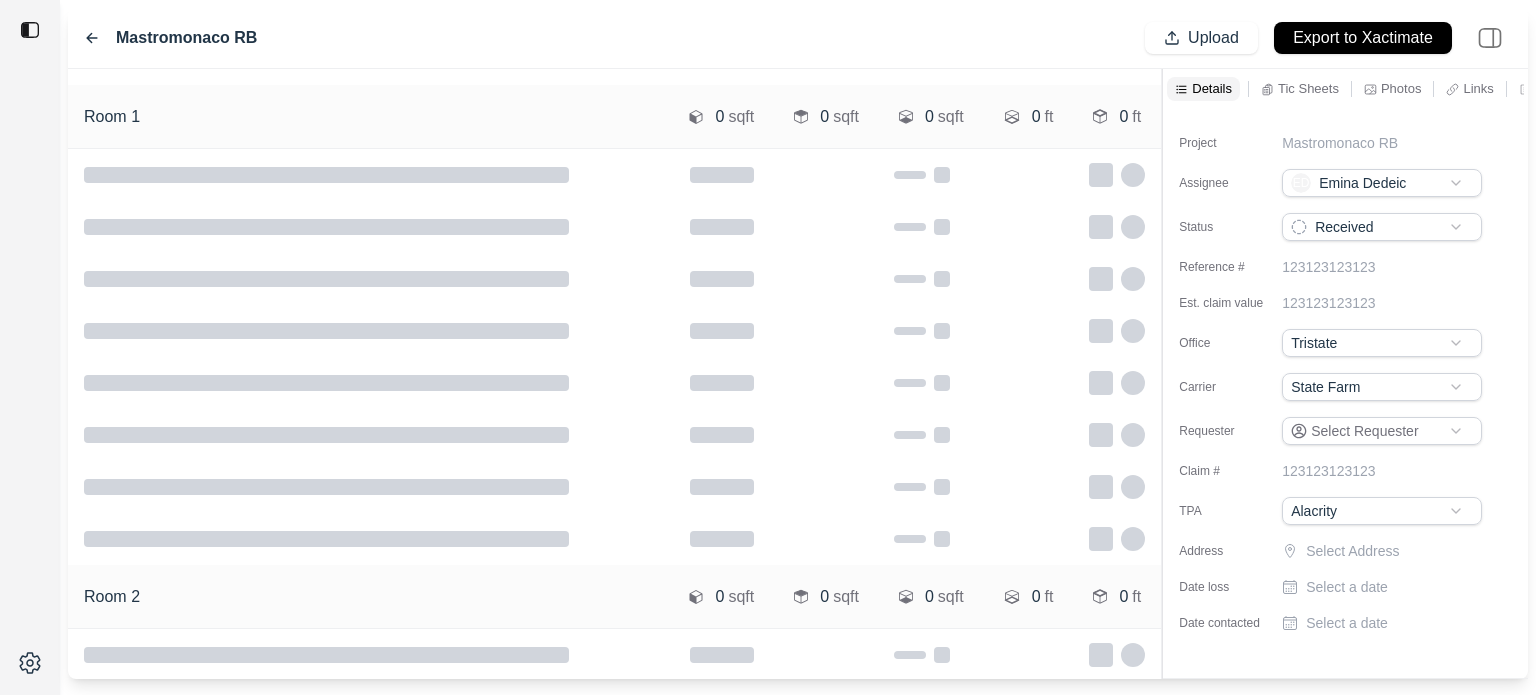 click on "Select Address" at bounding box center [1396, 551] 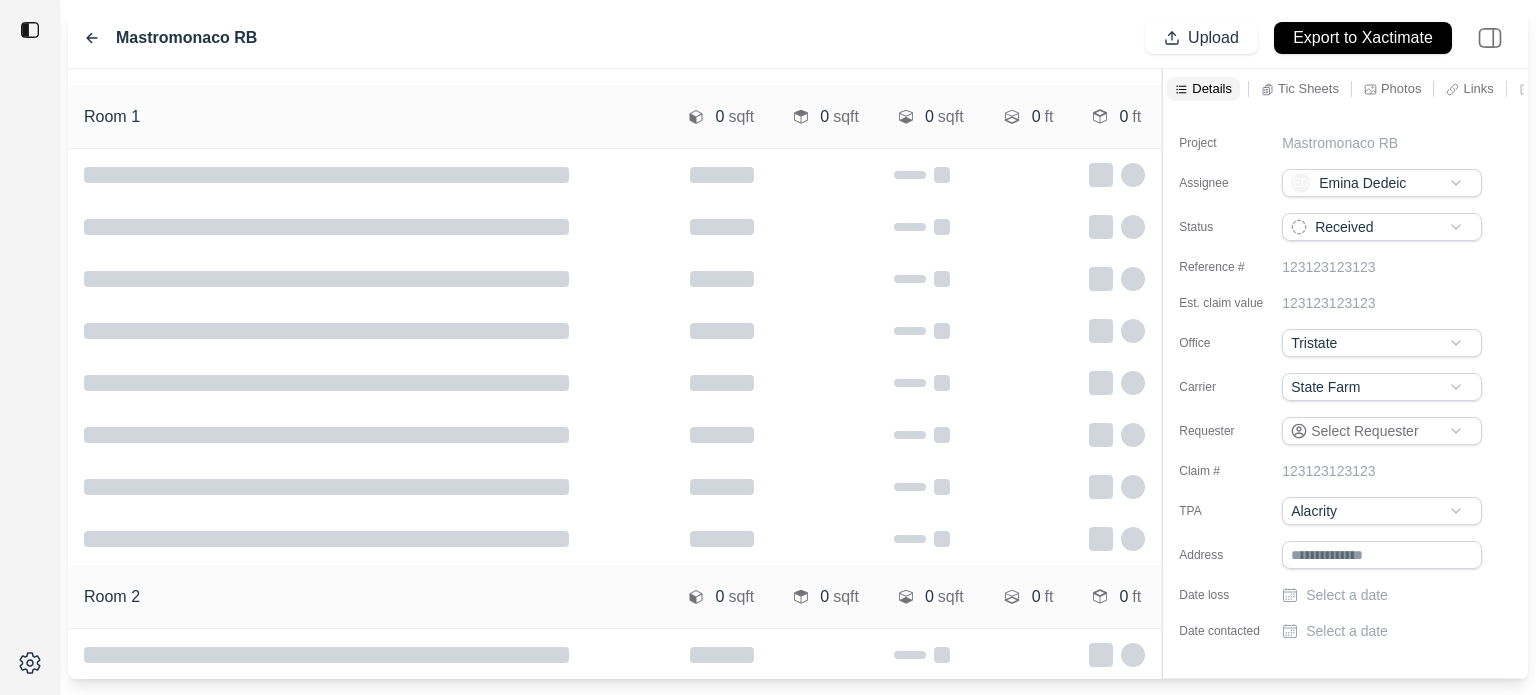 click at bounding box center (1382, 555) 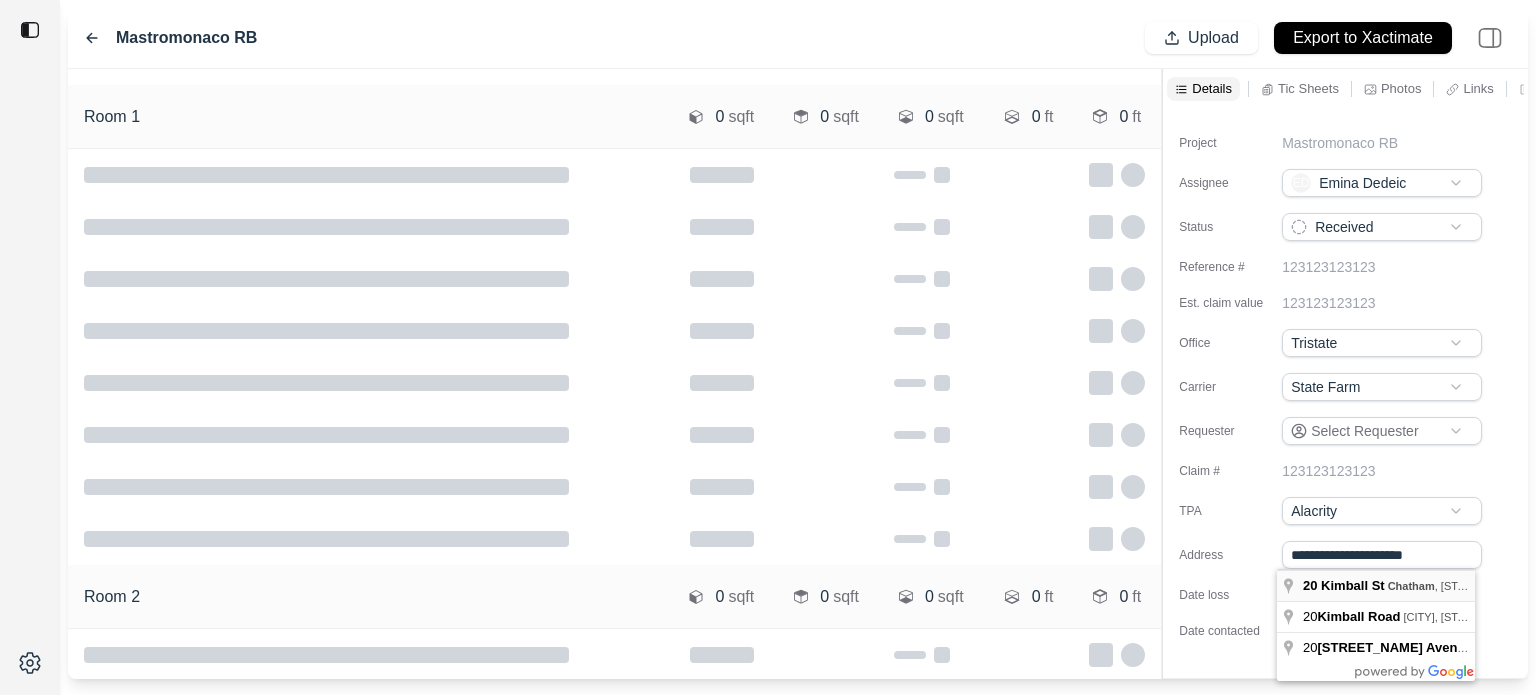type on "**********" 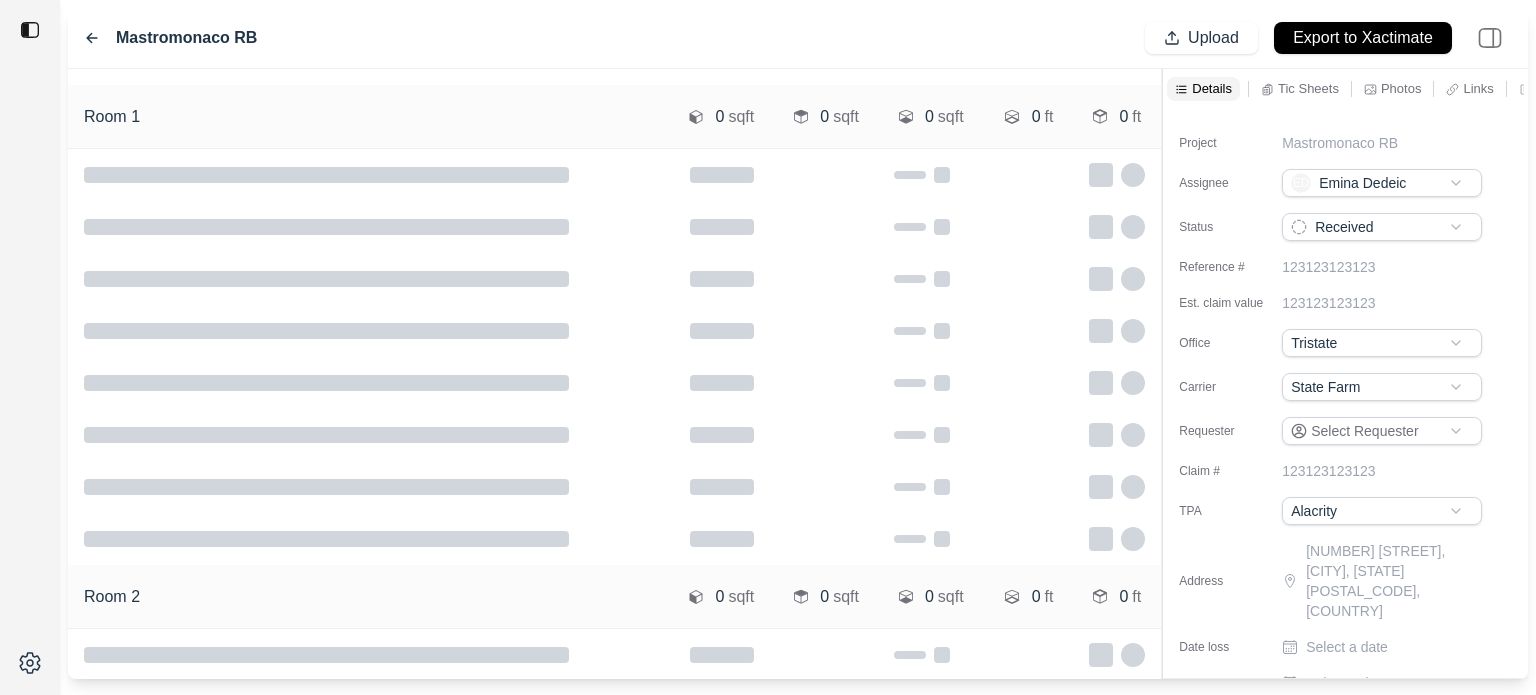 click on "Select a date" at bounding box center [1347, 647] 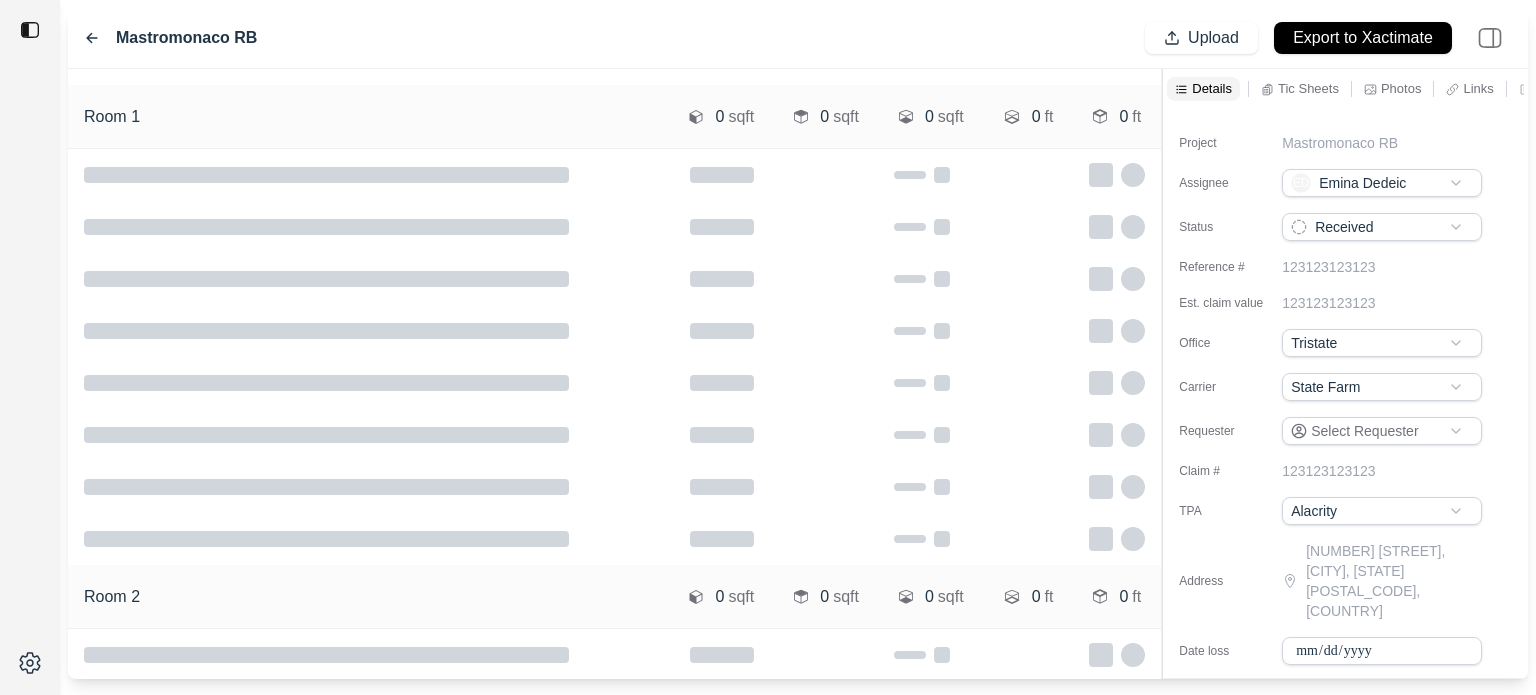 type on "**********" 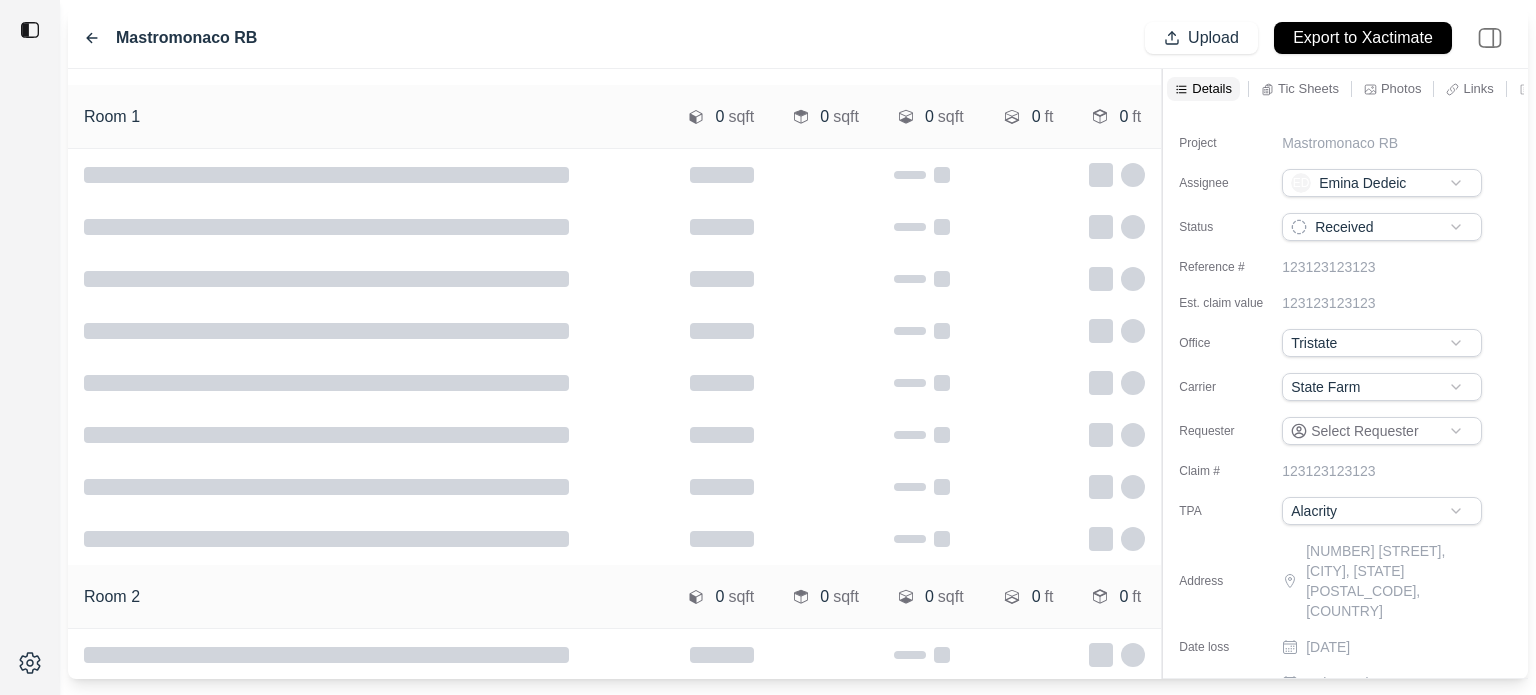 click on "Select a date" at bounding box center [1347, 683] 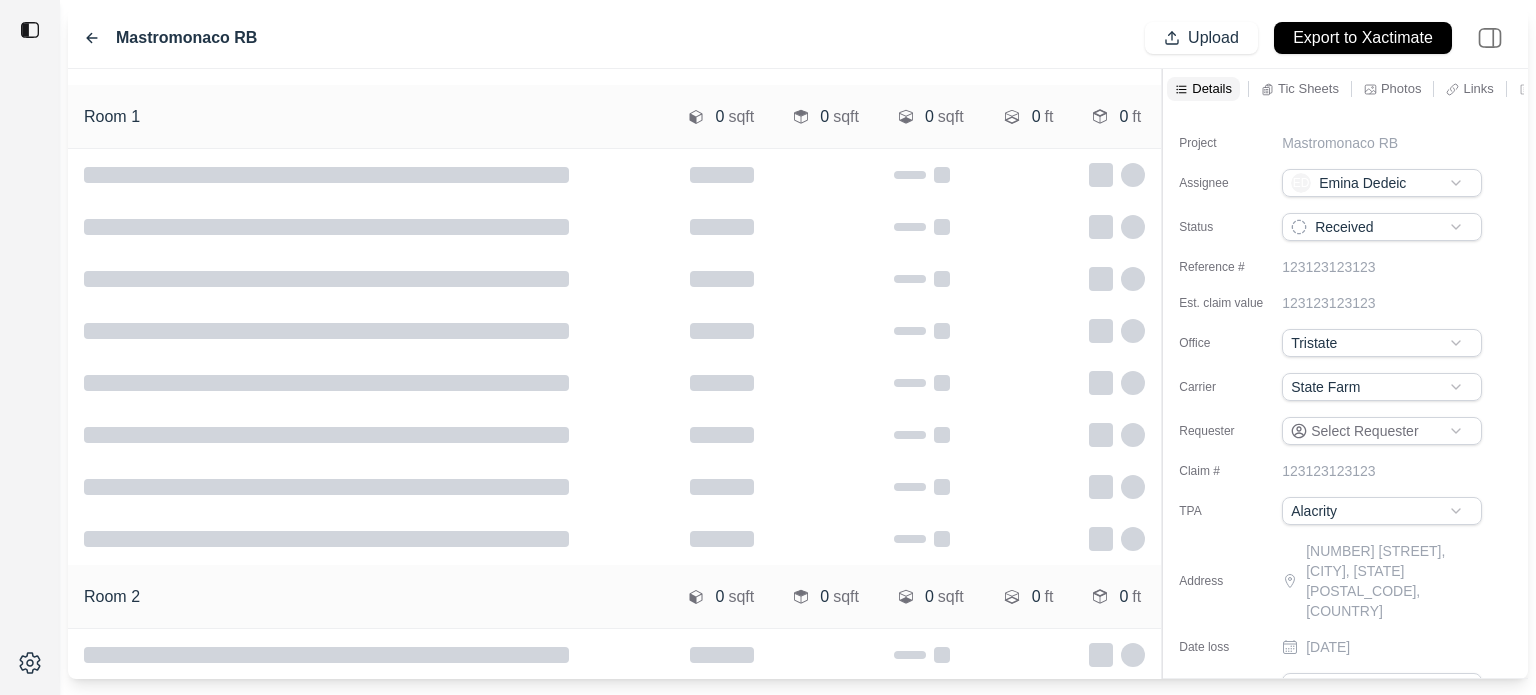 type on "**********" 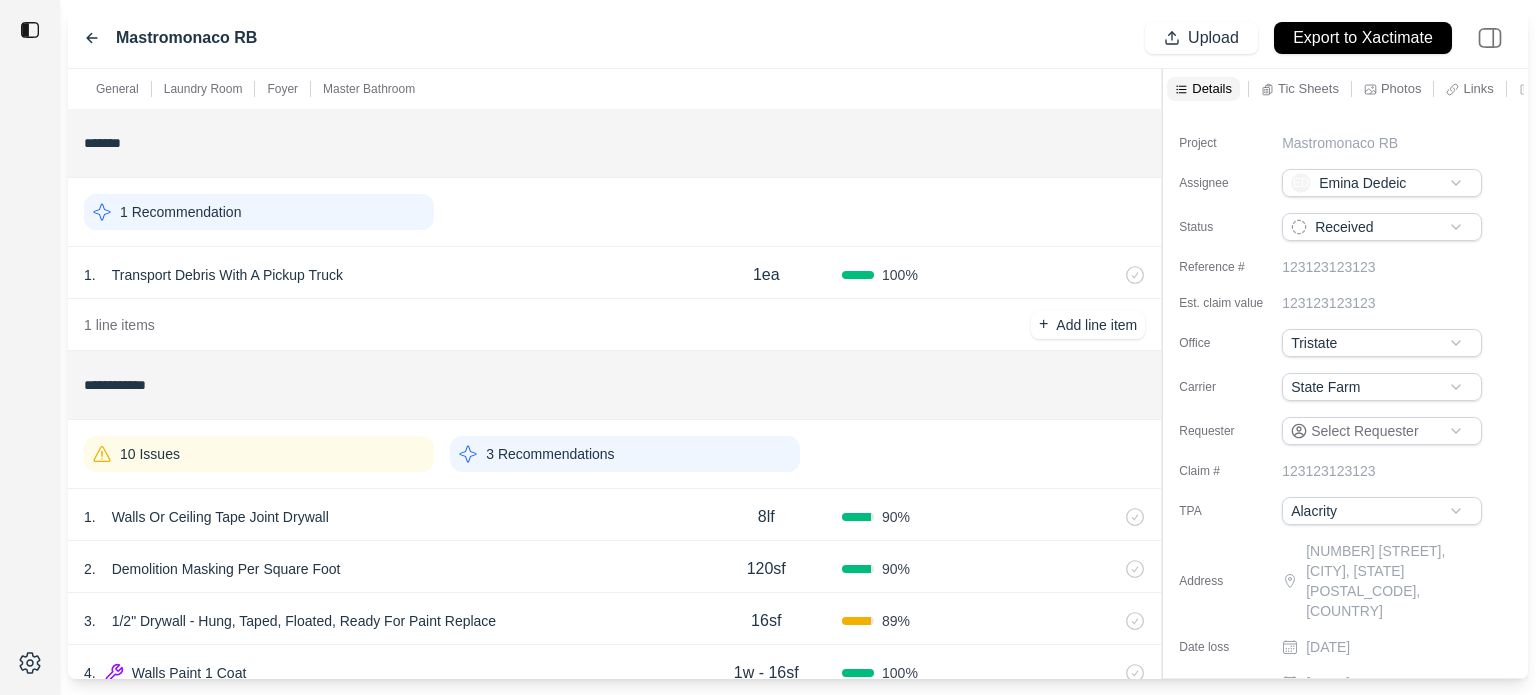 click on "1   Recommendation" at bounding box center [180, 212] 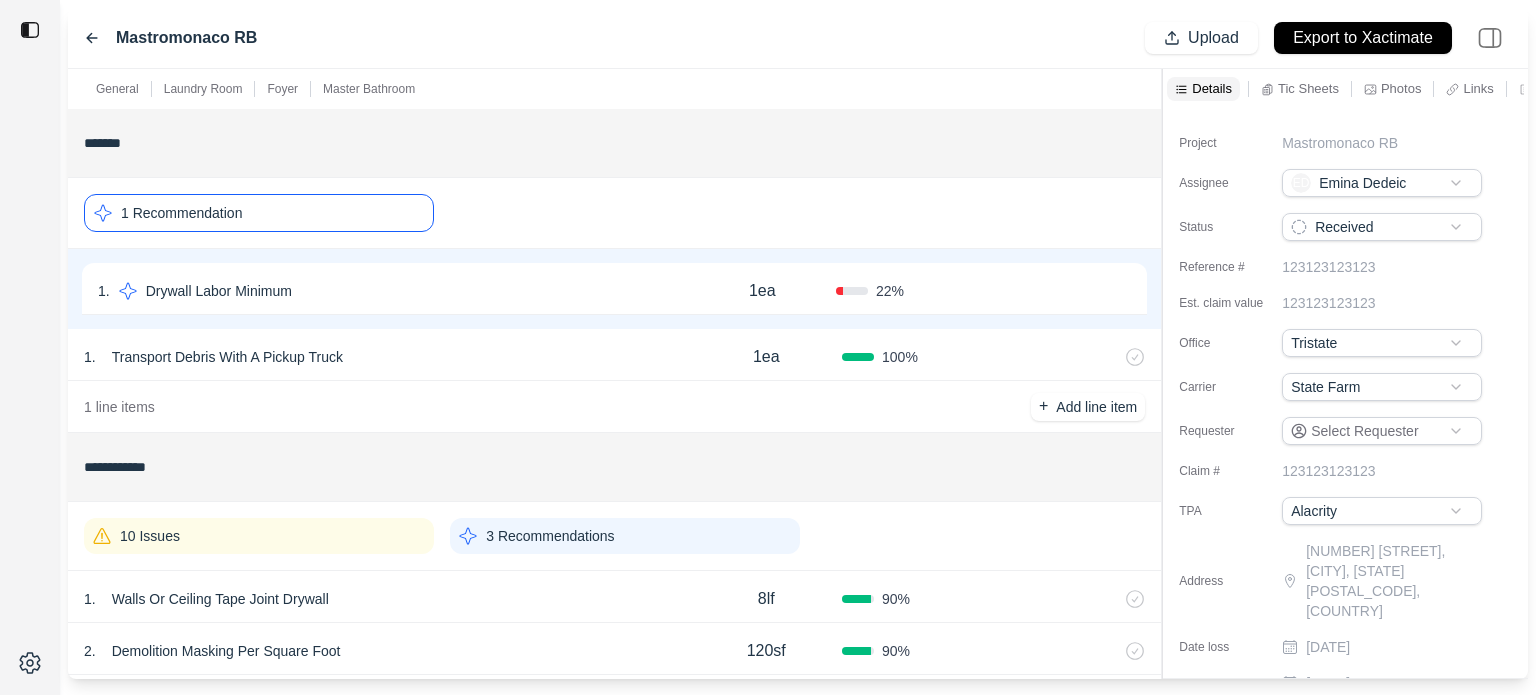 click on "Confirm" at bounding box center [1074, 291] 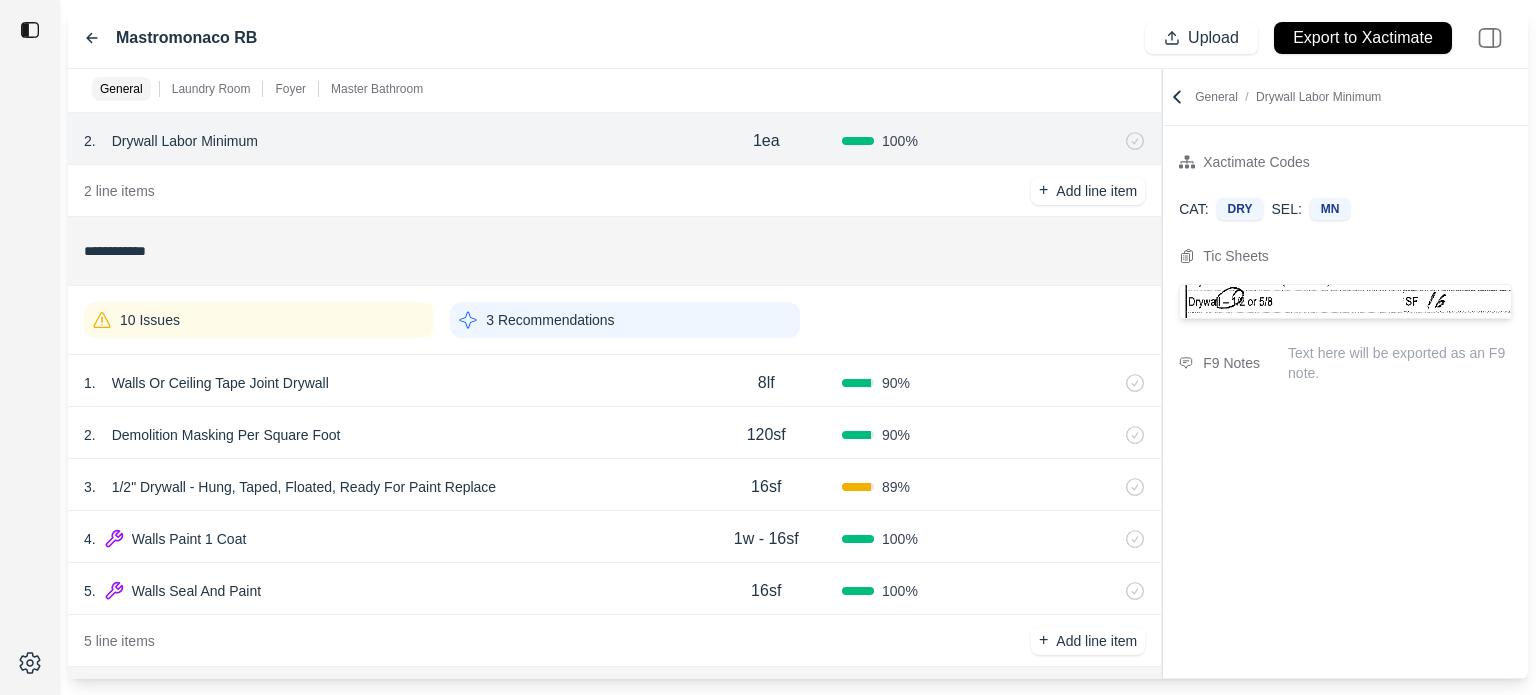 scroll, scrollTop: 200, scrollLeft: 0, axis: vertical 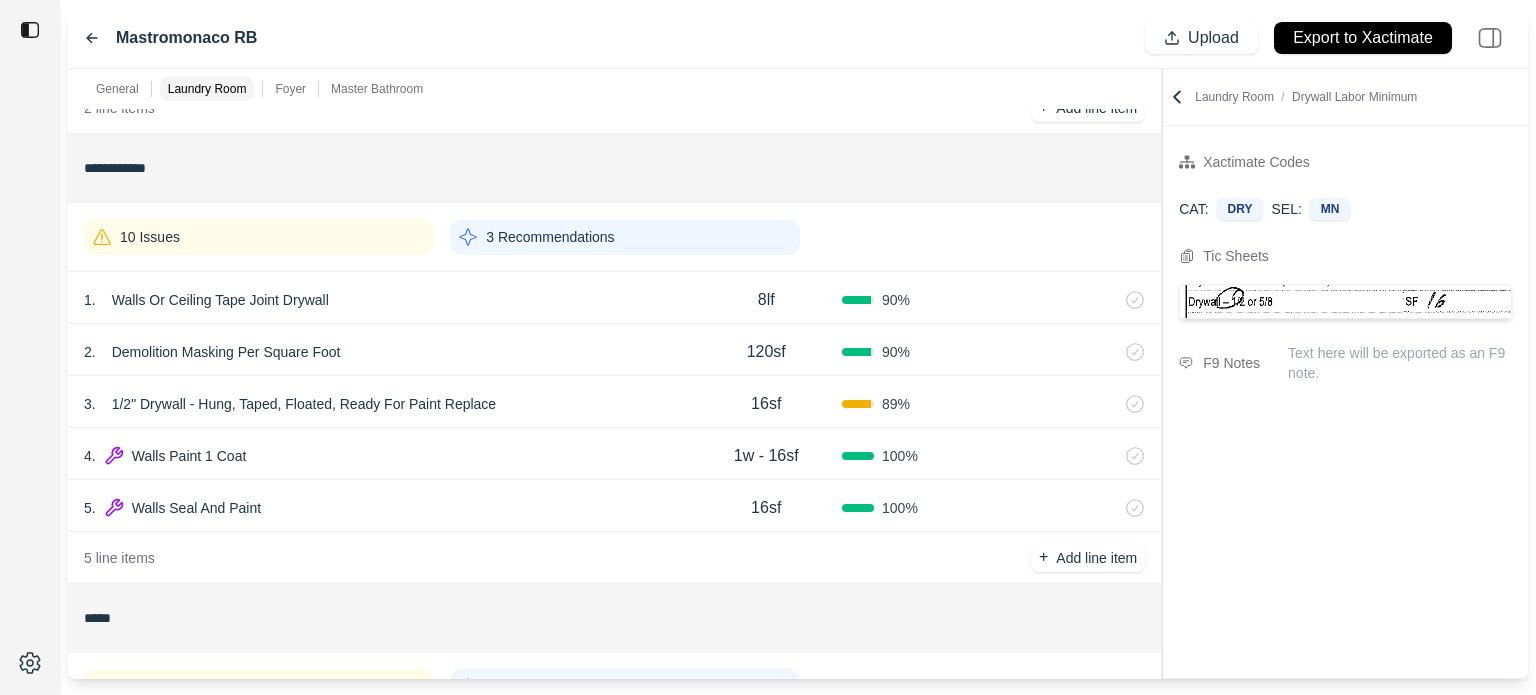 click on "10   Issues" at bounding box center [259, 237] 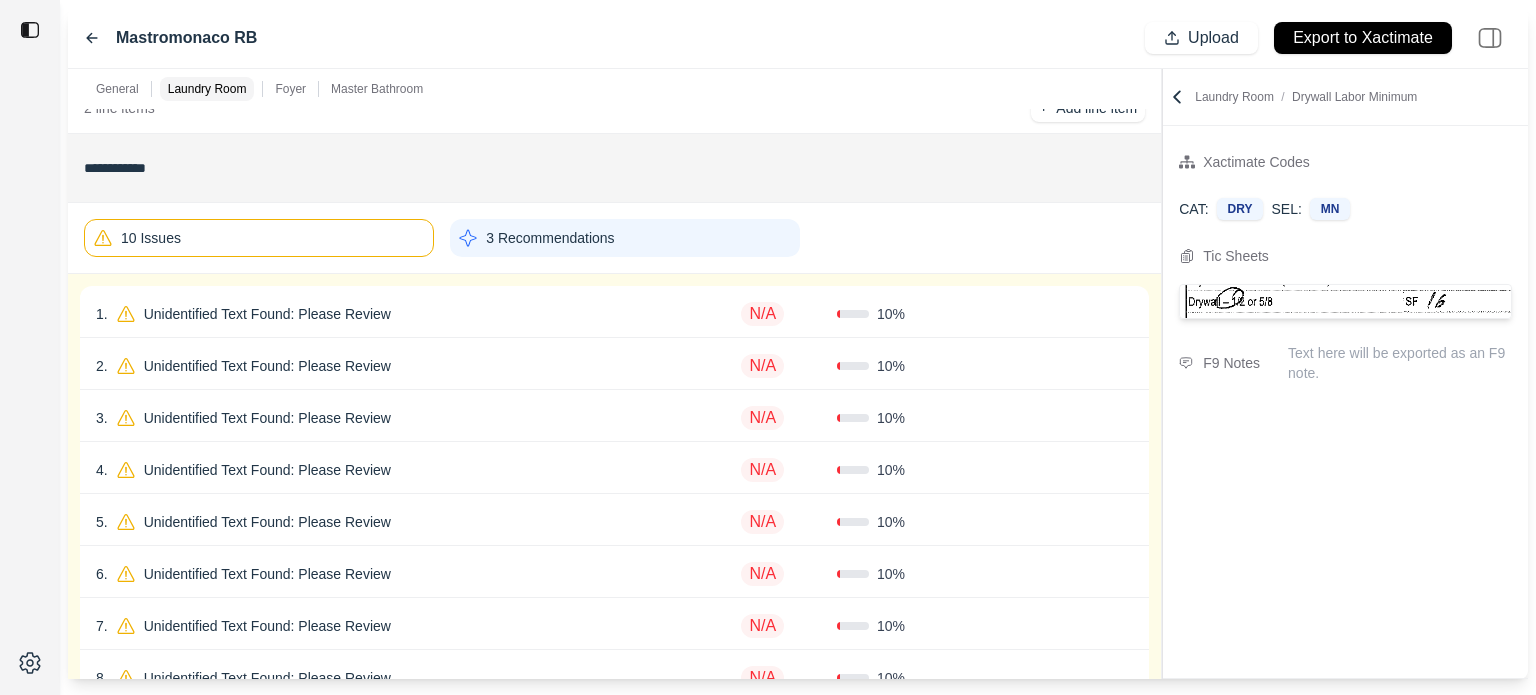 click on "1 . Unidentified Text Found: Please Review" at bounding box center [392, 314] 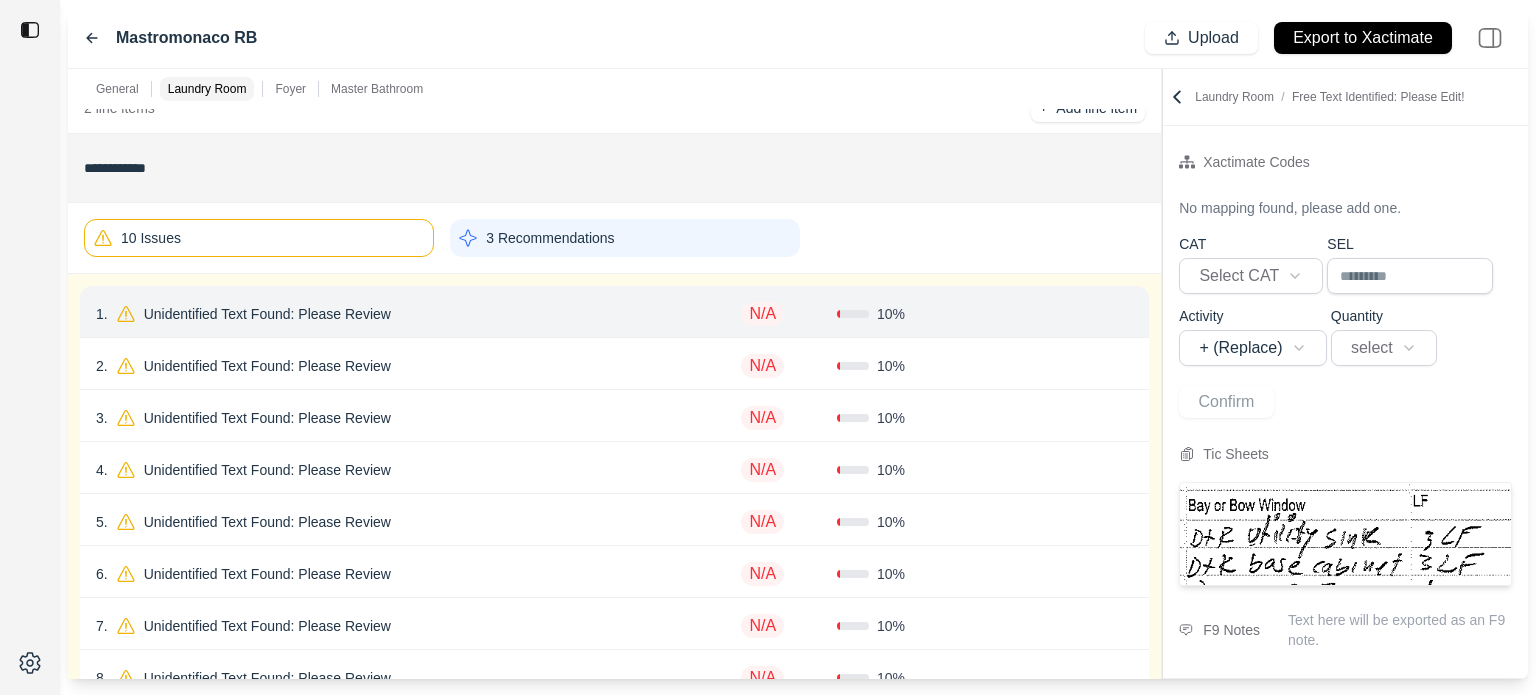 click on "Unidentified Text Found: Please Review" at bounding box center (267, 314) 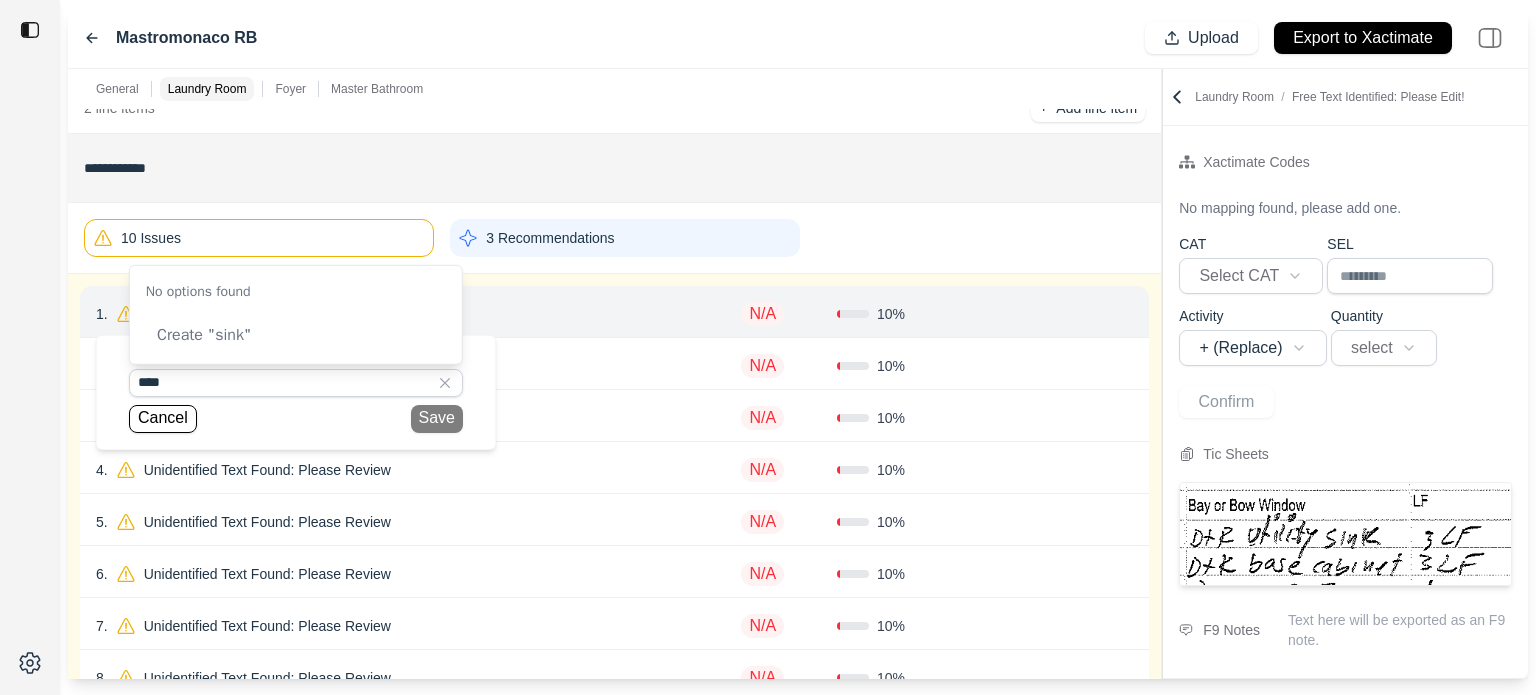 click on "****" at bounding box center [296, 383] 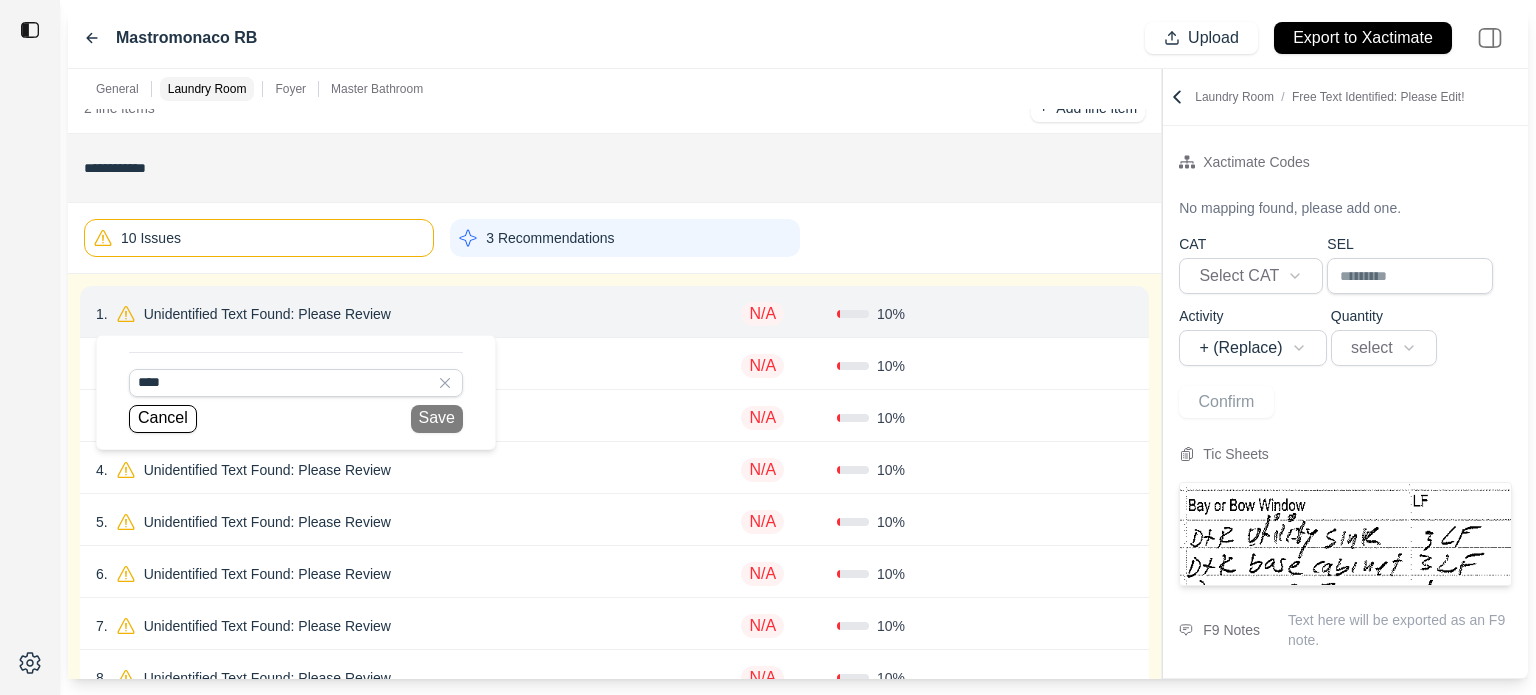 click on "****" at bounding box center [296, 383] 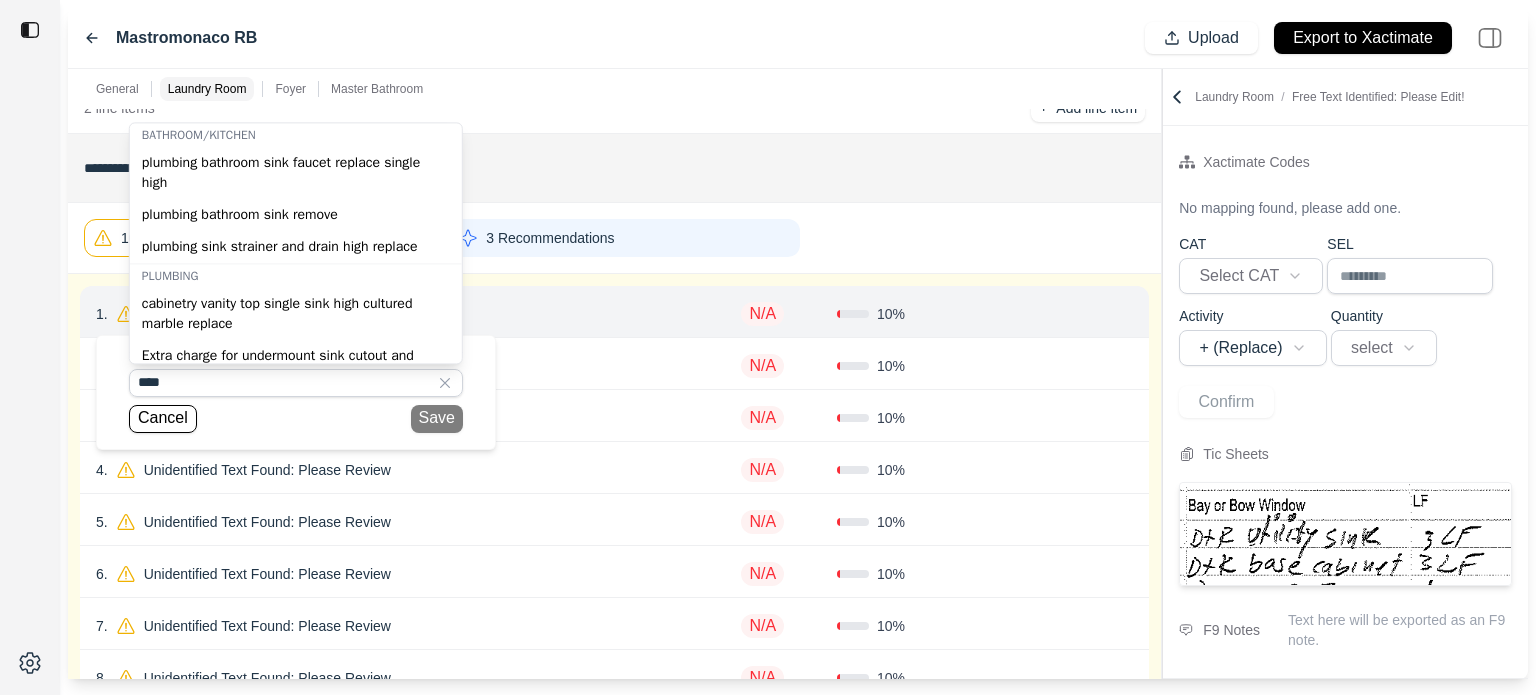 click on "plumbing bathroom sink remove" at bounding box center [296, 215] 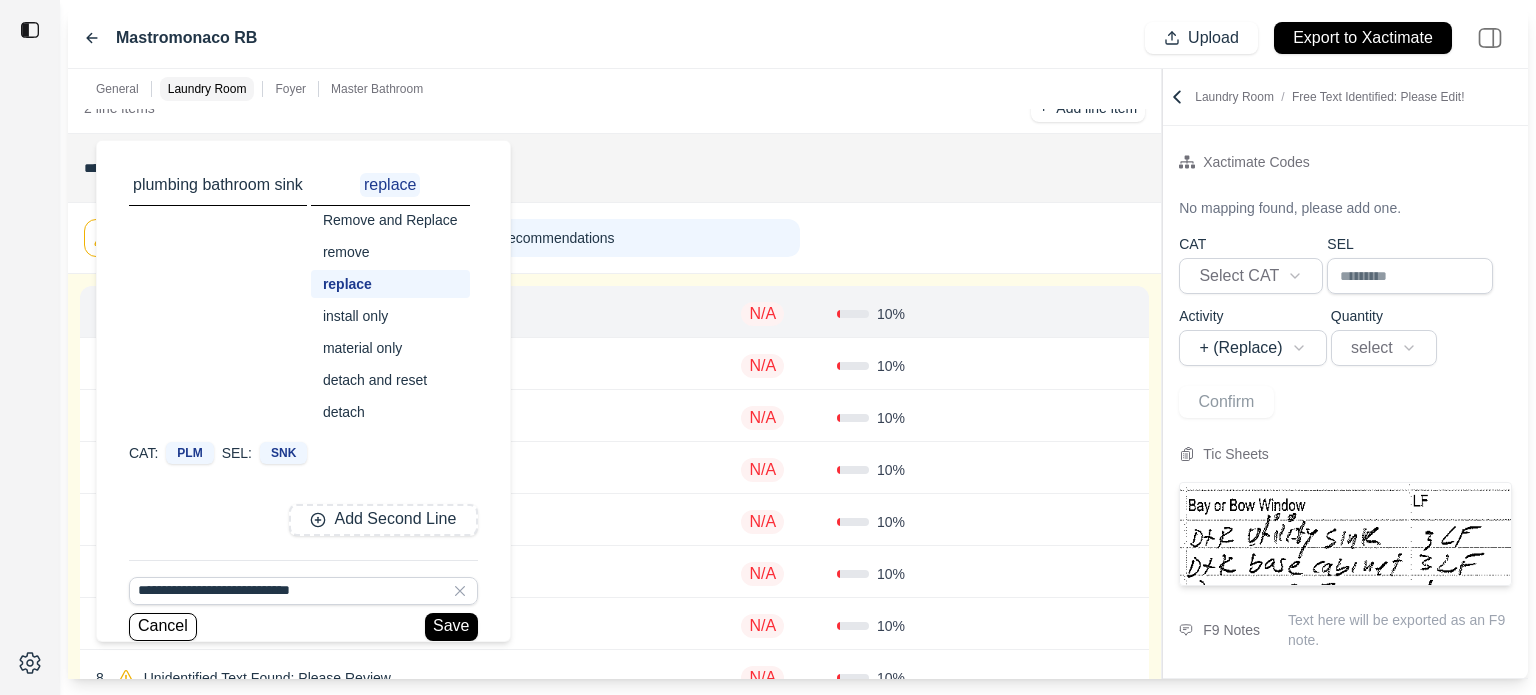 click on "detach and reset" at bounding box center (390, 380) 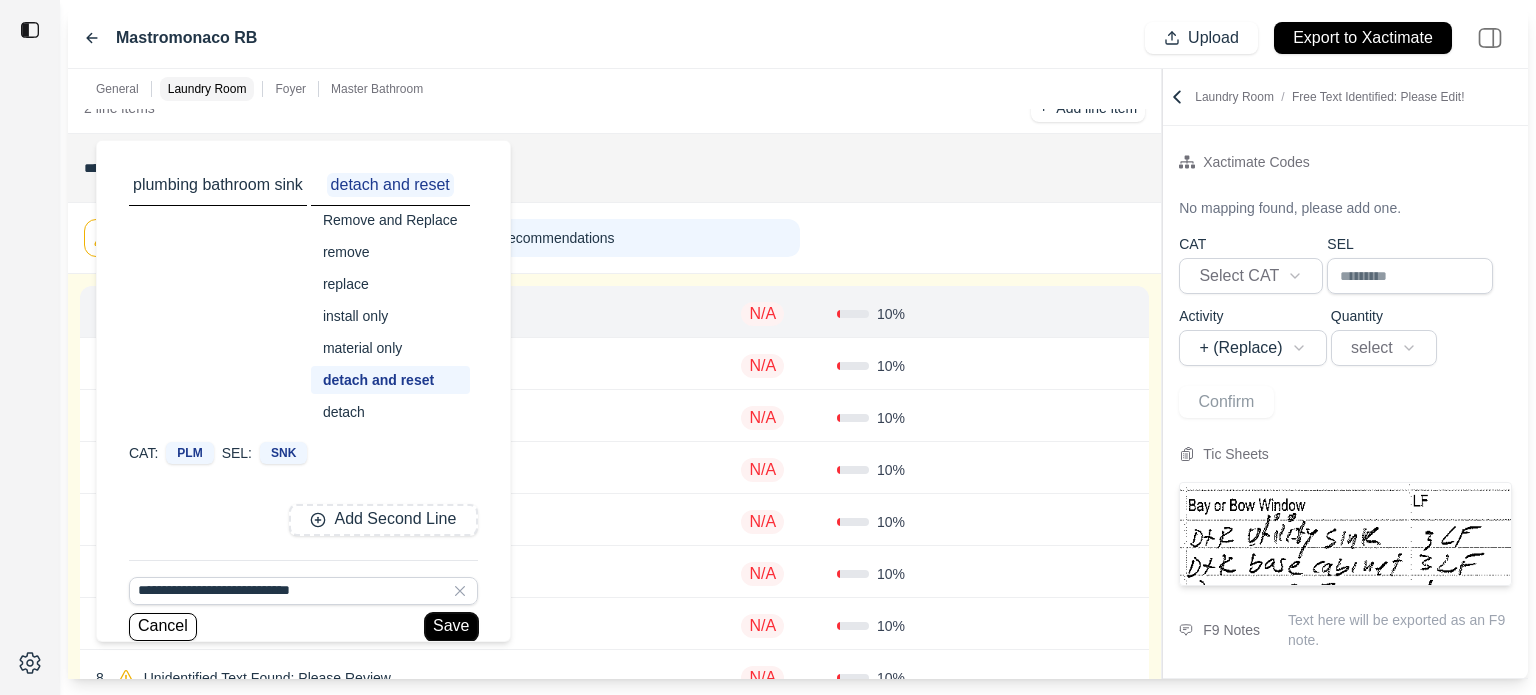 click on "Save" at bounding box center [451, 627] 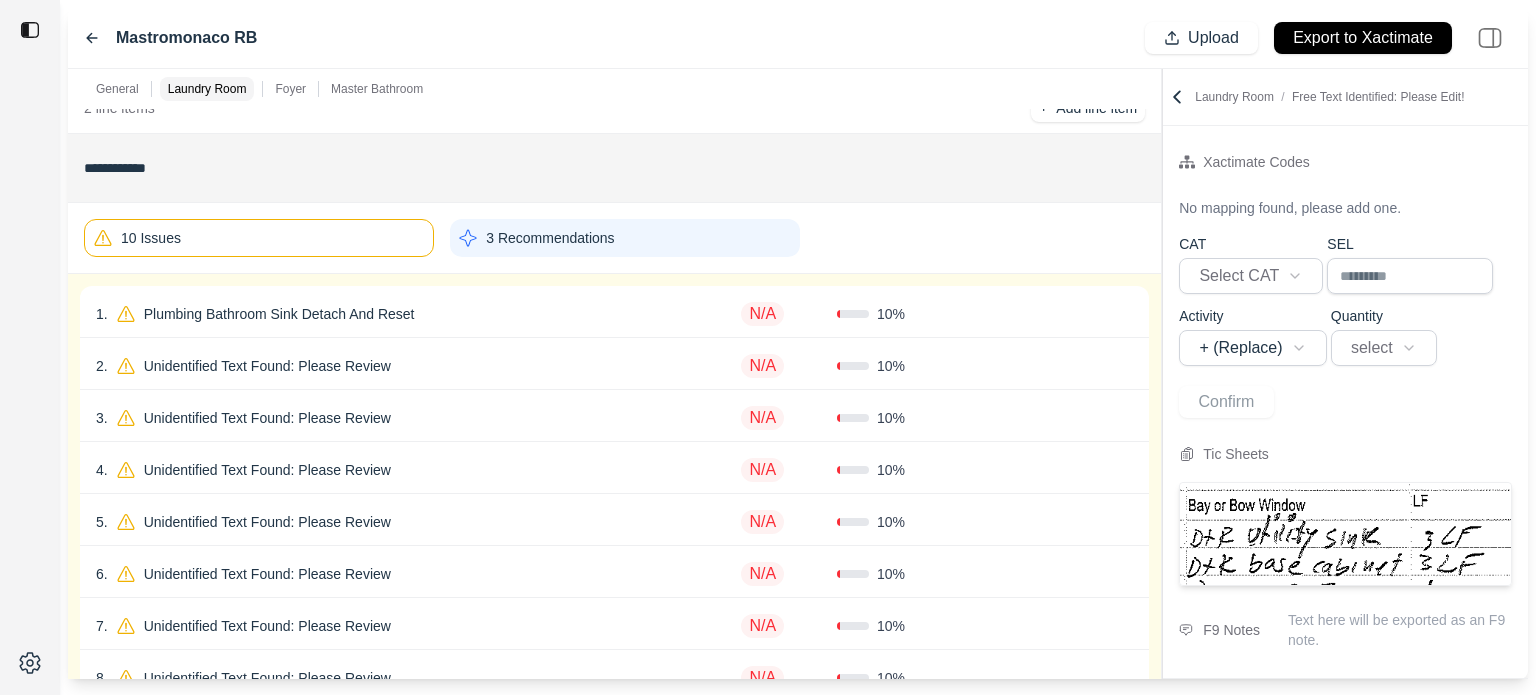 click on "N/A" at bounding box center (762, 314) 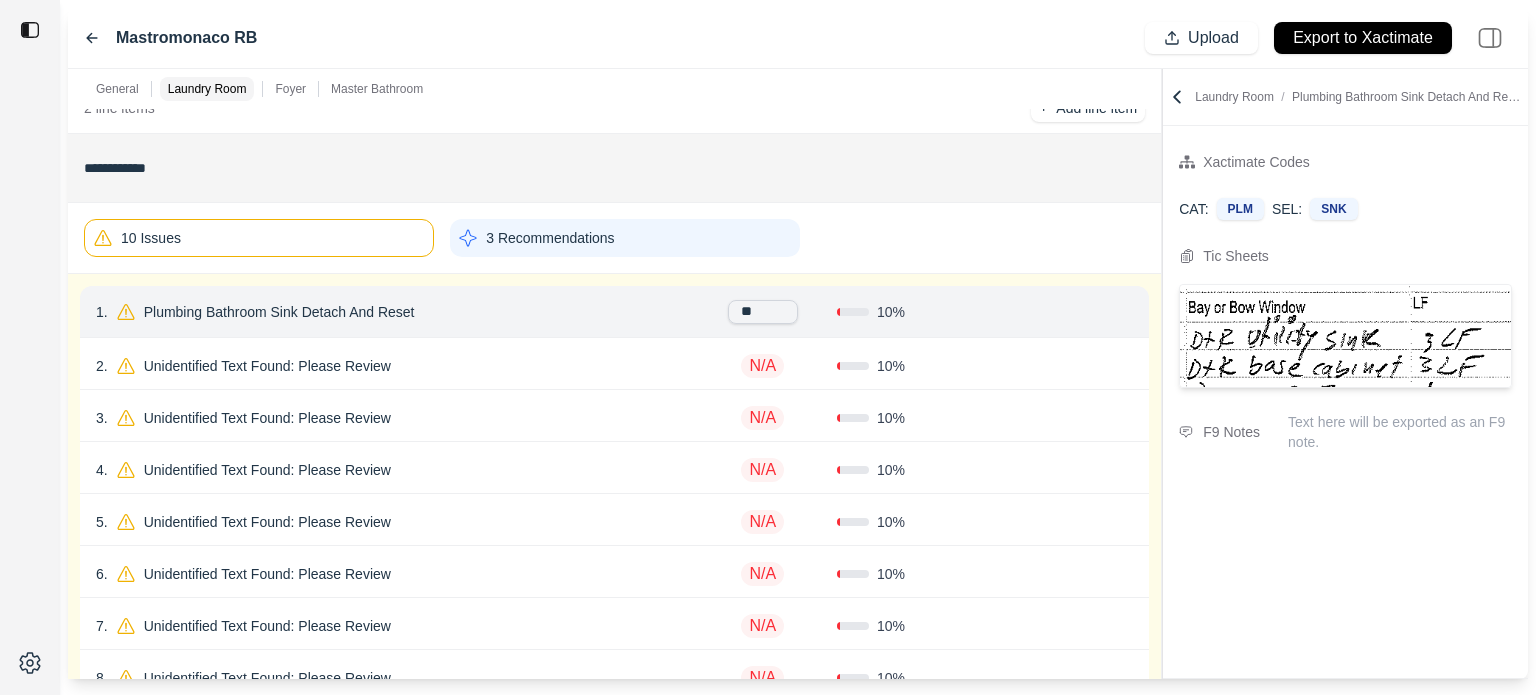 type on "***" 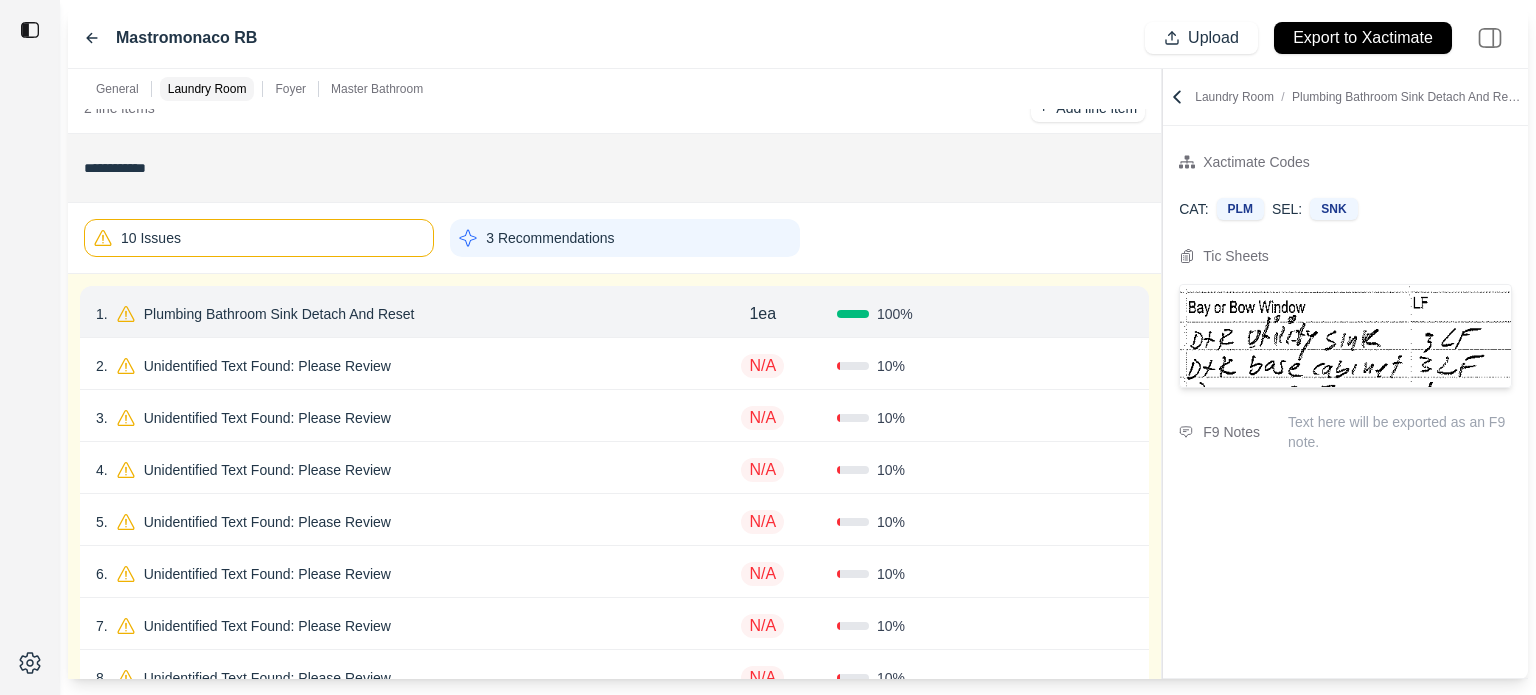click on "Confirm" at bounding box center [1076, 314] 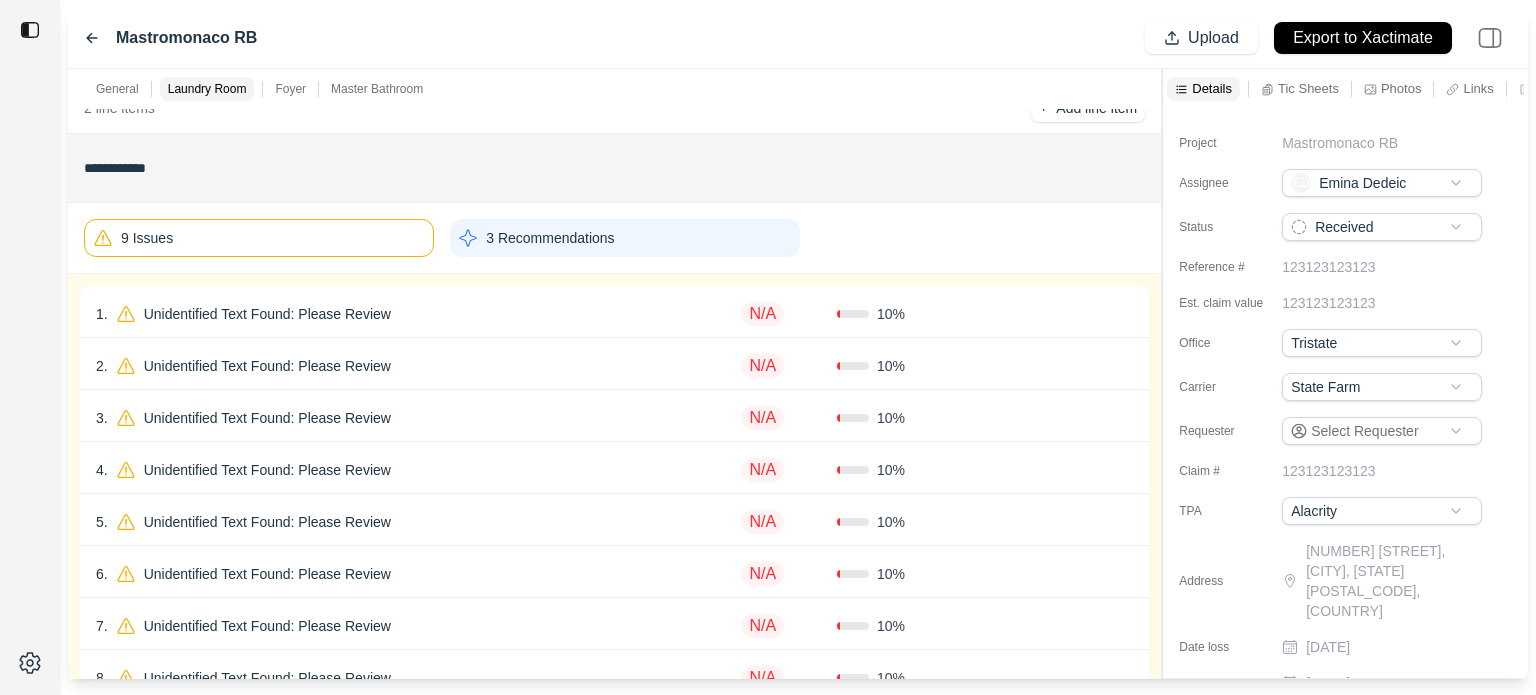 click on "Unidentified Text Found: Please Review" at bounding box center (267, 314) 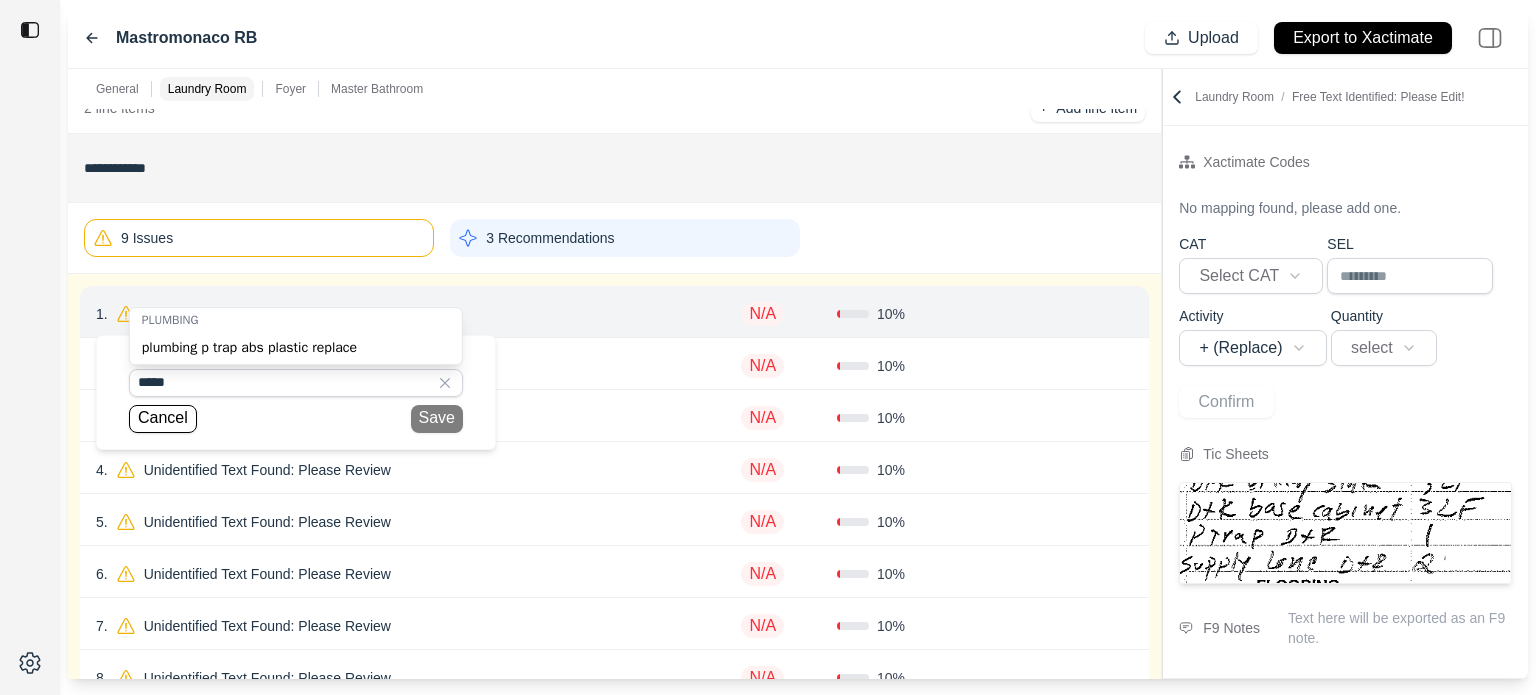 click on "plumbing p trap abs plastic replace" at bounding box center [296, 348] 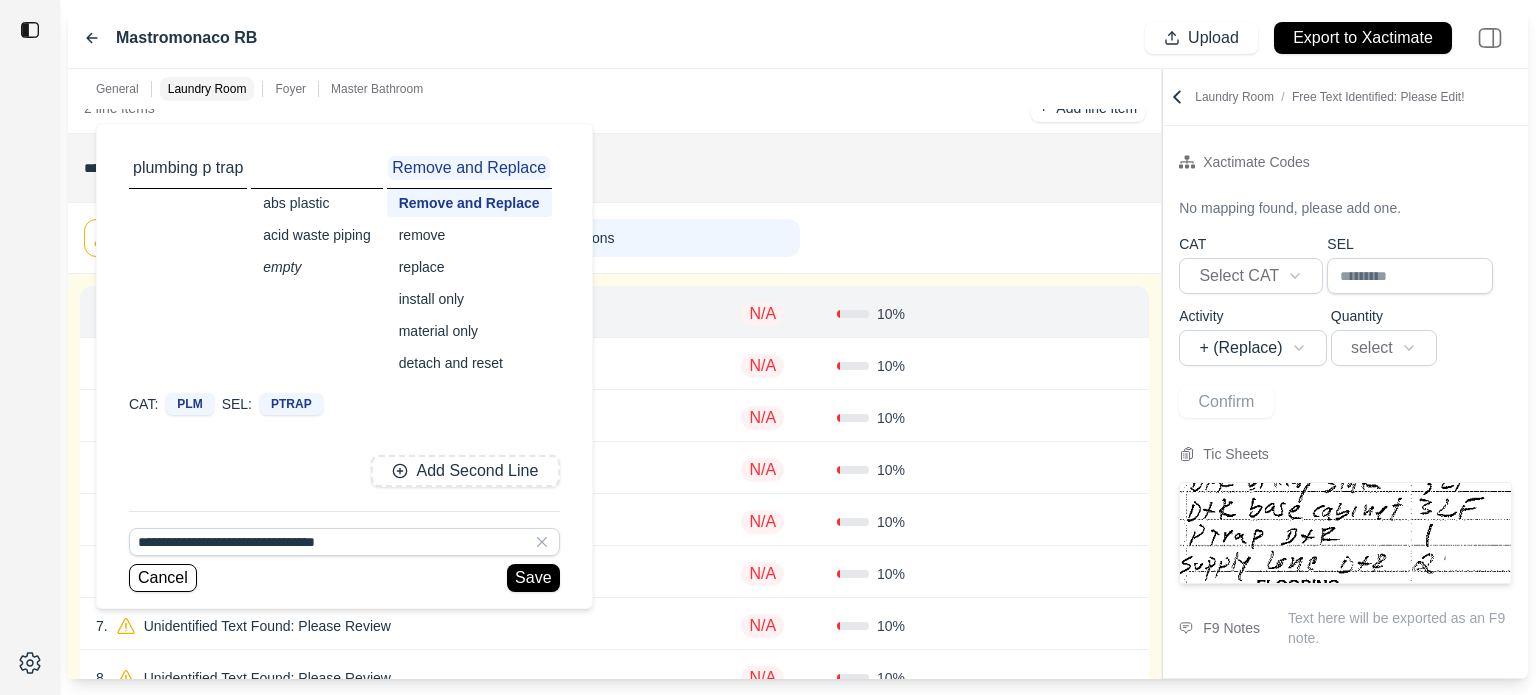 click on "detach and reset" at bounding box center [469, 363] 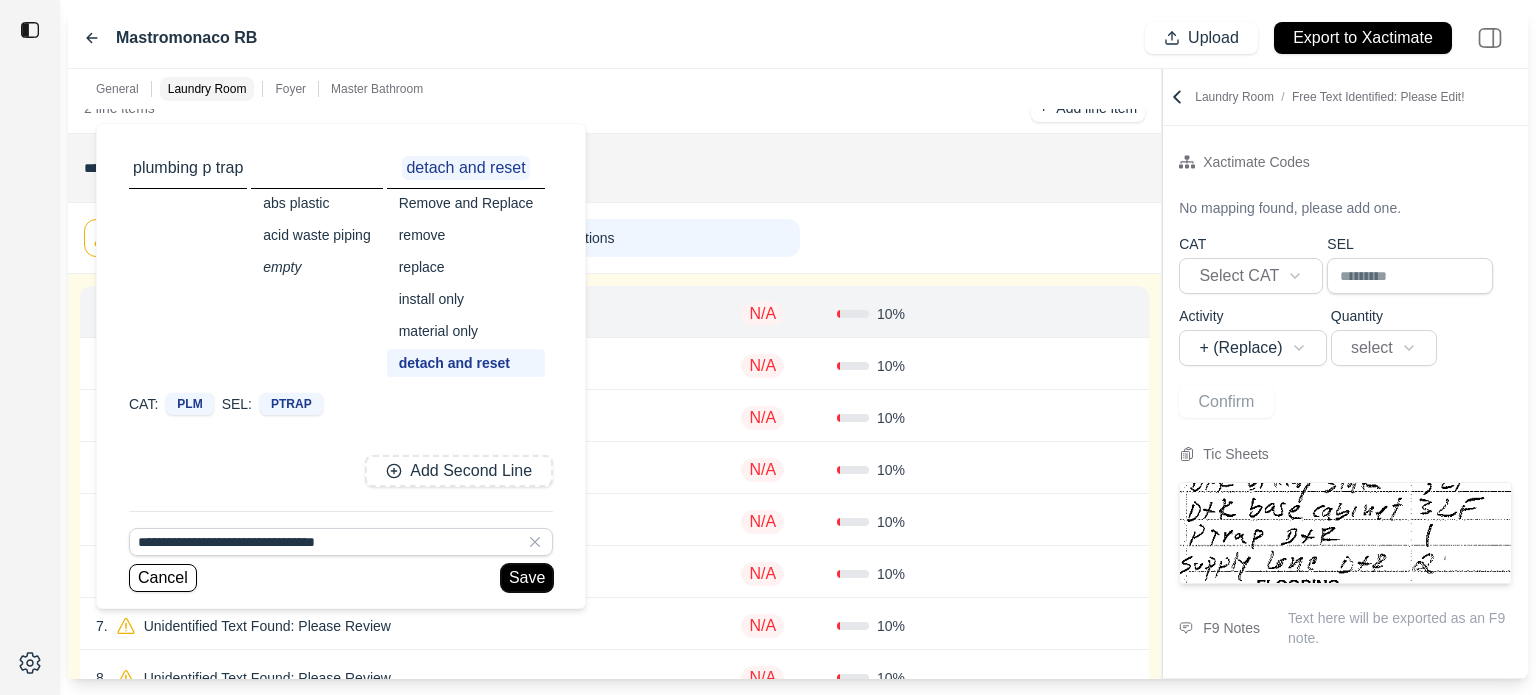 click on "Save" at bounding box center (527, 578) 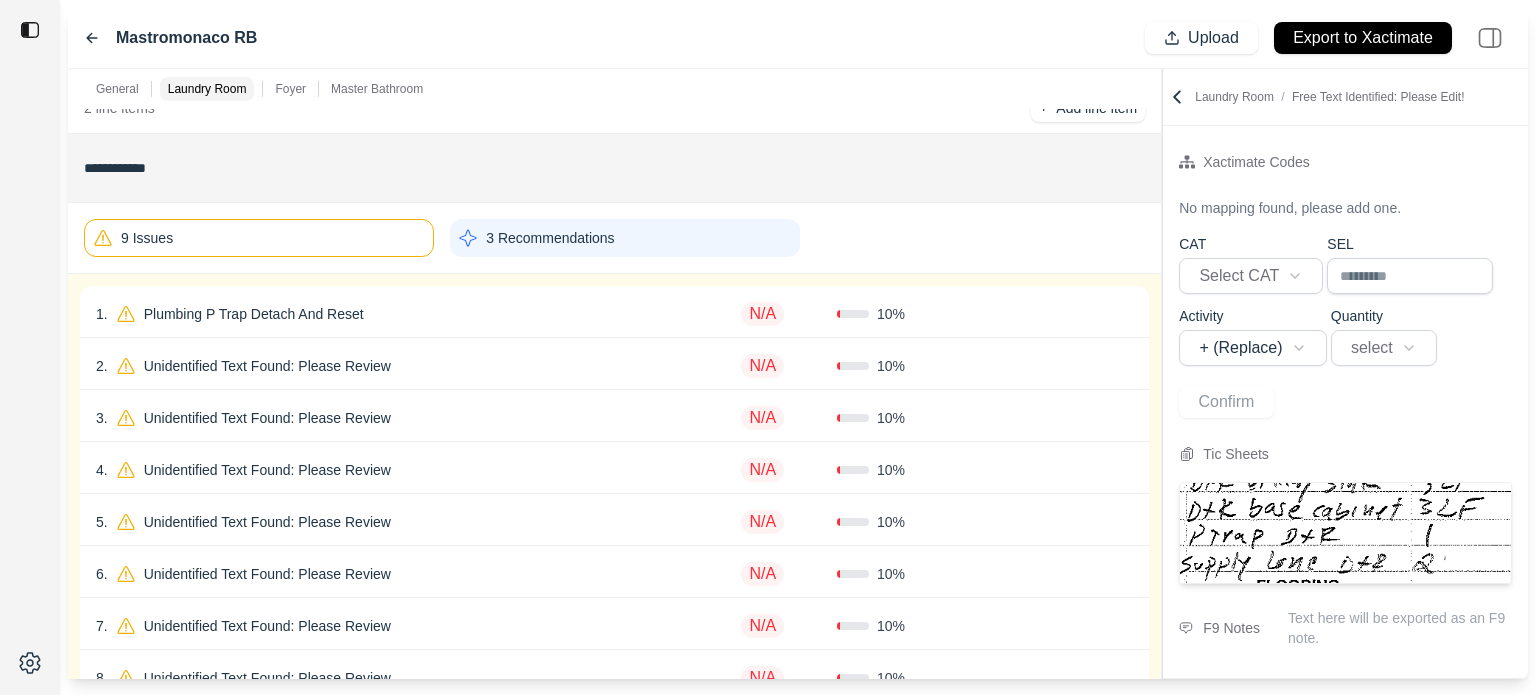 click on "N/A" at bounding box center [762, 314] 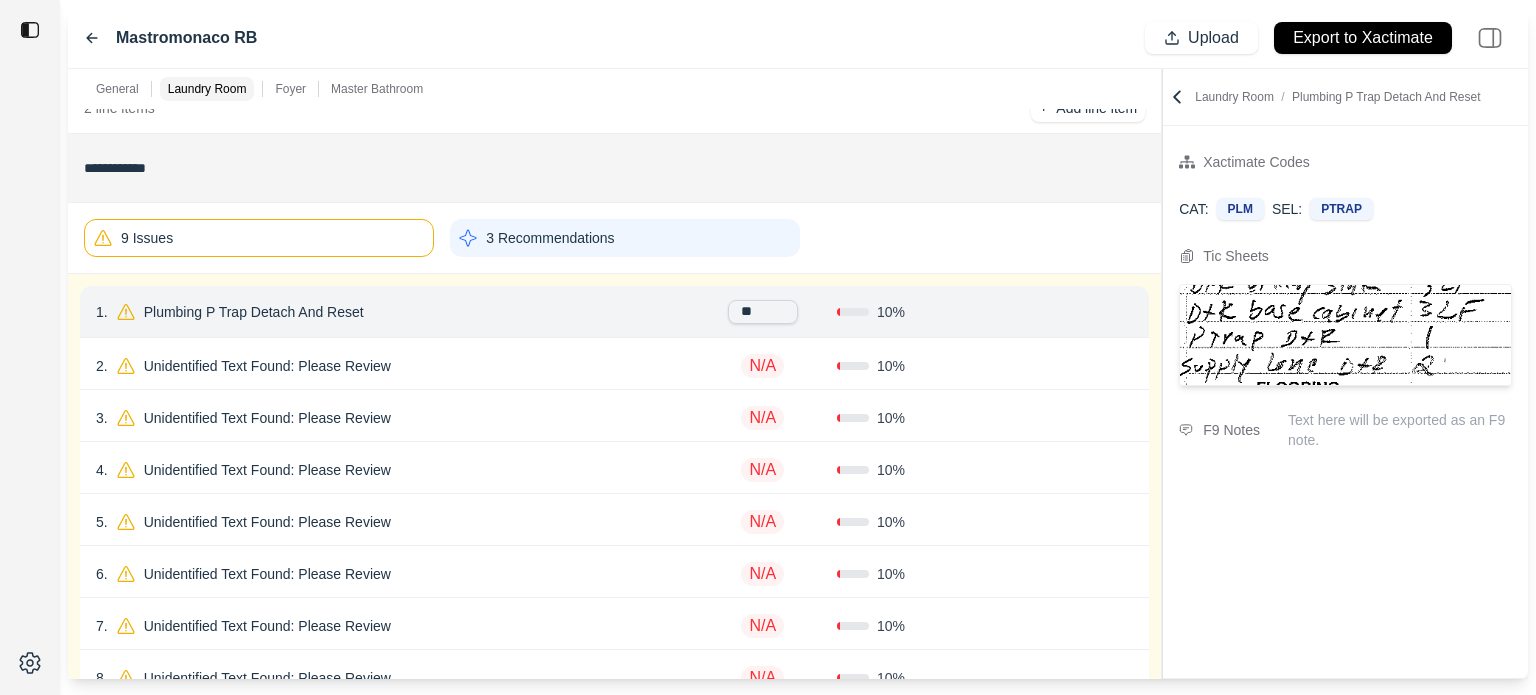 type on "***" 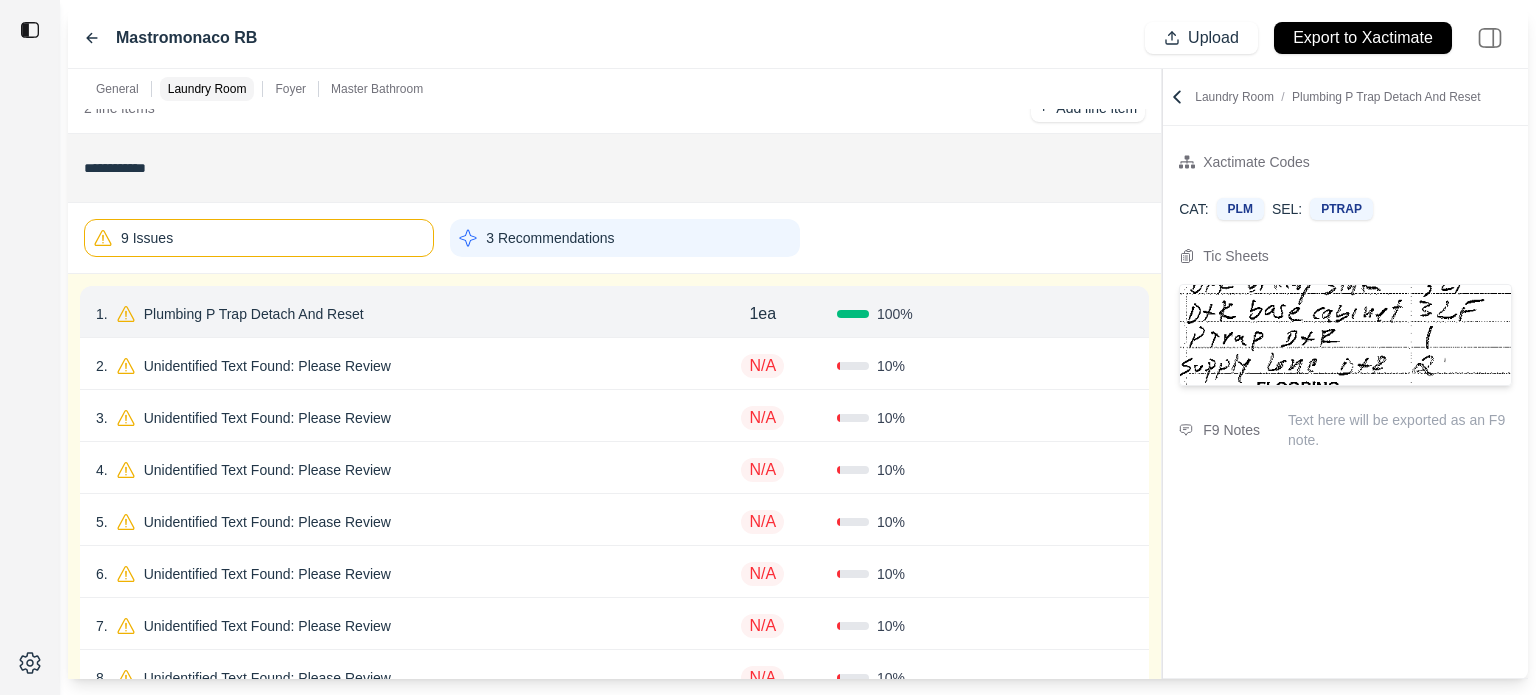 click on "Confirm" at bounding box center [1076, 314] 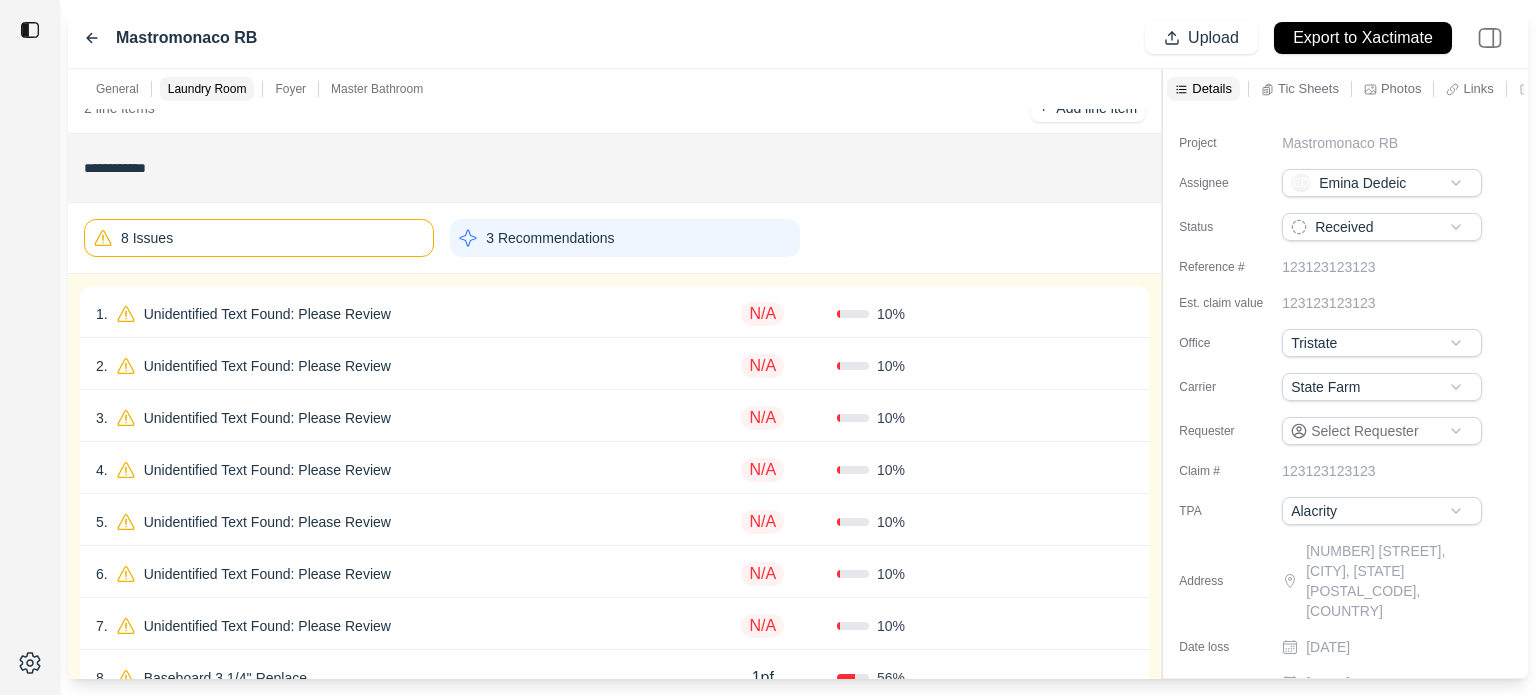 click on "1 . Unidentified Text Found: Please Review" at bounding box center (392, 314) 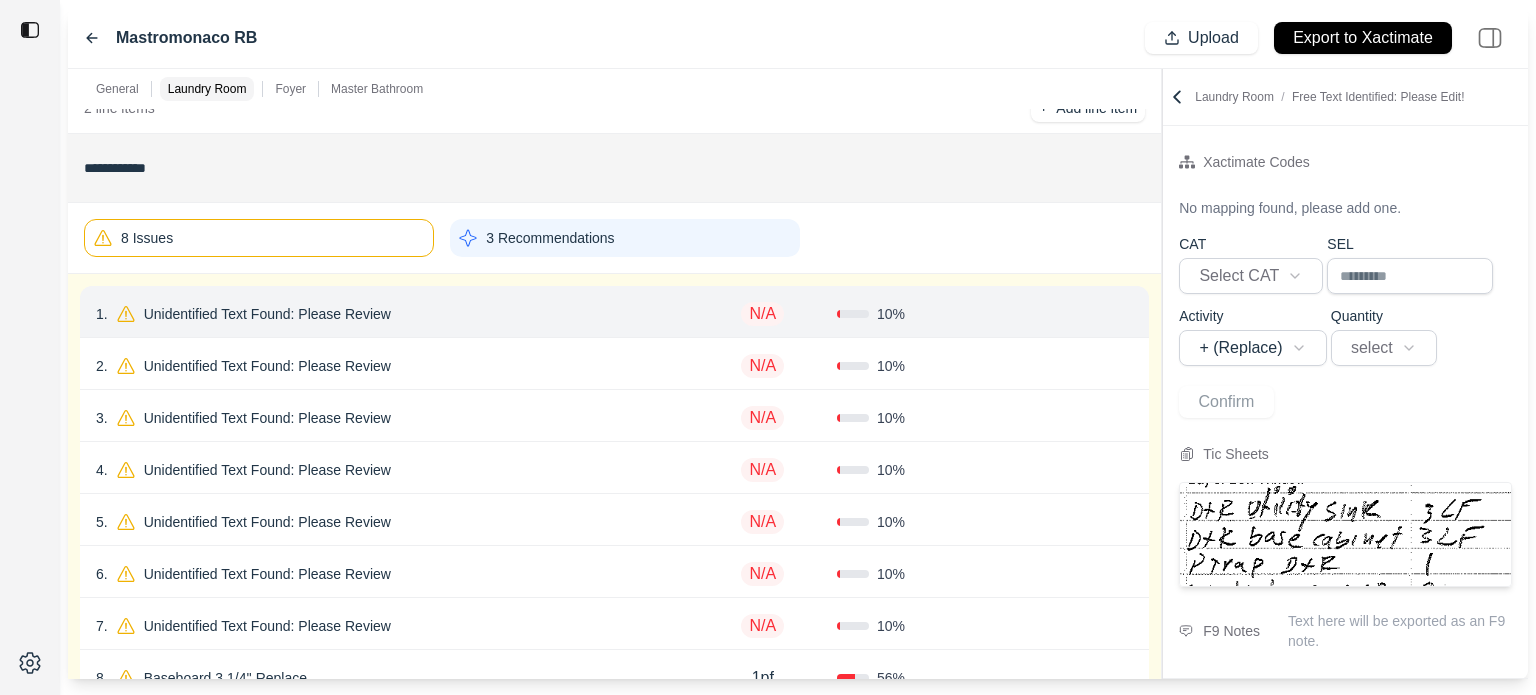 click on "Unidentified Text Found: Please Review" at bounding box center (267, 314) 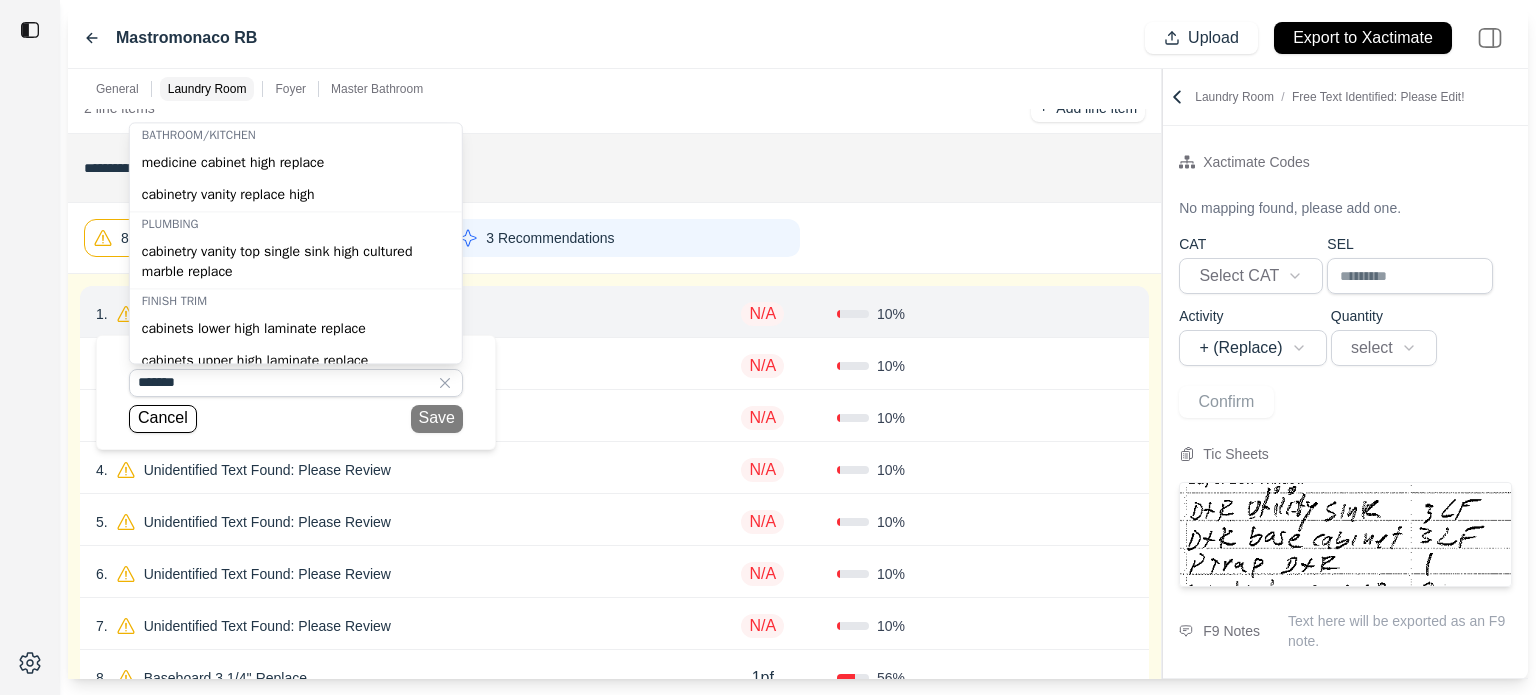 scroll, scrollTop: 100, scrollLeft: 0, axis: vertical 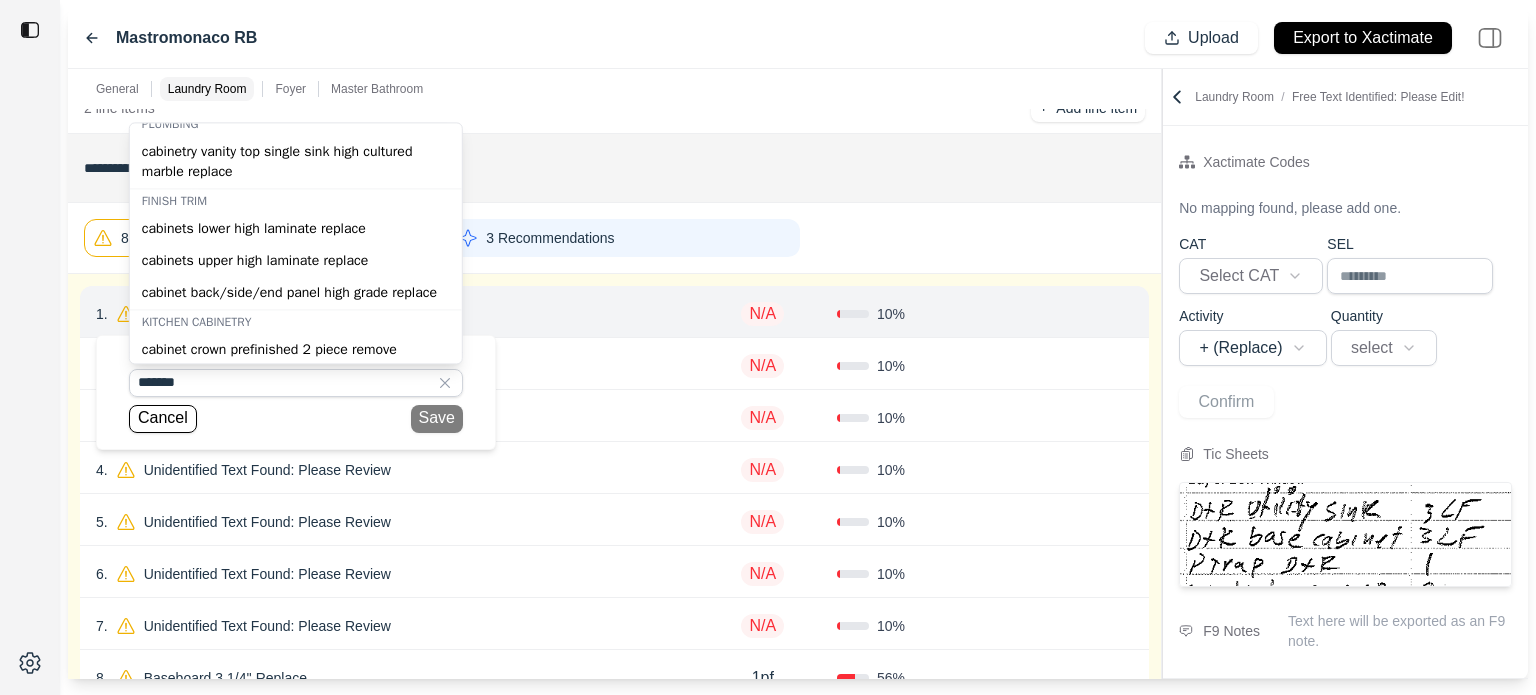 click on "cabinets lower high laminate replace" at bounding box center [296, 229] 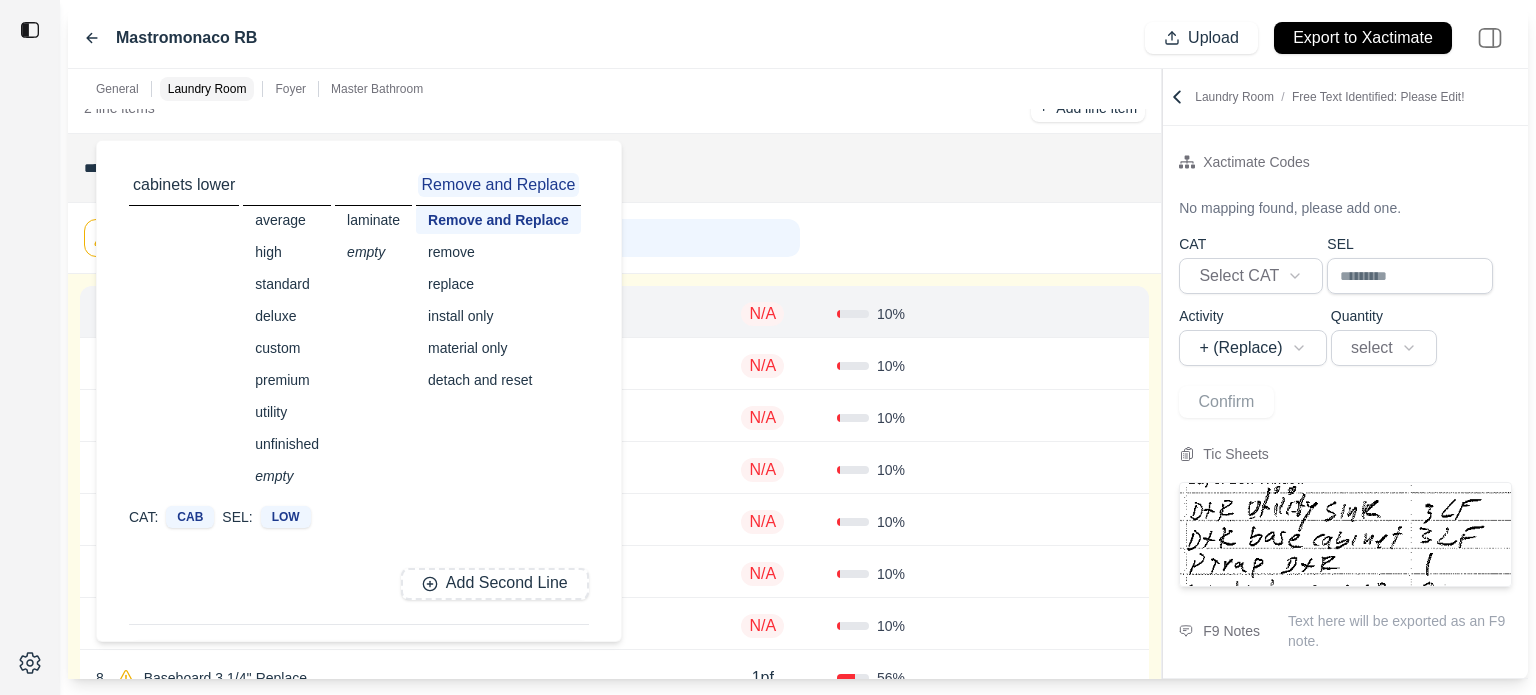 click on "detach and reset" at bounding box center [498, 380] 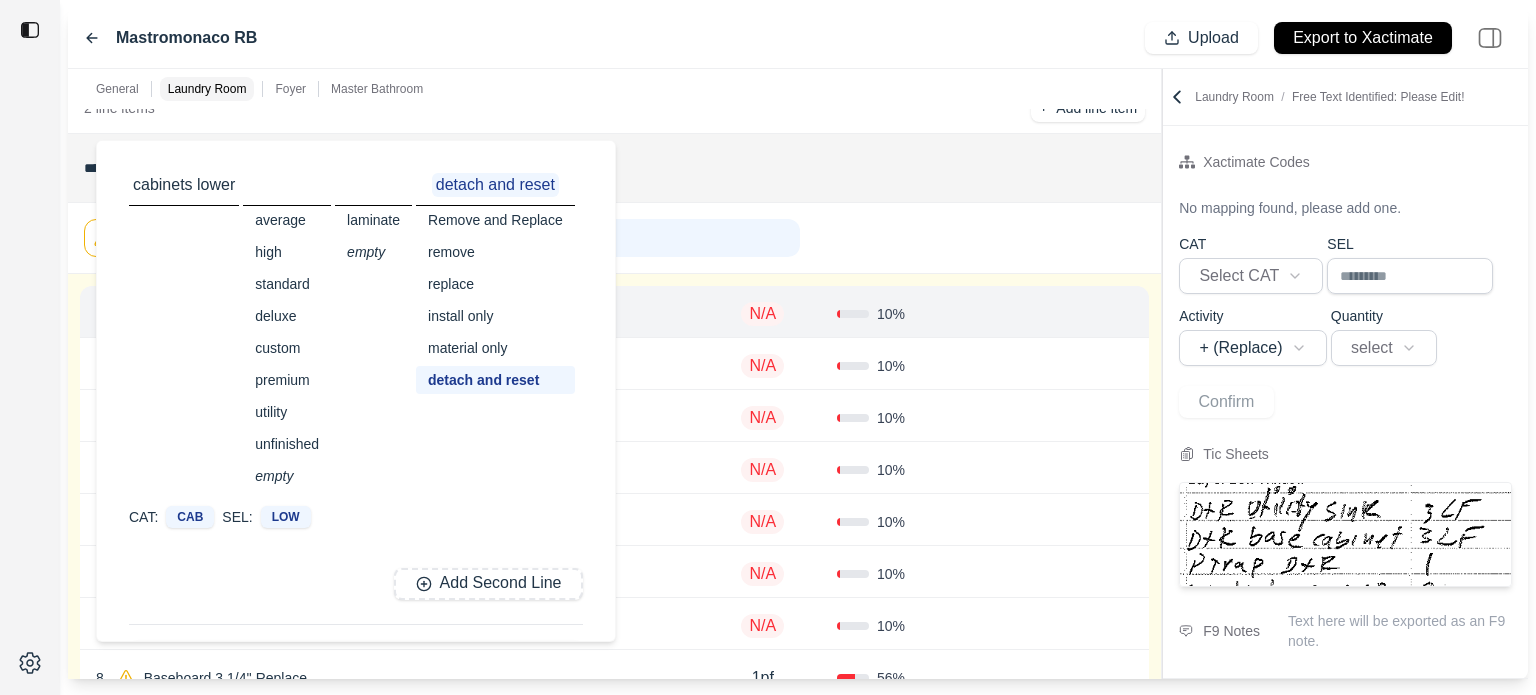 scroll, scrollTop: 79, scrollLeft: 0, axis: vertical 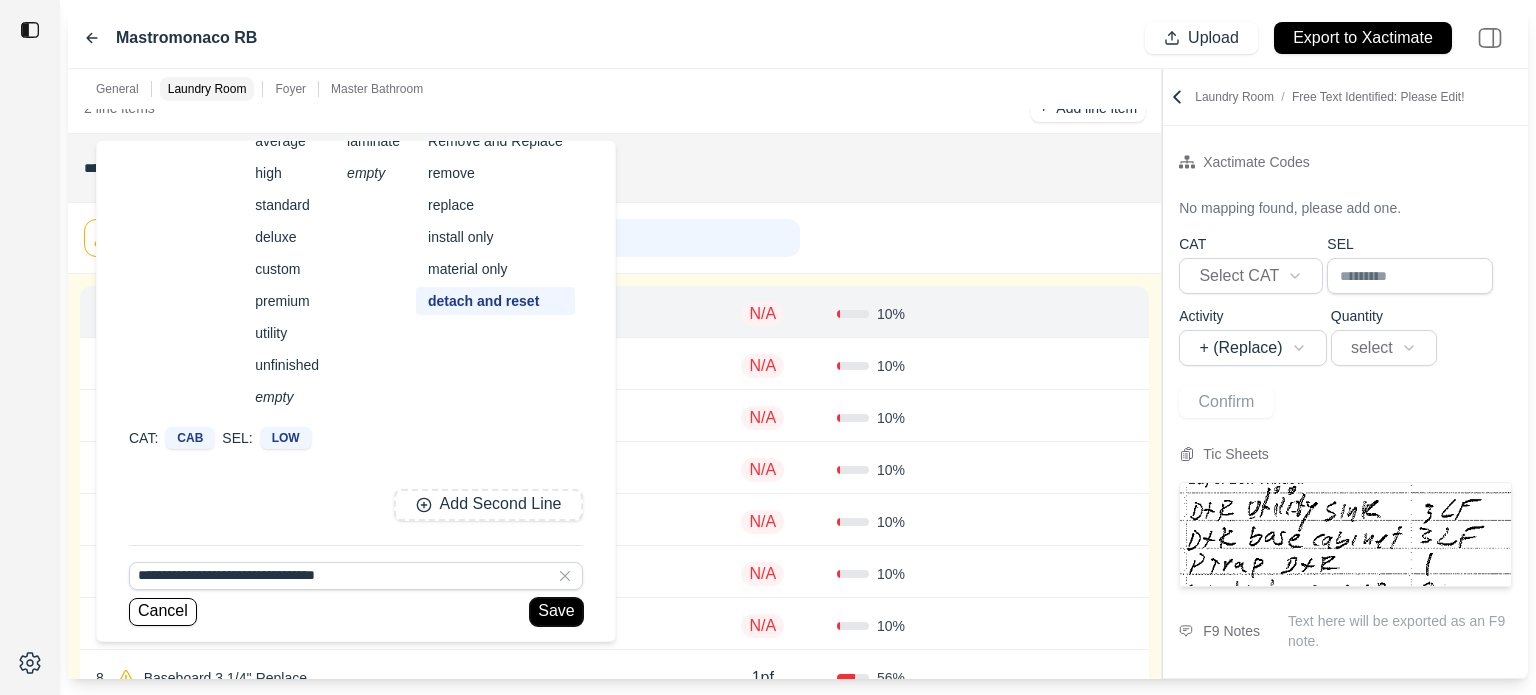 drag, startPoint x: 558, startPoint y: 610, endPoint x: 646, endPoint y: 463, distance: 171.32718 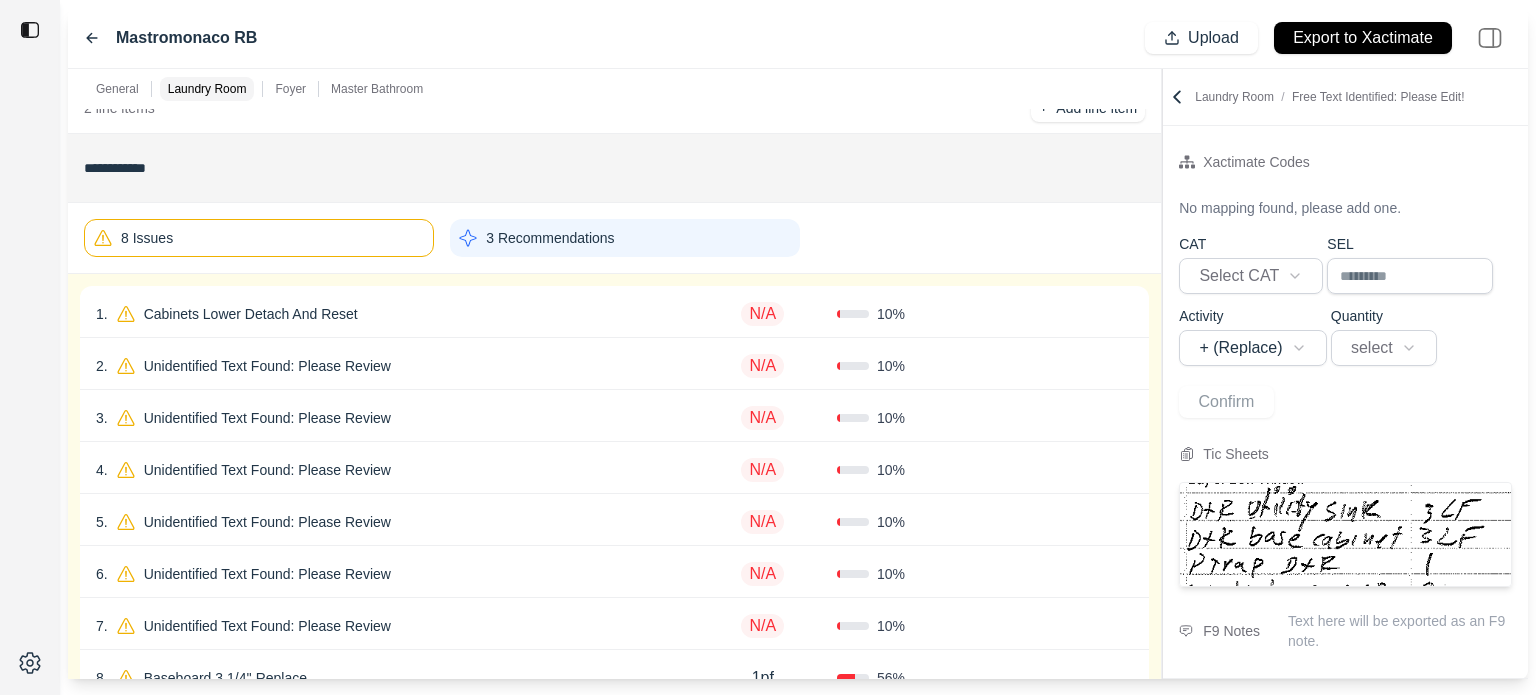 click on "N/A" at bounding box center [762, 314] 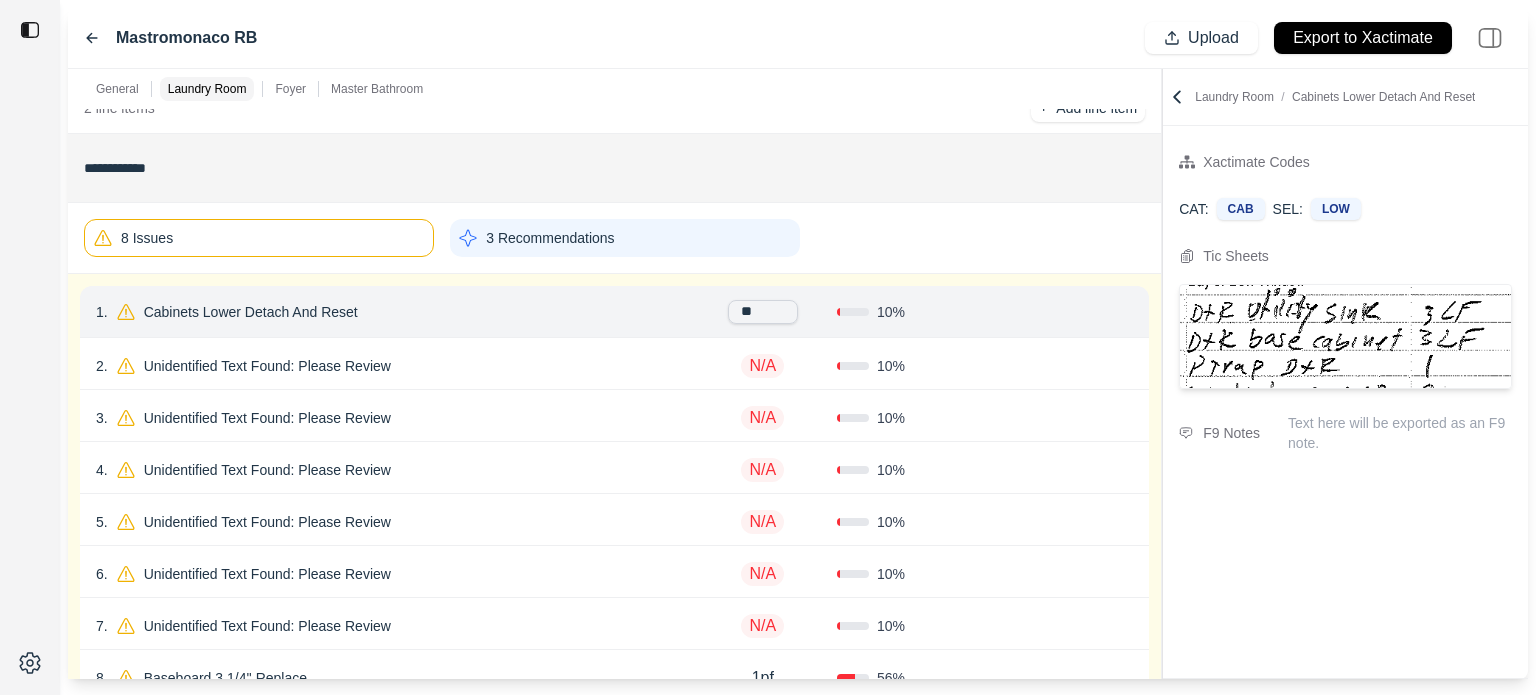 type on "***" 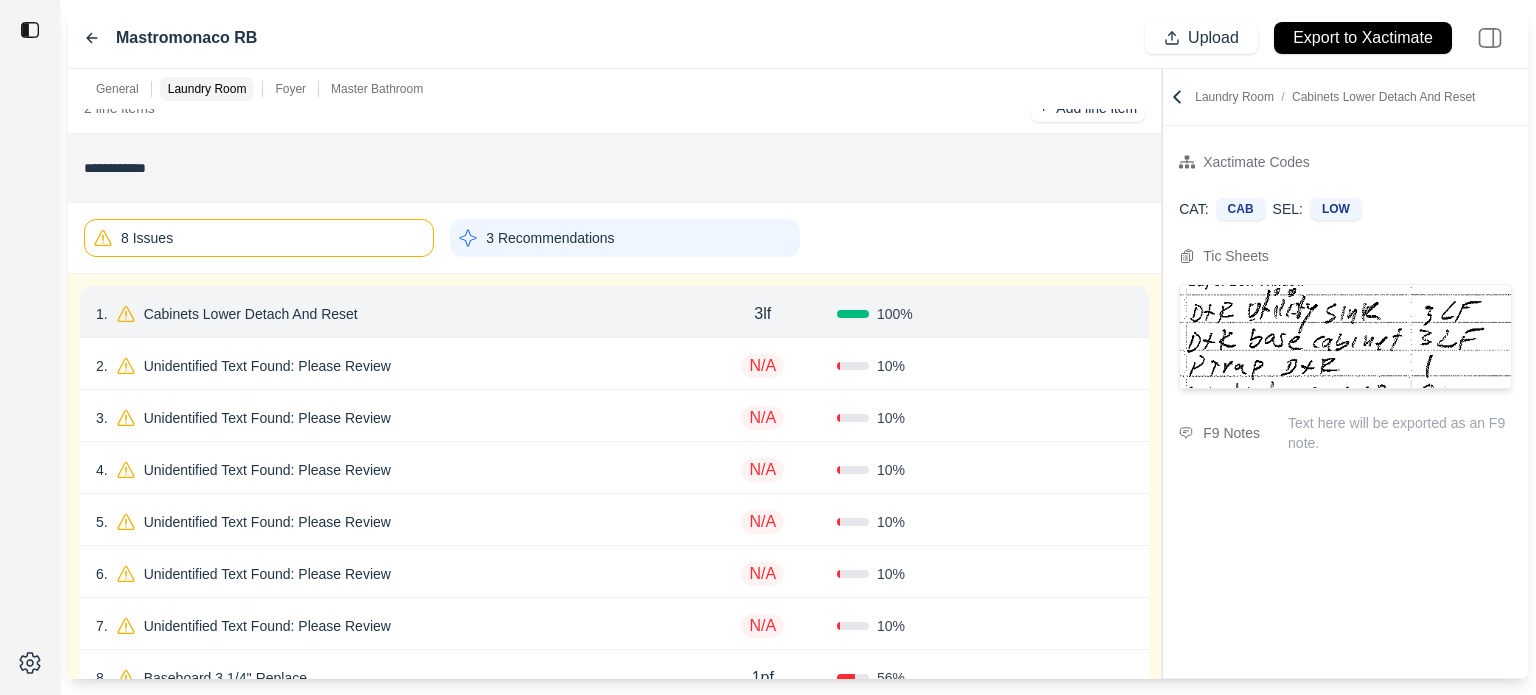 click on "Confirm" at bounding box center (1076, 314) 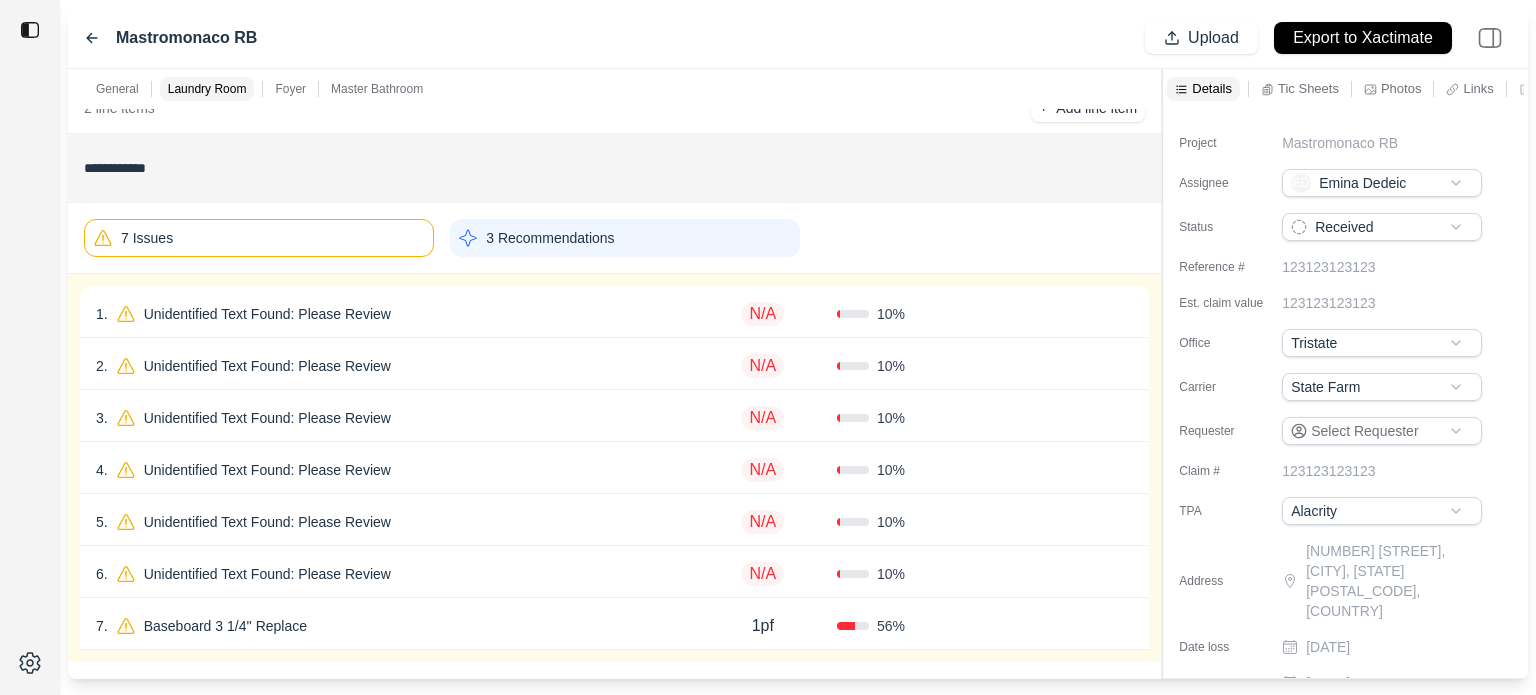 click on "Unidentified Text Found: Please Review" at bounding box center (267, 314) 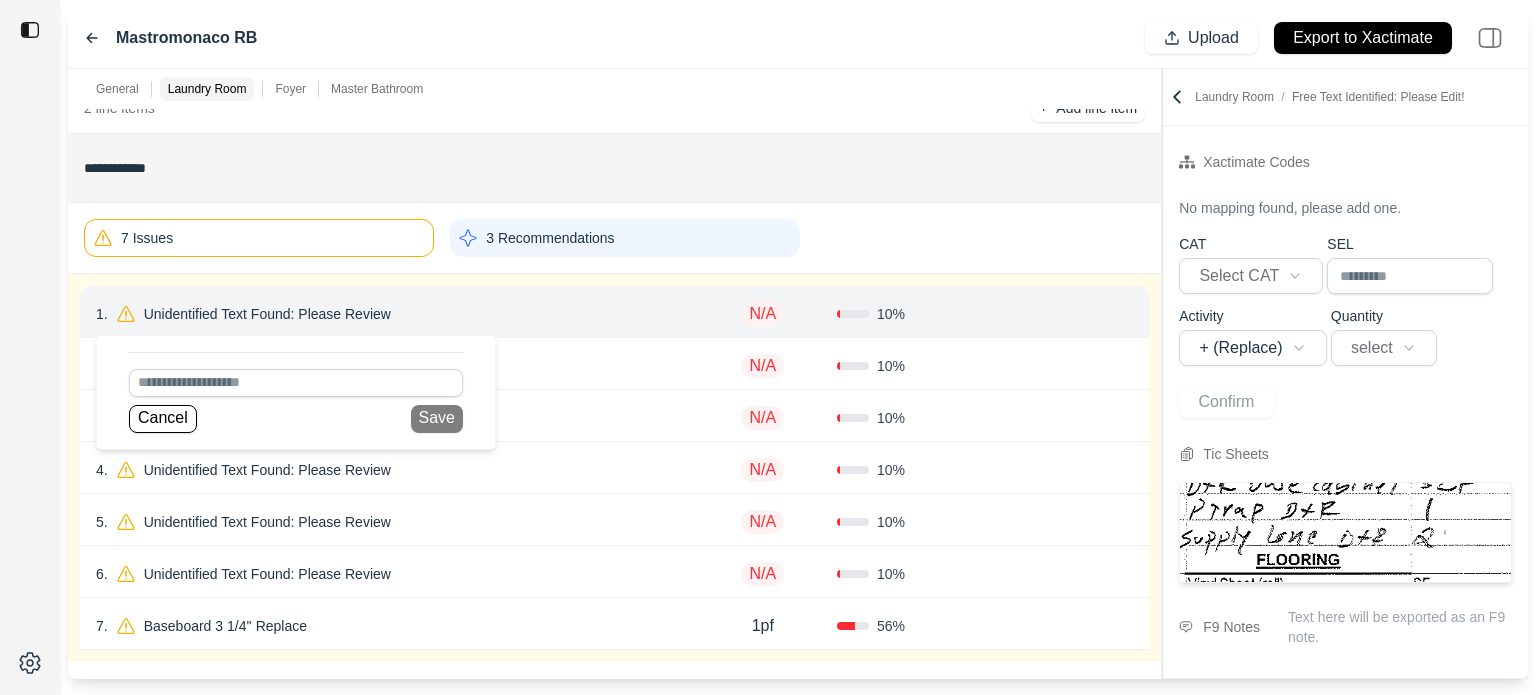 click at bounding box center (296, 383) 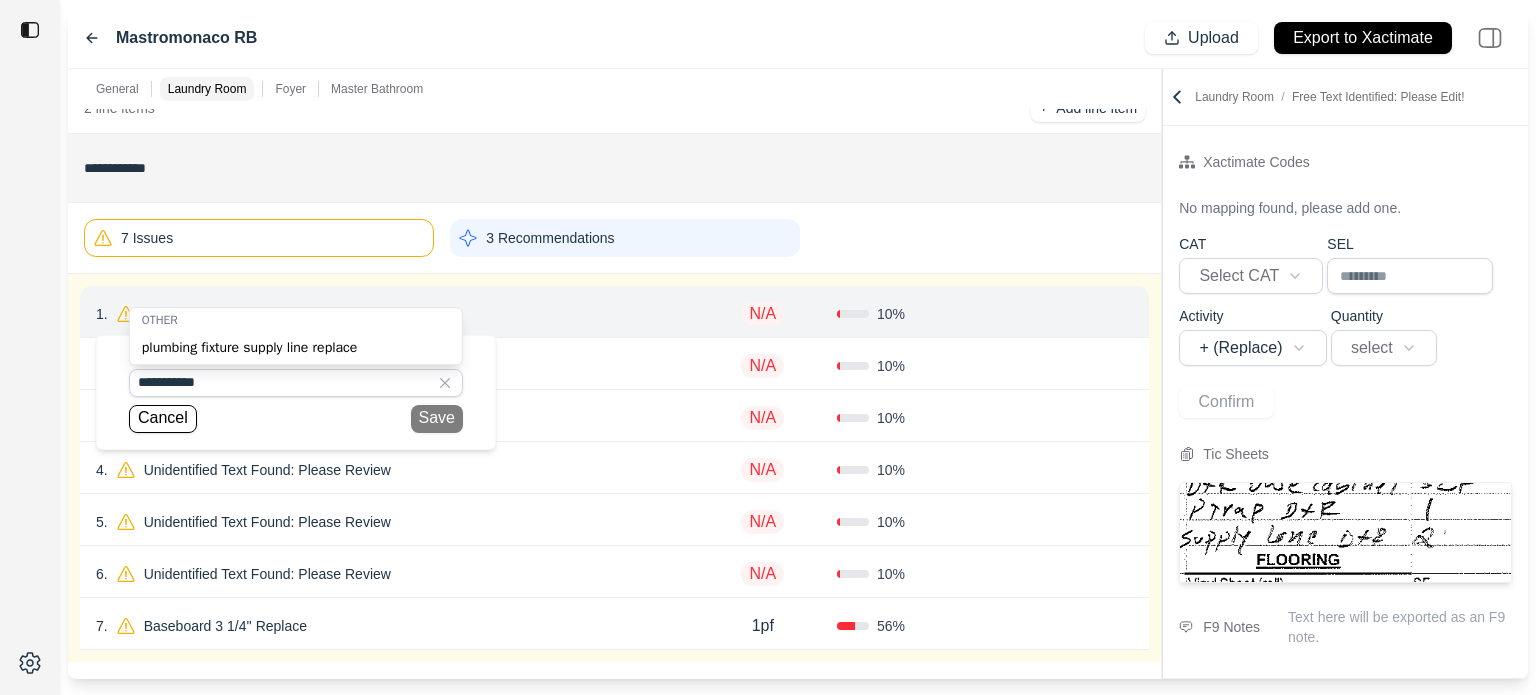 click on "plumbing fixture supply line replace" at bounding box center [296, 348] 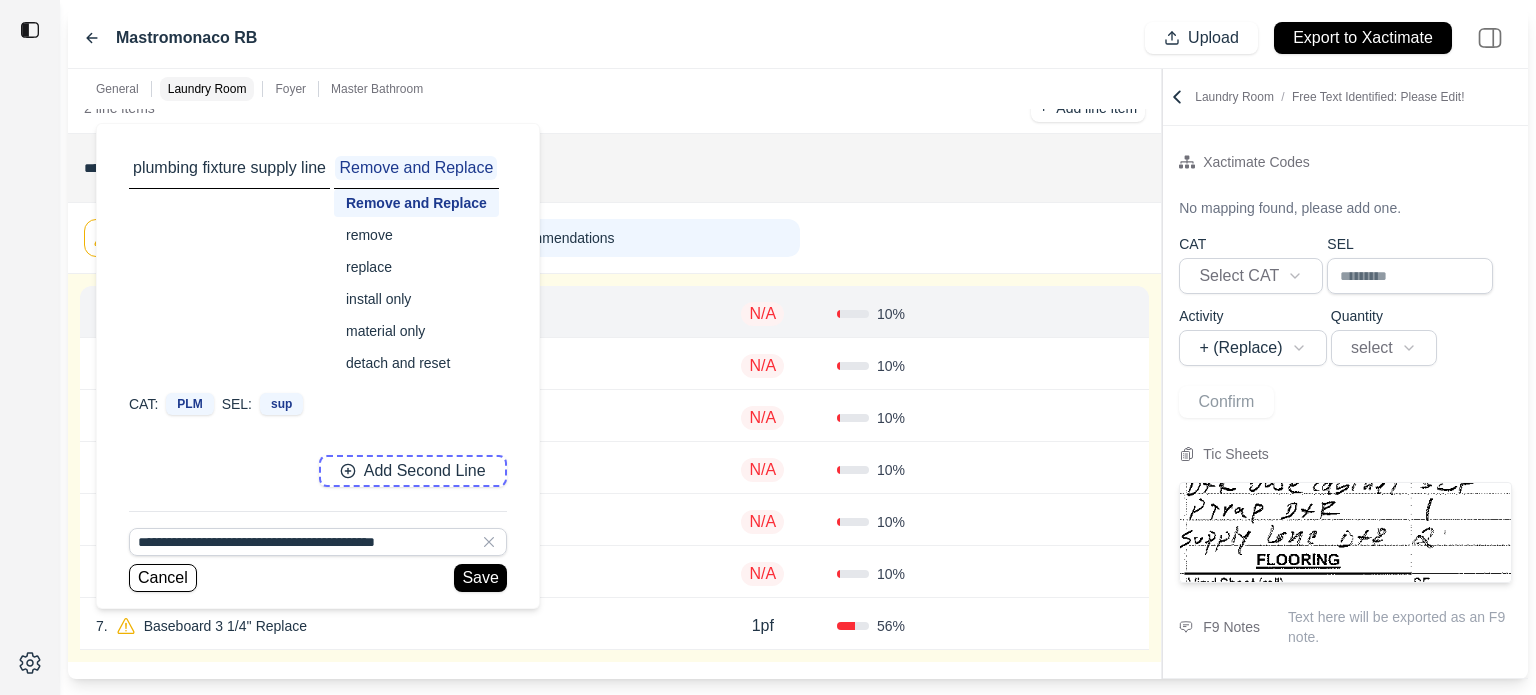 drag, startPoint x: 384, startPoint y: 359, endPoint x: 428, endPoint y: 457, distance: 107.42439 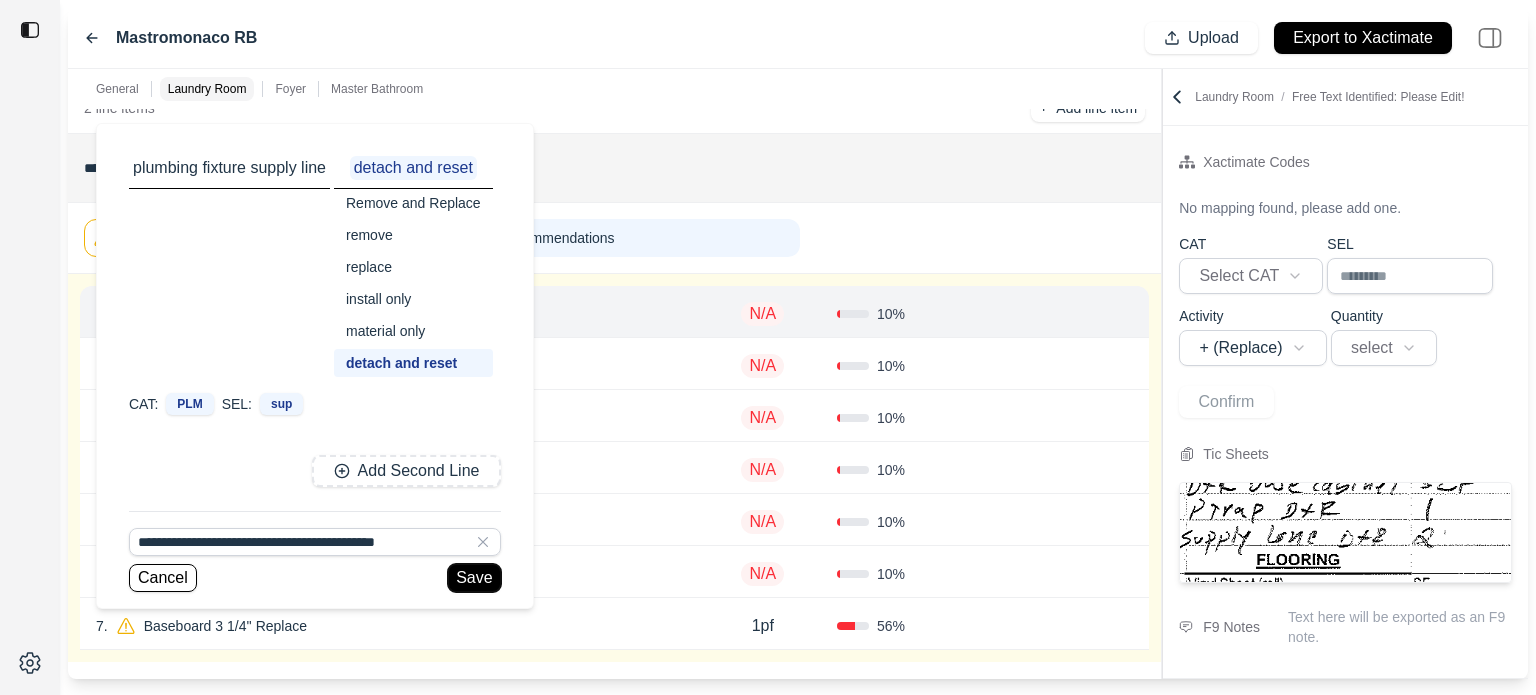 drag, startPoint x: 490, startPoint y: 569, endPoint x: 498, endPoint y: 561, distance: 11.313708 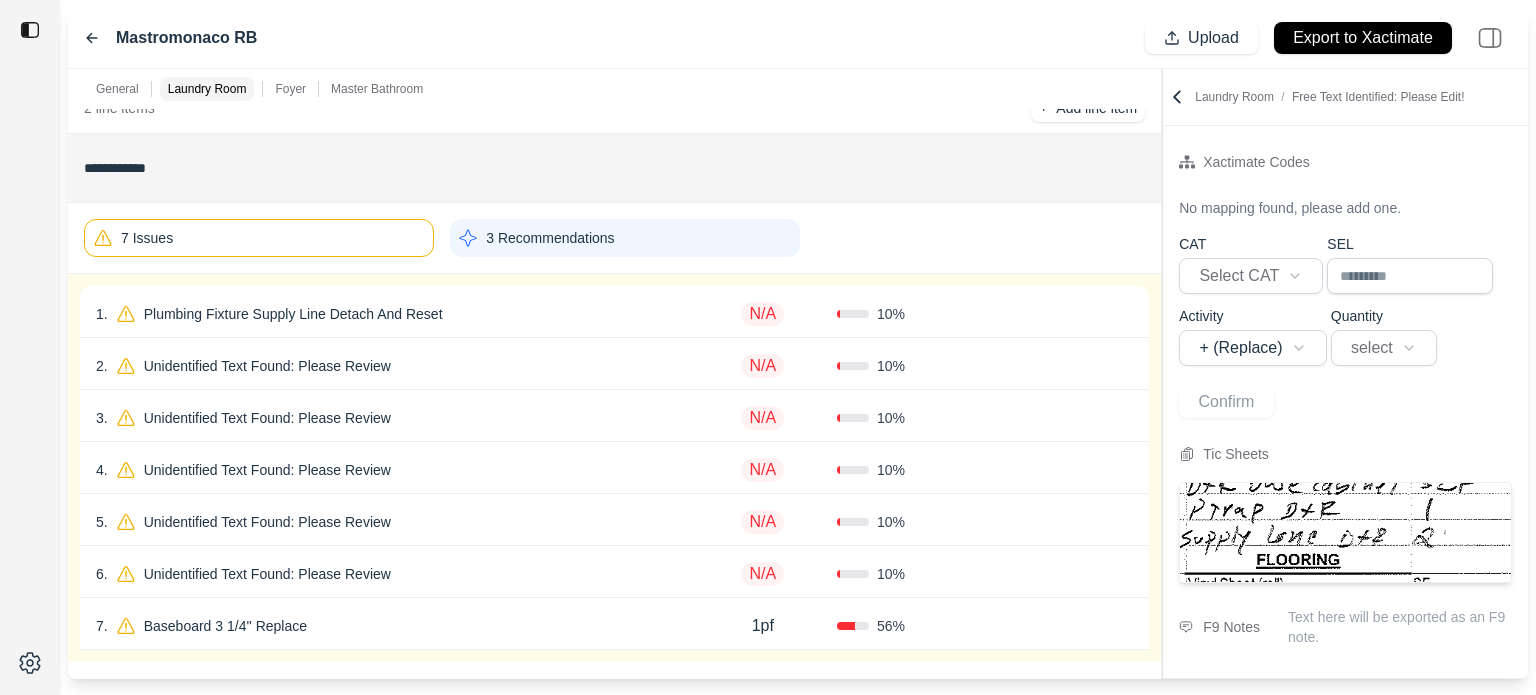 click on "N/A" at bounding box center (762, 314) 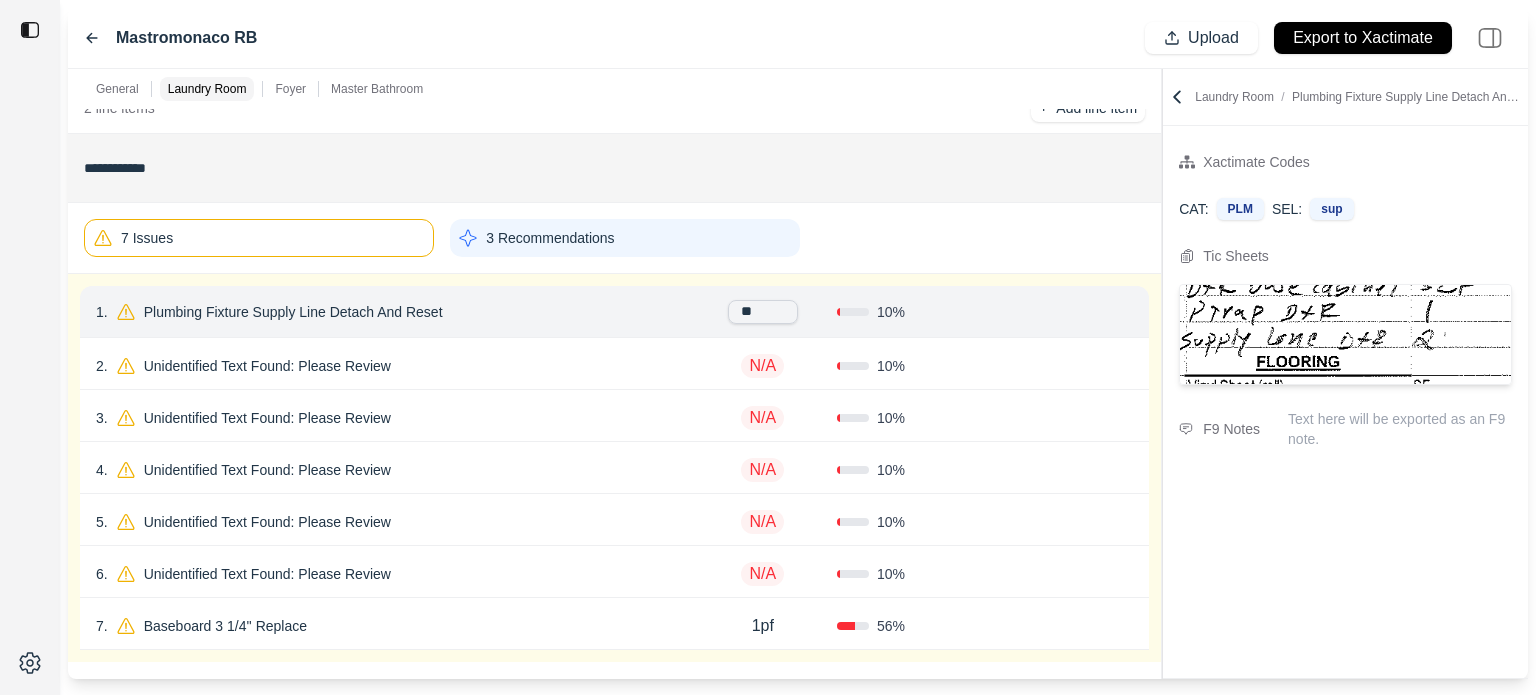 type on "***" 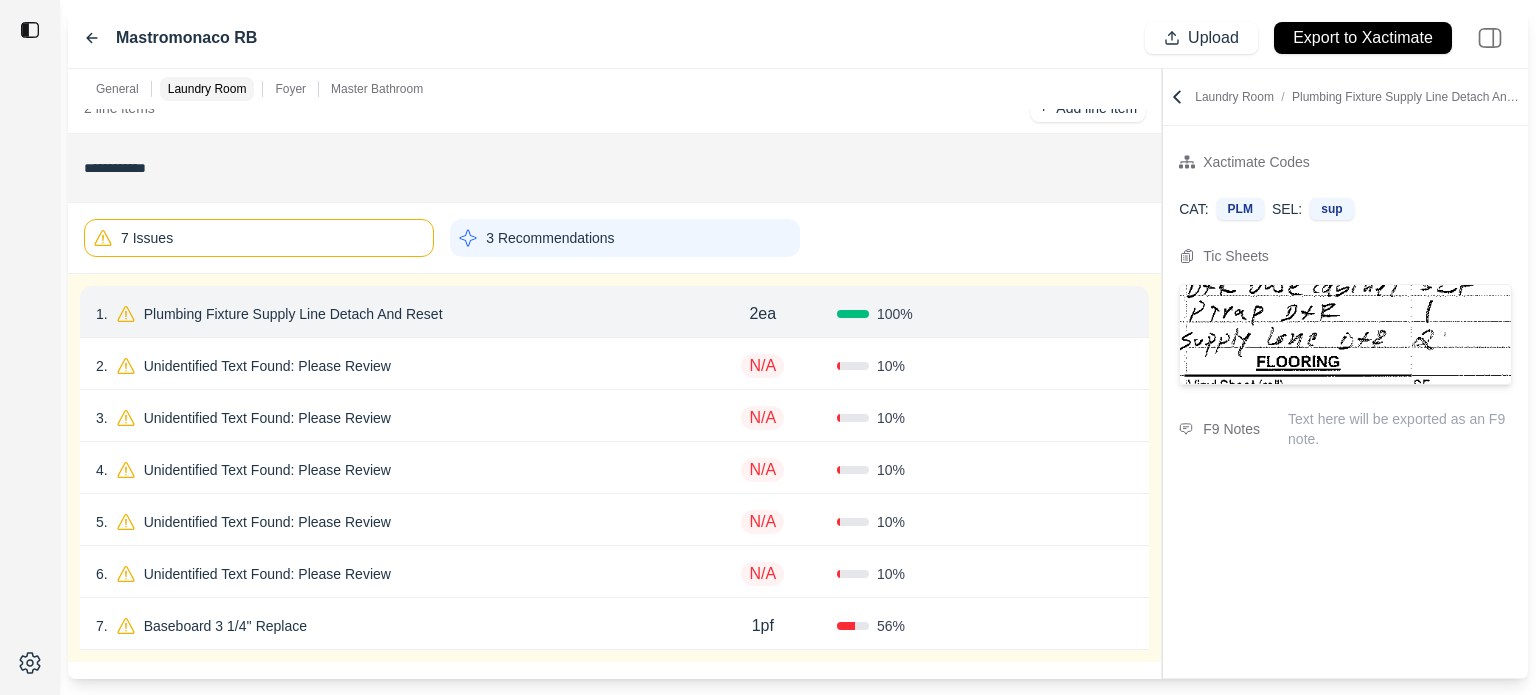 click on "Confirm" at bounding box center (1076, 314) 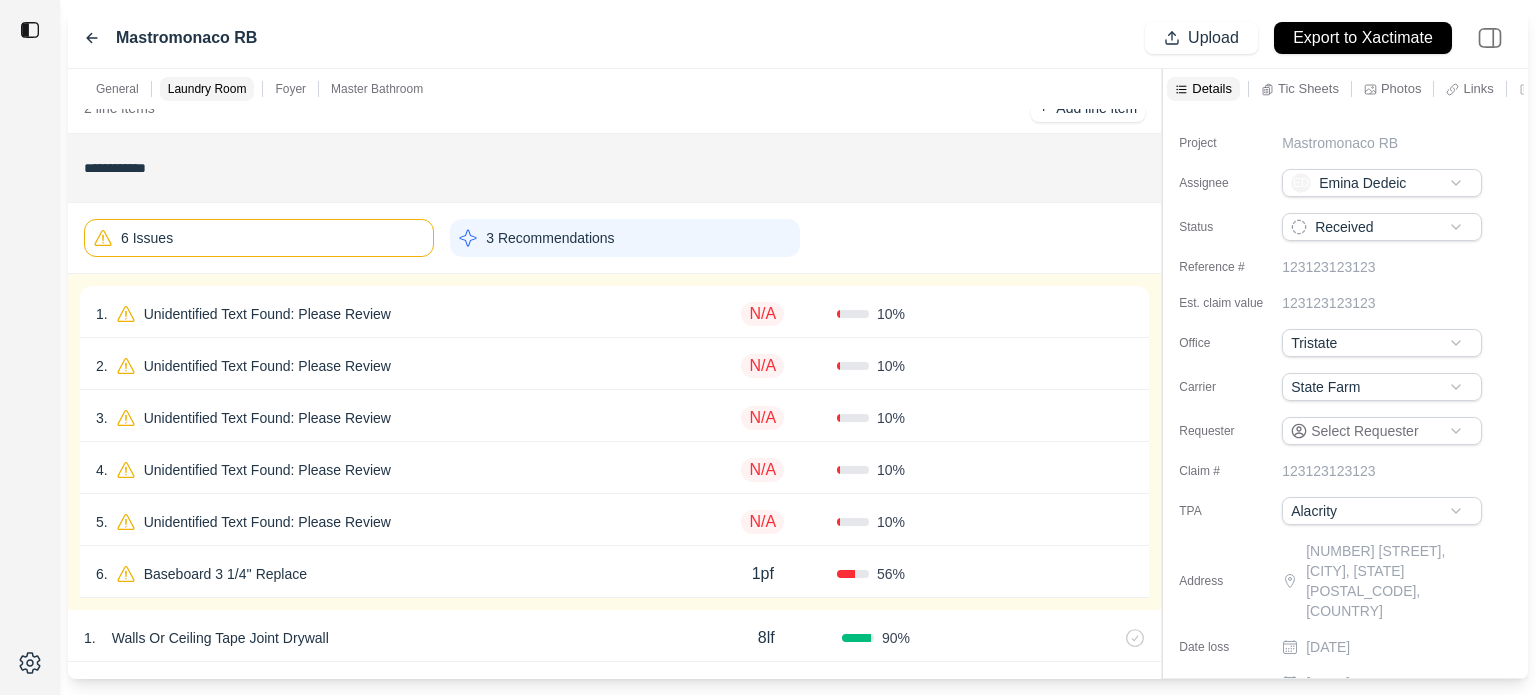 click on "1 . Unidentified Text Found: Please Review" at bounding box center [392, 314] 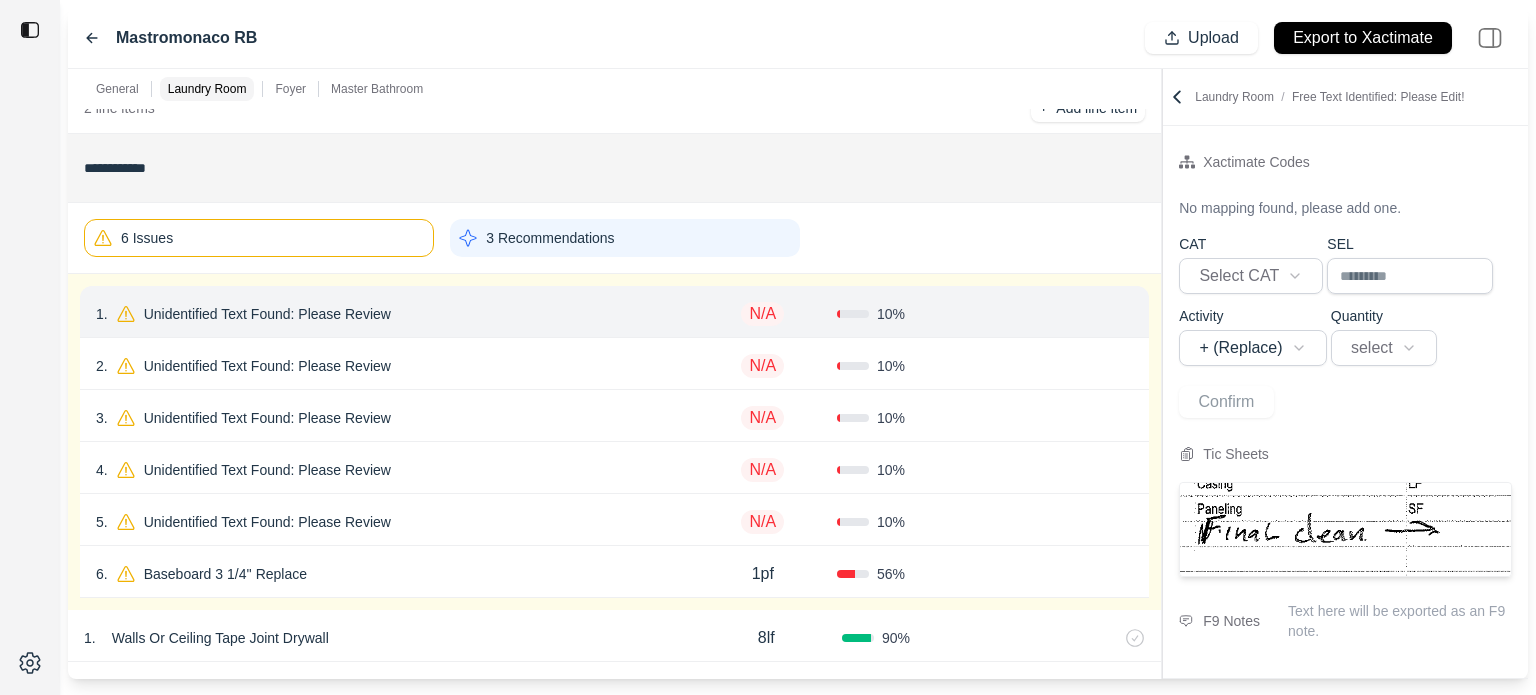 click on "Unidentified Text Found: Please Review" at bounding box center [267, 314] 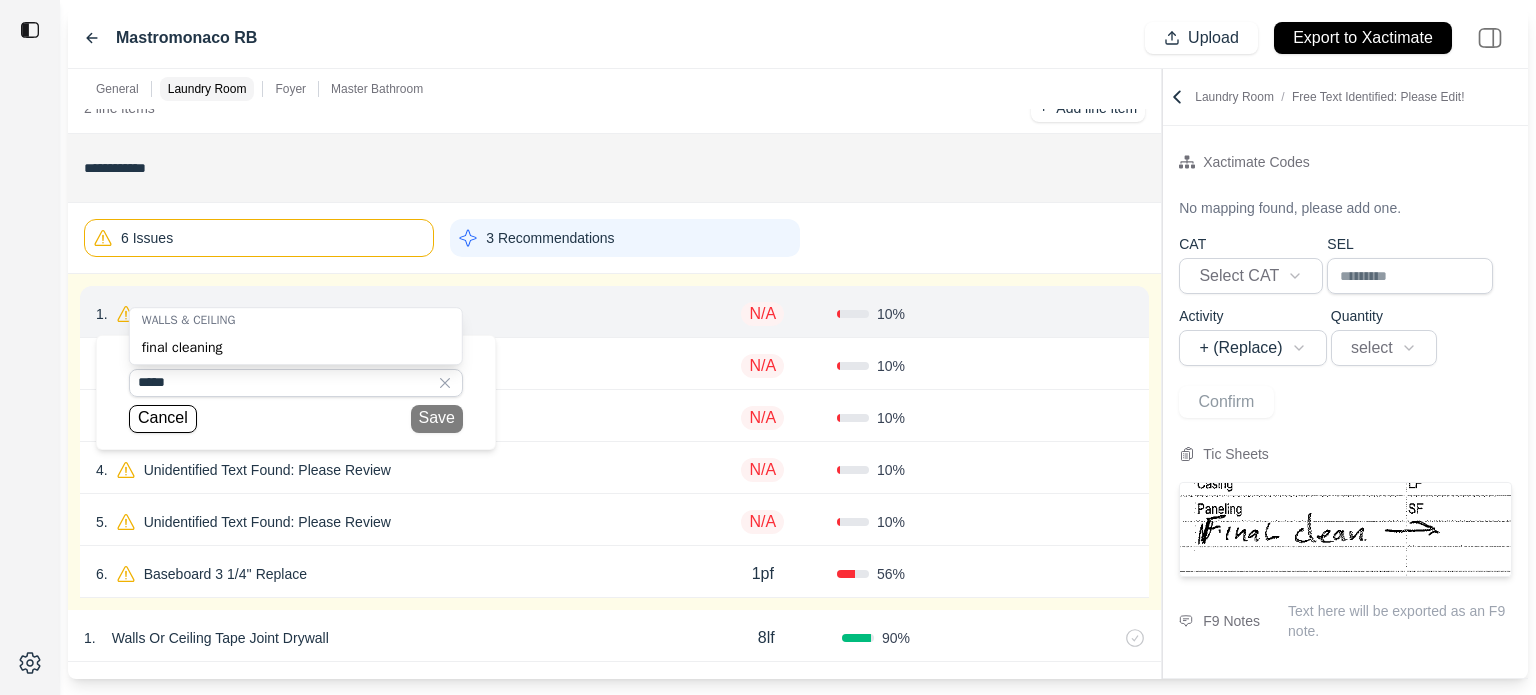 click on "final cleaning" at bounding box center (296, 348) 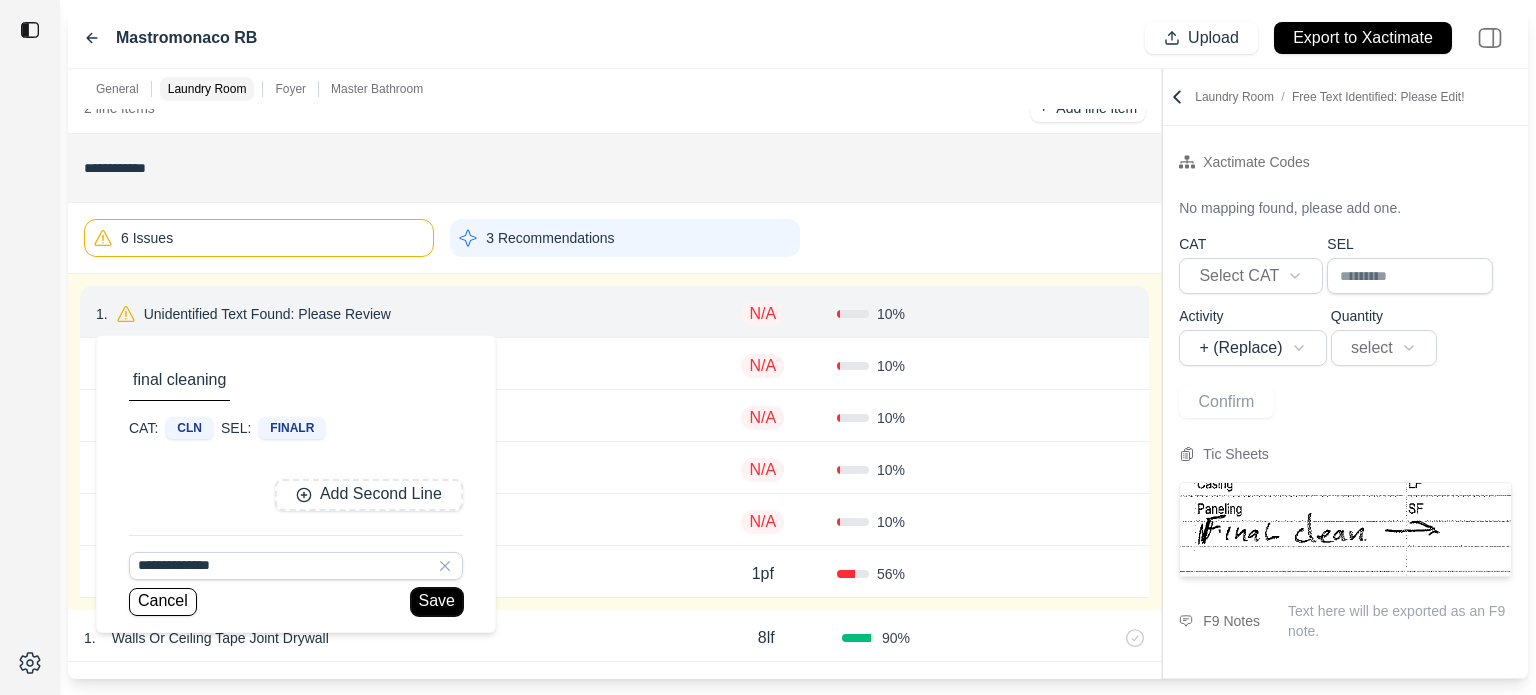 click on "Save" at bounding box center (437, 602) 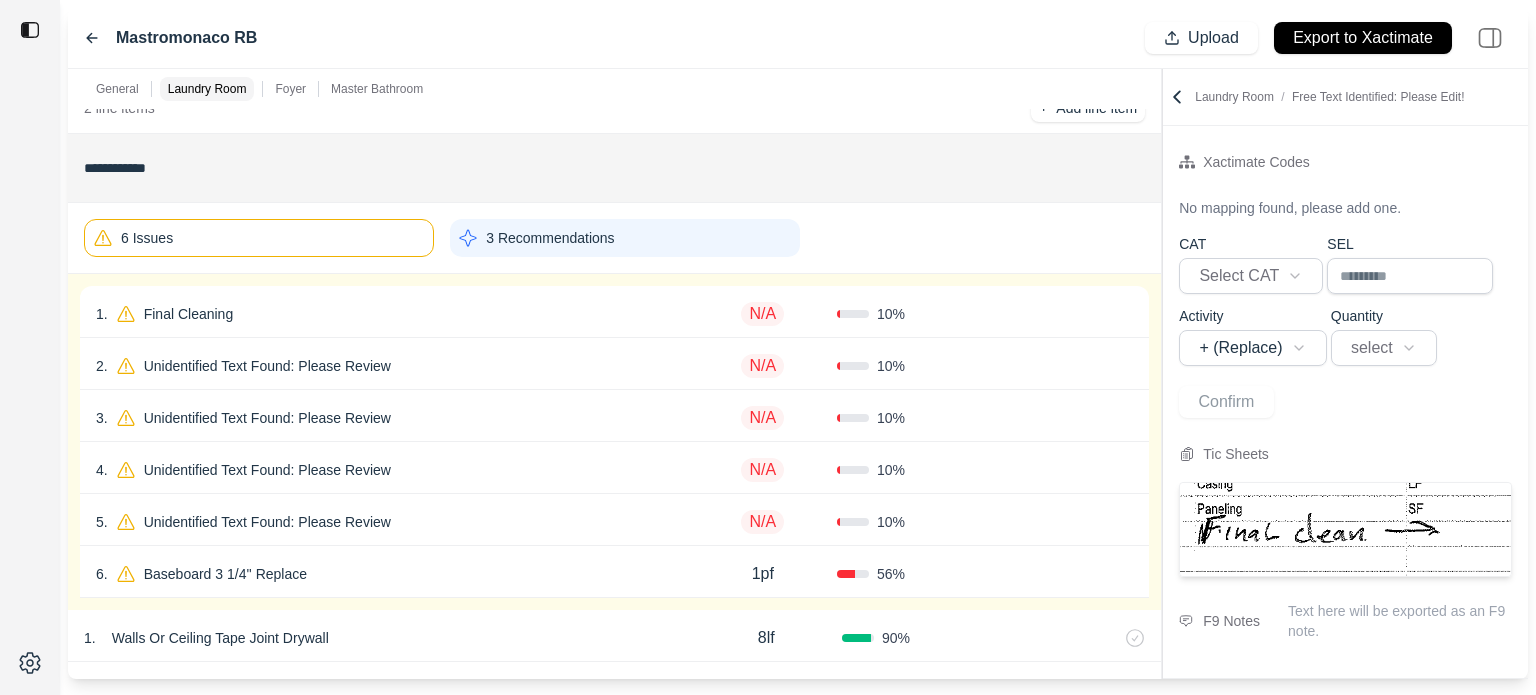 click on "N/A" at bounding box center [762, 314] 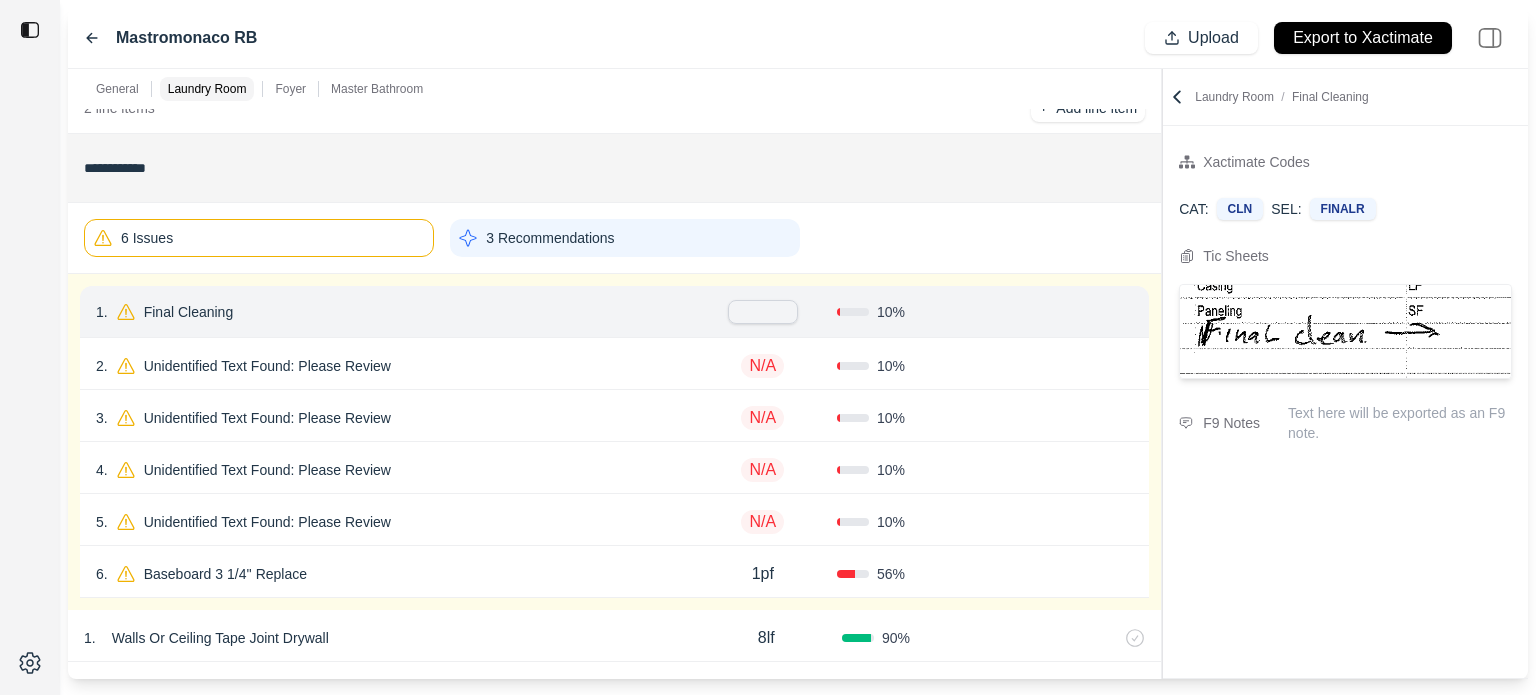 type on "*" 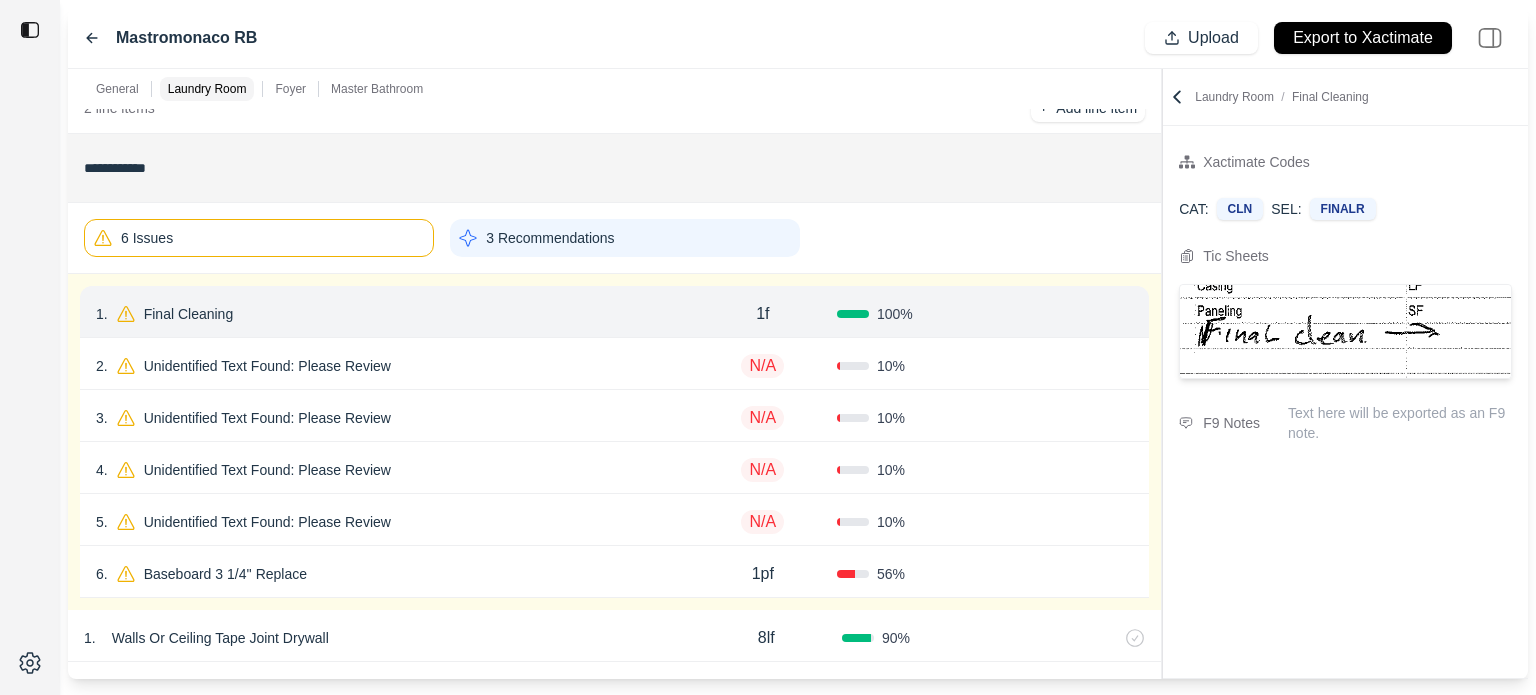 click on "Confirm" at bounding box center (1076, 314) 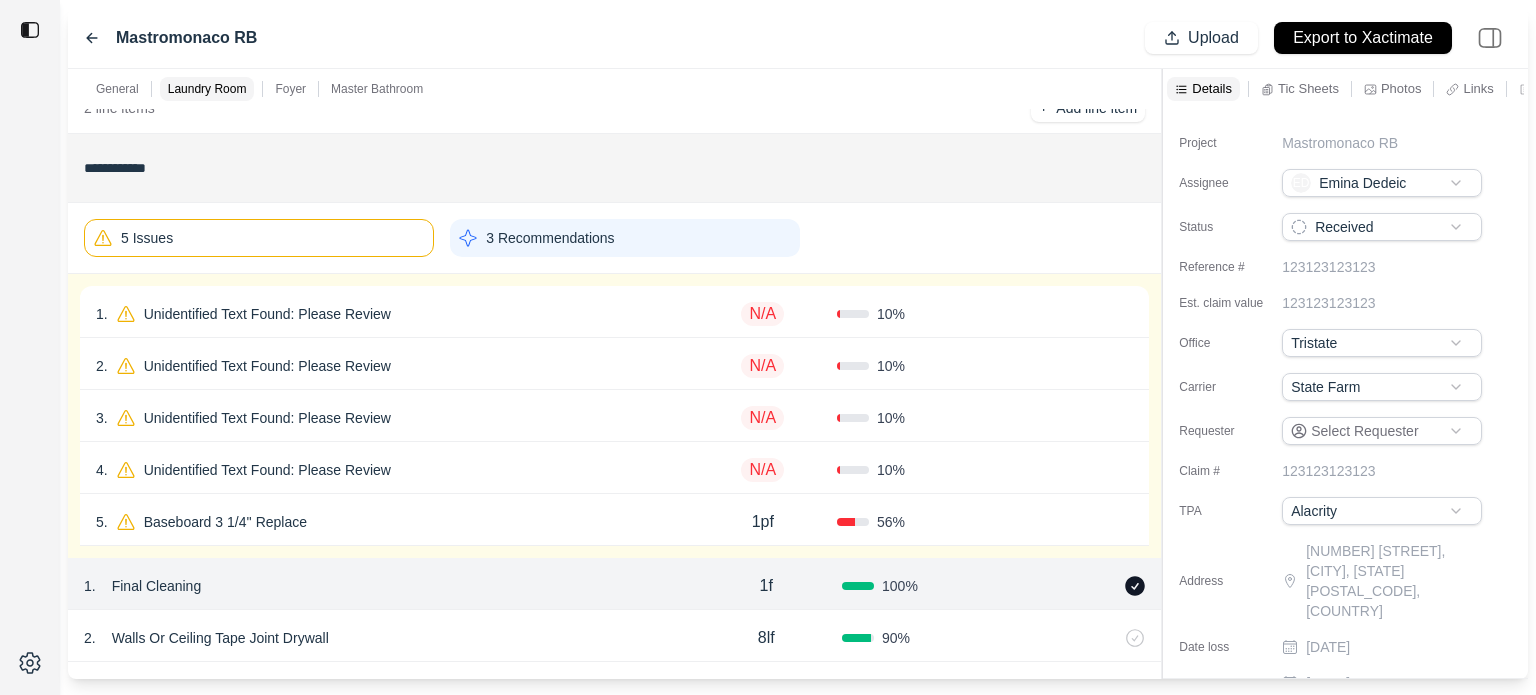 click on "Unidentified Text Found: Please Review" at bounding box center [267, 314] 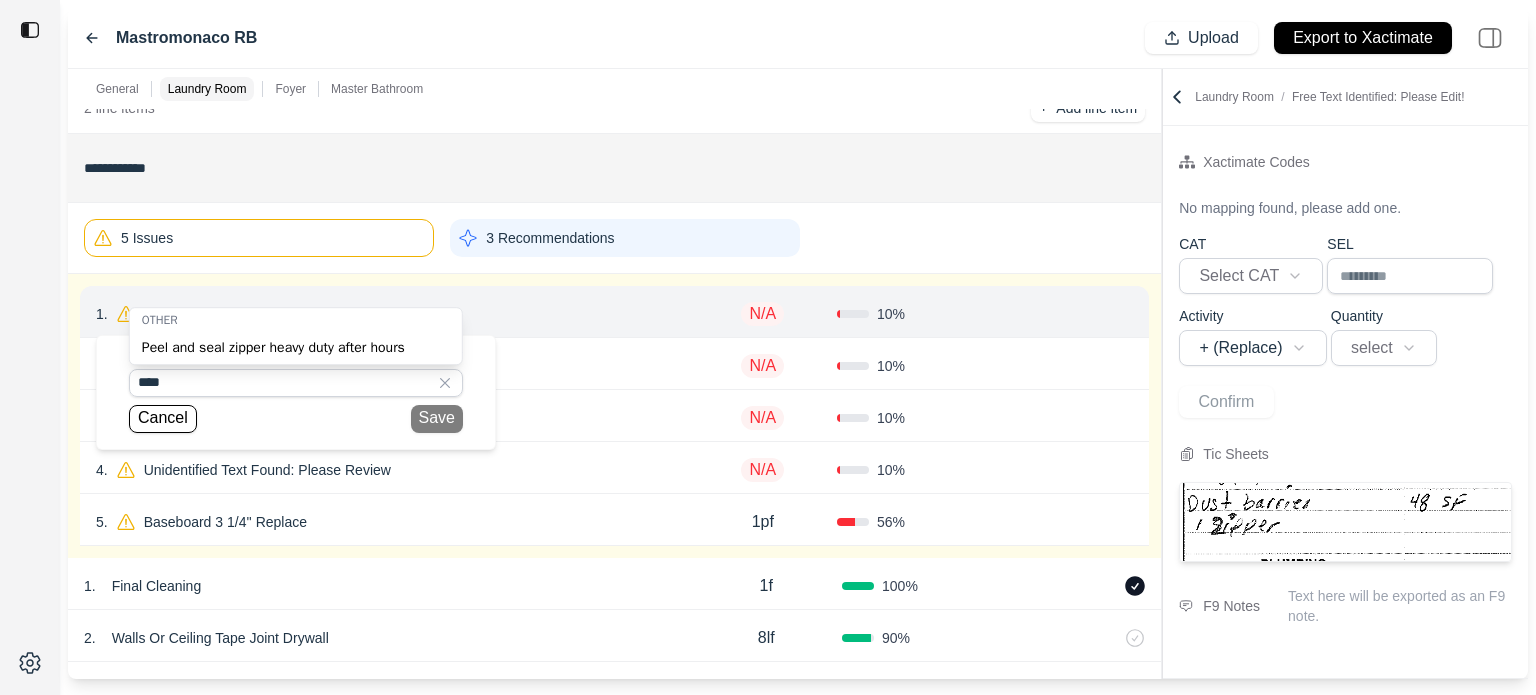 click on "Peel and seal zipper heavy duty after hours" at bounding box center [296, 348] 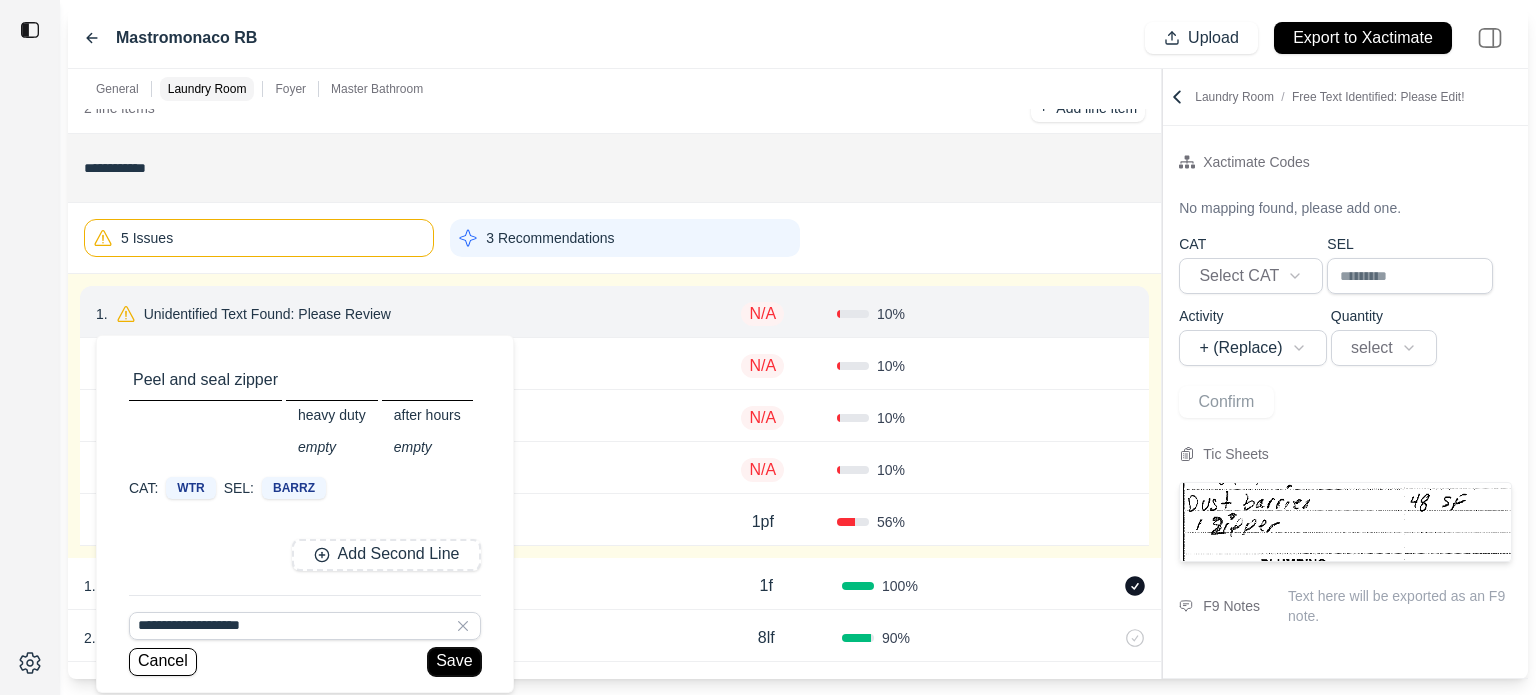 click on "Save" at bounding box center (454, 662) 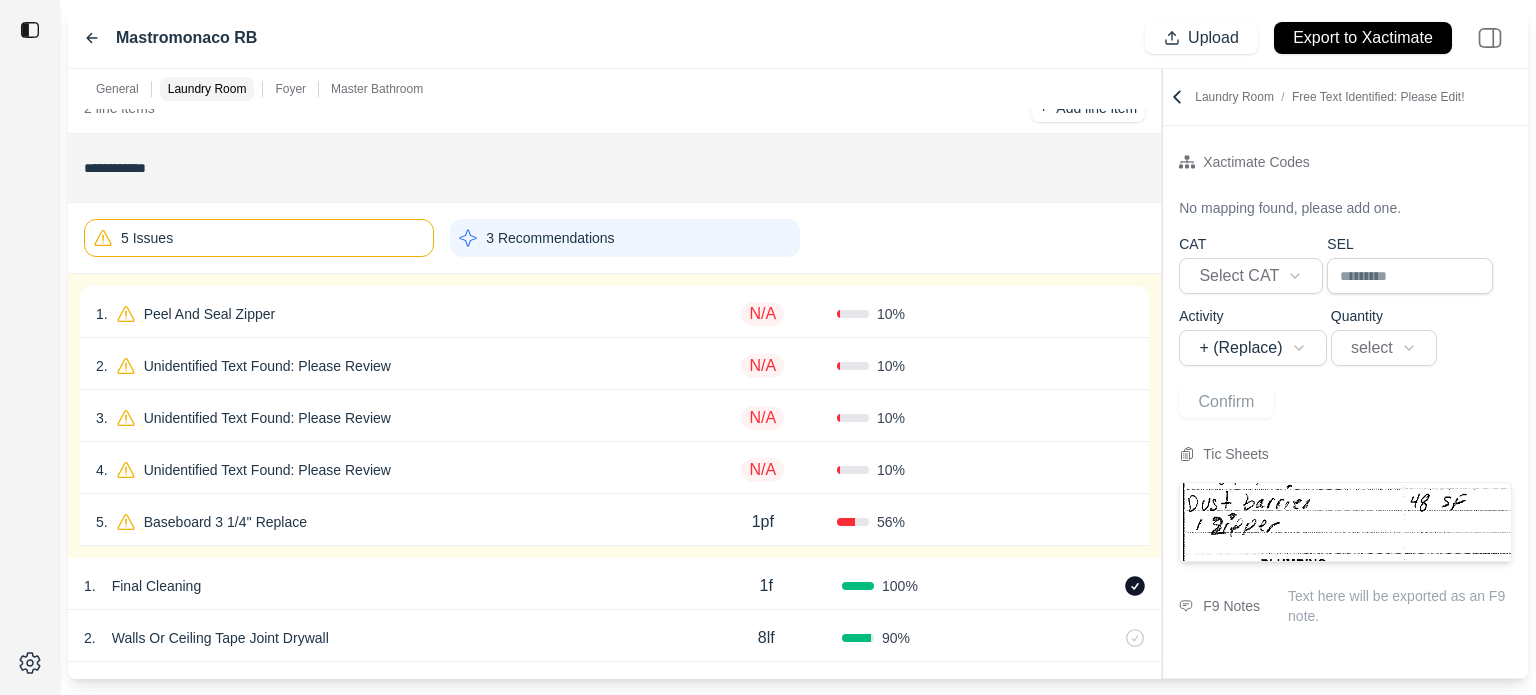 click on "N/A" at bounding box center (762, 314) 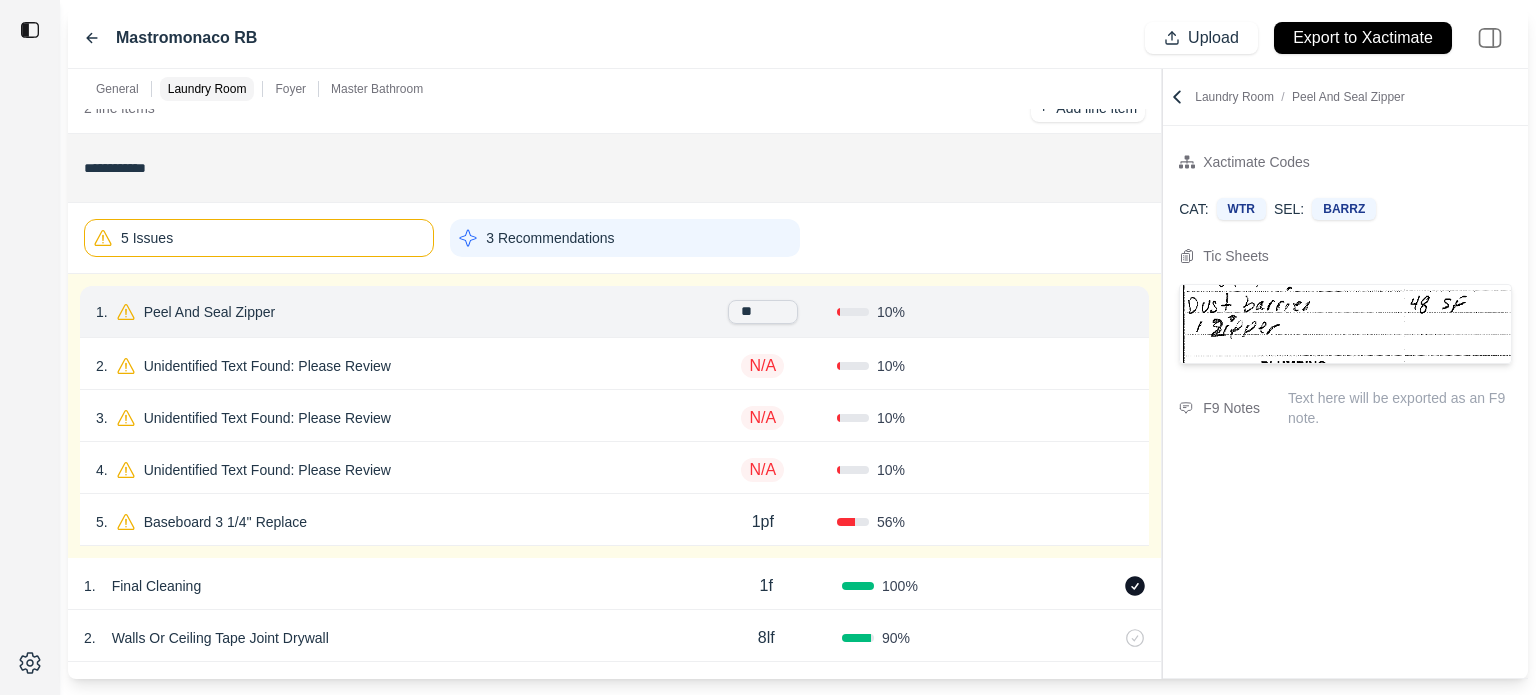 type on "***" 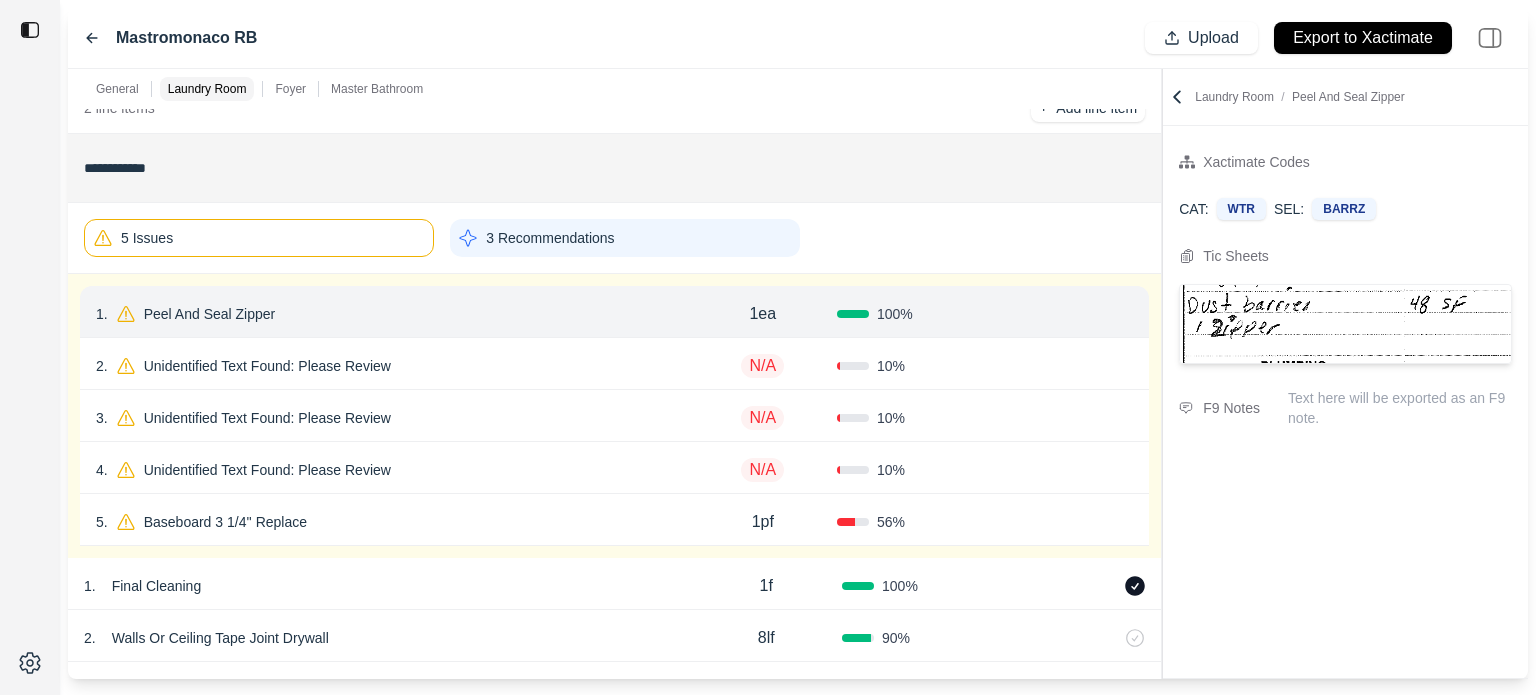 click on "Confirm" at bounding box center [1076, 314] 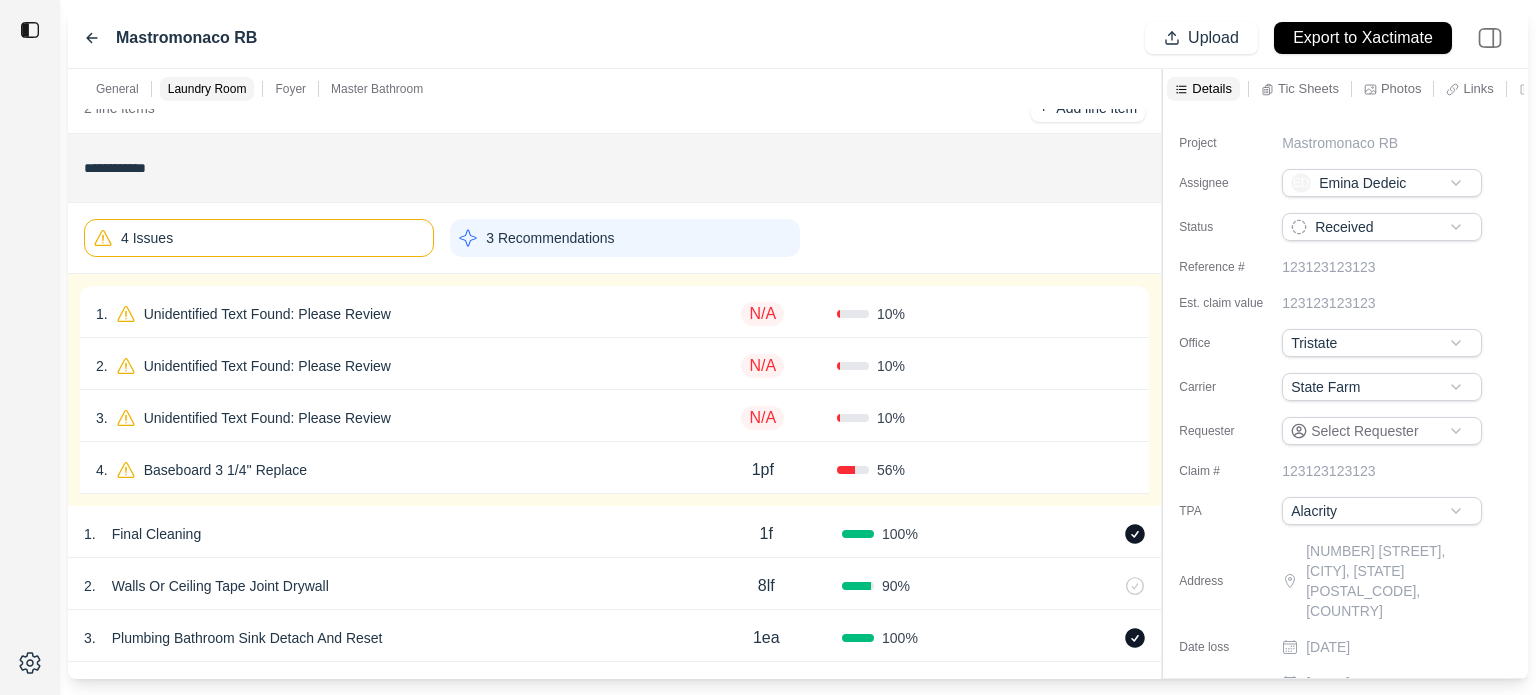 click on "Unidentified Text Found: Please Review" at bounding box center [267, 314] 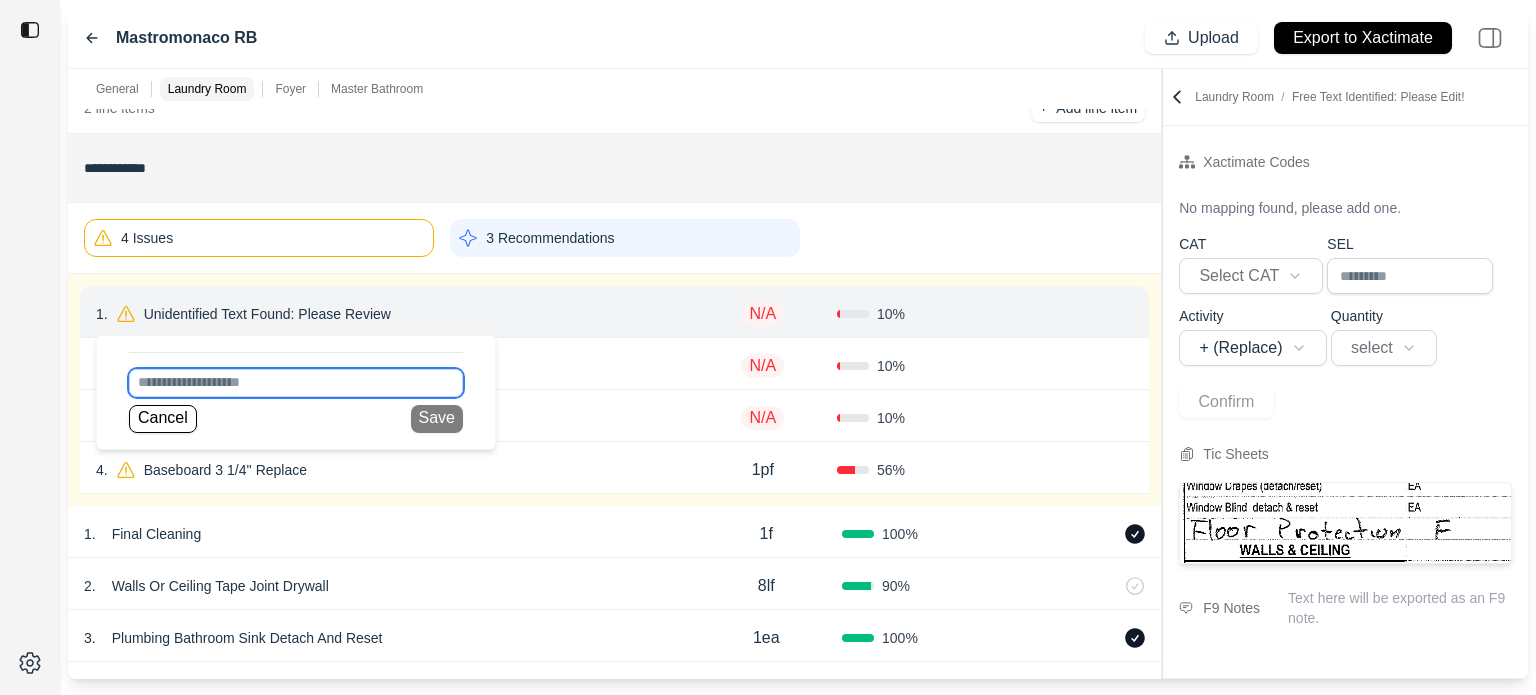click at bounding box center [296, 383] 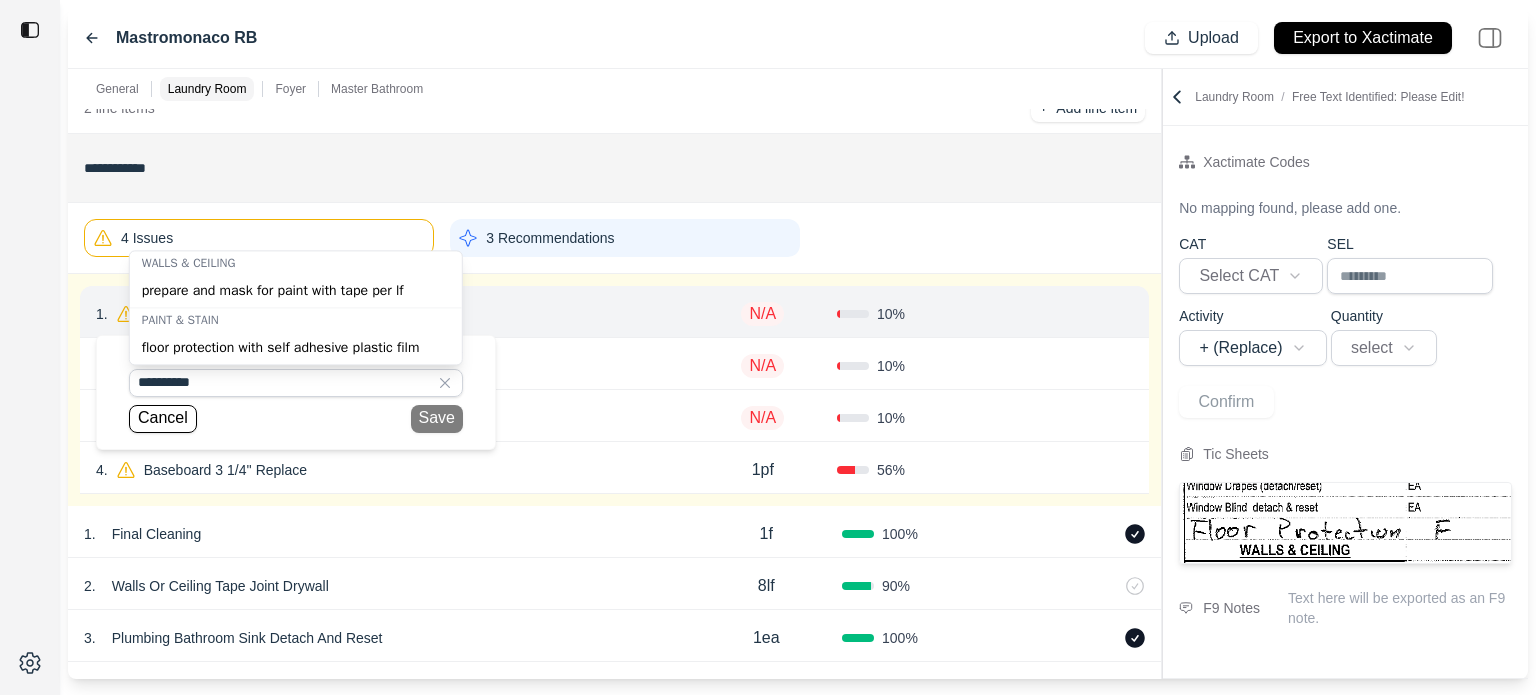 click on "prepare and mask for paint with tape per lf" at bounding box center [296, 291] 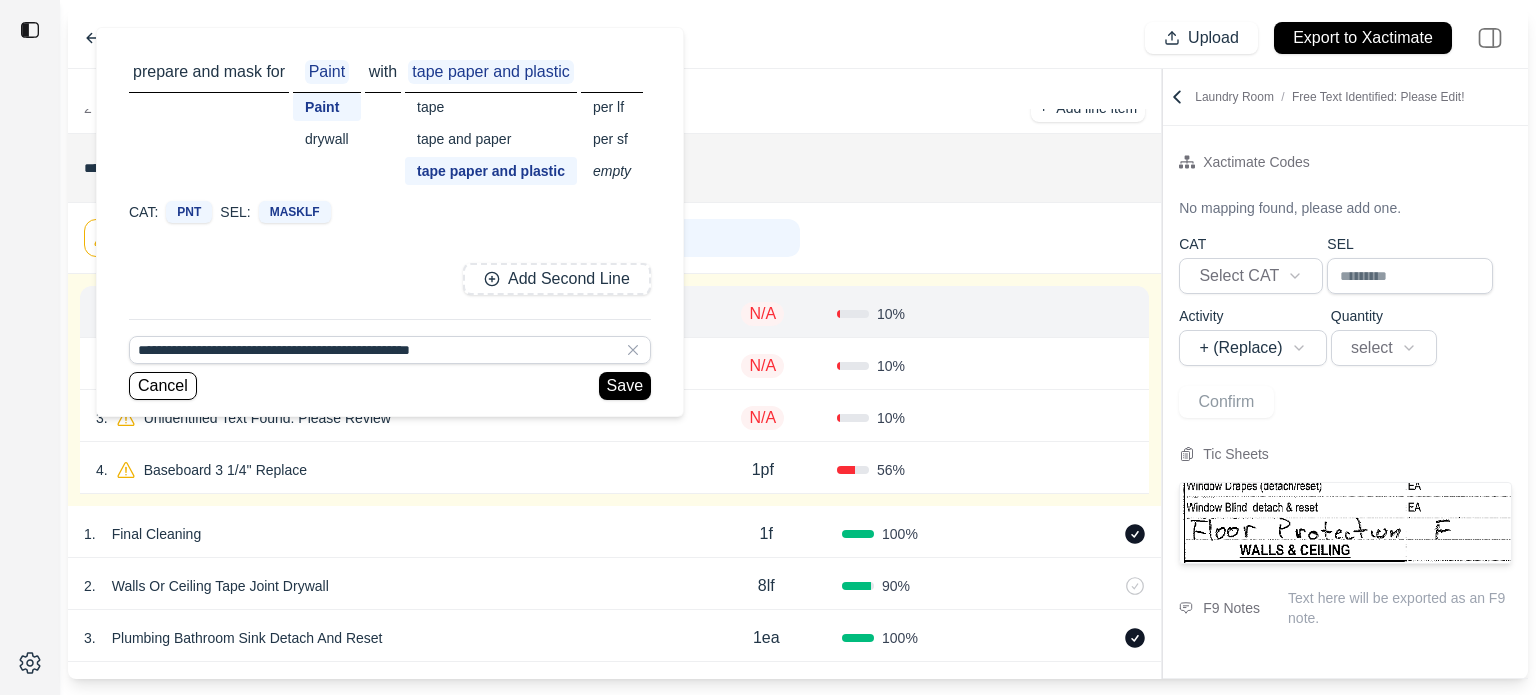 click on "drywall" at bounding box center [327, 139] 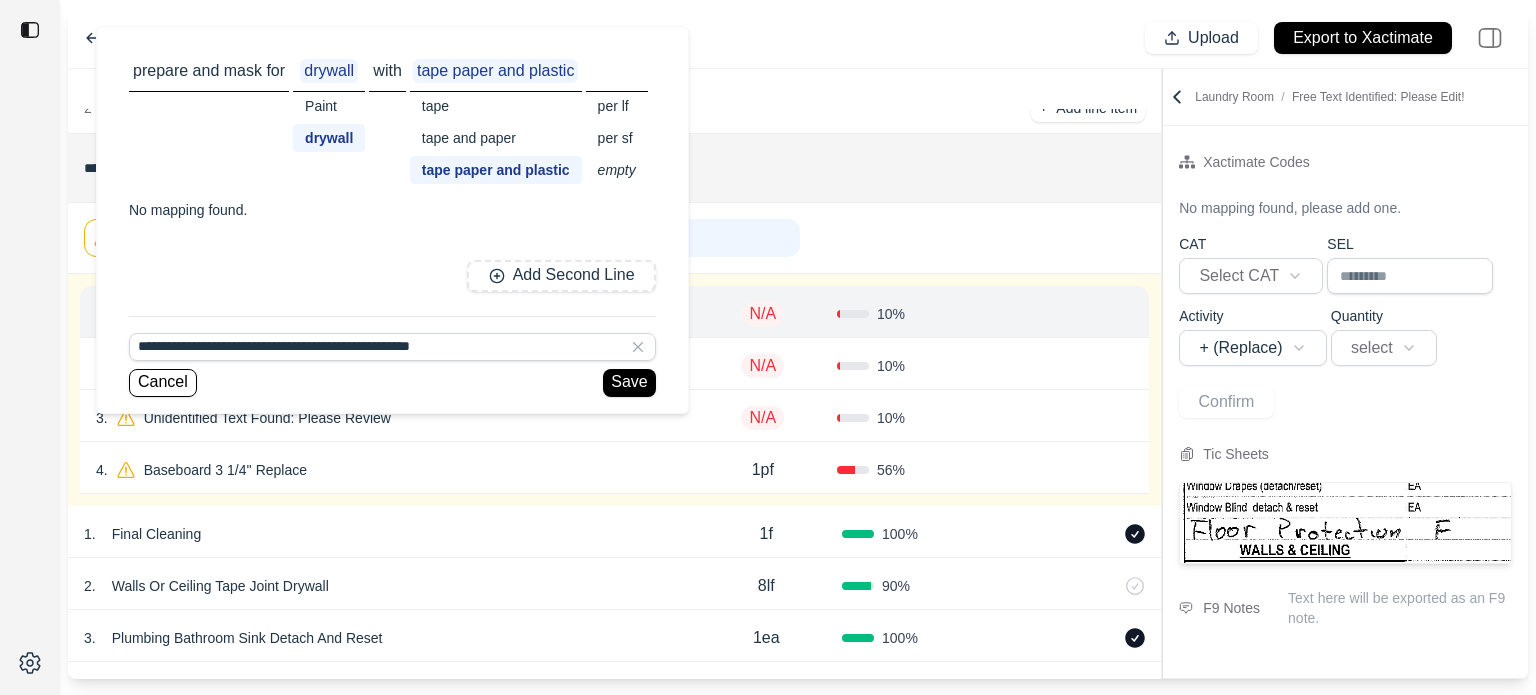 click on "Paint" at bounding box center (329, 106) 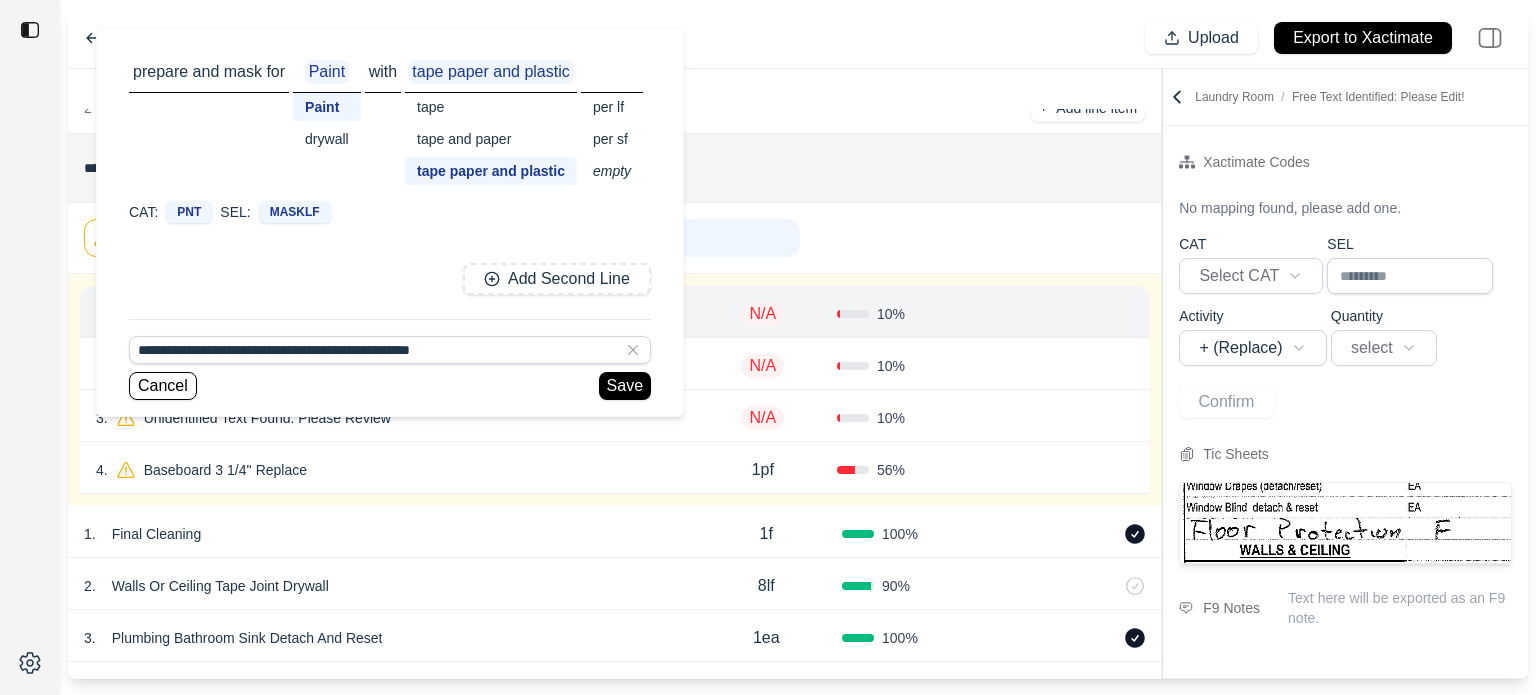 click on "per sf" at bounding box center [612, 139] 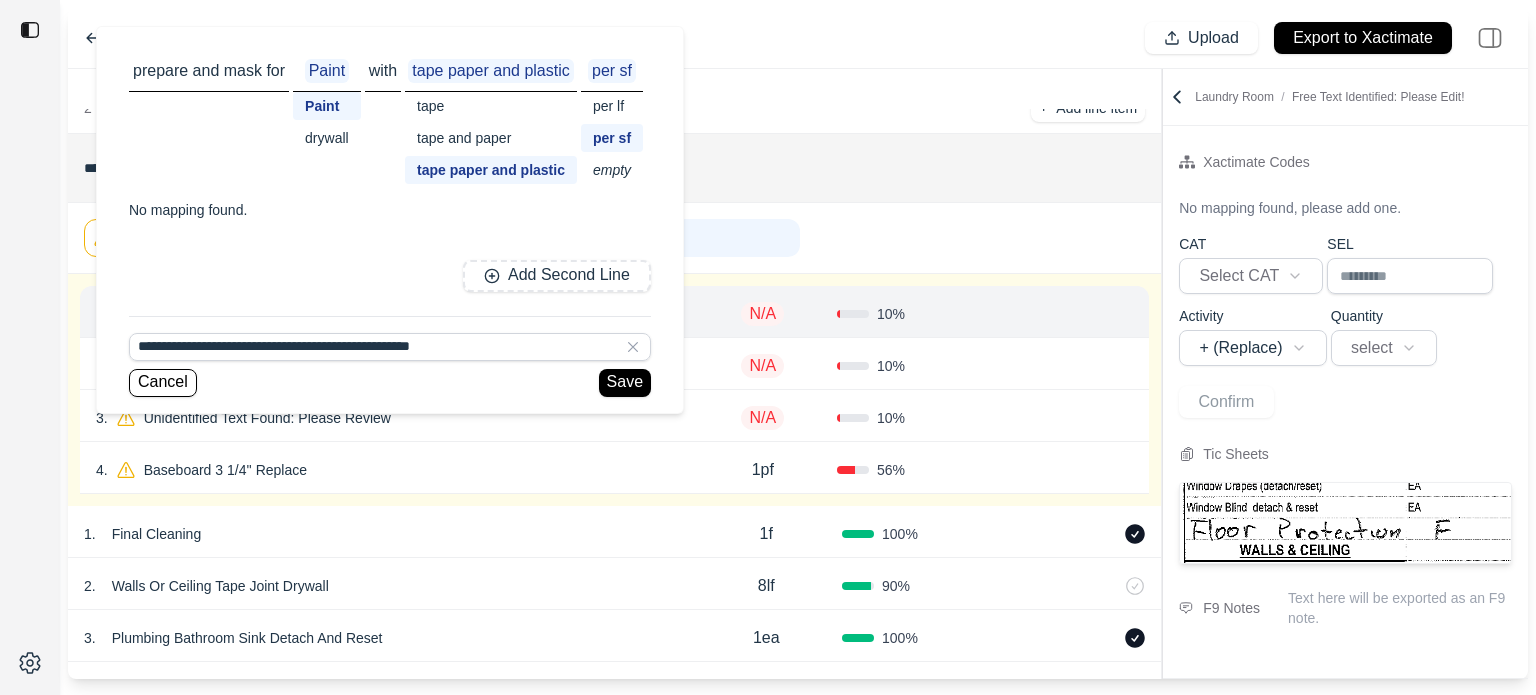 click on "tape" at bounding box center (491, 106) 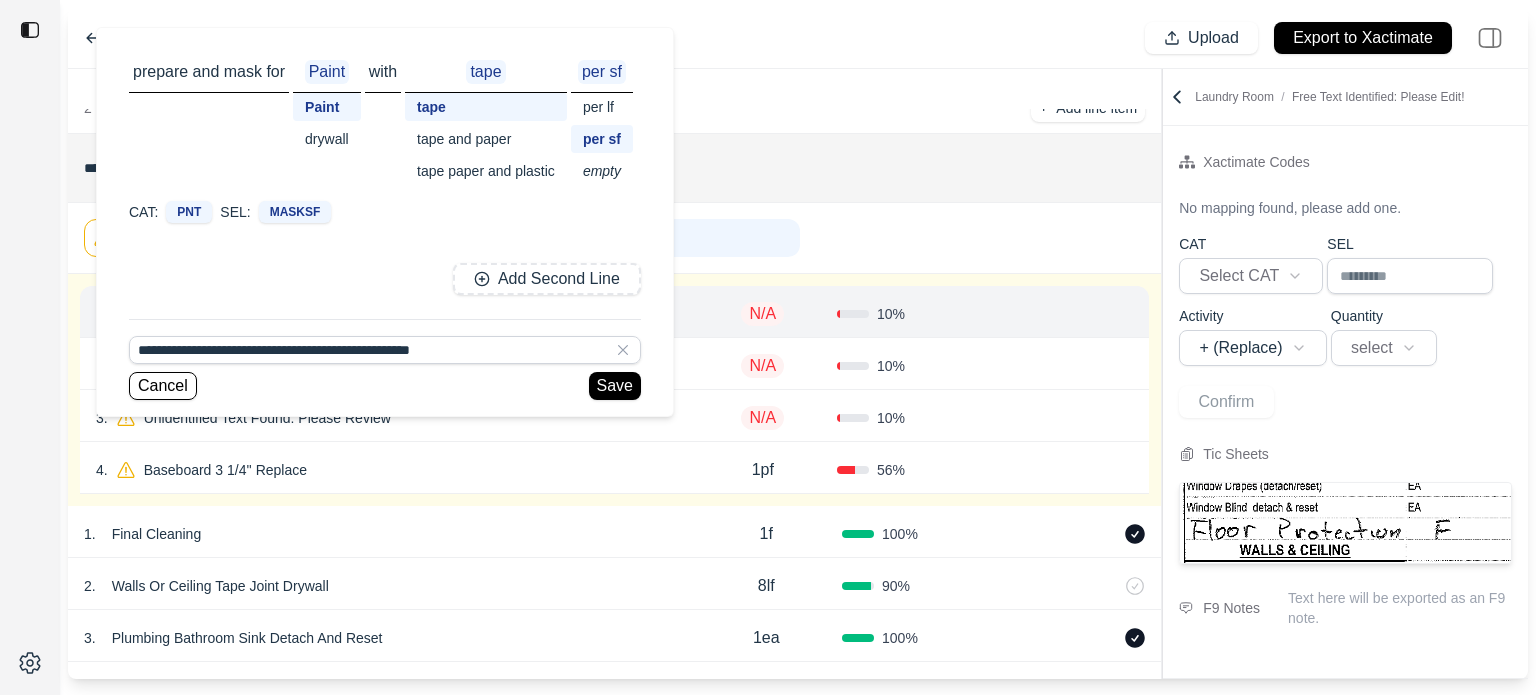click on "tape and paper" at bounding box center [486, 139] 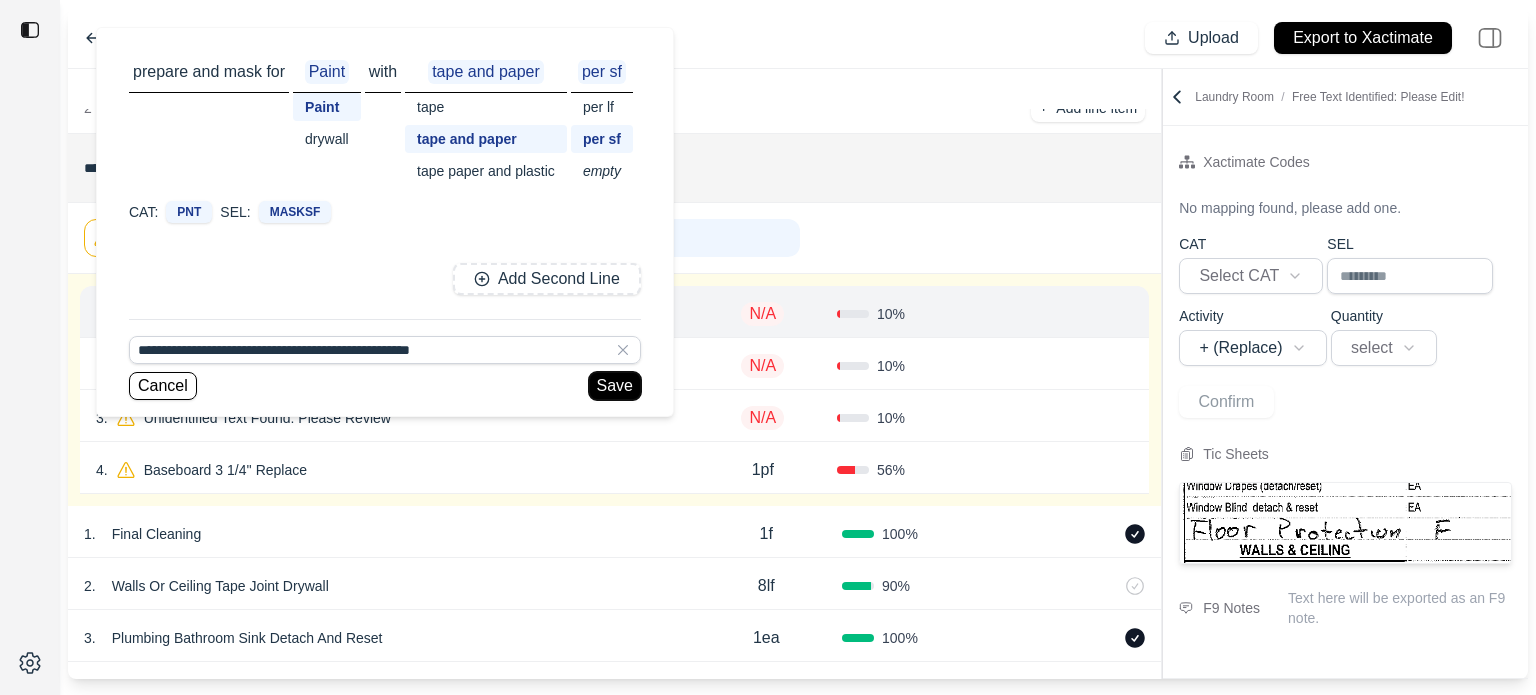 click on "Save" at bounding box center [615, 386] 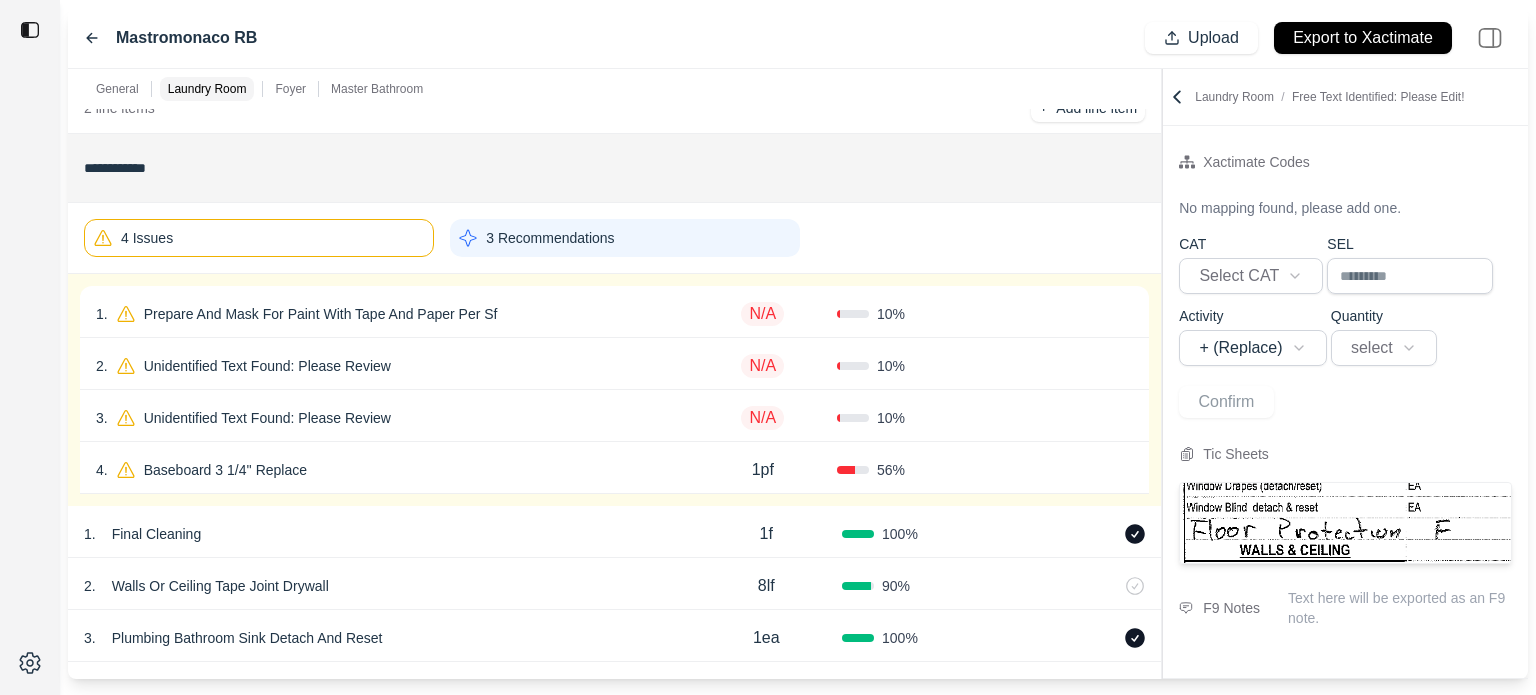 click on "N/A" at bounding box center (762, 314) 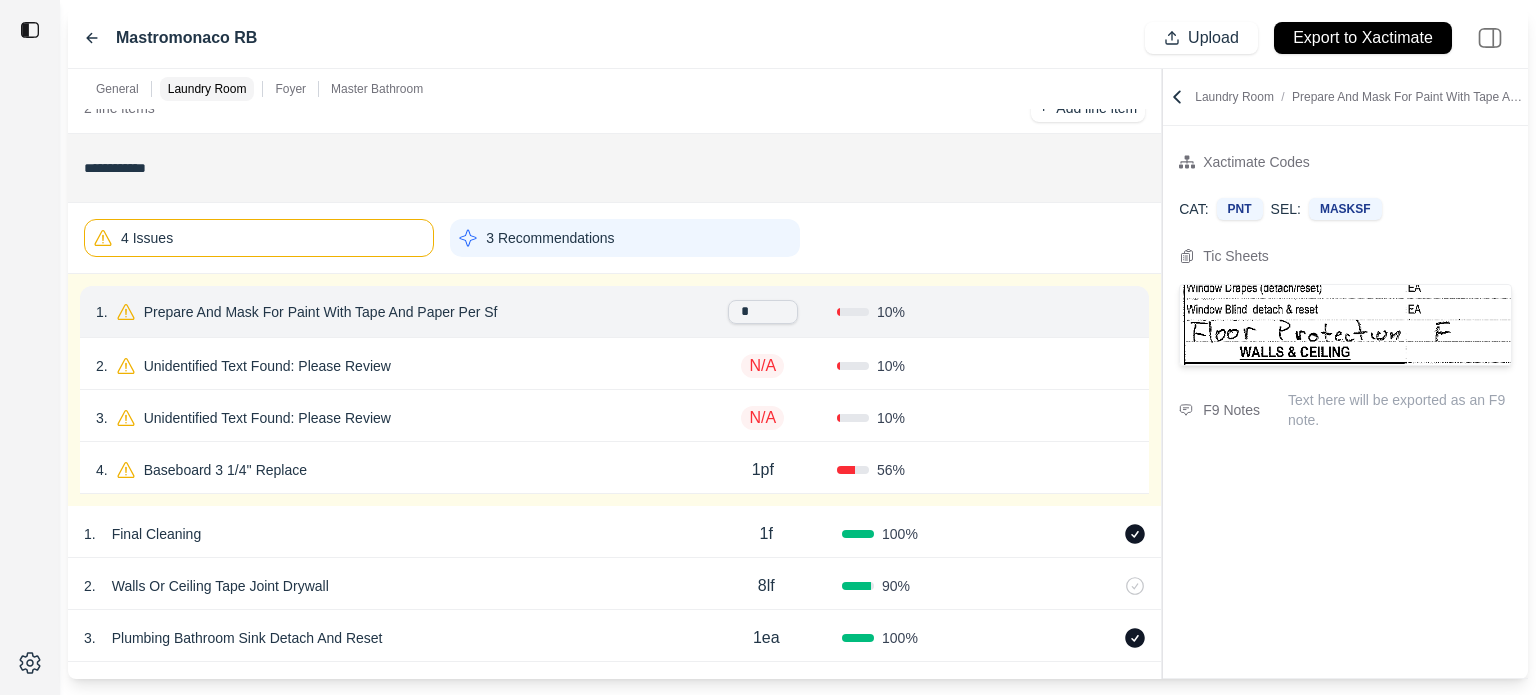 type on "**" 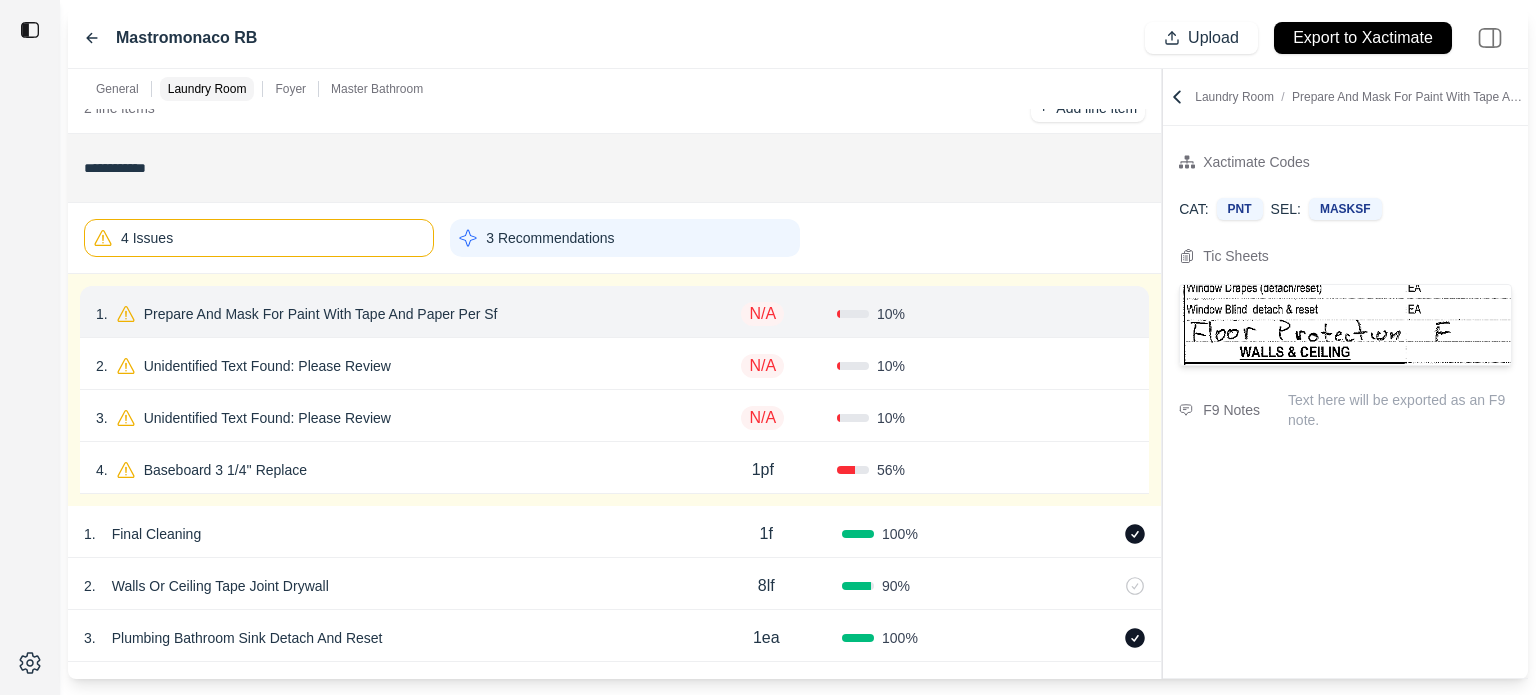 click on "4   Issues 3   Recommendations" at bounding box center (614, 238) 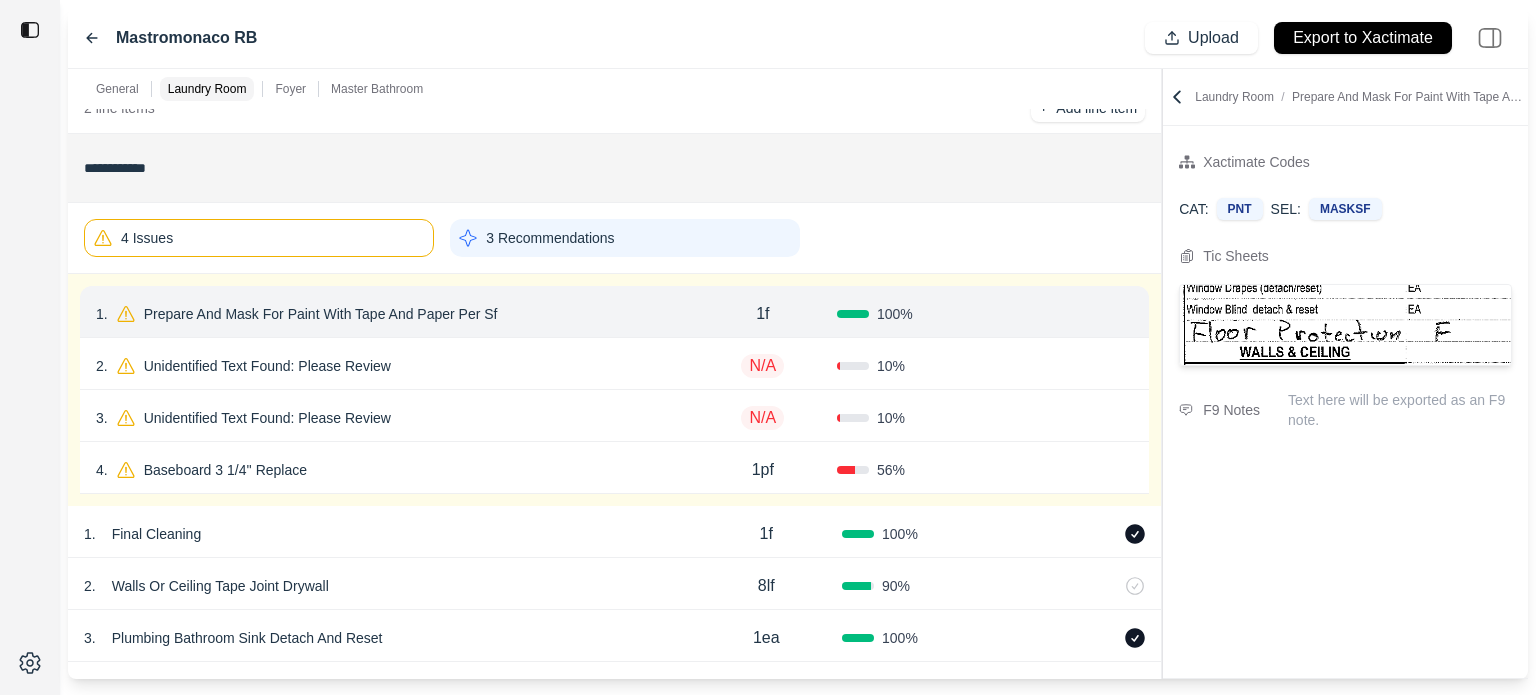 click on "Confirm" at bounding box center [1076, 314] 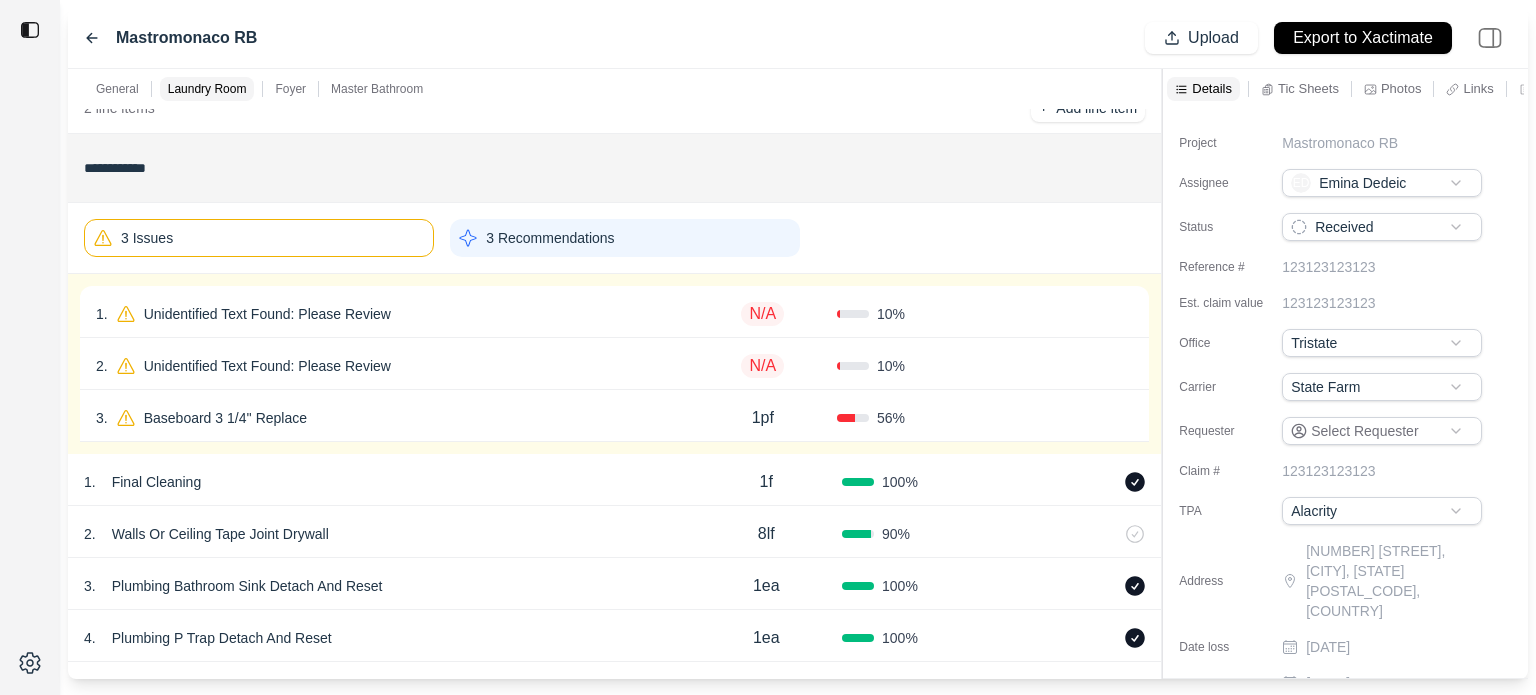 click on "Unidentified Text Found: Please Review" at bounding box center [267, 314] 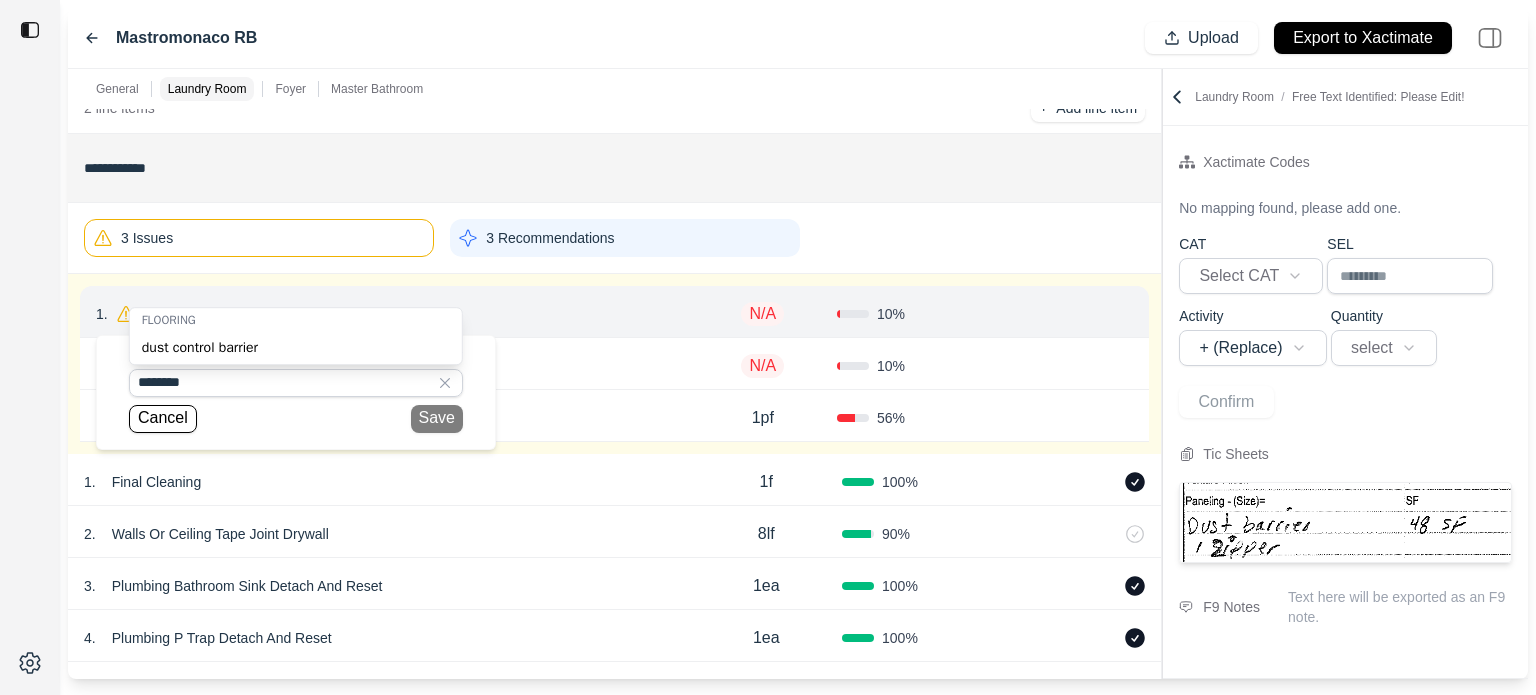 click on "dust control barrier" at bounding box center (296, 348) 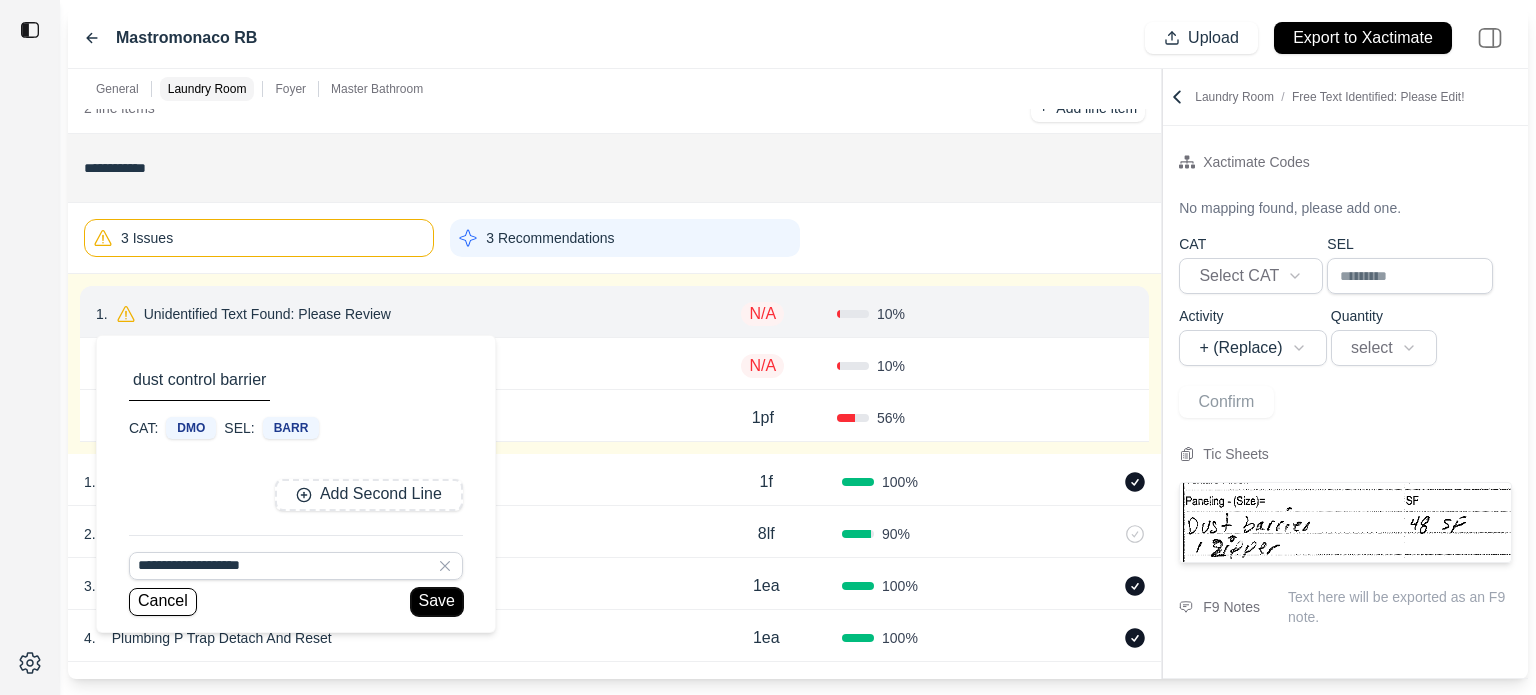 click on "Save" at bounding box center (437, 602) 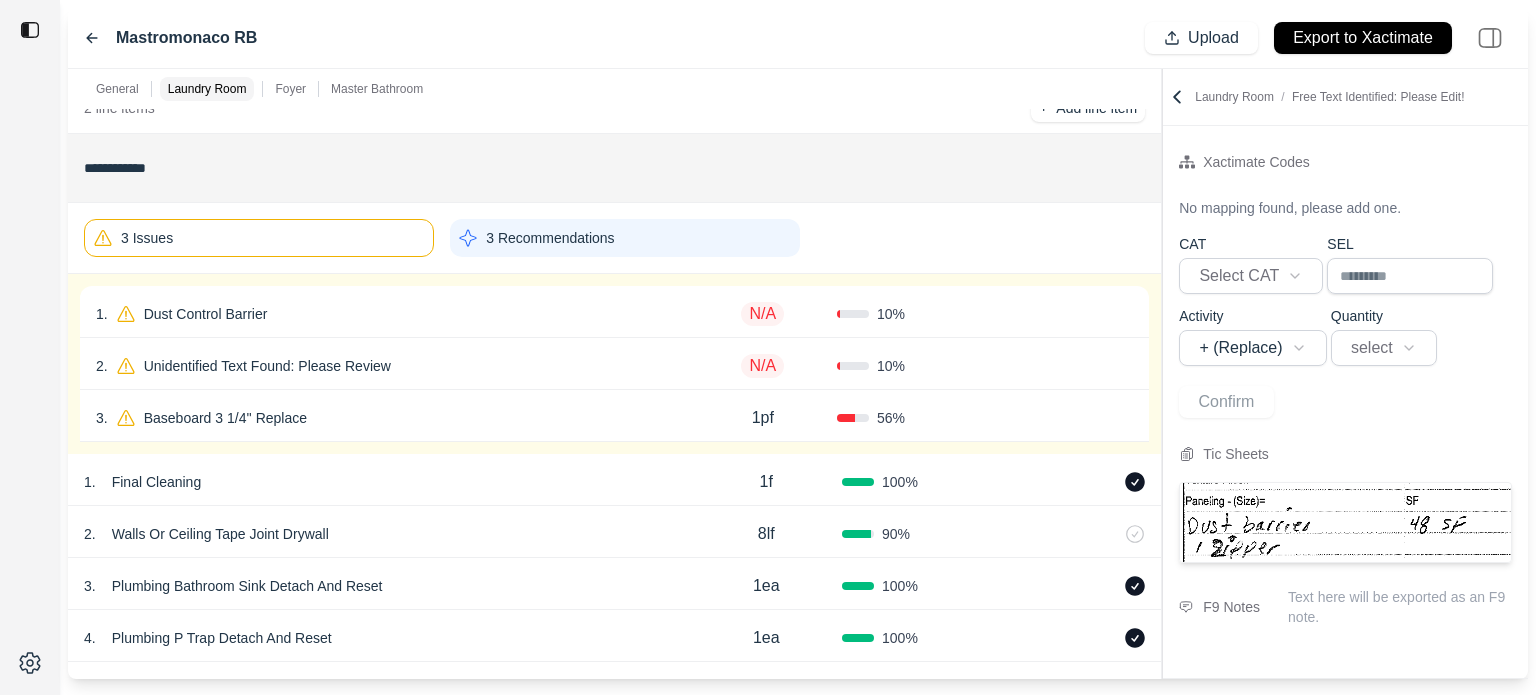 click on "N/A" at bounding box center (762, 314) 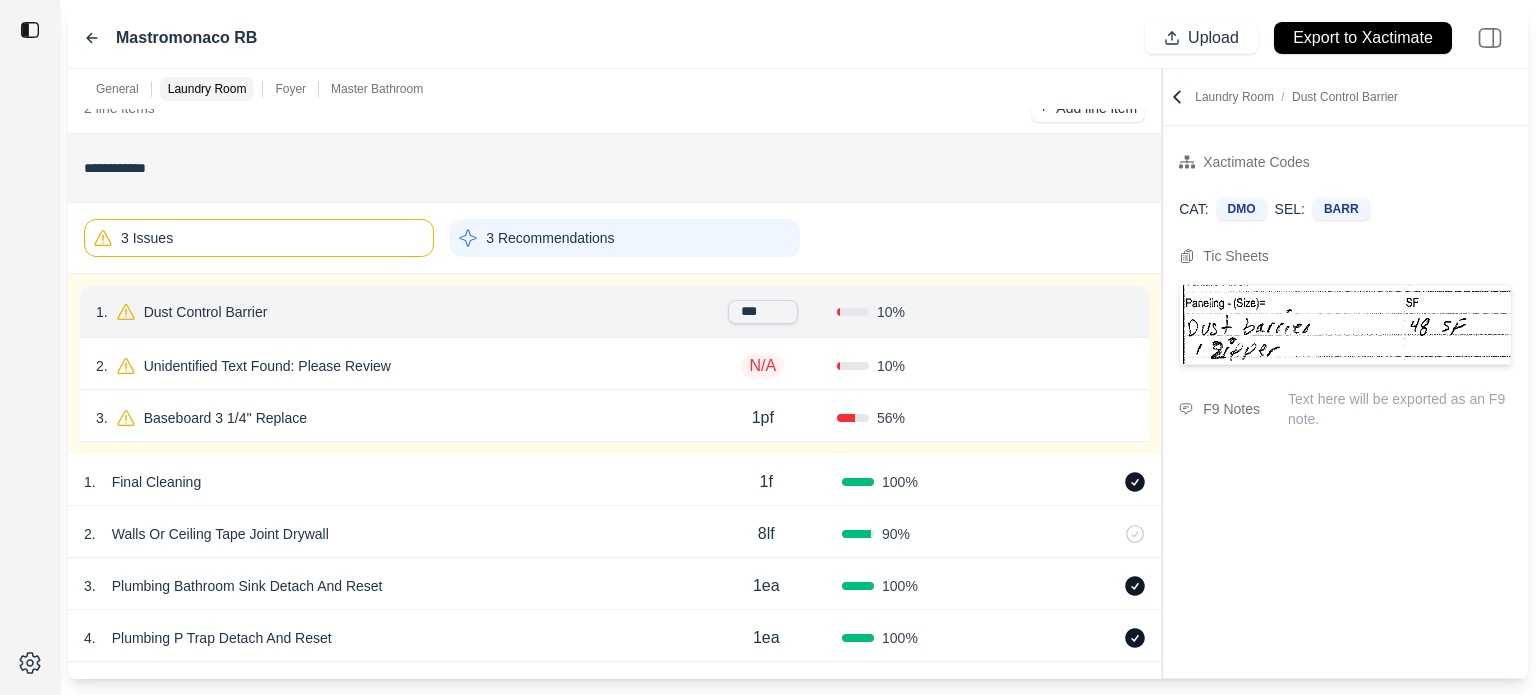 type on "****" 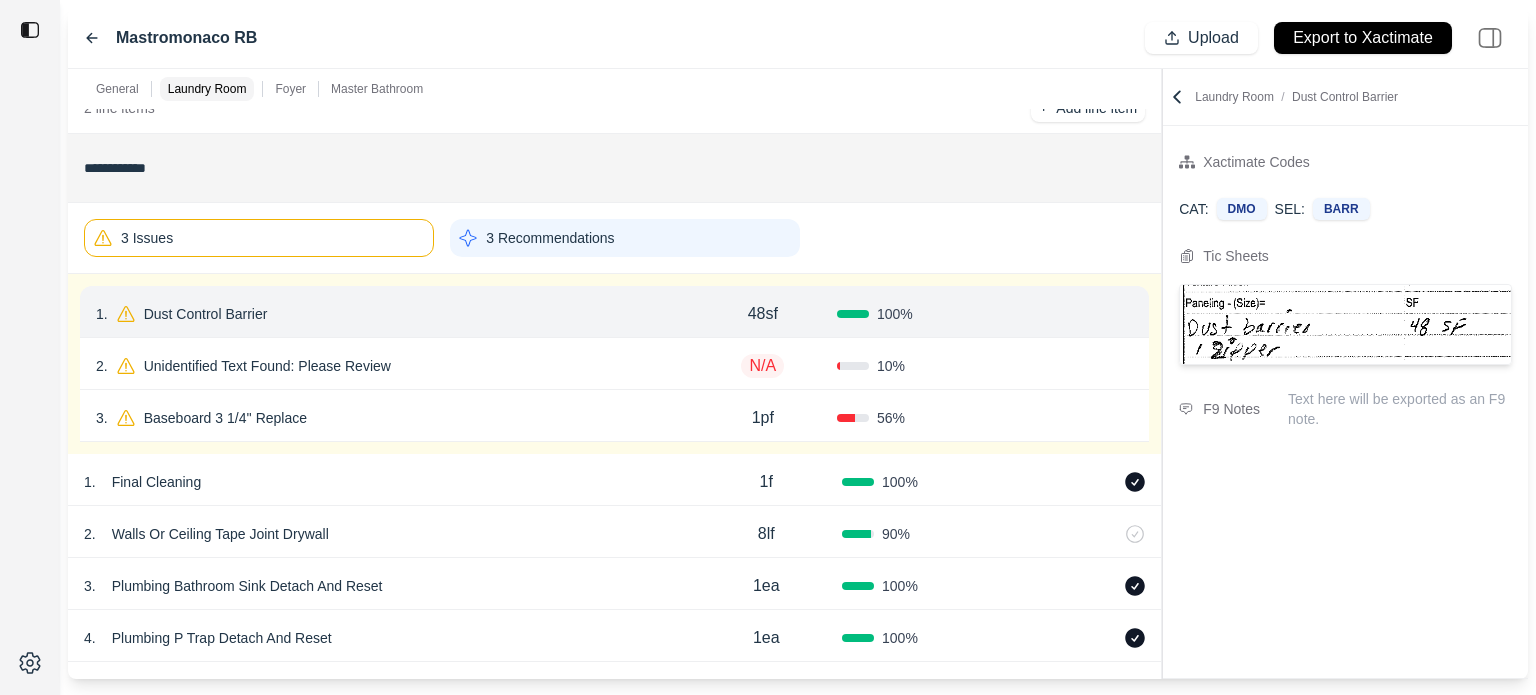 click on "Confirm" at bounding box center (1076, 314) 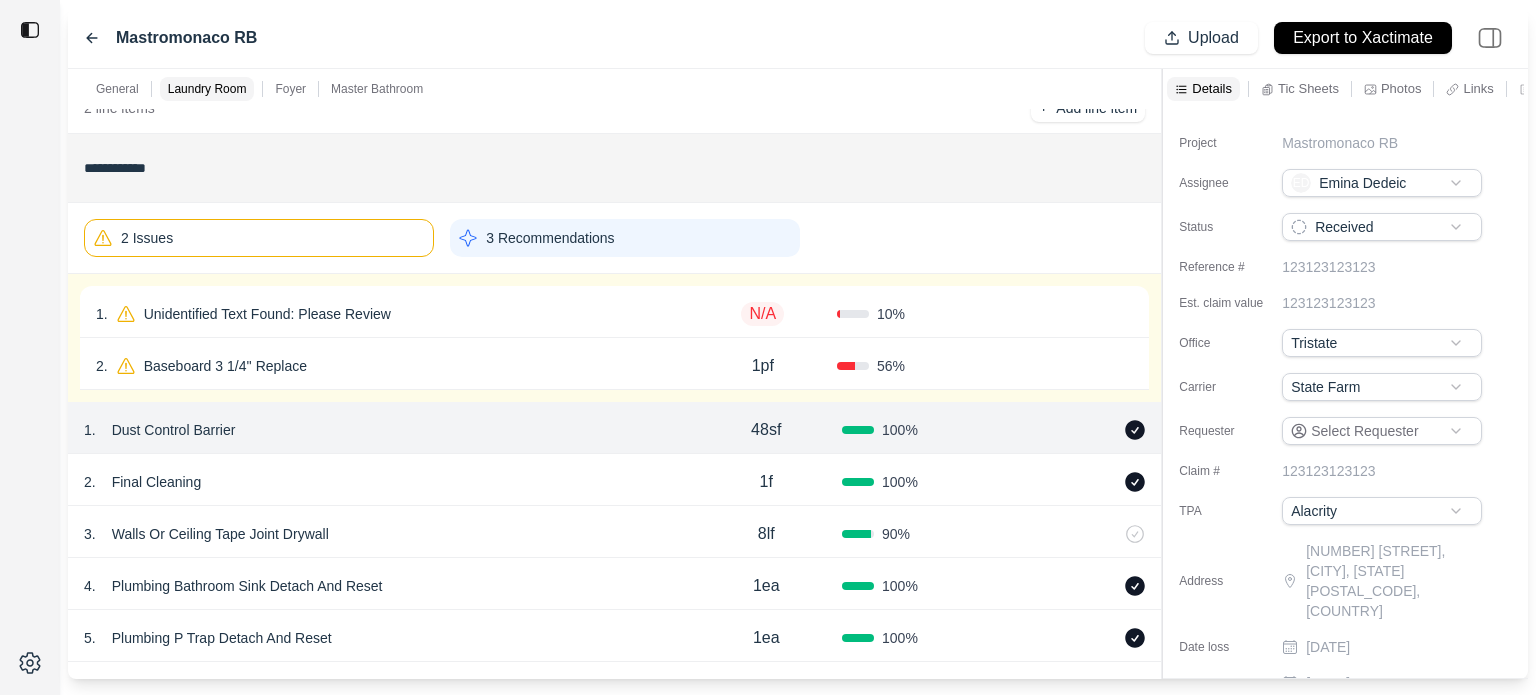 click on "1 . Unidentified Text Found: Please Review" at bounding box center [392, 314] 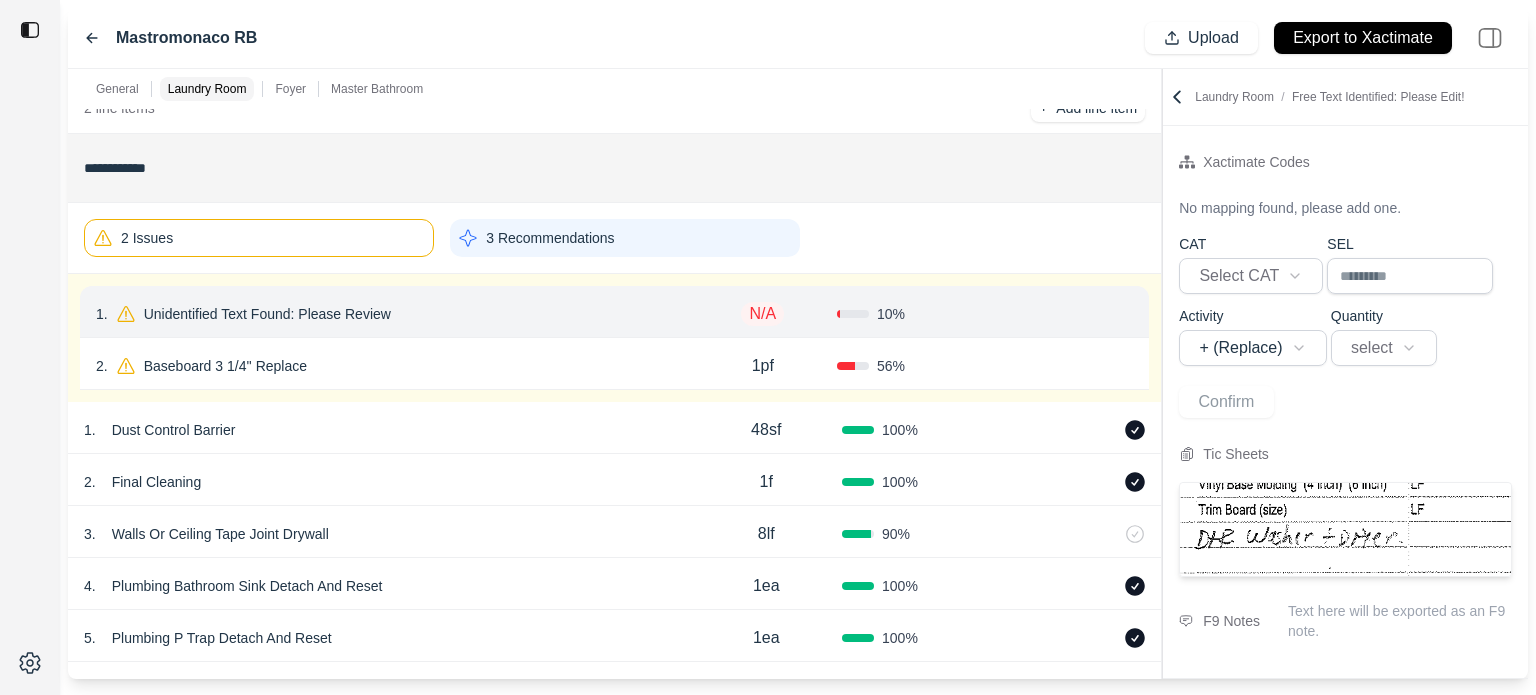 click on "Unidentified Text Found: Please Review" at bounding box center [267, 314] 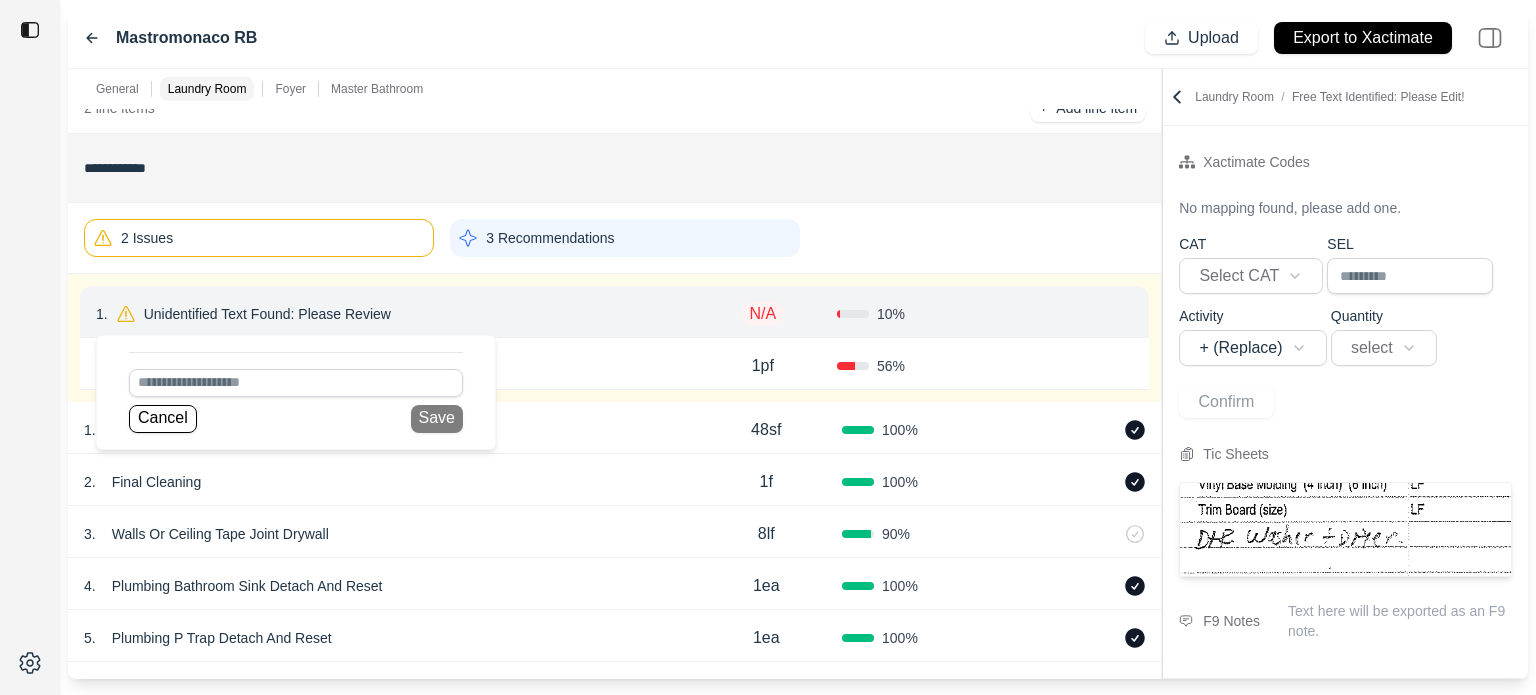 click at bounding box center (296, 383) 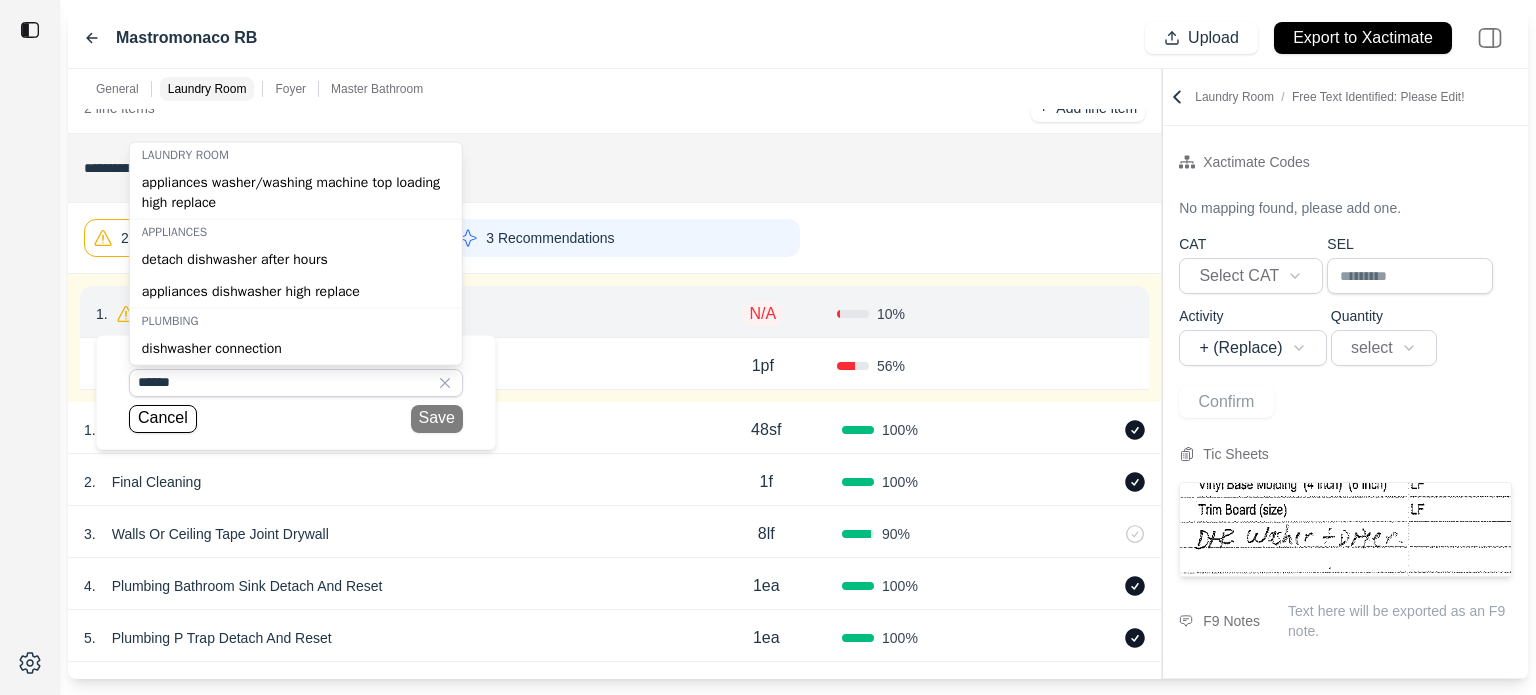 click on "appliances washer/washing machine top loading high replace" at bounding box center (296, 193) 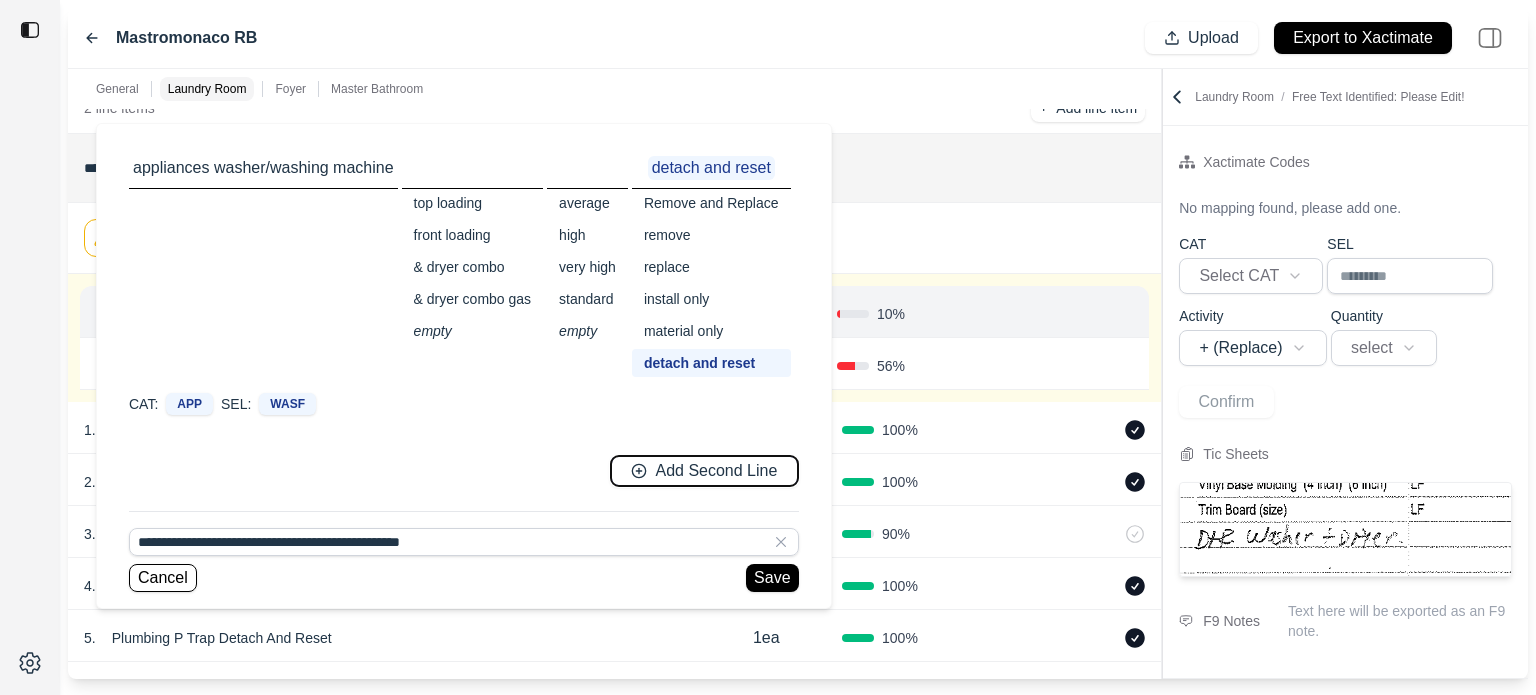 click on "Add Second Line" at bounding box center (716, 471) 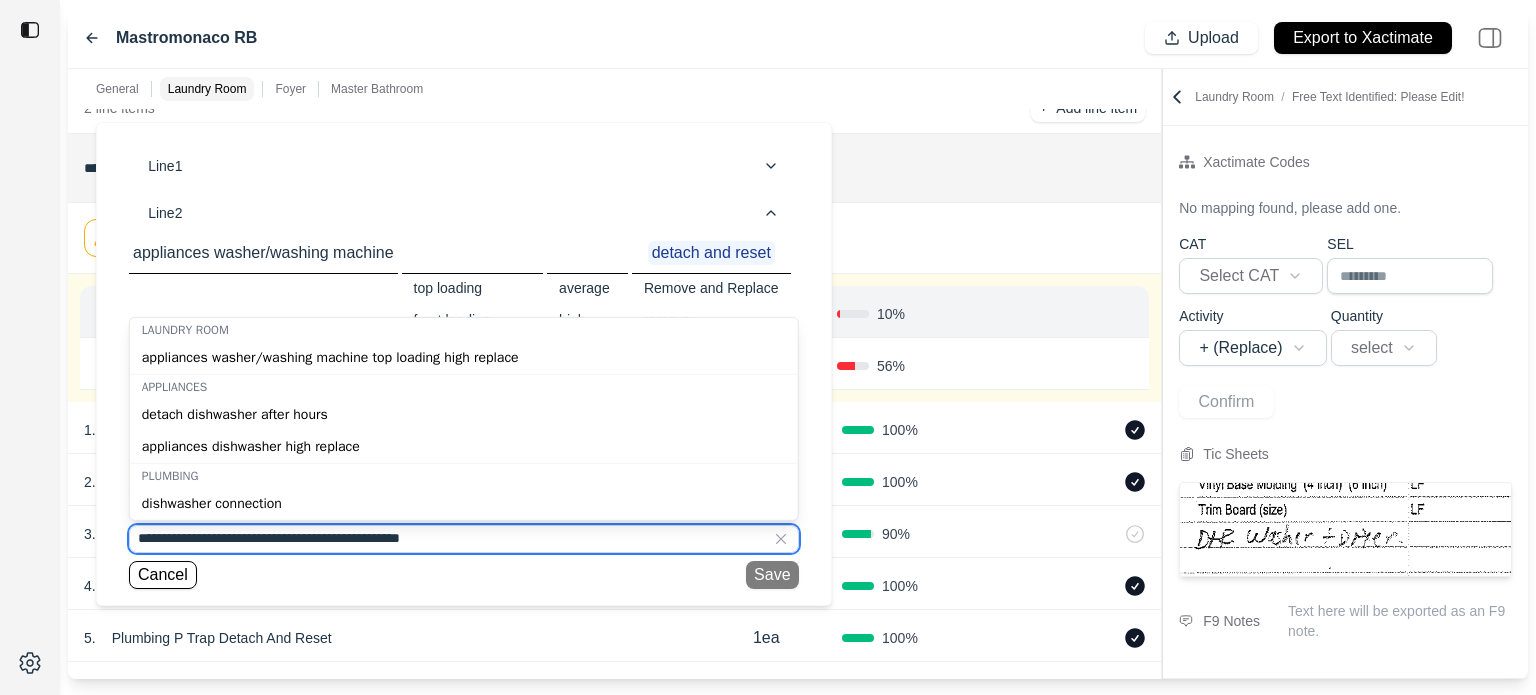 click on "**********" at bounding box center [464, 539] 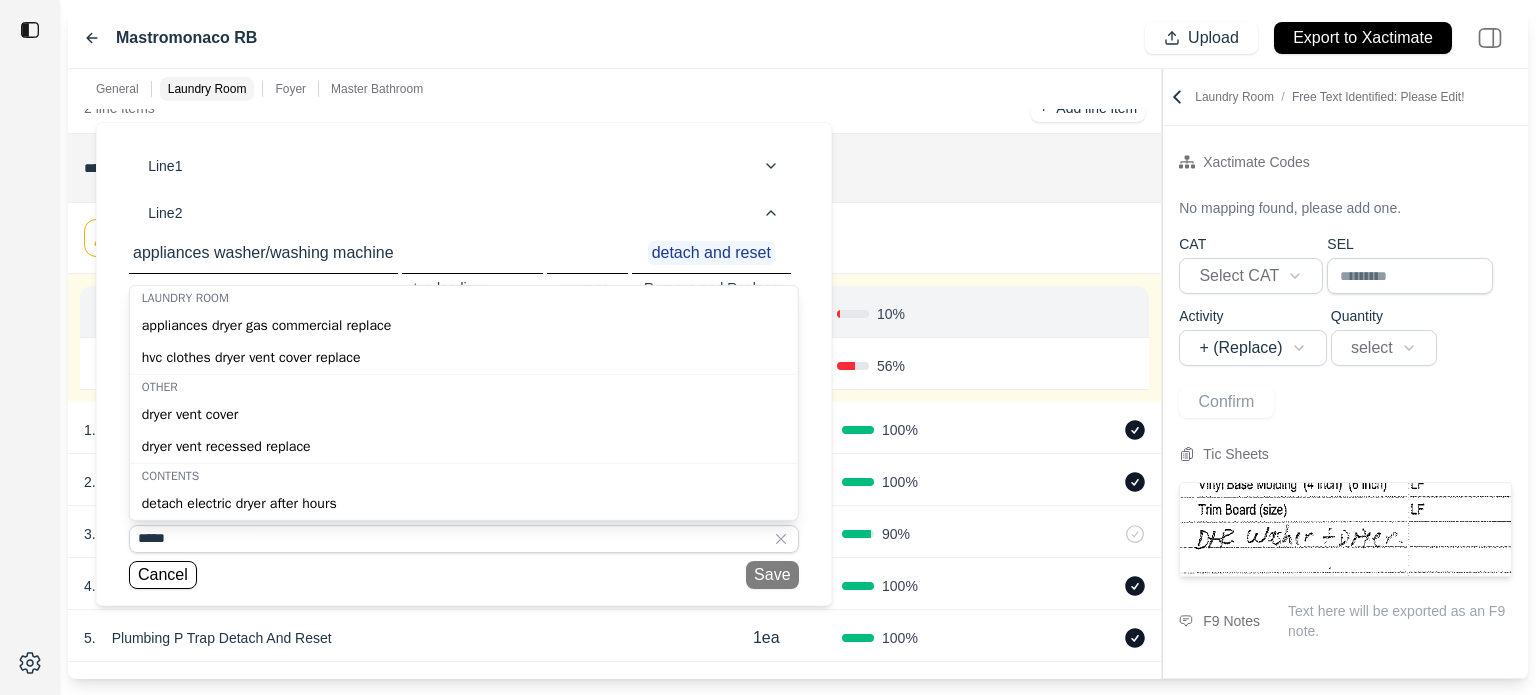 click on "appliances dryer gas commercial replace" at bounding box center (464, 326) 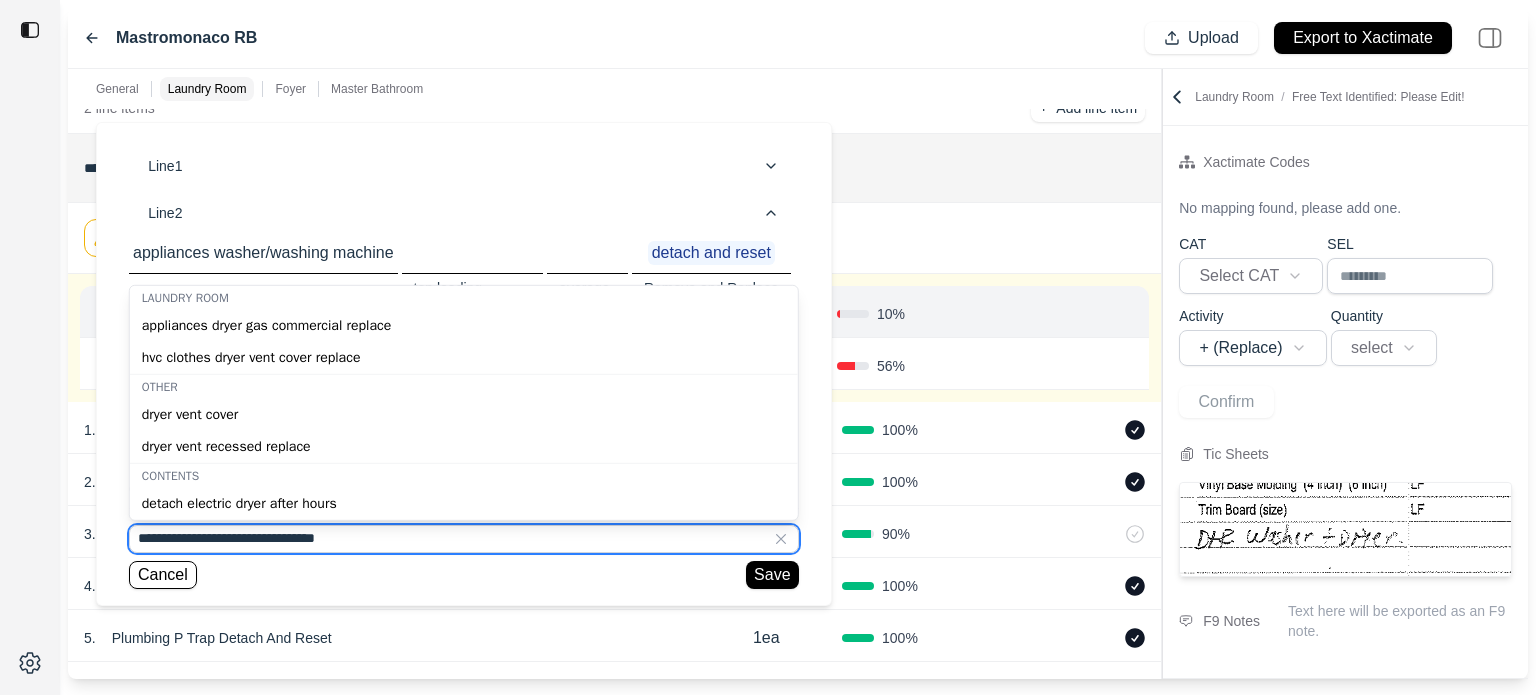 click on "**********" at bounding box center [464, 539] 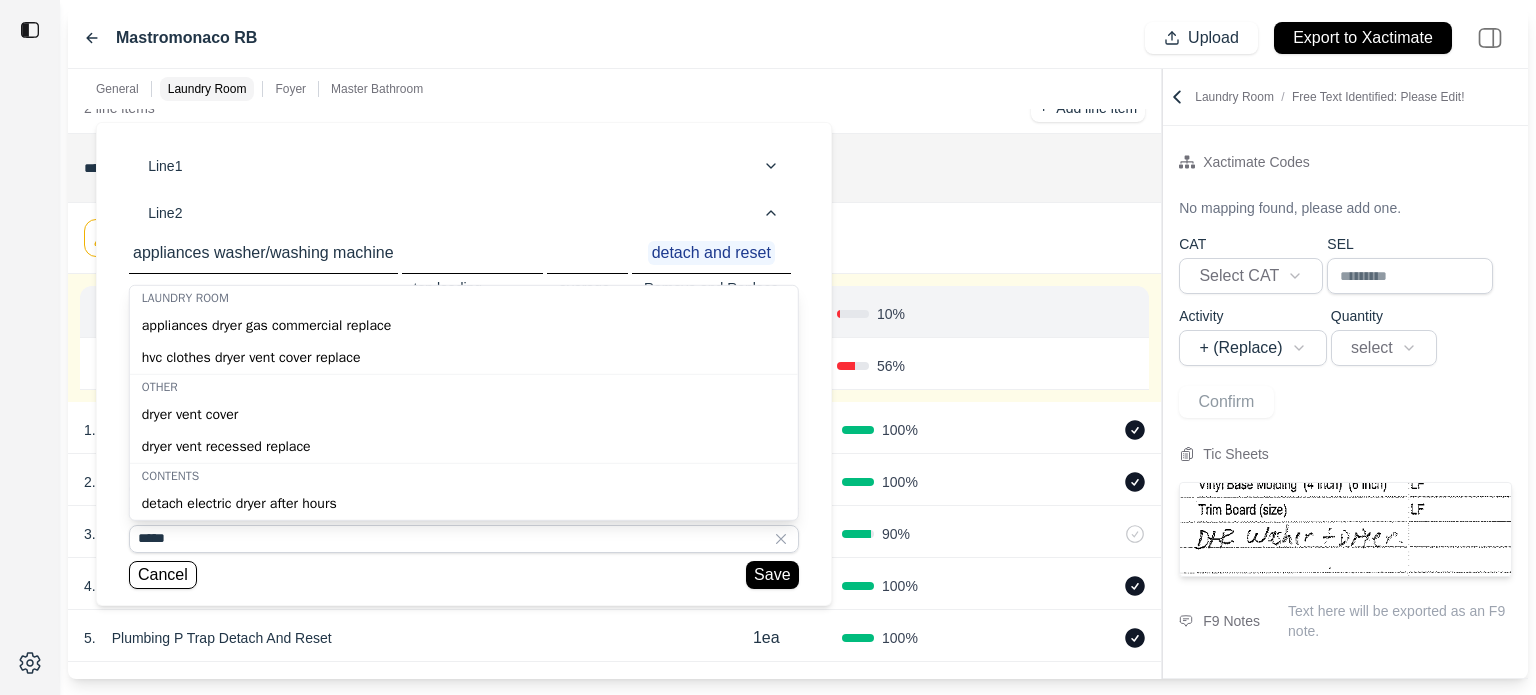 click on "detach electric dryer after hours" at bounding box center [464, 504] 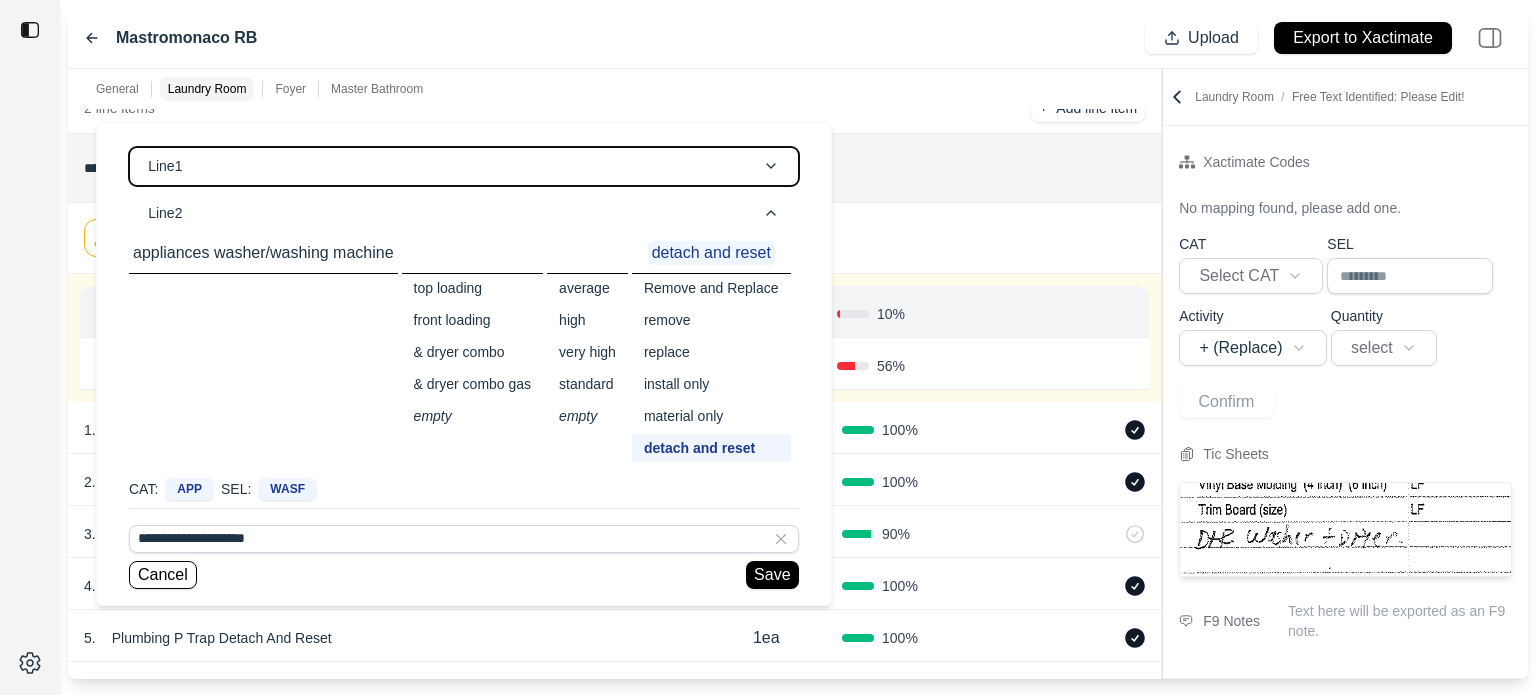 click on "Line  1" at bounding box center [464, 166] 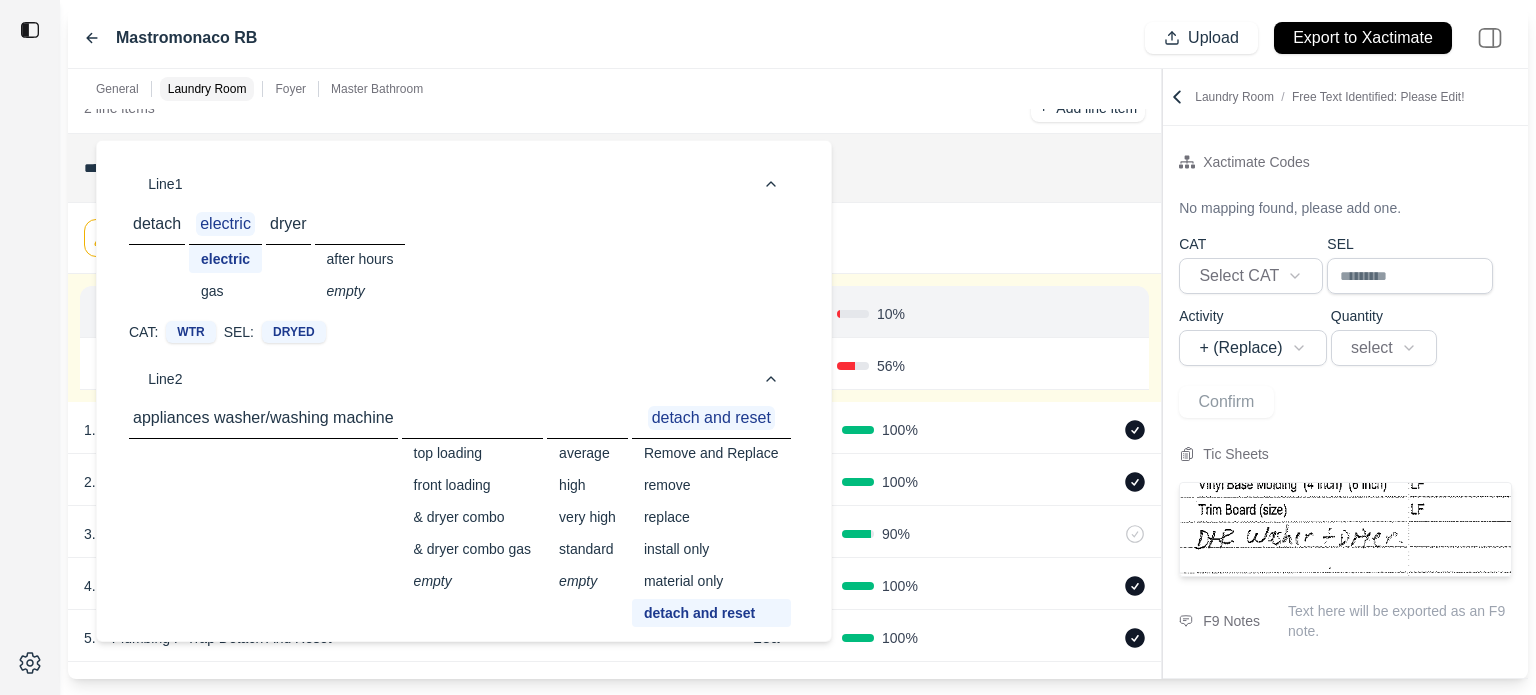 click on "gas" at bounding box center [225, 291] 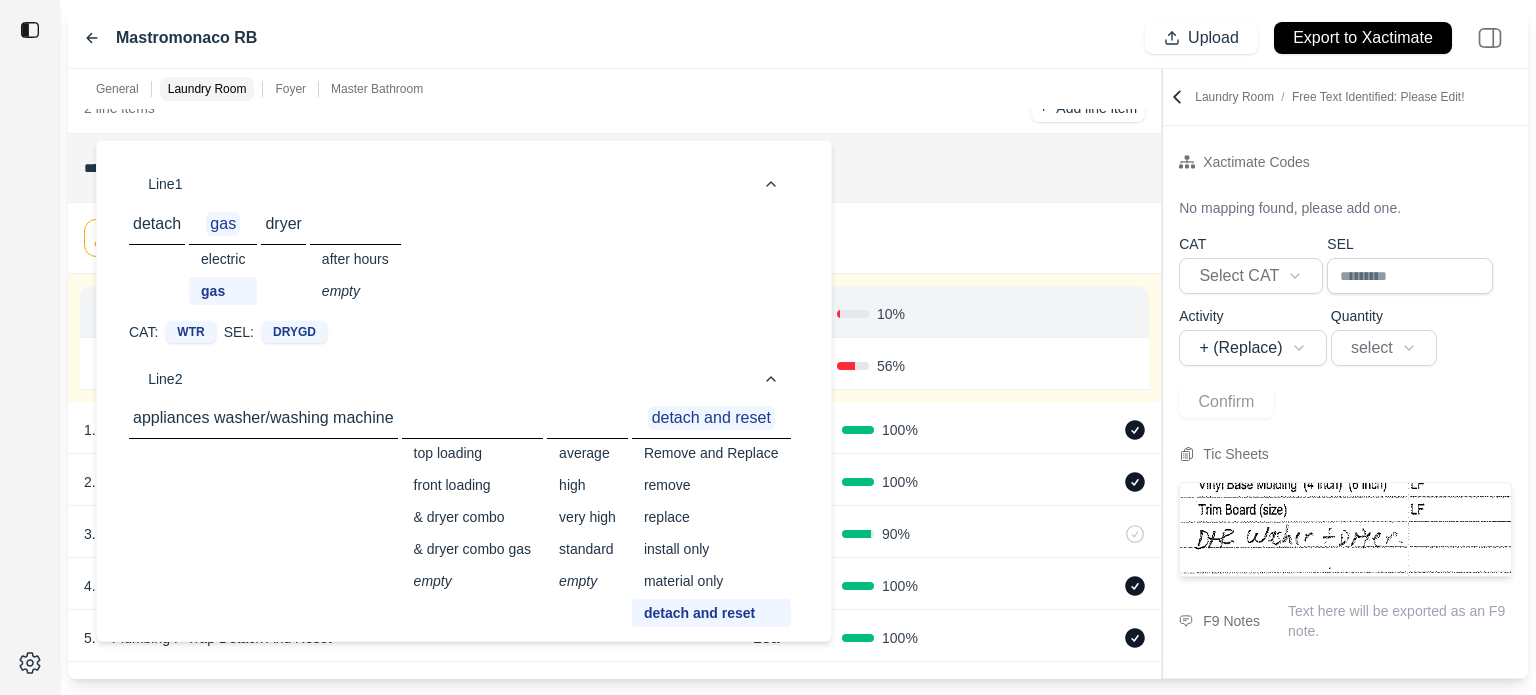 click on "electric" at bounding box center (223, 259) 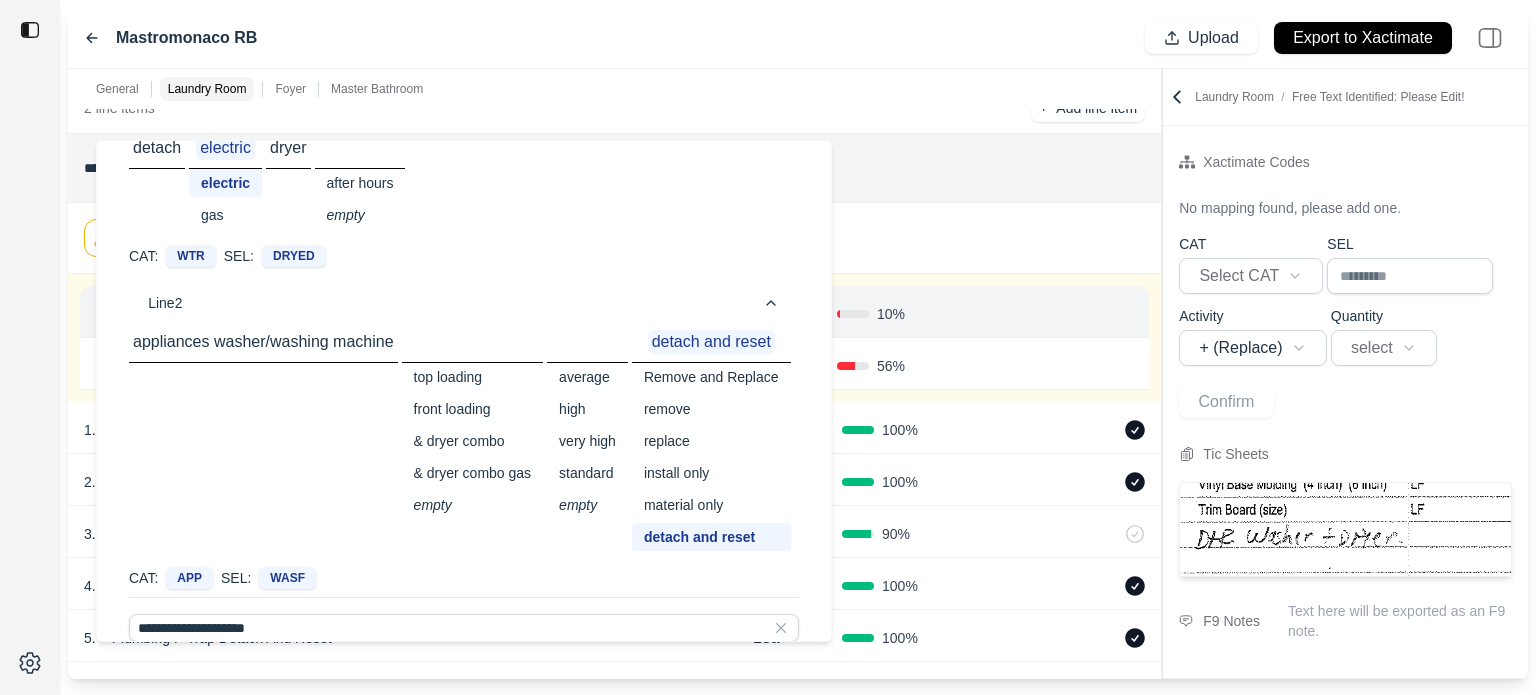 scroll, scrollTop: 128, scrollLeft: 0, axis: vertical 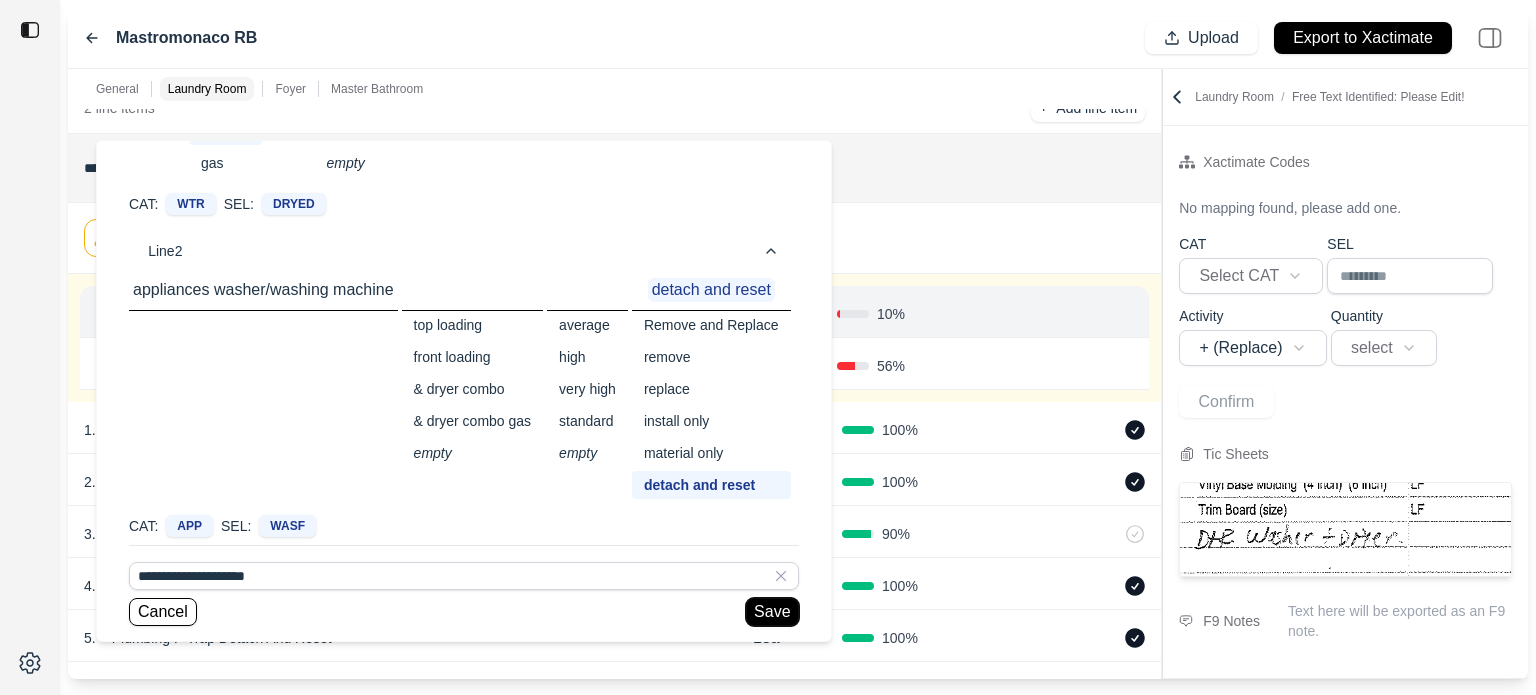 click on "Save" at bounding box center (772, 612) 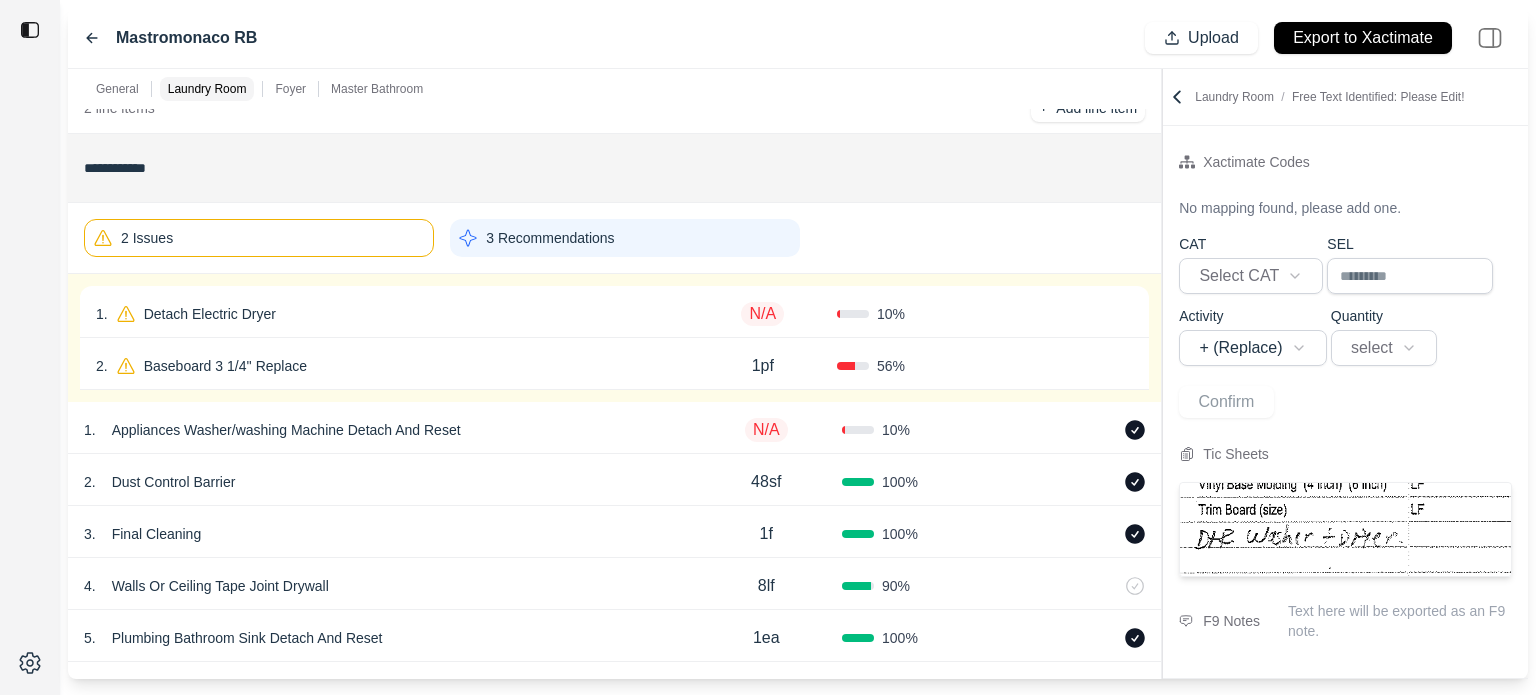 click on "1 . Detach Electric Dryer" at bounding box center (392, 314) 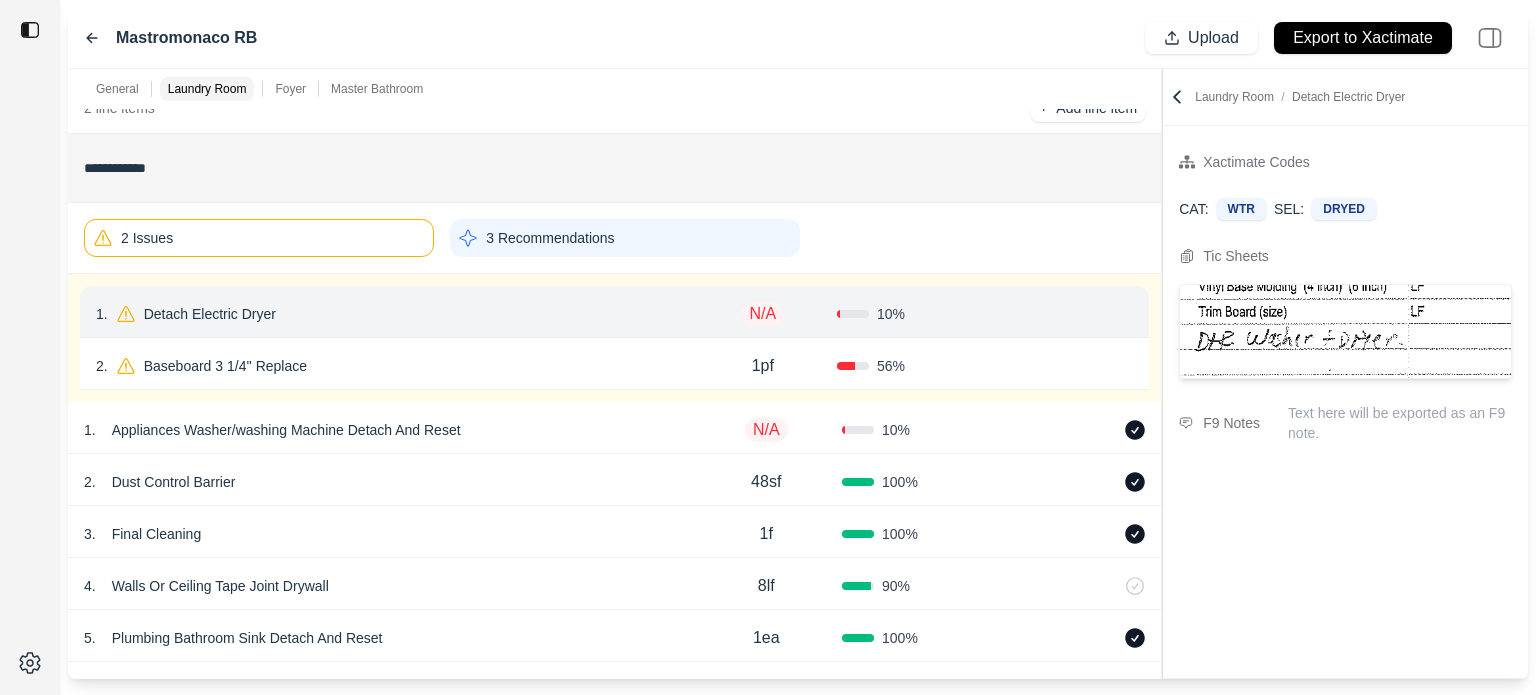 click on "Detach Electric Dryer" at bounding box center [210, 314] 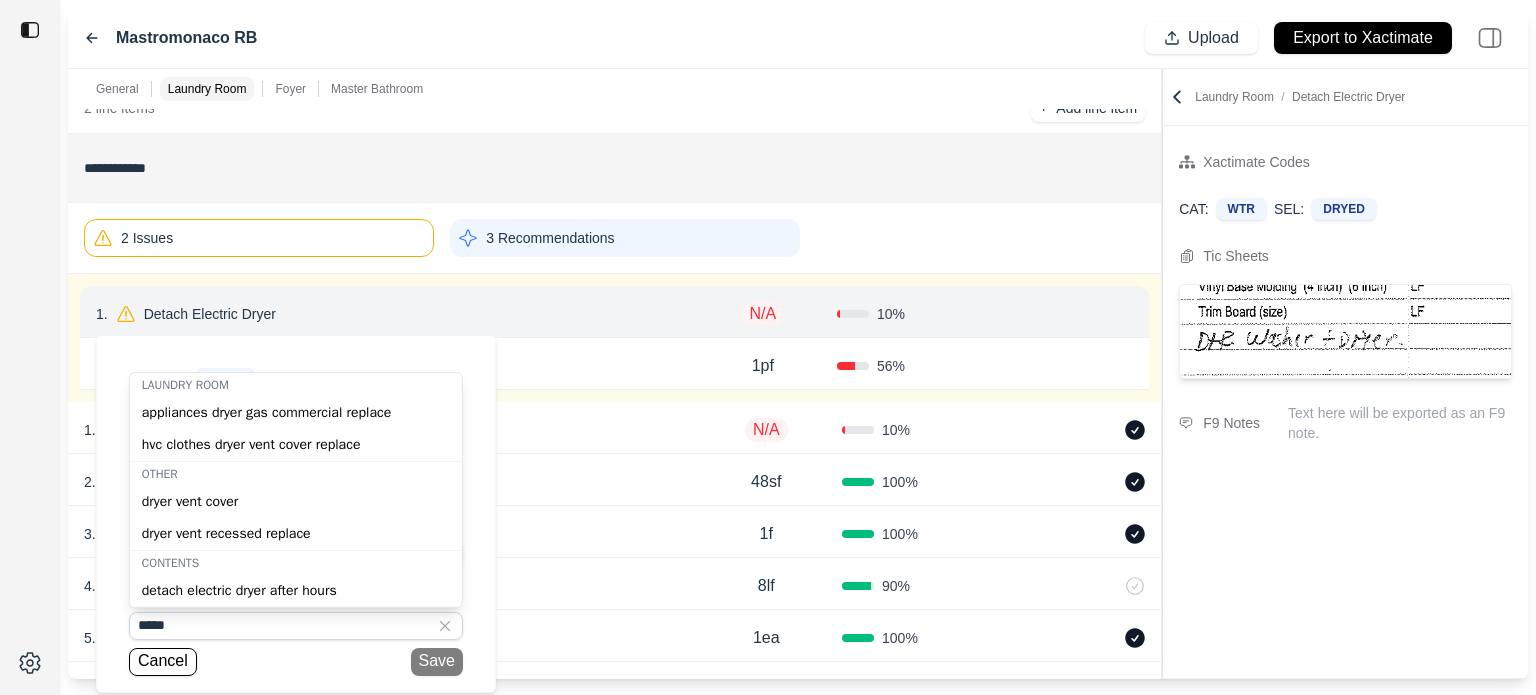 click on "appliances dryer gas commercial replace" at bounding box center [296, 413] 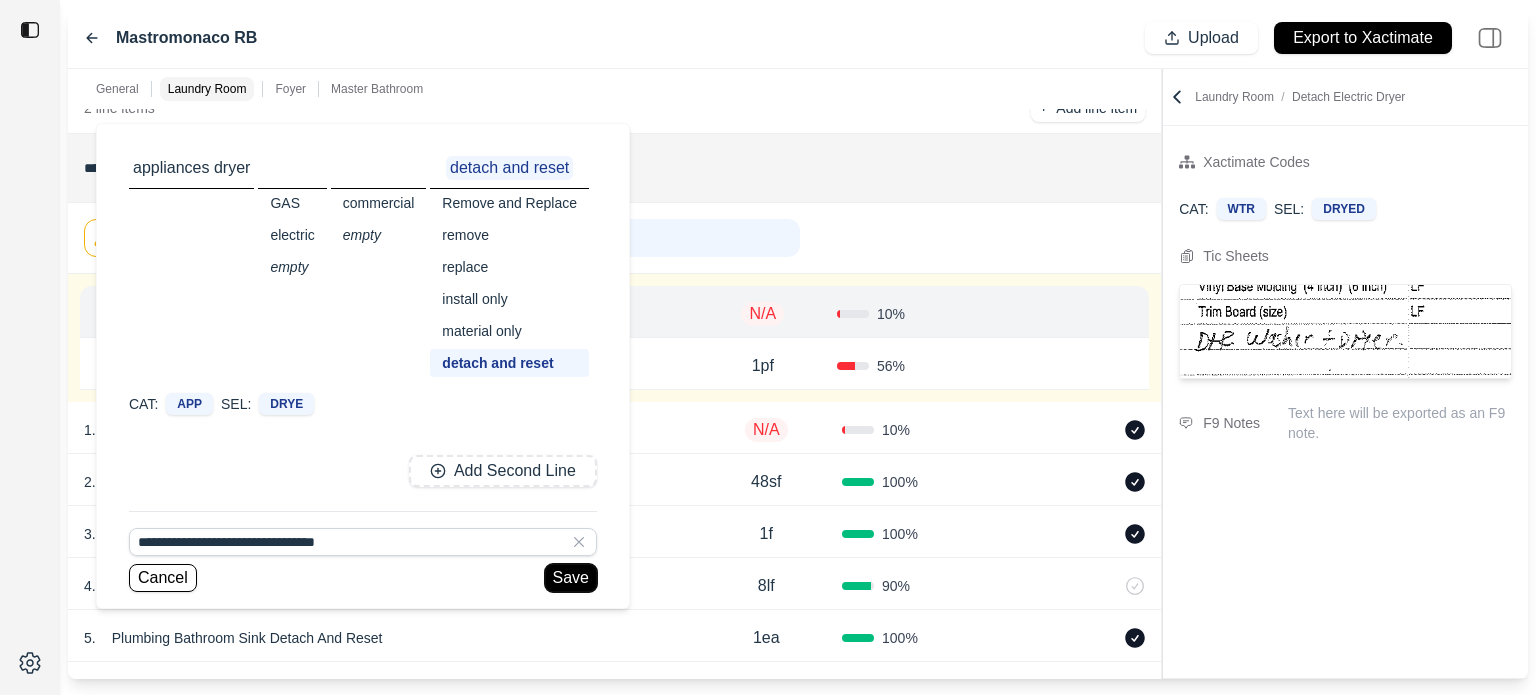 click on "Save" at bounding box center [571, 578] 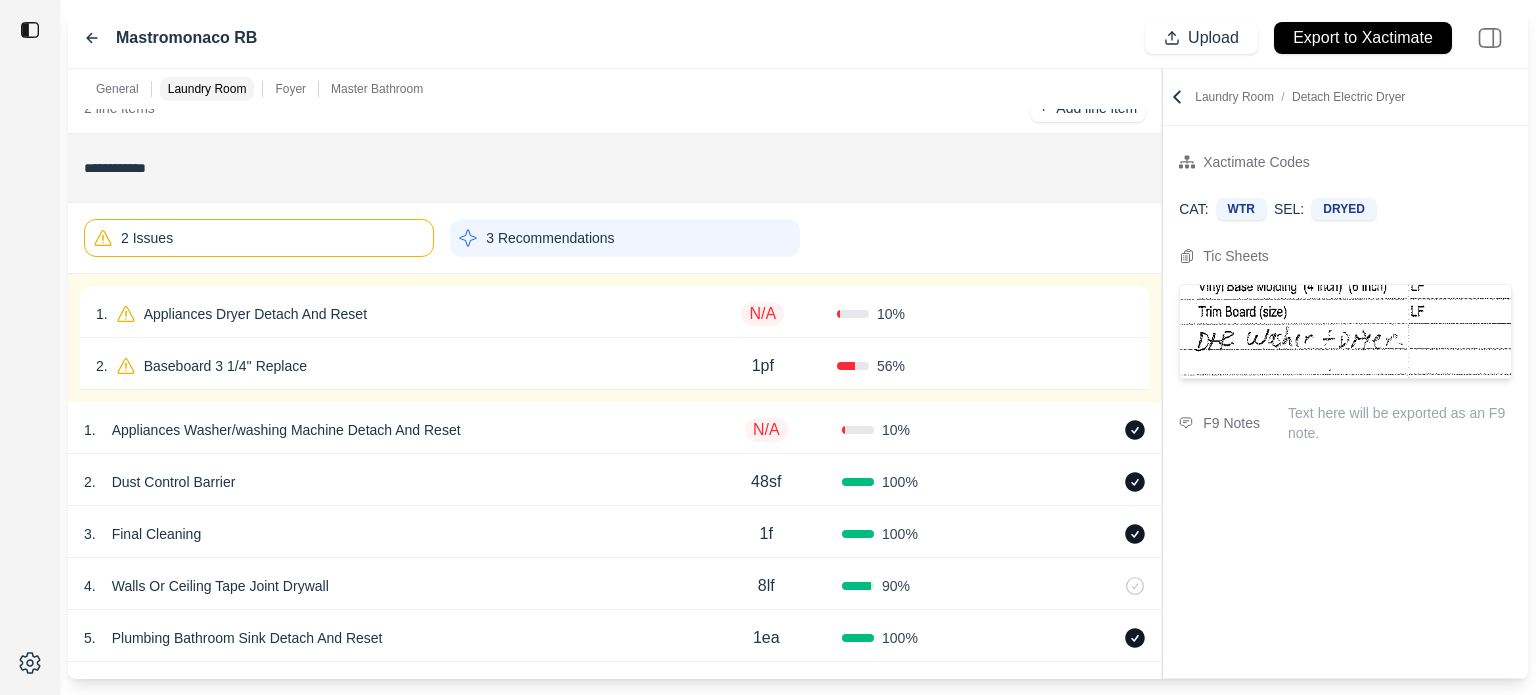 click on "1 . Appliances Dryer   Detach And Reset N/A 10 % Confirm" at bounding box center (614, 312) 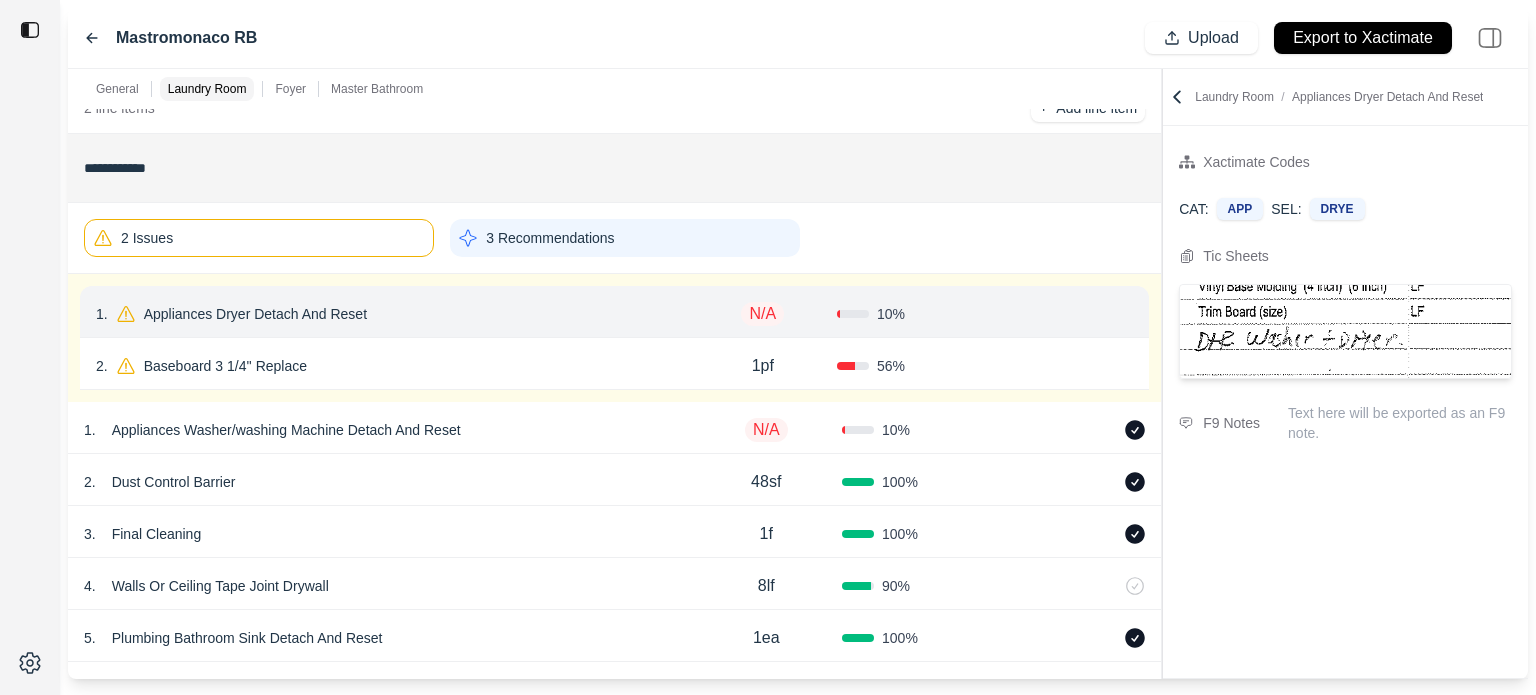 click on "N/A" at bounding box center [762, 314] 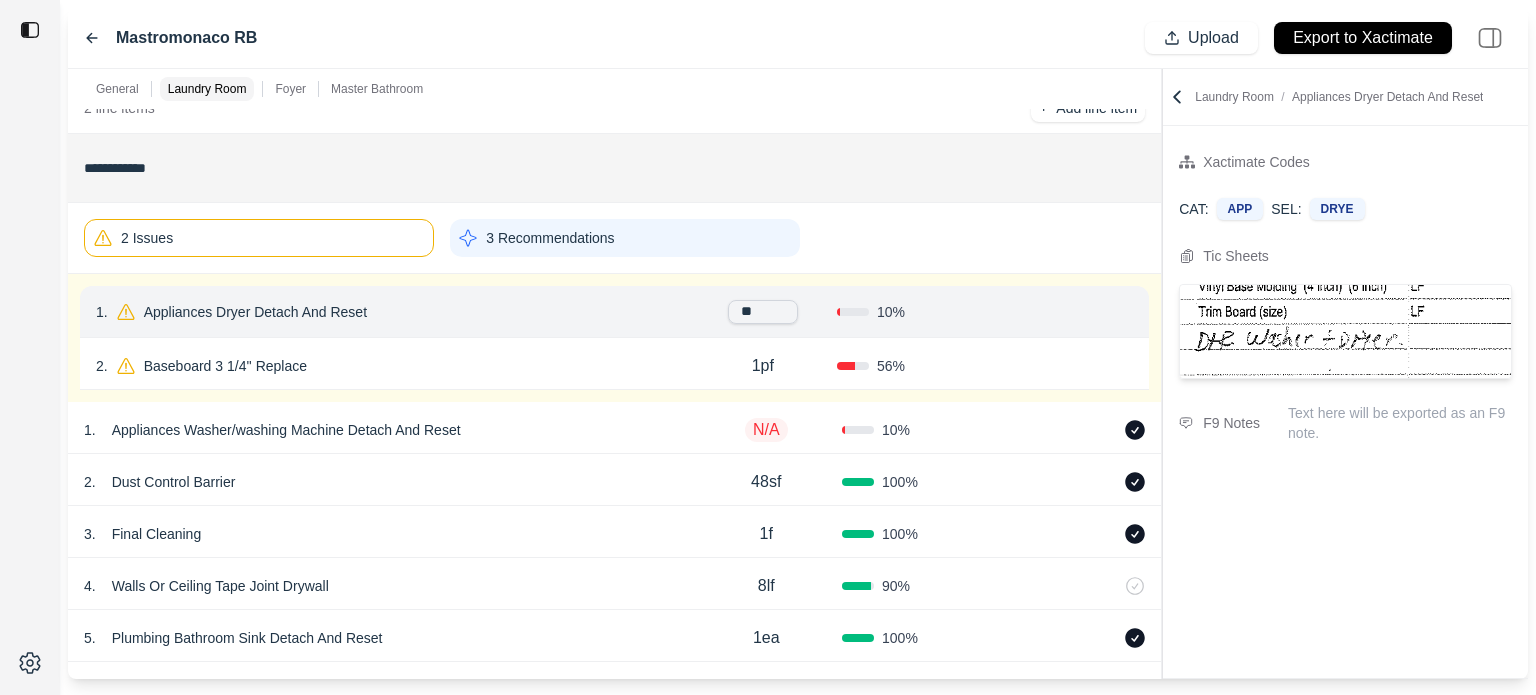 type on "***" 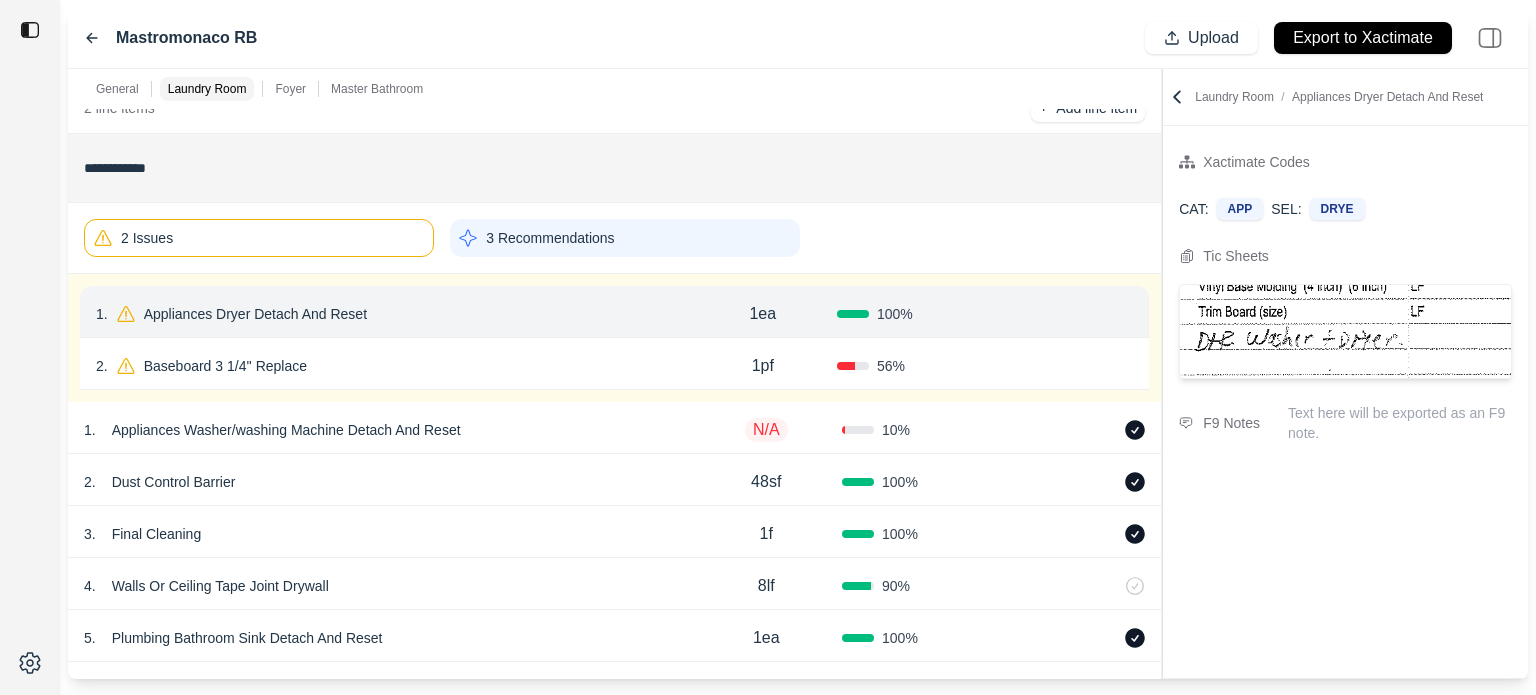 click on "Confirm" at bounding box center [1076, 314] 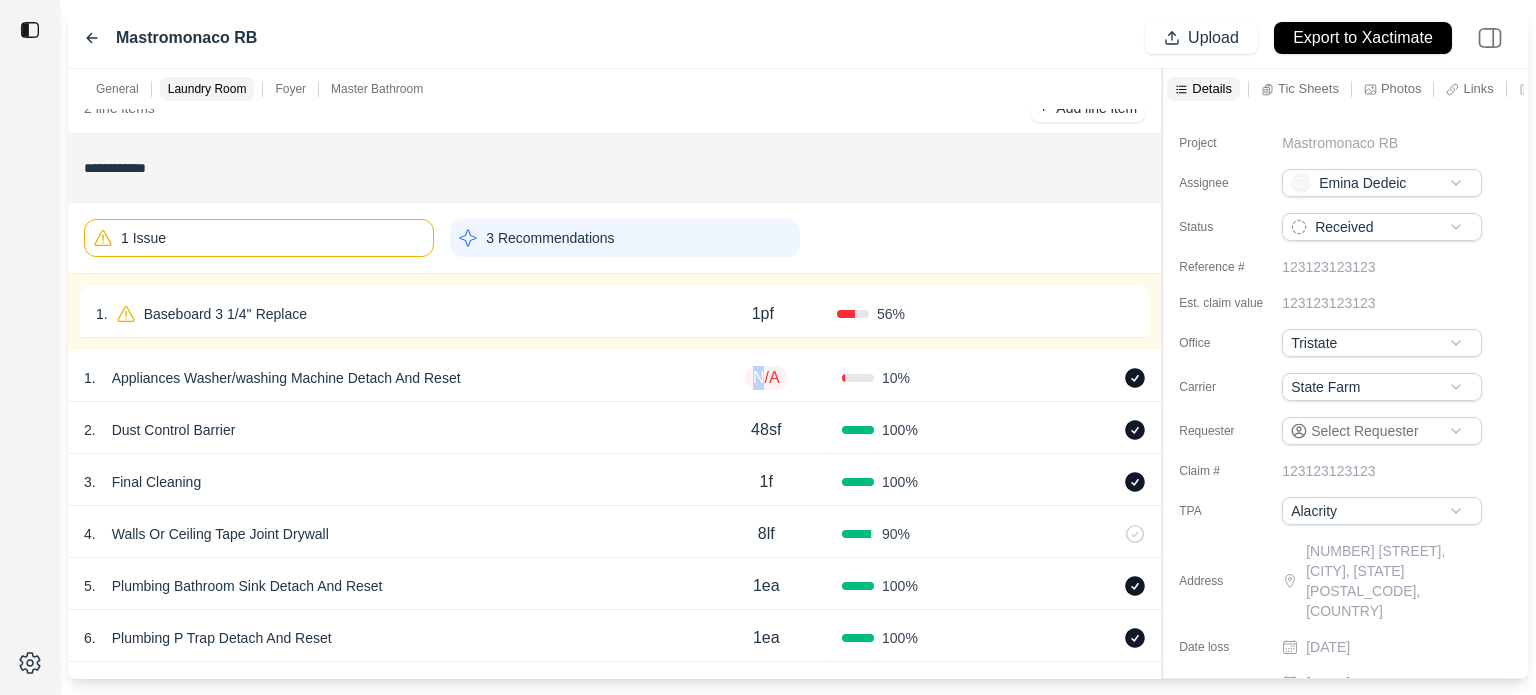 click on "N/A" at bounding box center [766, 378] 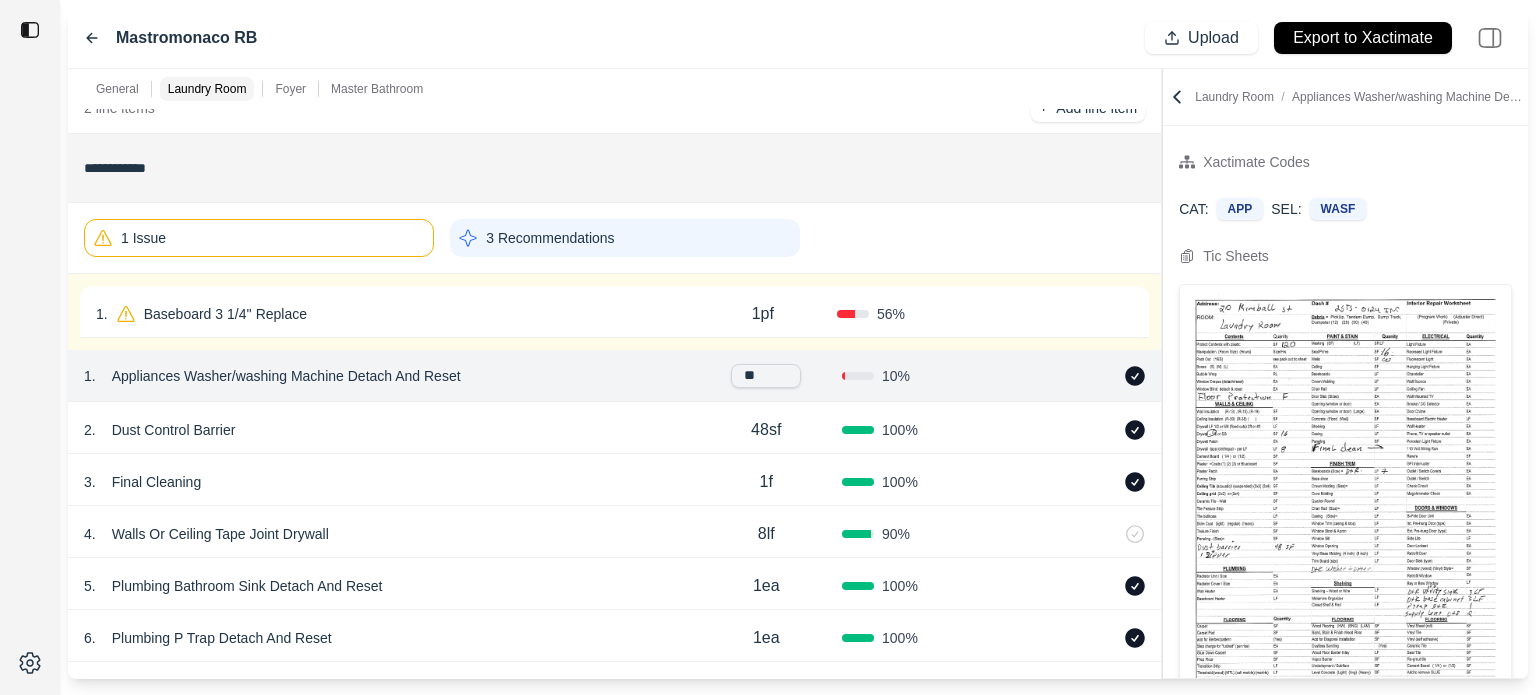 type on "***" 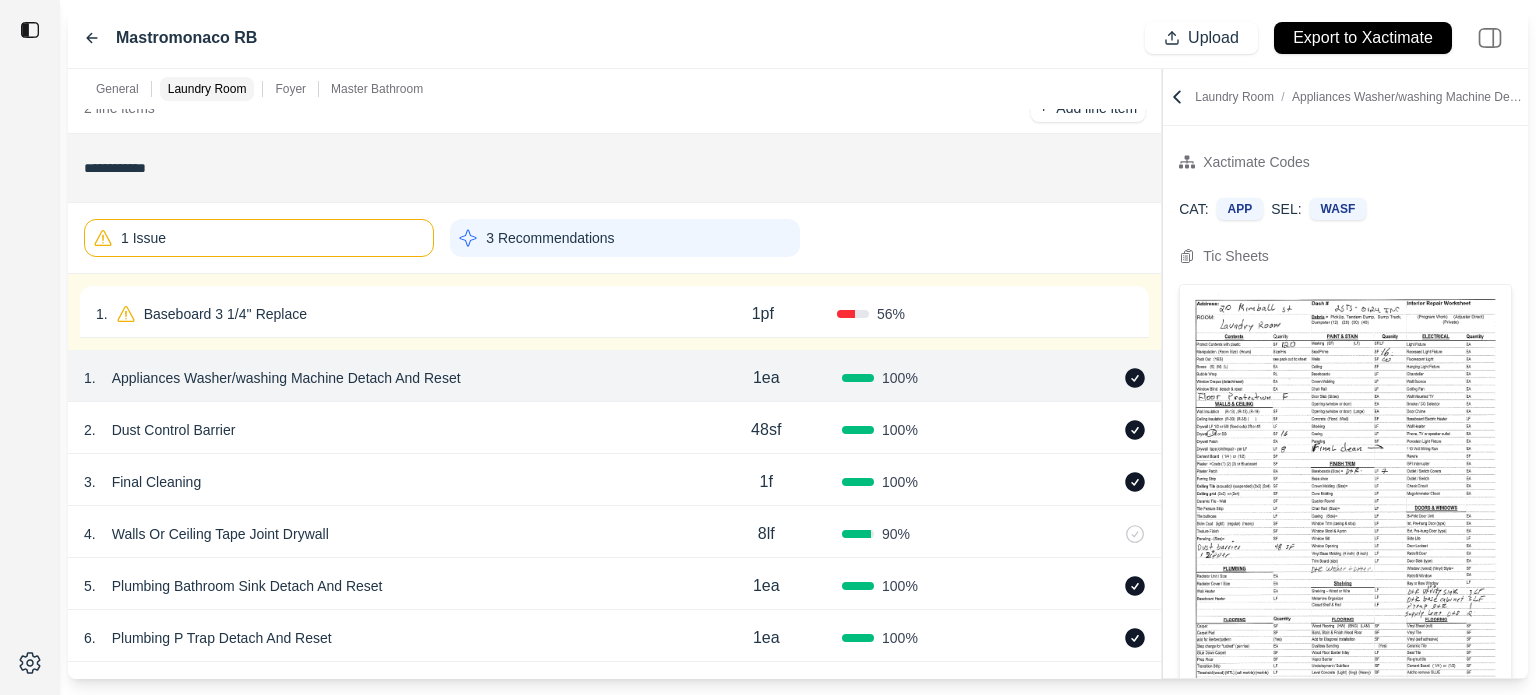 click on "1 . Baseboard 3 1/4'' Replace" at bounding box center [392, 314] 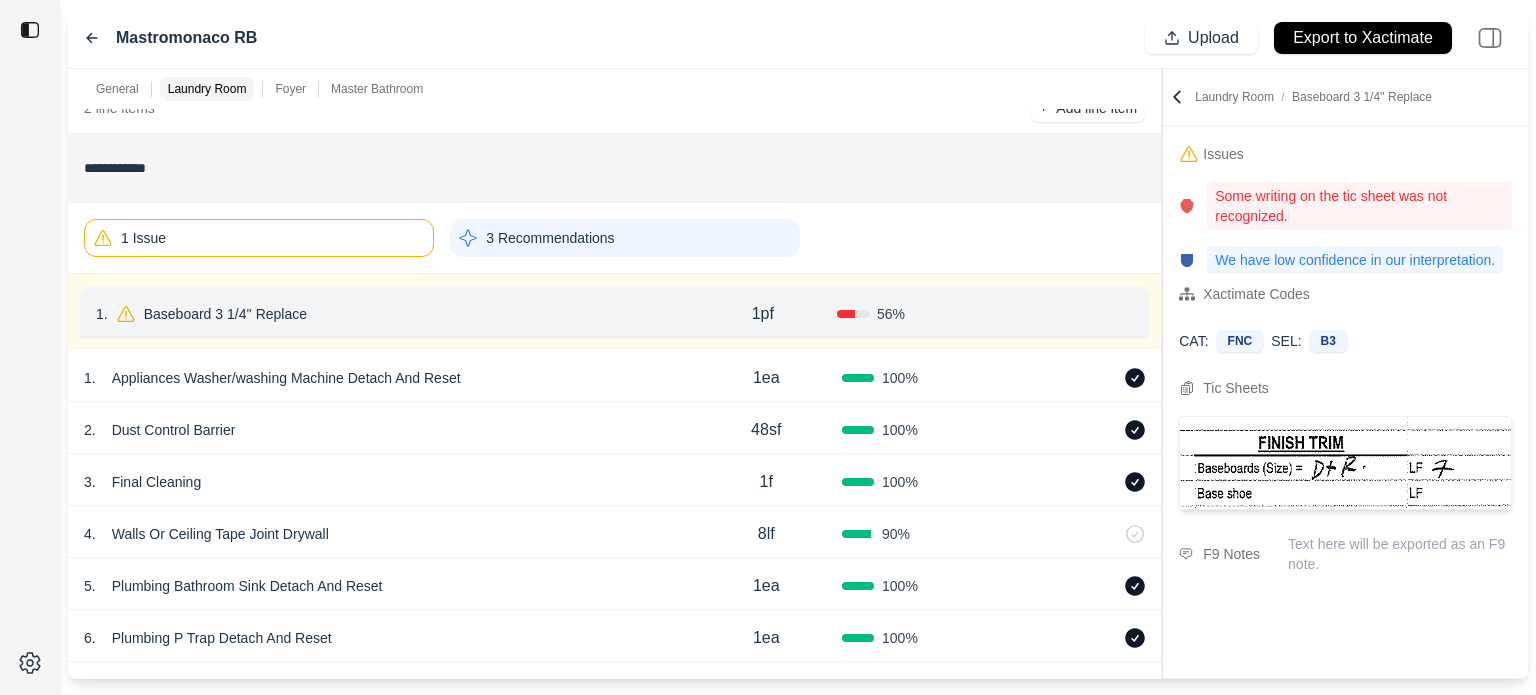 click on "Baseboard 3 1/4'' Replace" at bounding box center [225, 314] 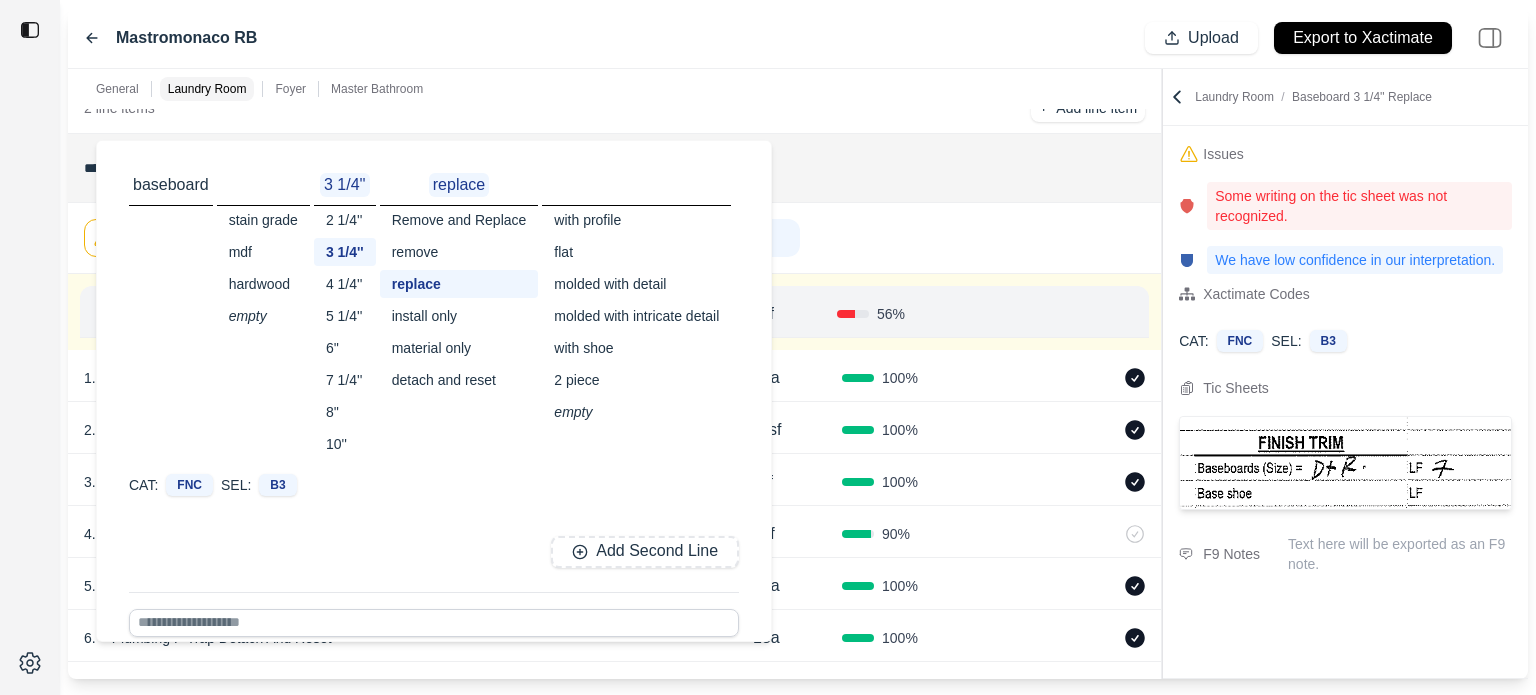 click on "detach and reset" at bounding box center (459, 380) 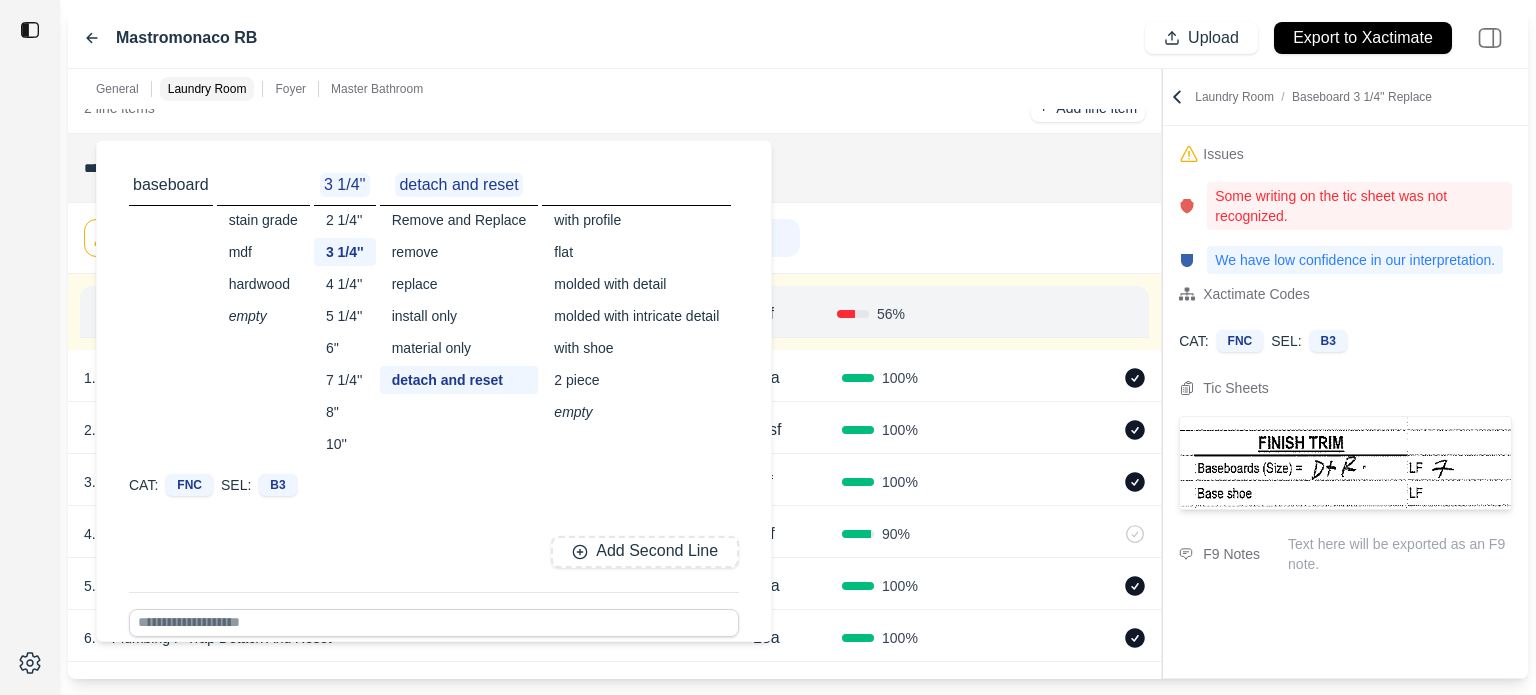 click on "**********" at bounding box center (614, -57) 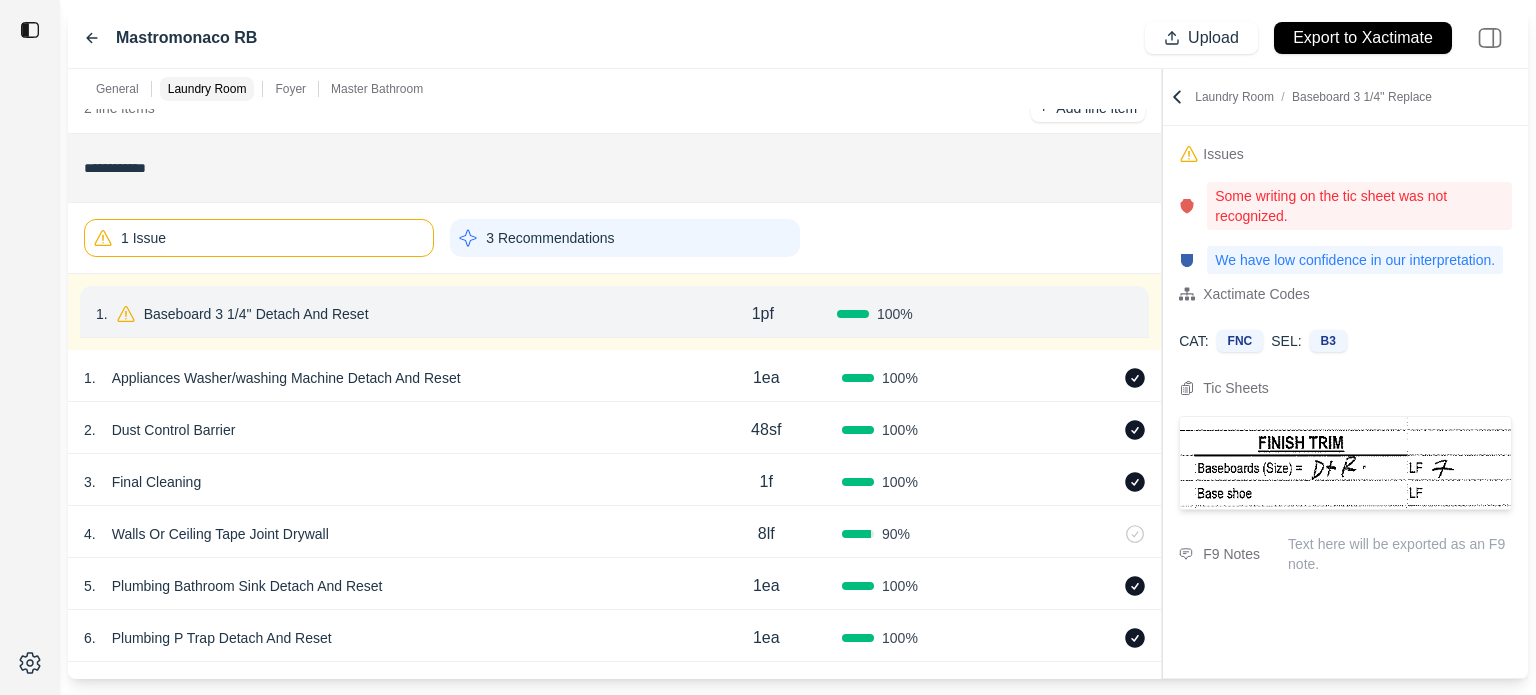 click on "1pf" at bounding box center [763, 314] 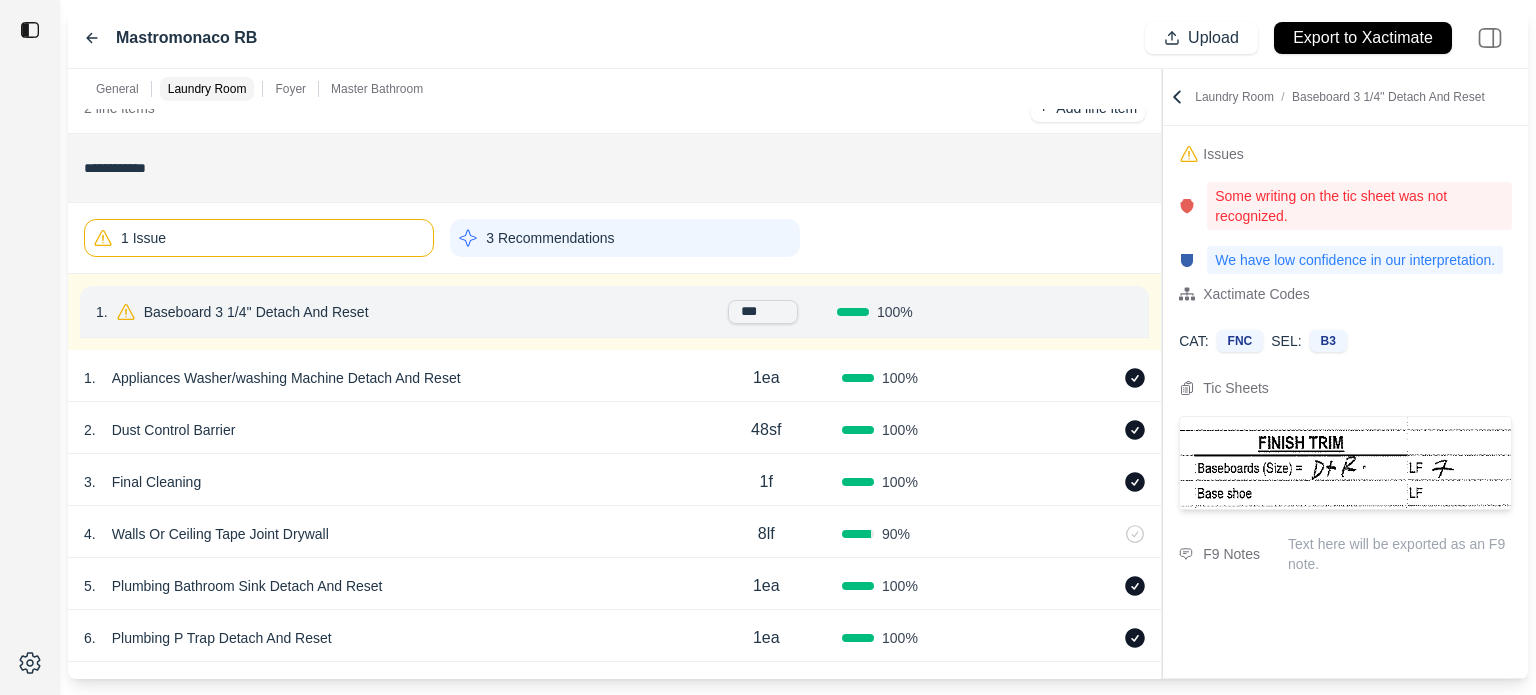type on "*" 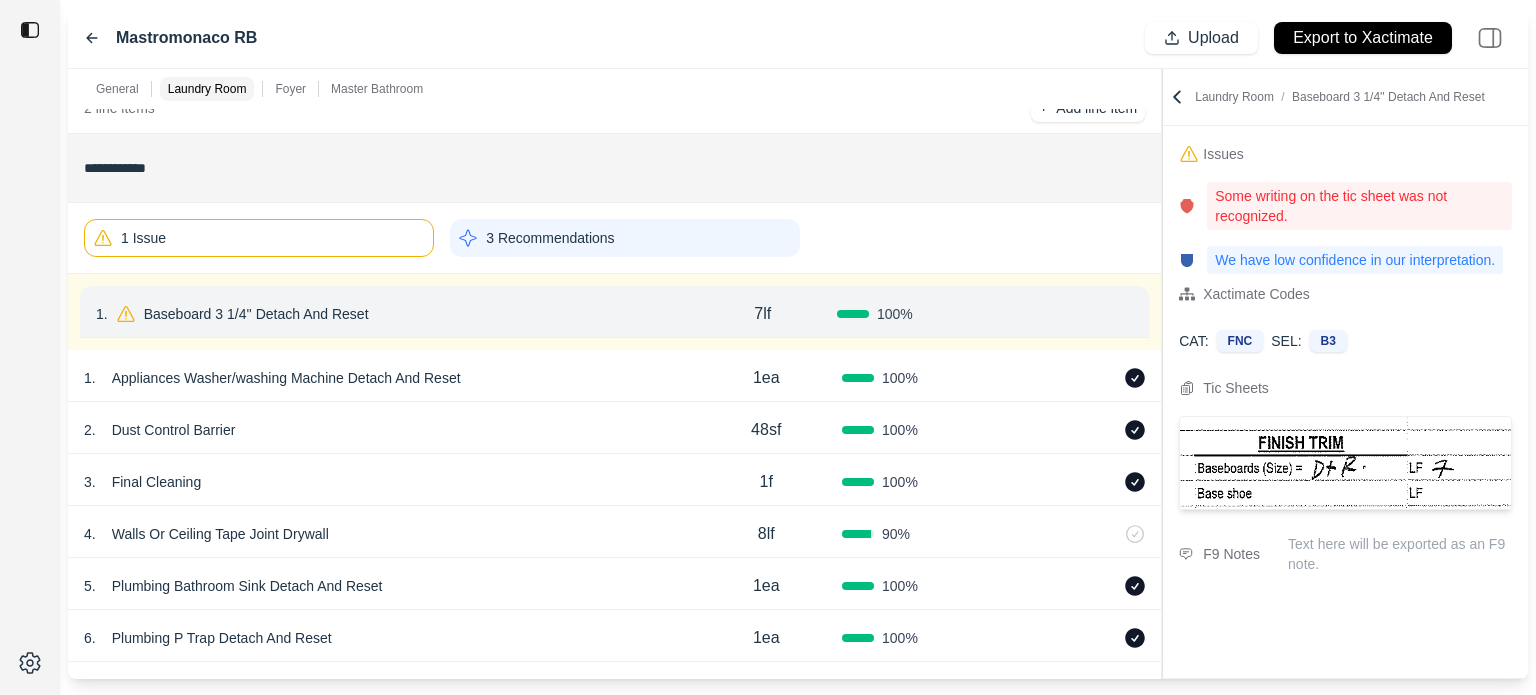 click on "Confirm" at bounding box center (1076, 314) 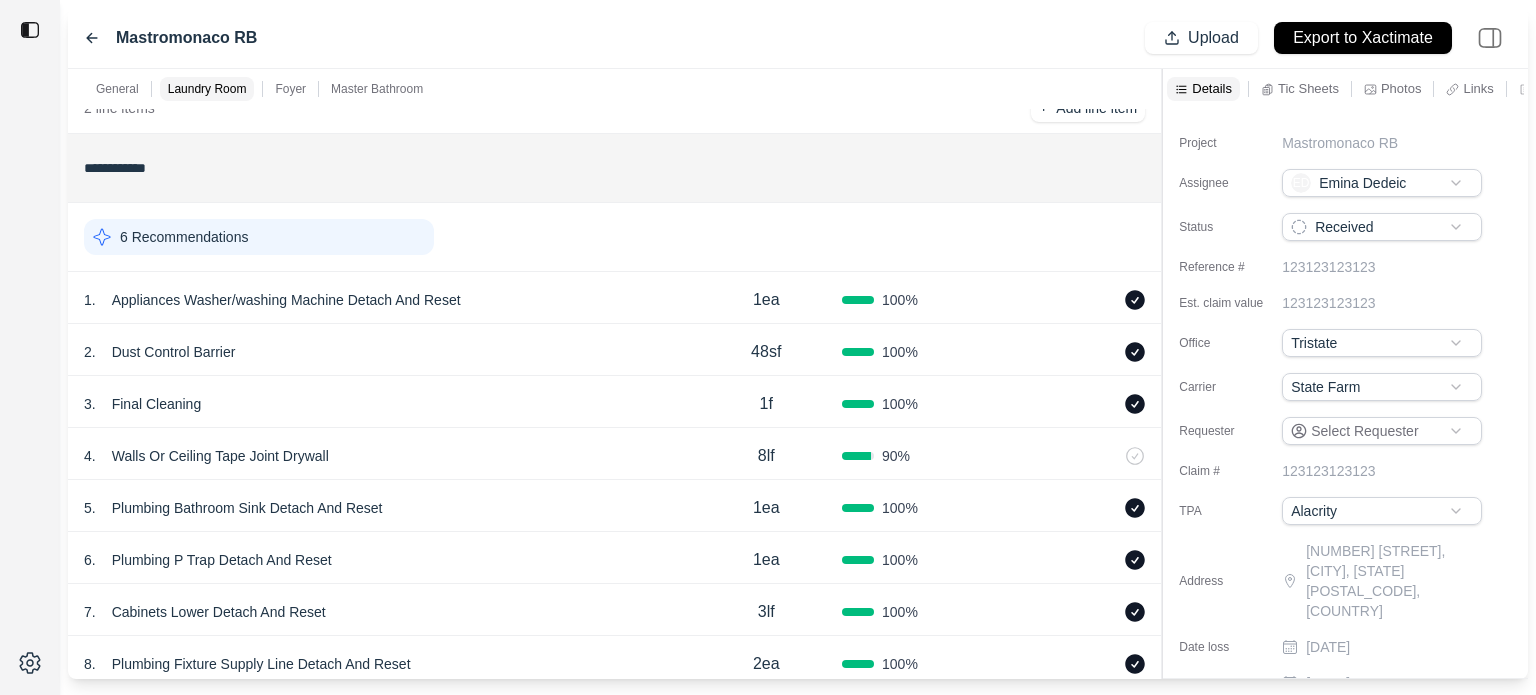 click on "6   Recommendations" at bounding box center [184, 237] 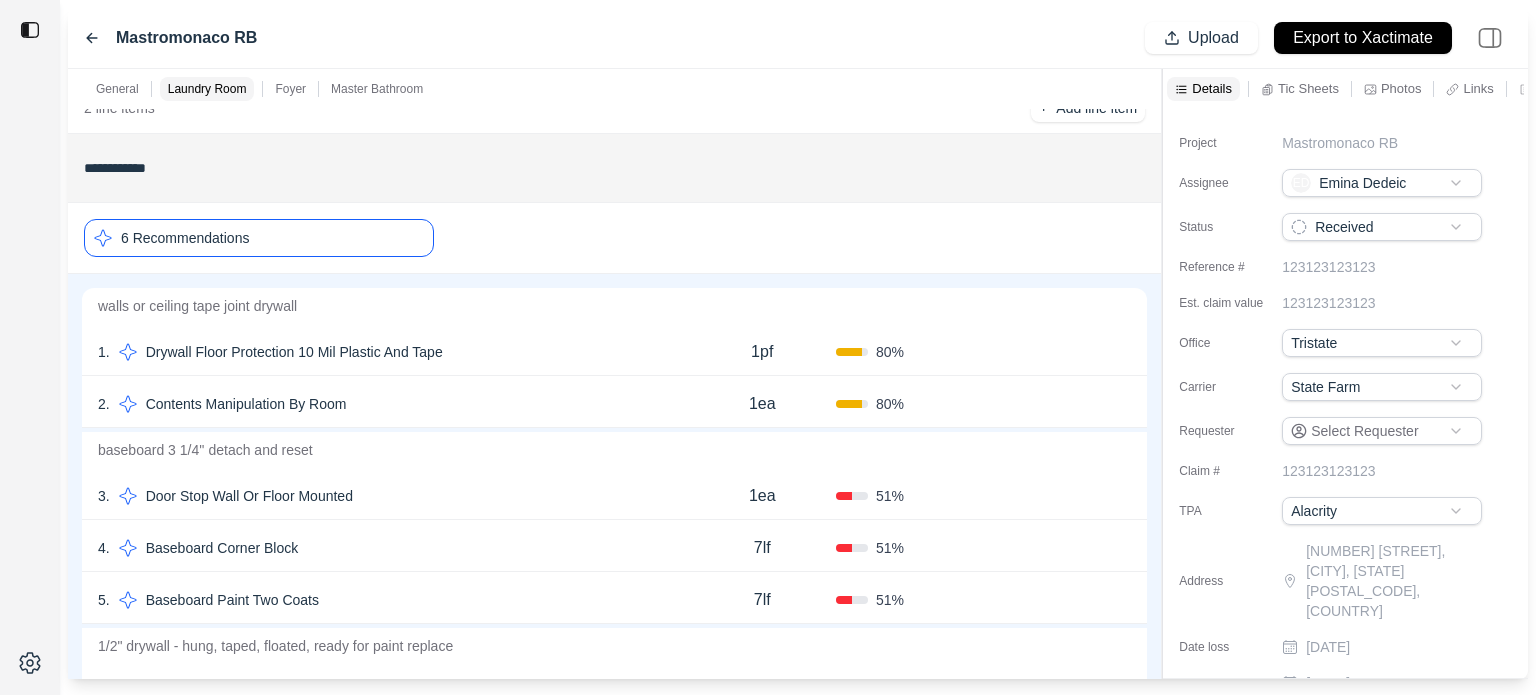 click 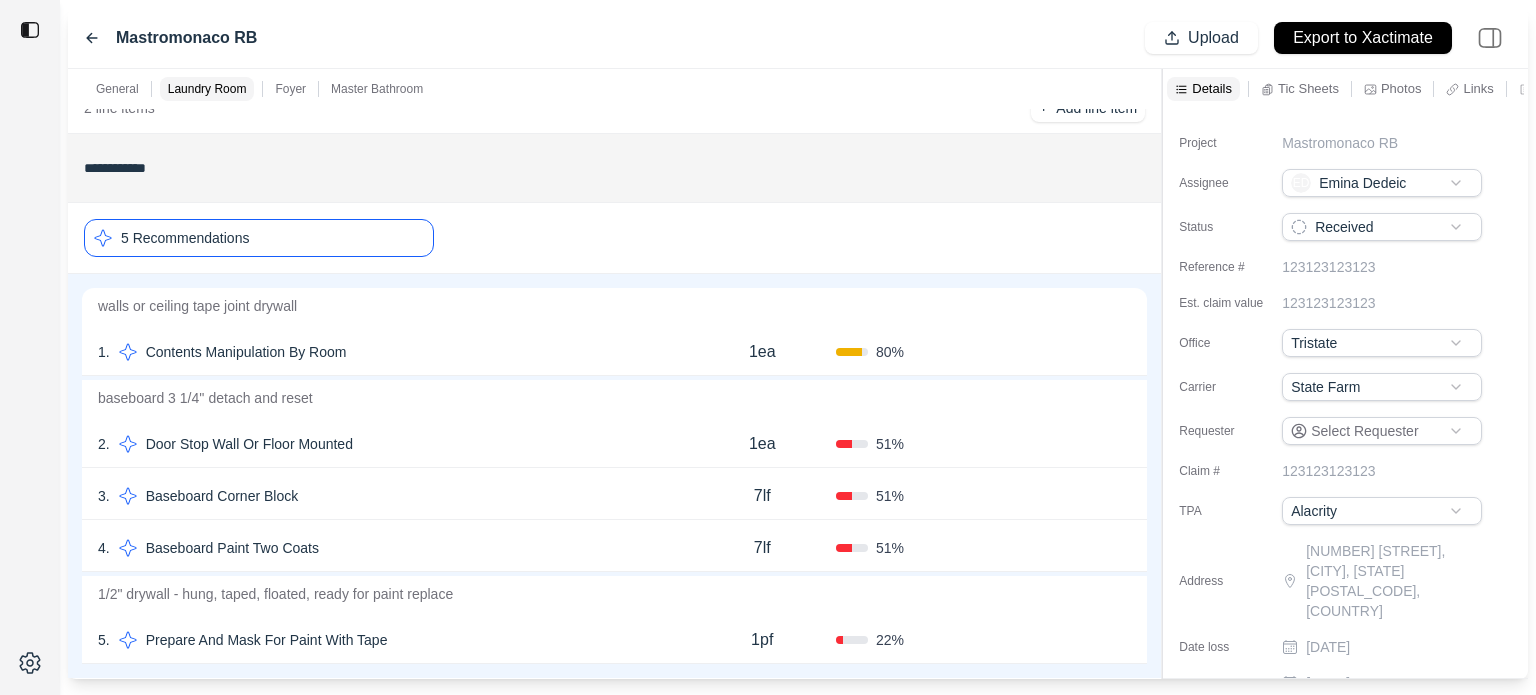 click on "1 . Contents Manipulation By Room" at bounding box center (393, 352) 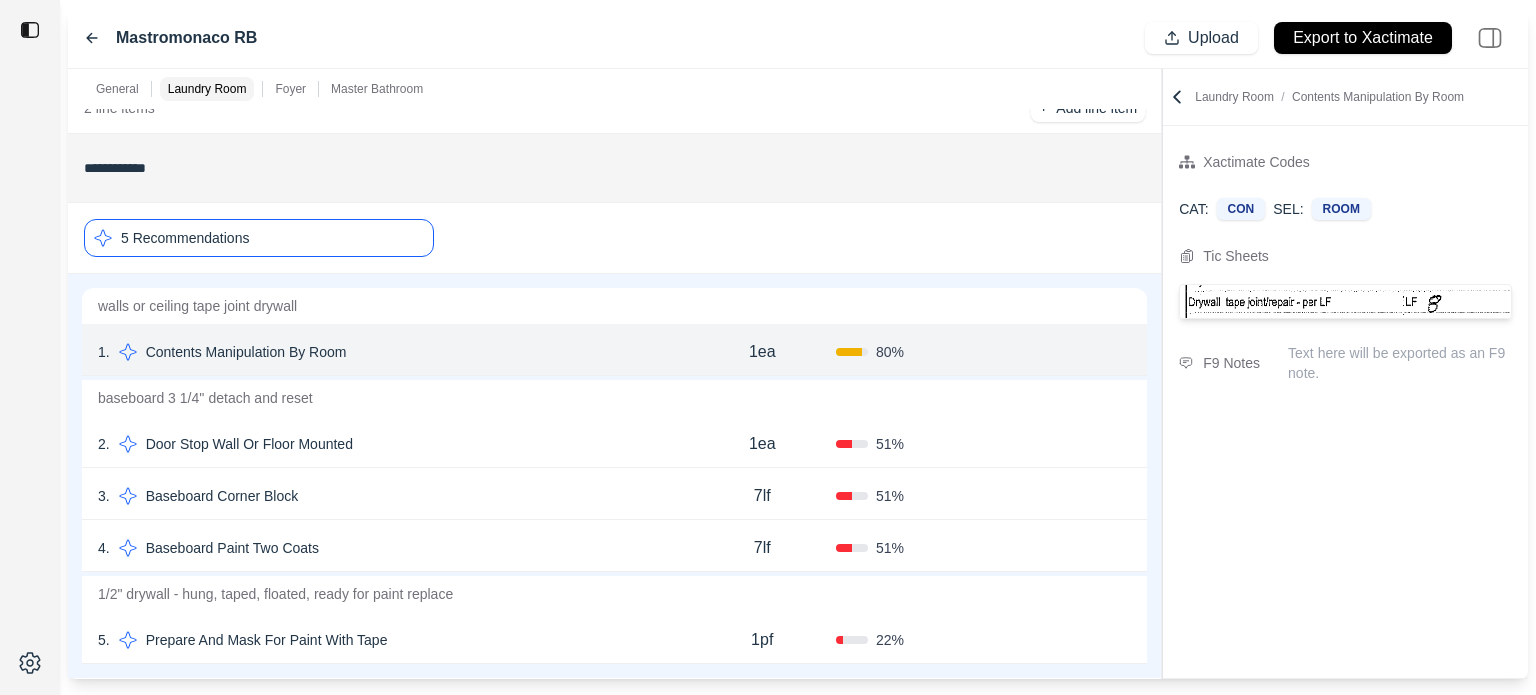 click on "Contents Manipulation By Room" at bounding box center (246, 352) 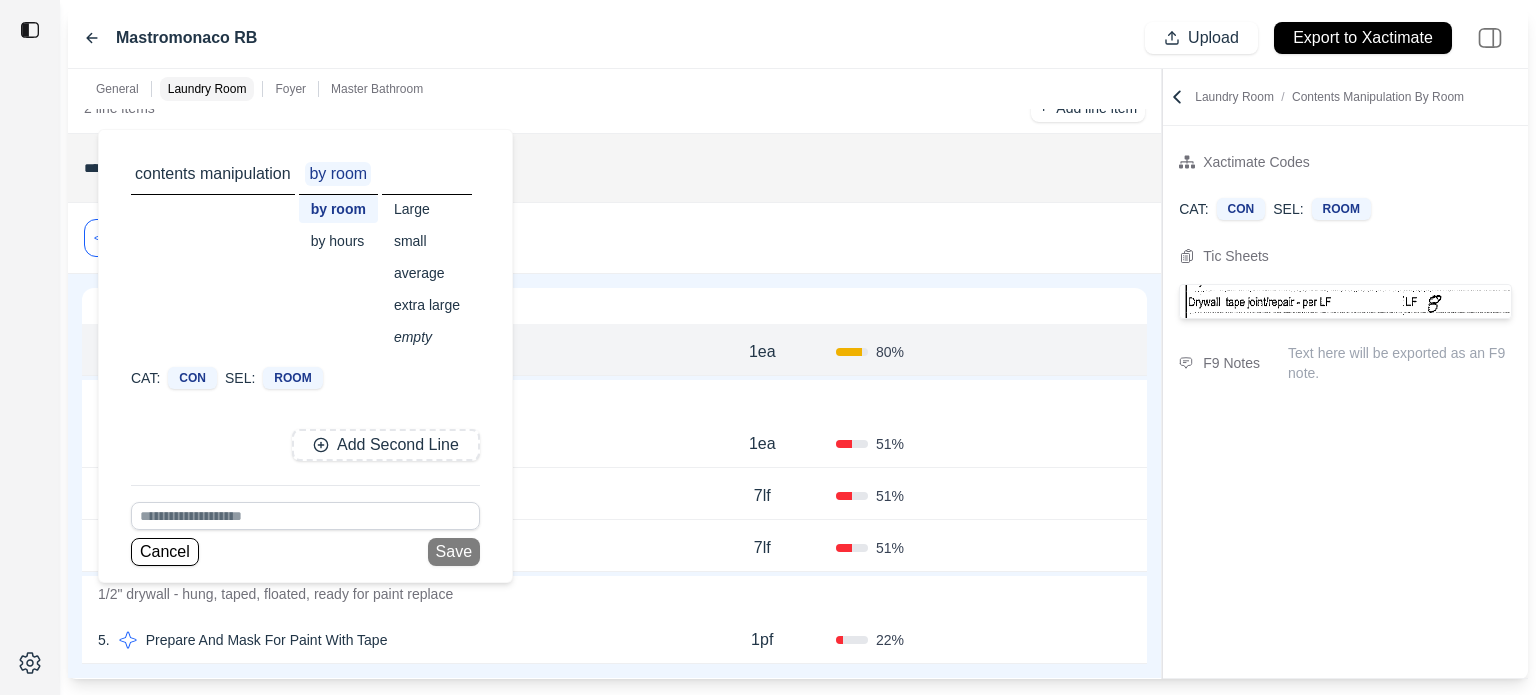click on "by hours" at bounding box center (338, 241) 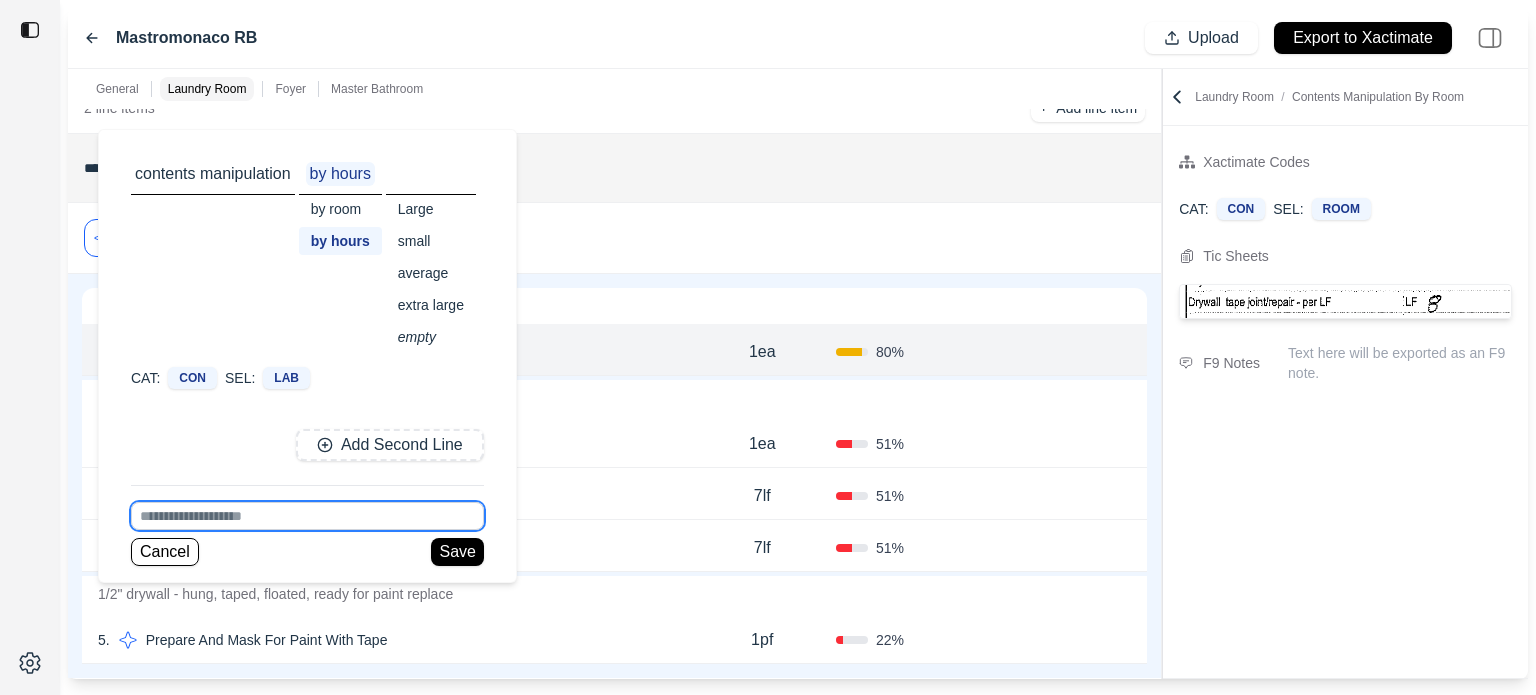 click at bounding box center [307, 516] 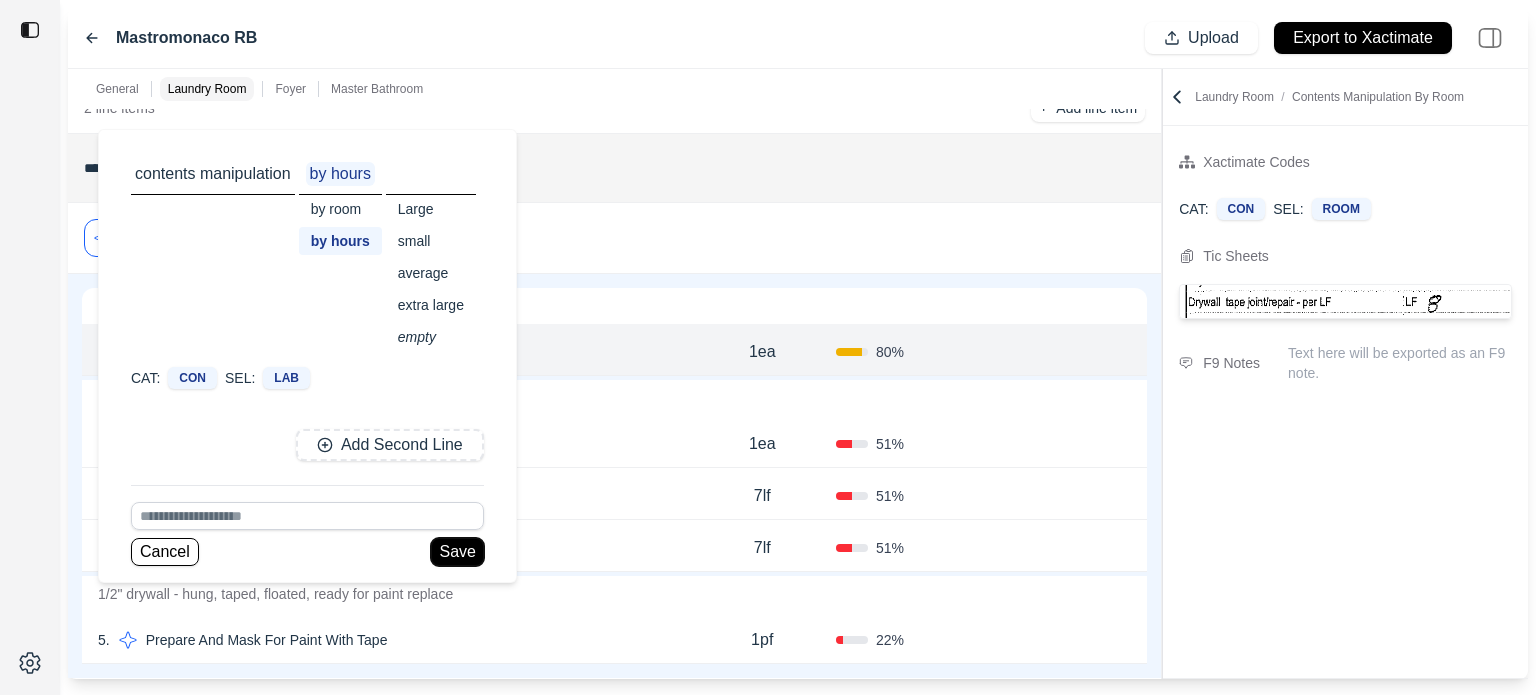 click on "Save" at bounding box center (457, 552) 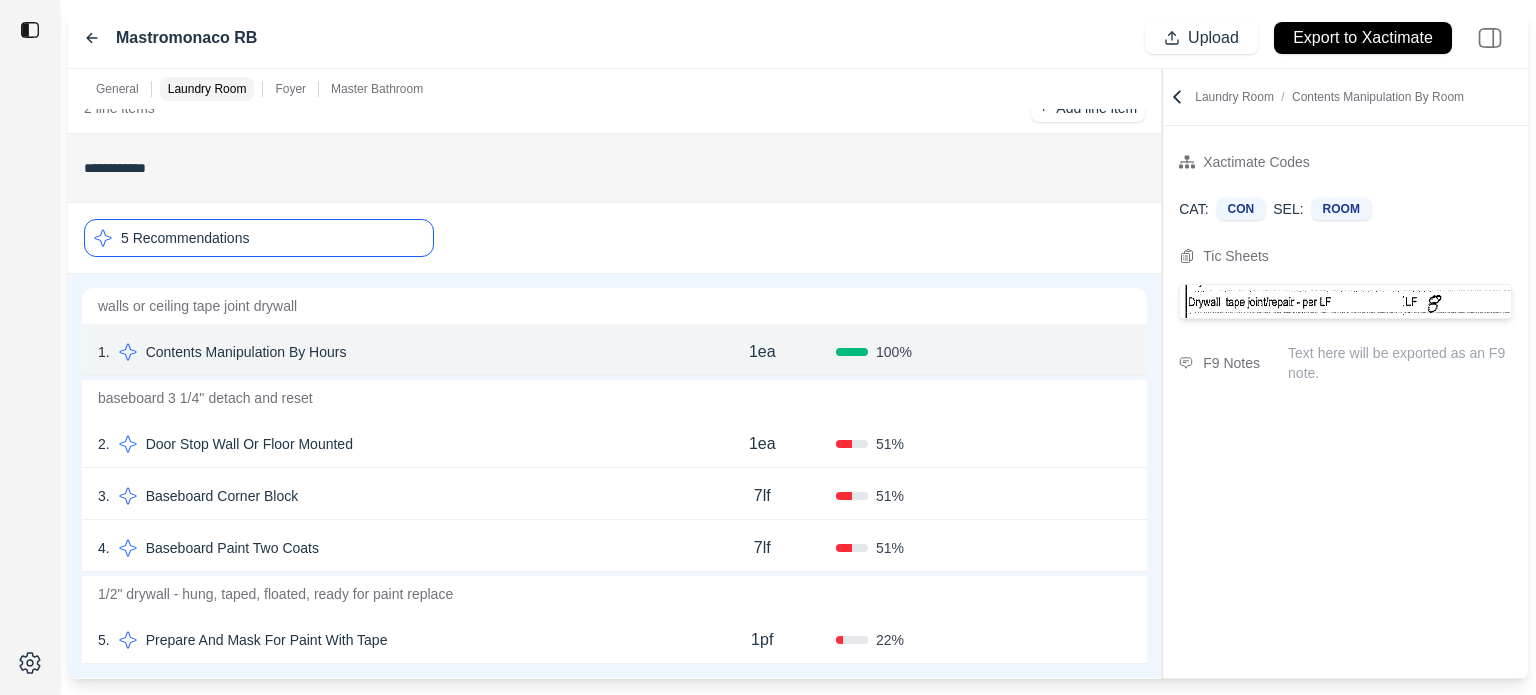 click on "1ea" at bounding box center [762, 352] 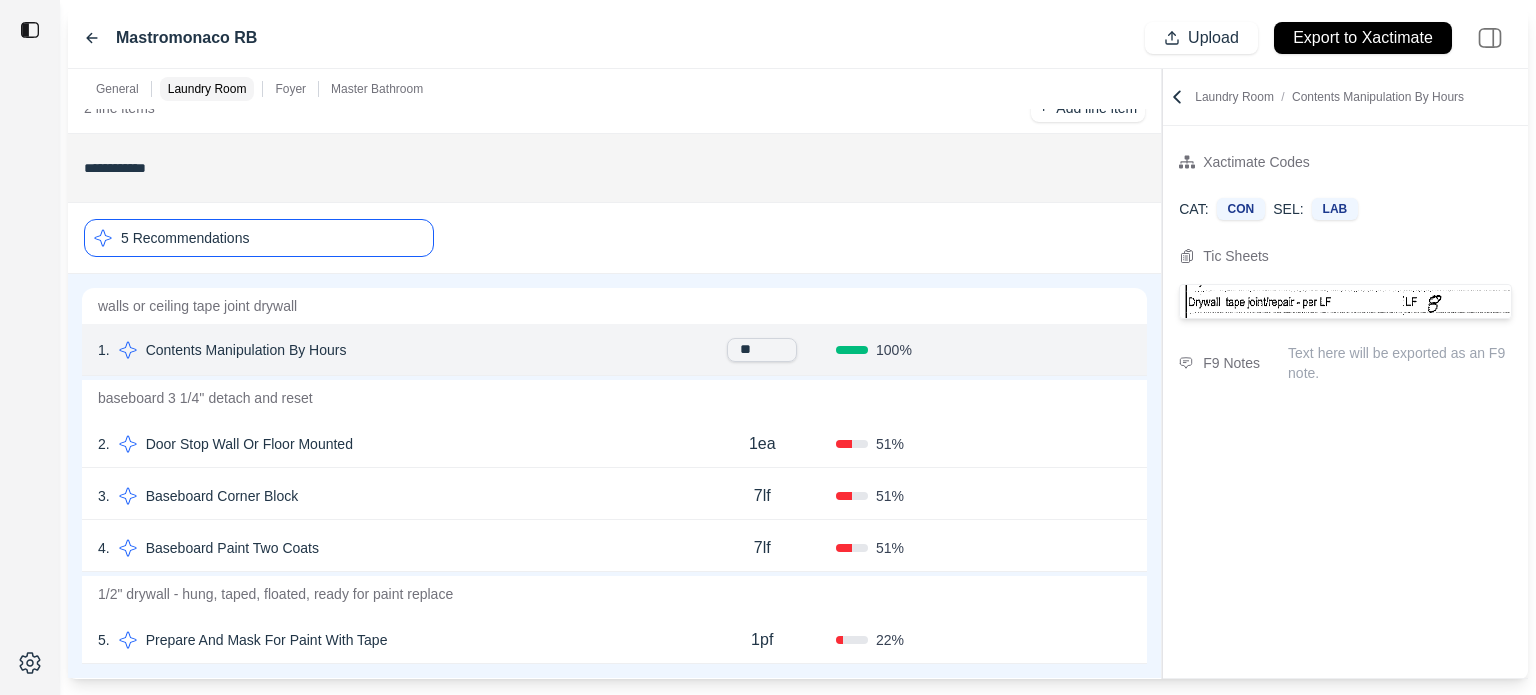 type on "***" 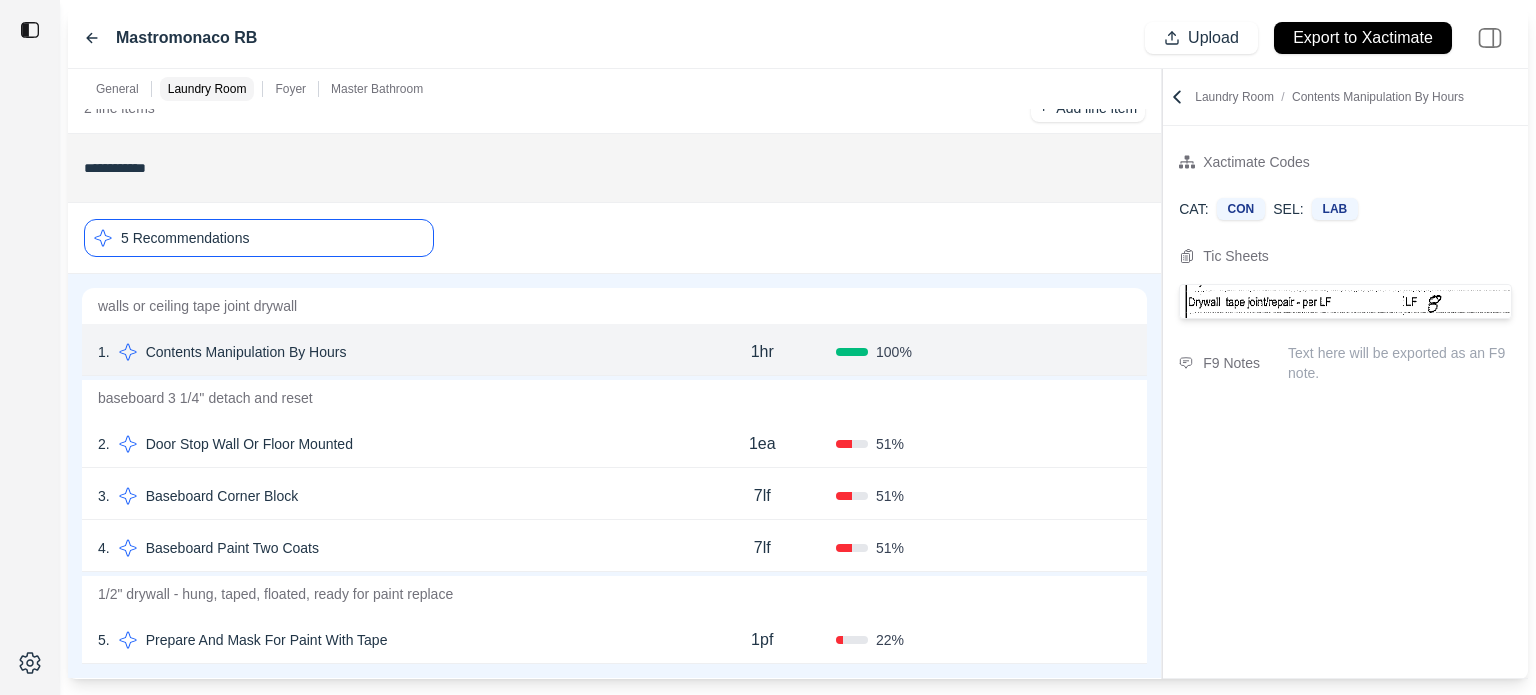 click on "Confirm" at bounding box center (1074, 352) 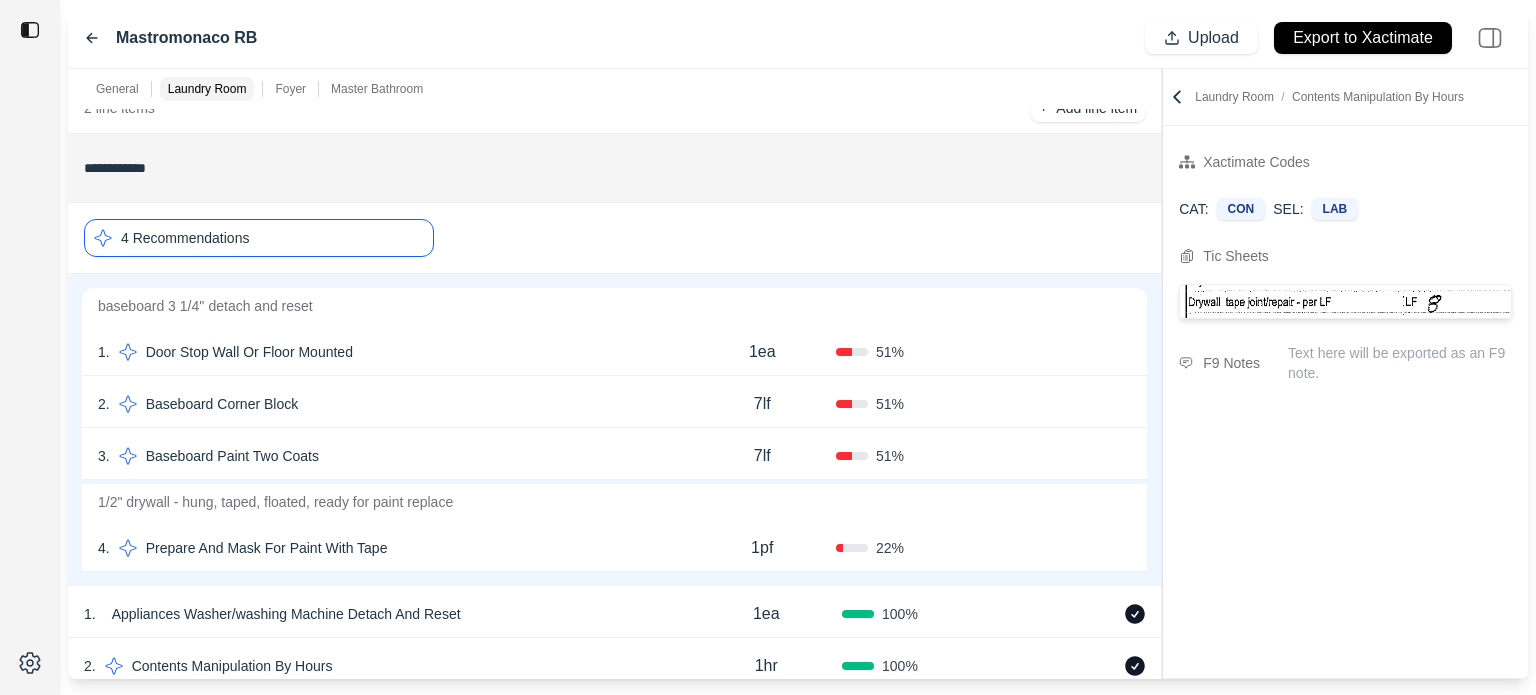 click 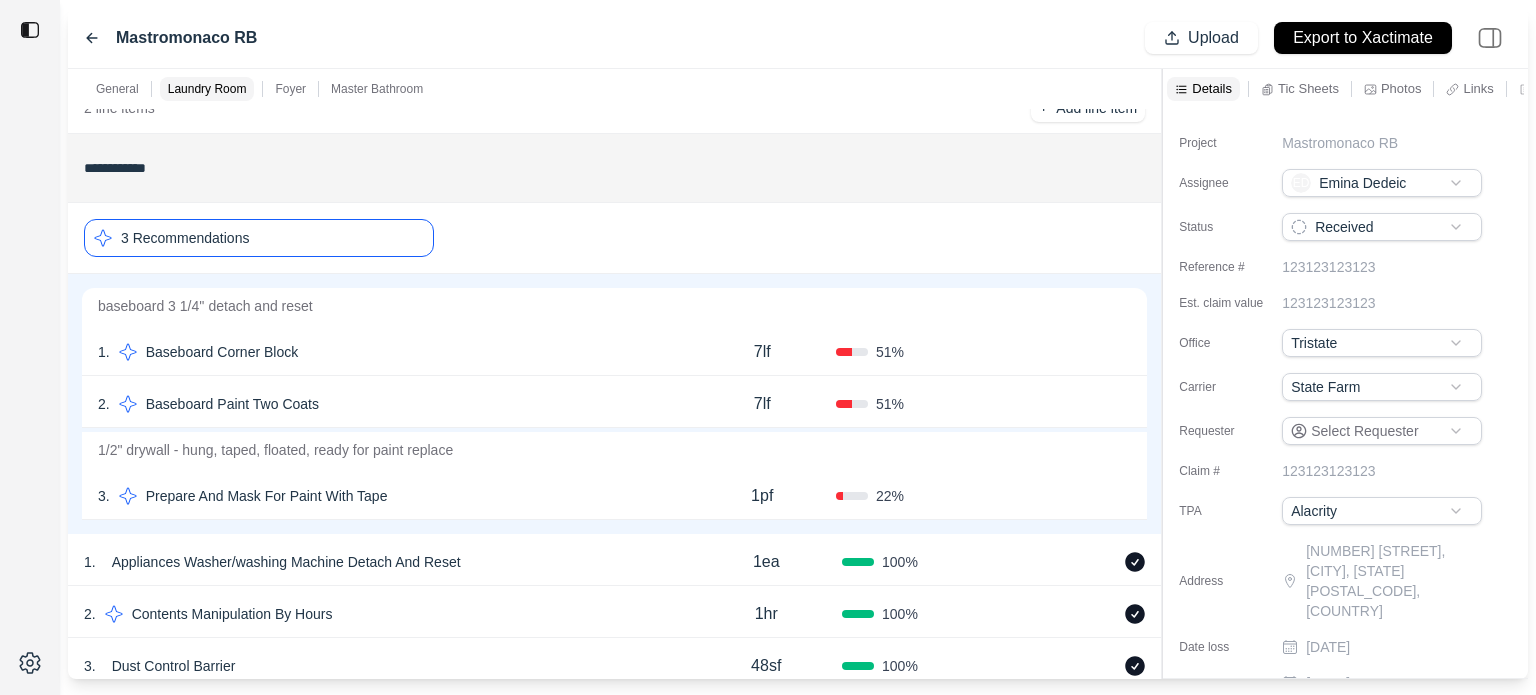 click 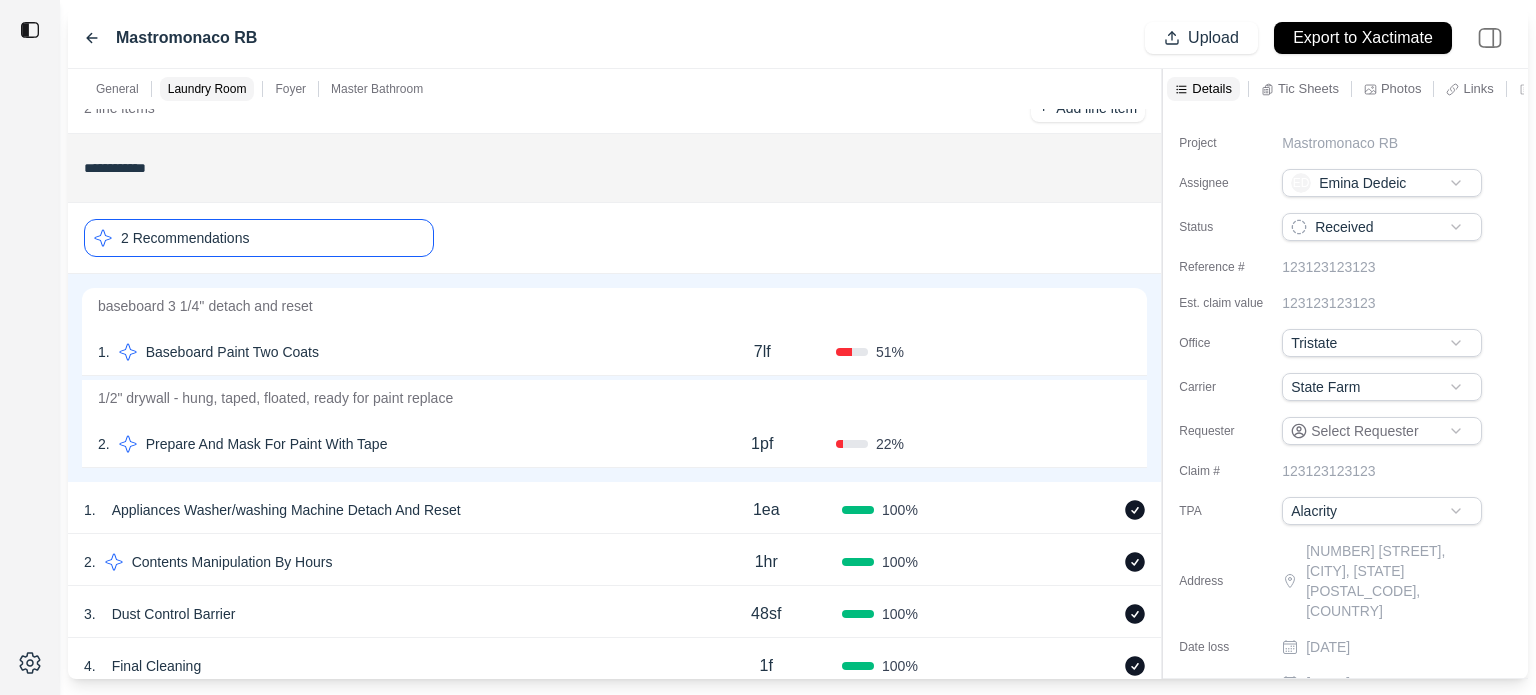click on "Baseboard  Paint Two Coats" at bounding box center (232, 352) 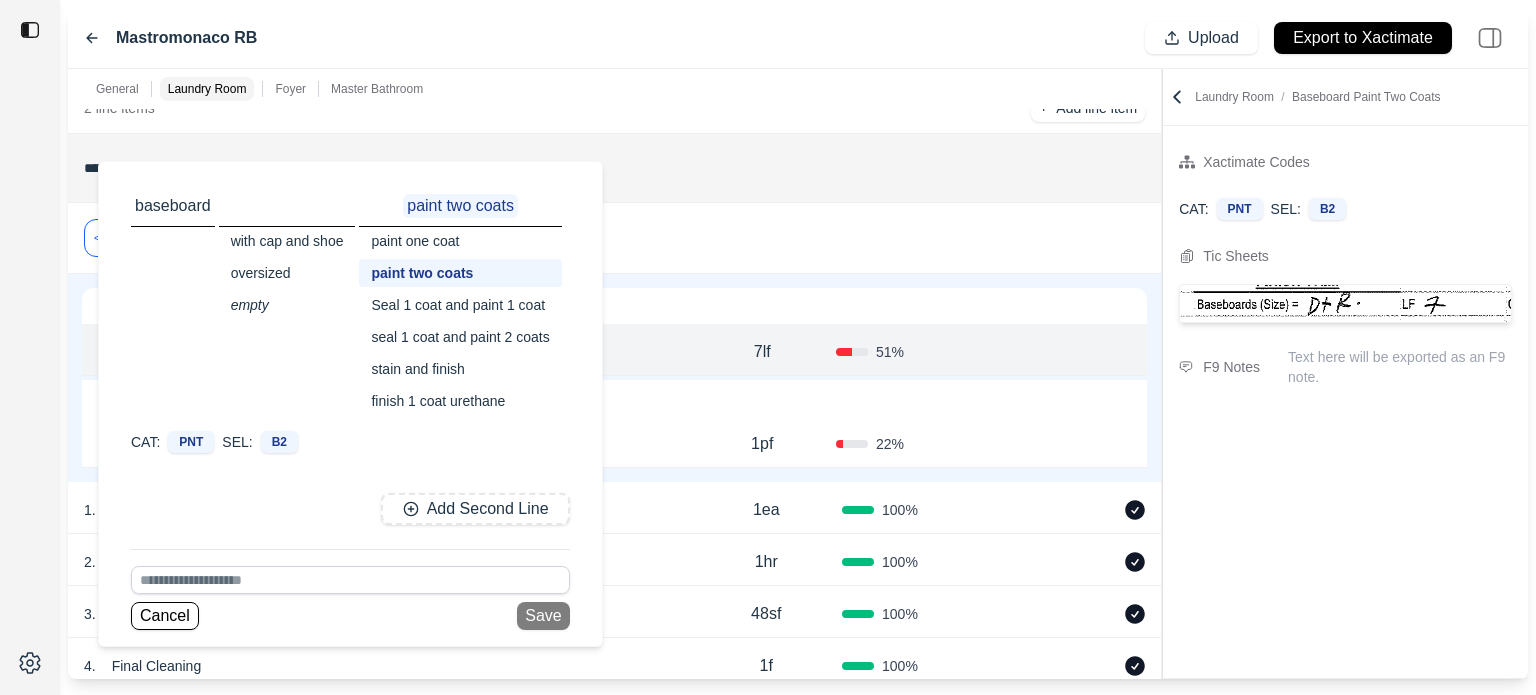 click on "paint one coat" at bounding box center (460, 241) 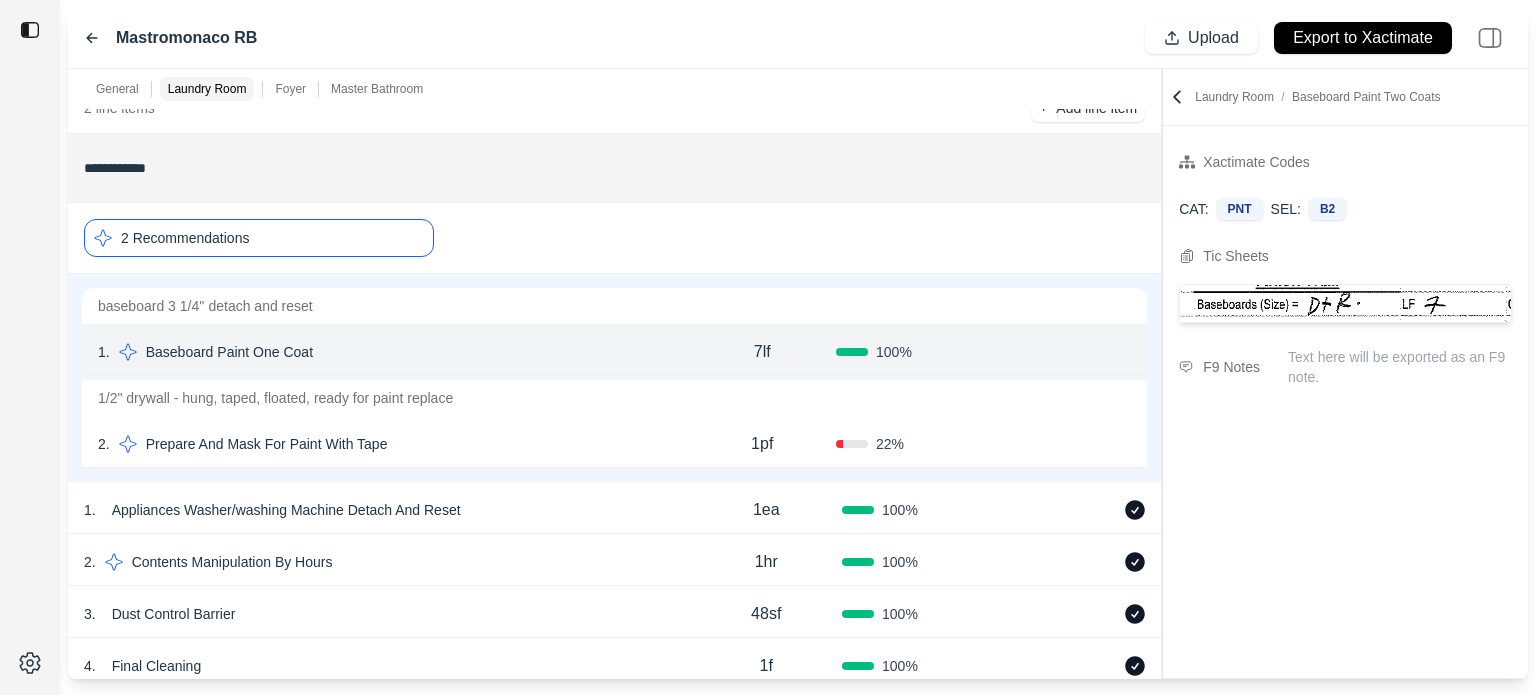 click on "2   Recommendations" at bounding box center (614, 238) 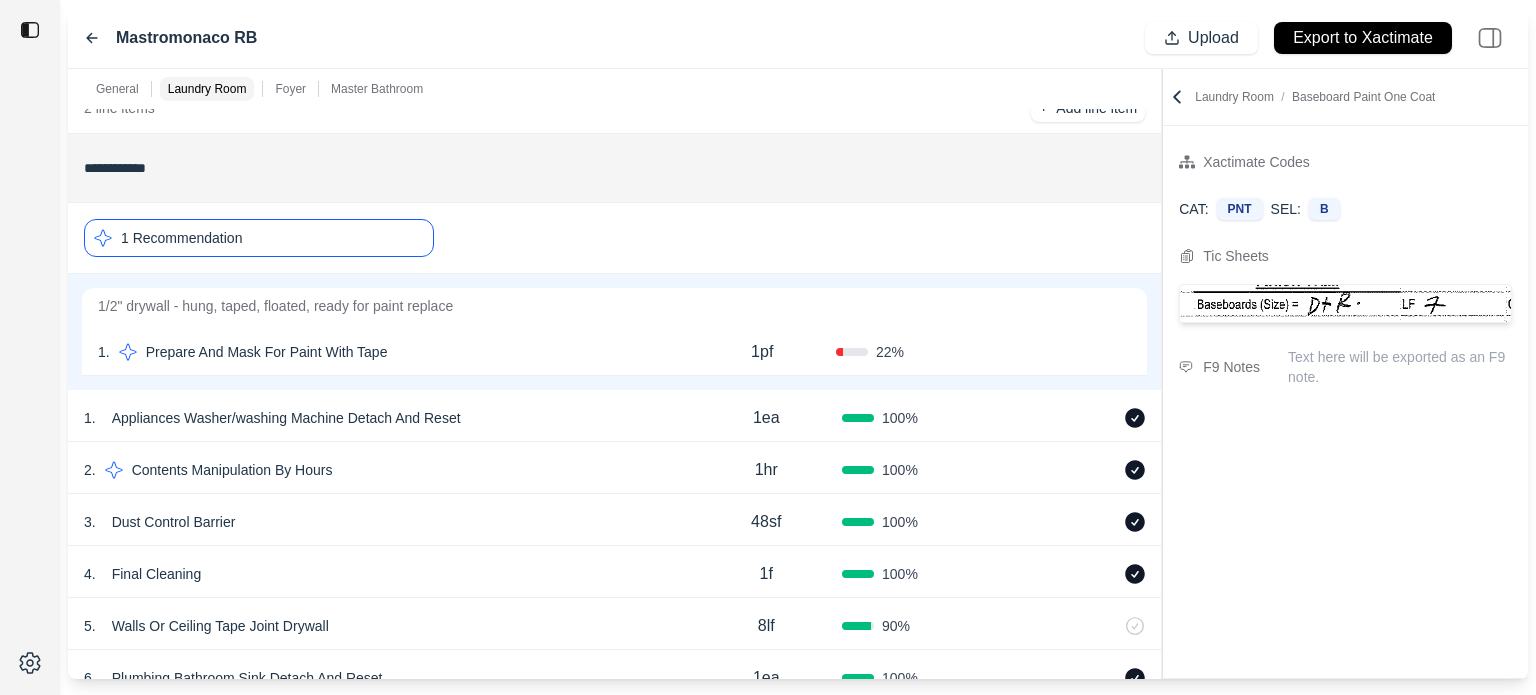 click on "1 . Prepare And Mask For Paint With Tape" at bounding box center [393, 352] 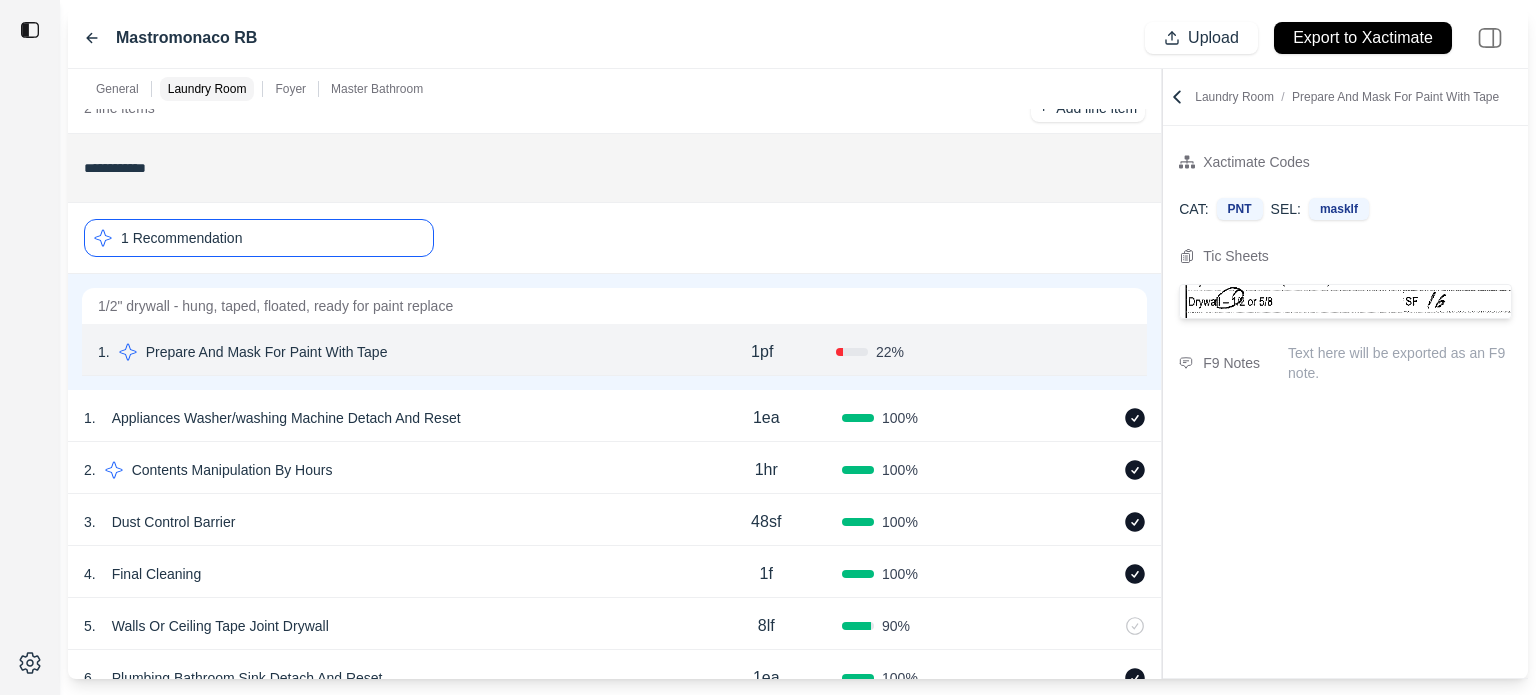 click on "1 . Prepare And Mask For Paint With Tape" at bounding box center [393, 352] 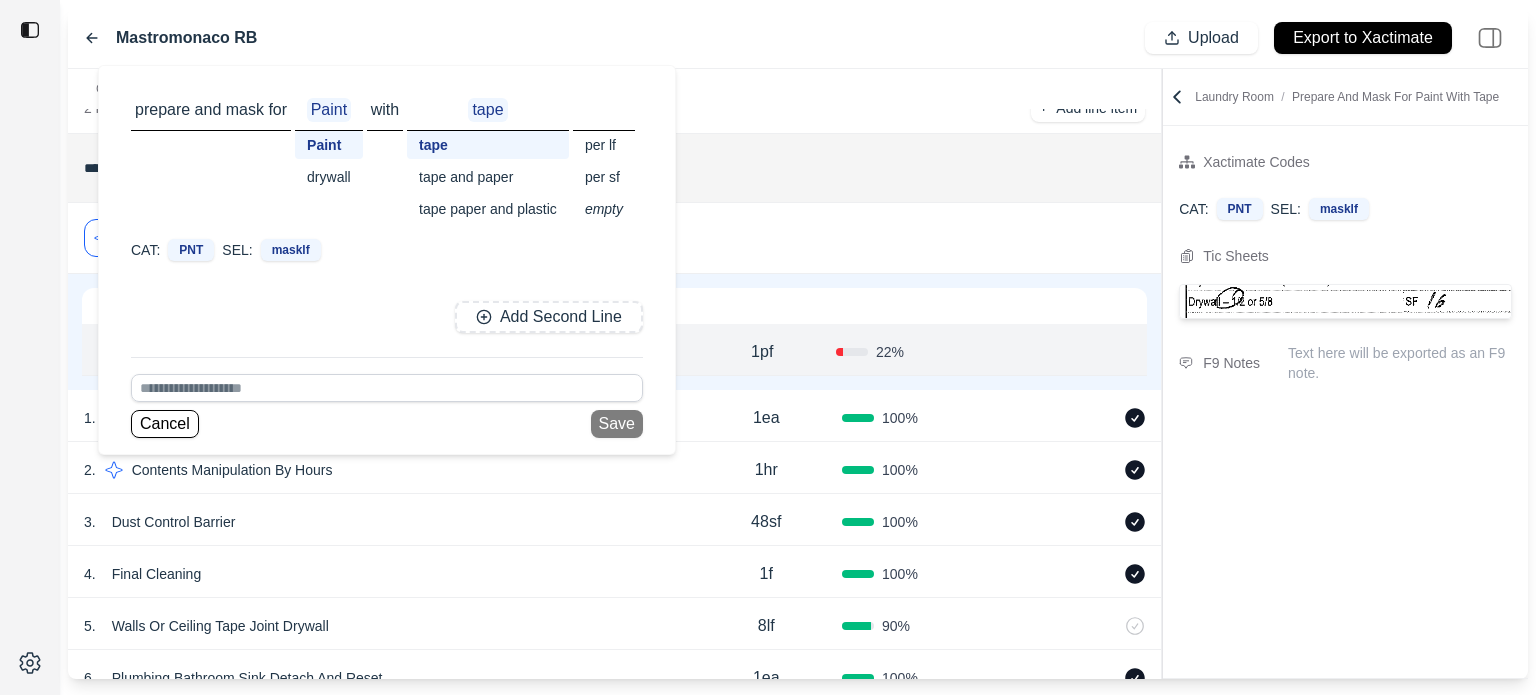 click on "1   Recommendation" at bounding box center (614, 238) 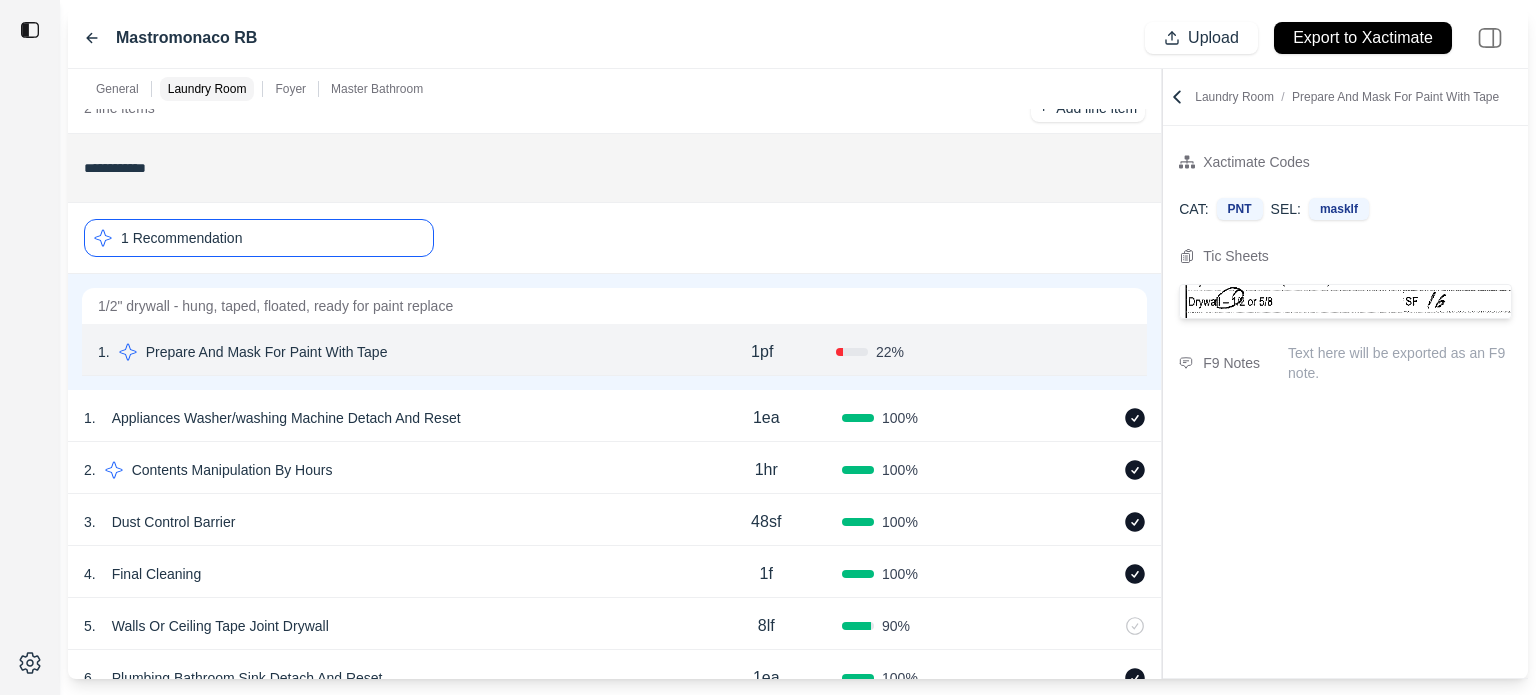 click on "1pf" at bounding box center [762, 352] 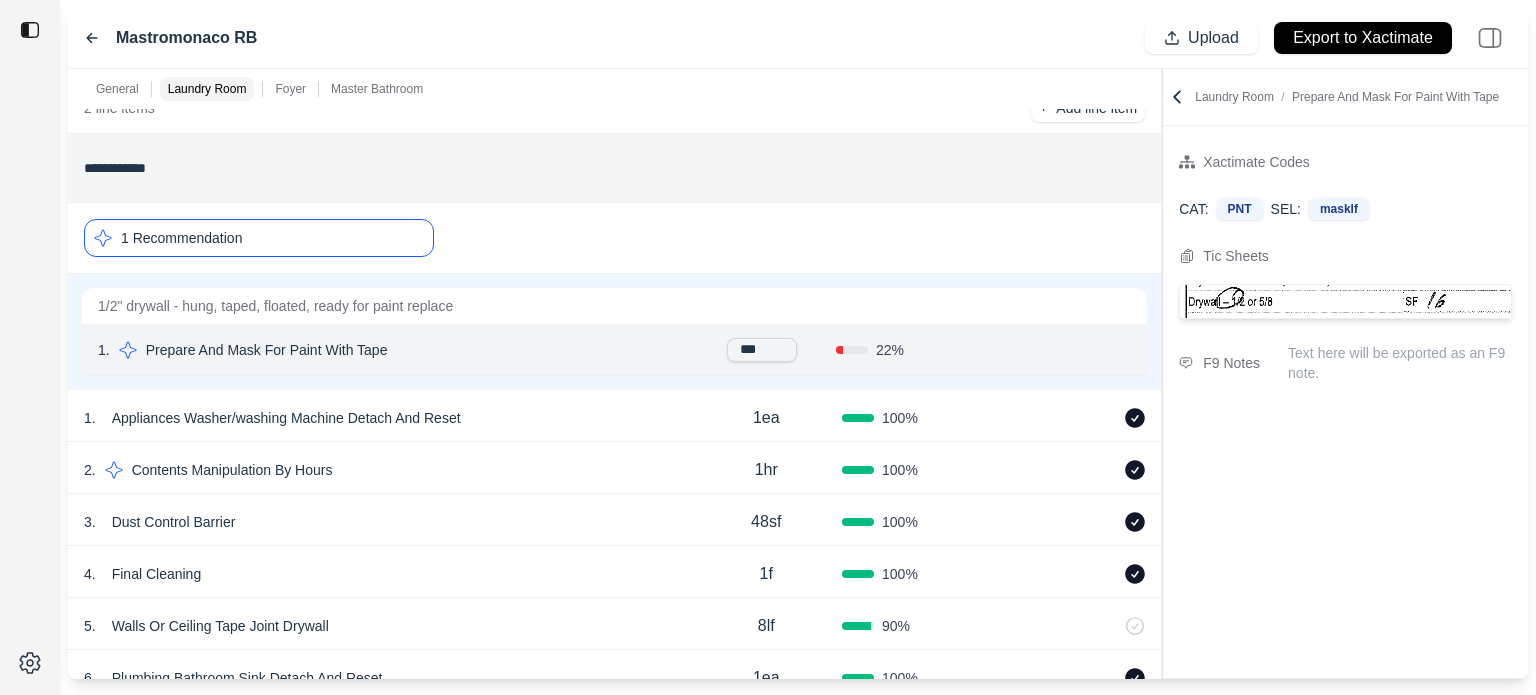drag, startPoint x: 775, startPoint y: 352, endPoint x: 700, endPoint y: 350, distance: 75.026665 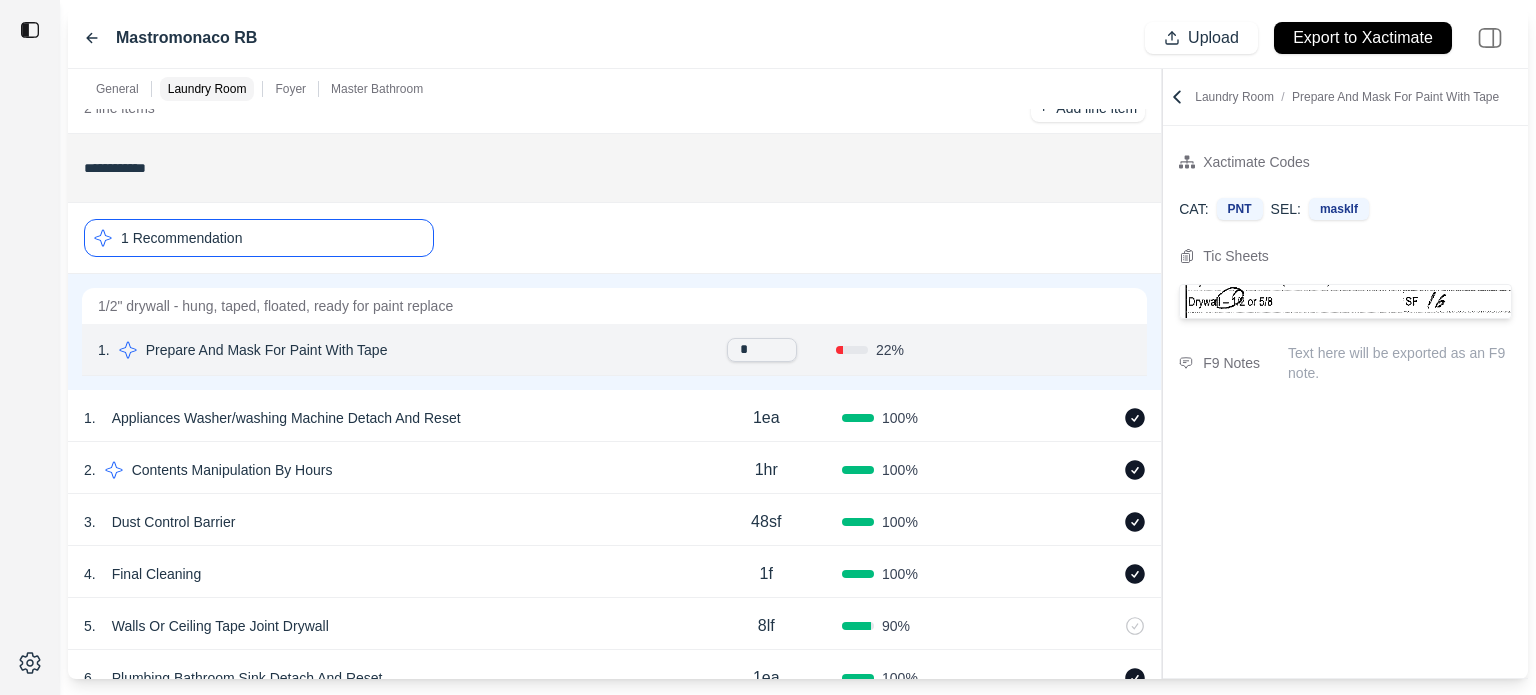 type on "**" 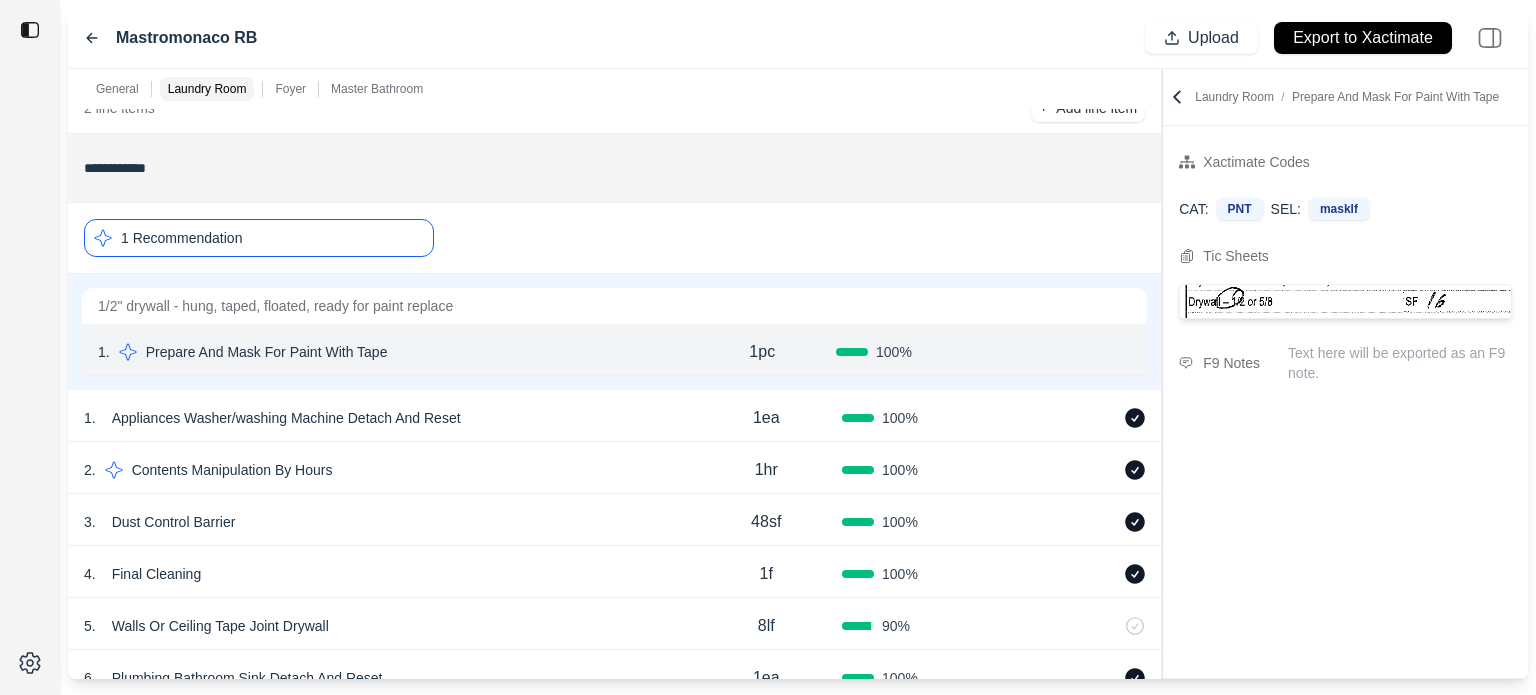 click on "Confirm" at bounding box center (1074, 352) 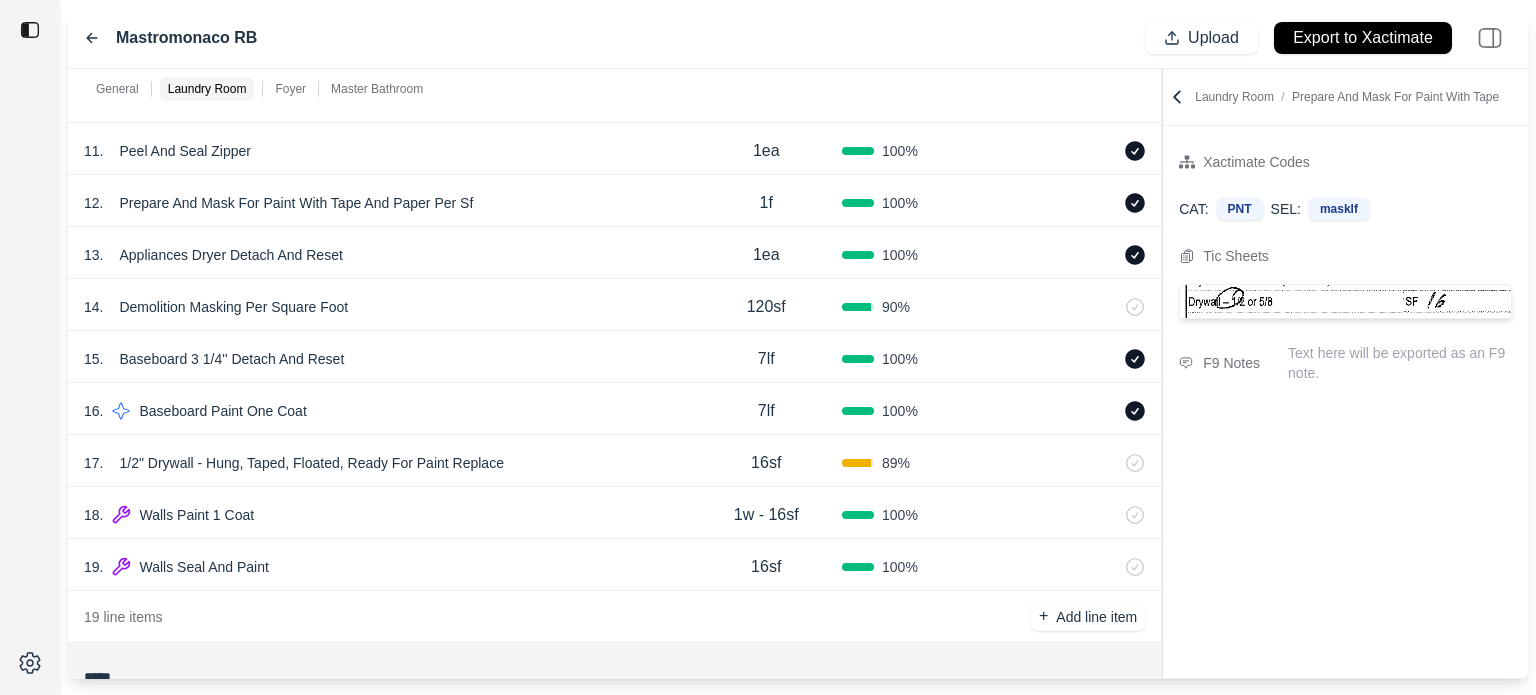 scroll, scrollTop: 900, scrollLeft: 0, axis: vertical 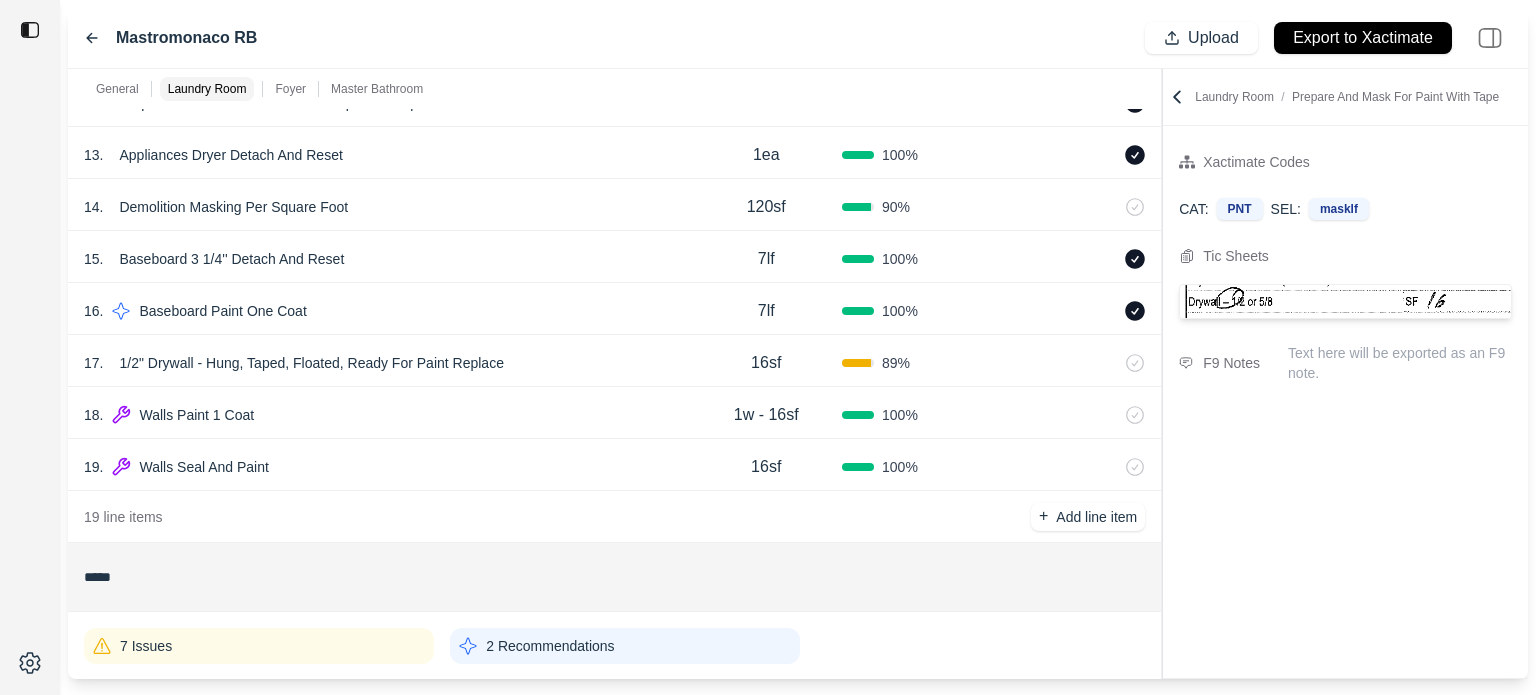 click on "17 . 1/2" Drywall - Hung, Taped, Floated, Ready For Paint Replace" at bounding box center [387, 363] 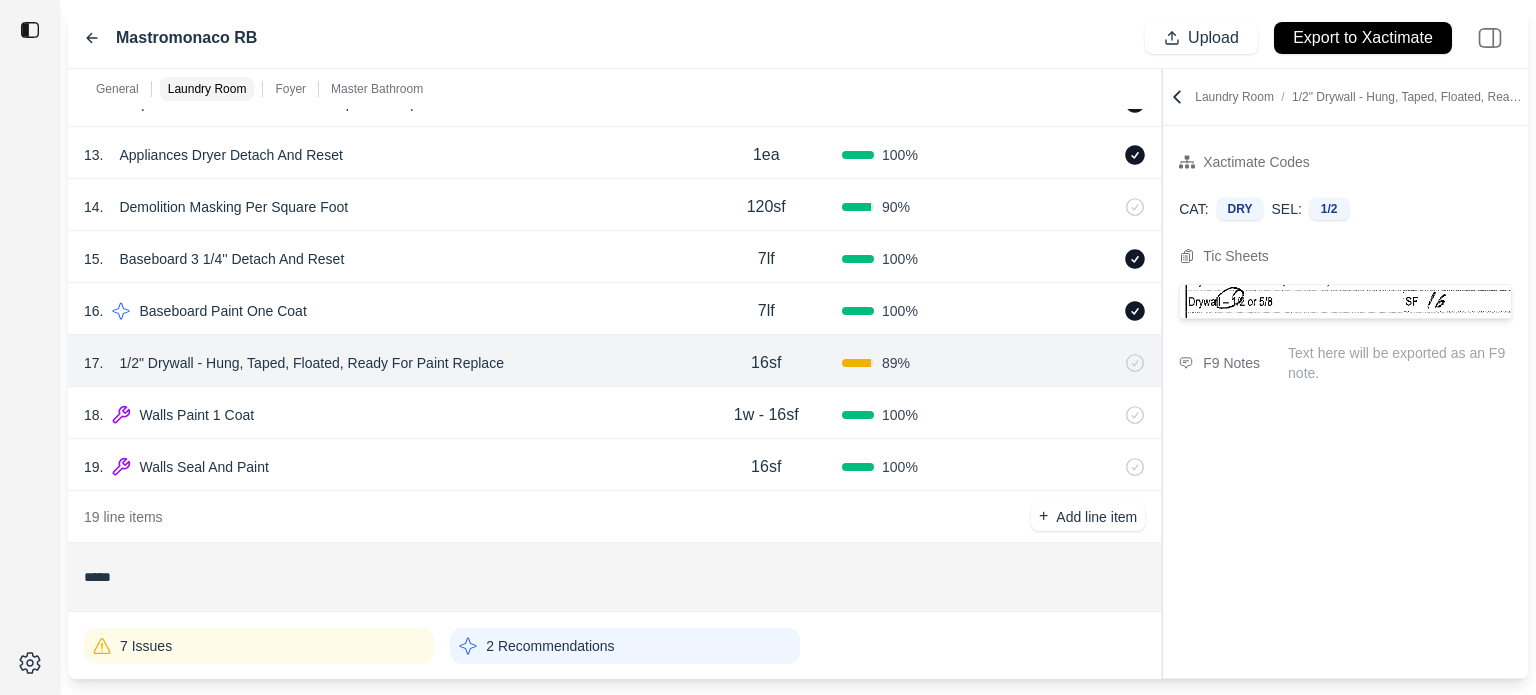 click 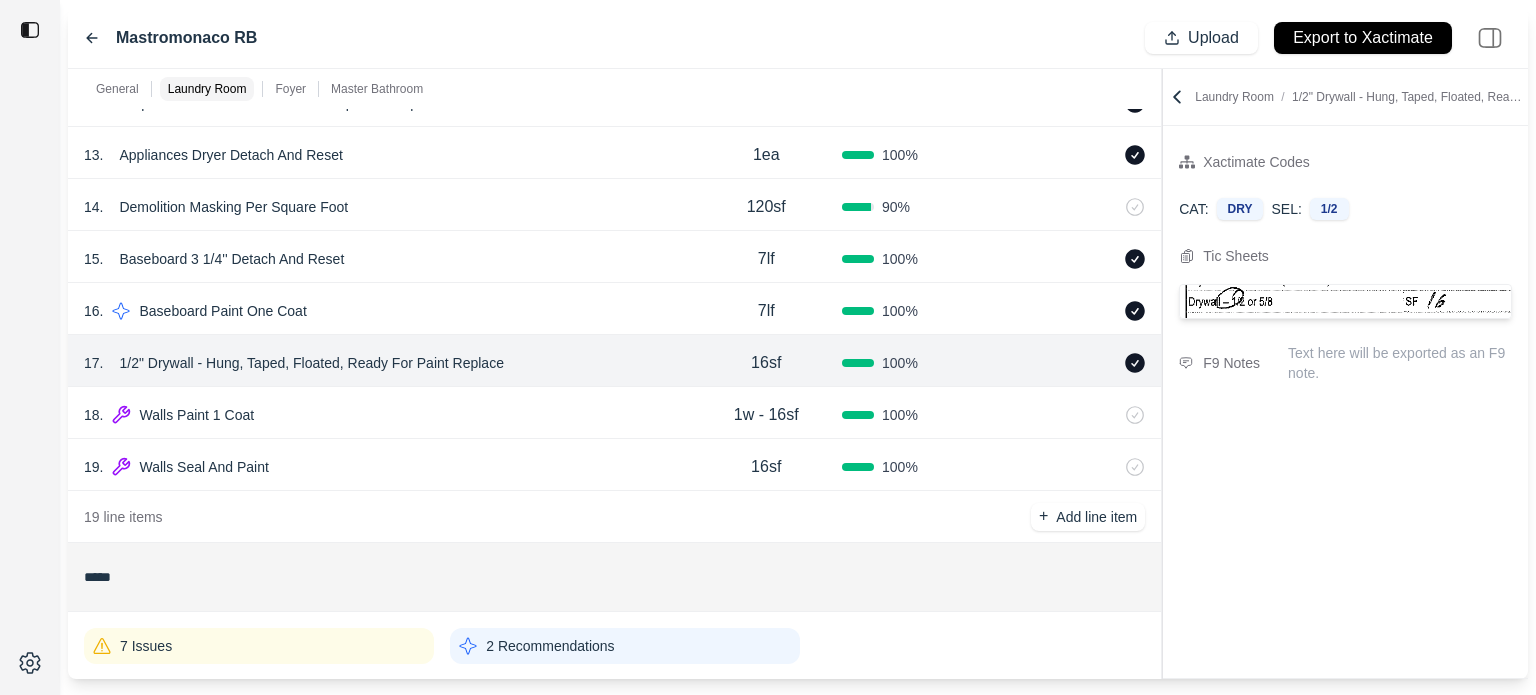 click on "16sf" at bounding box center (766, 467) 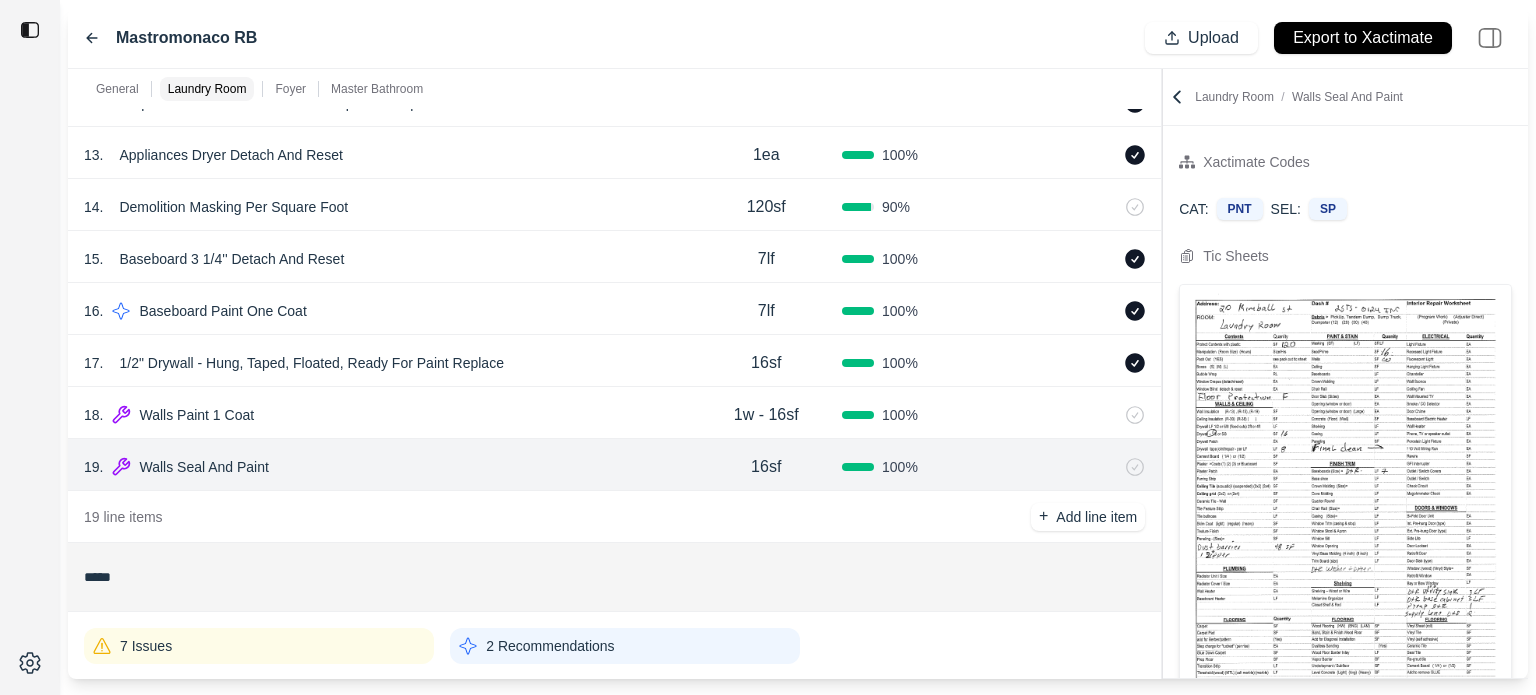 click on "16sf" at bounding box center [766, 467] 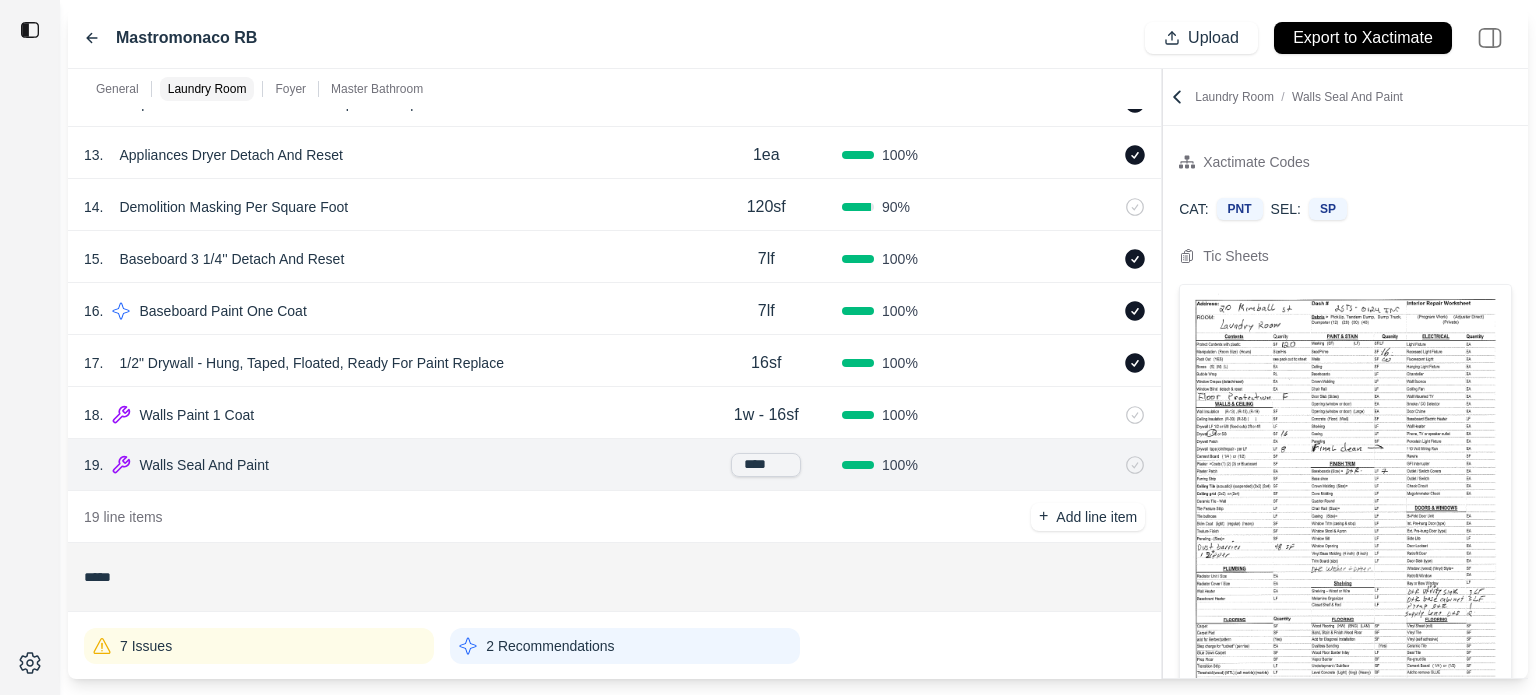 drag, startPoint x: 777, startPoint y: 469, endPoint x: 685, endPoint y: 460, distance: 92.43917 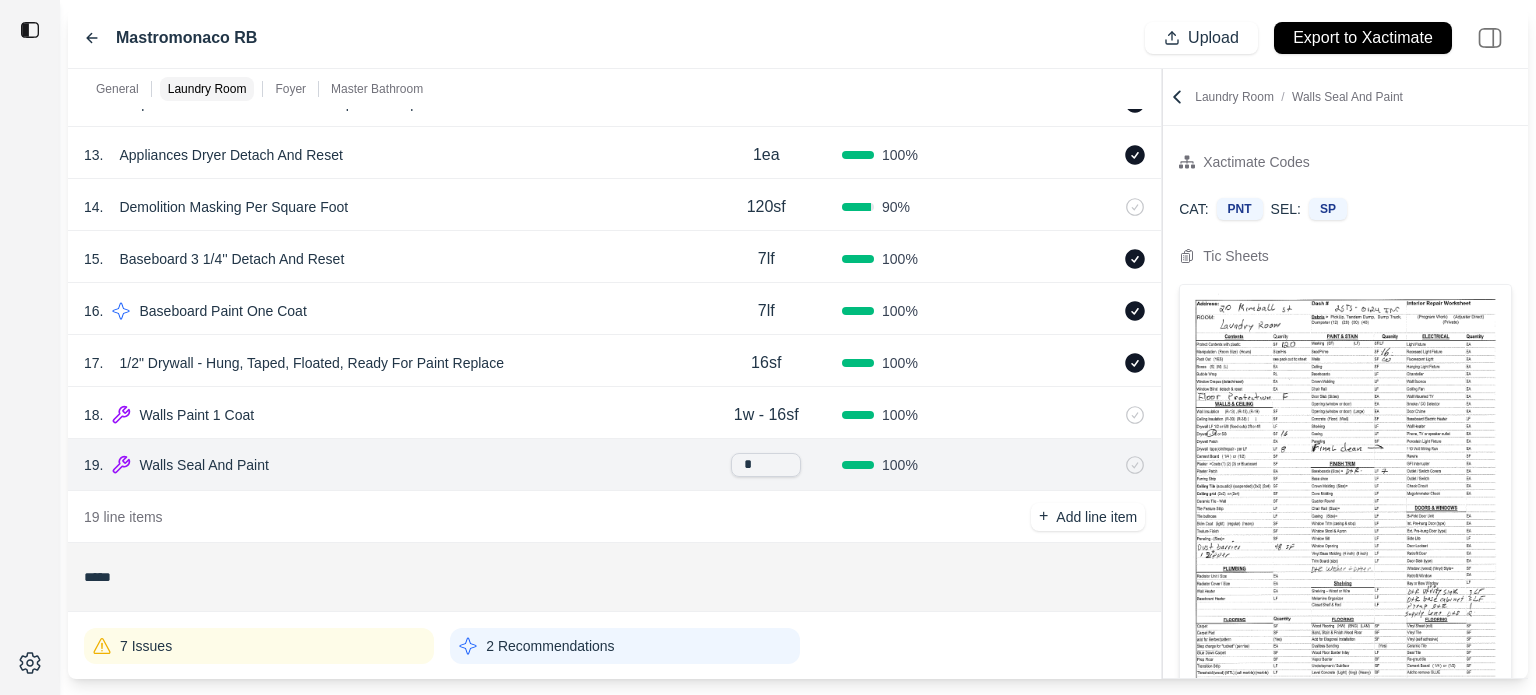 type on "**" 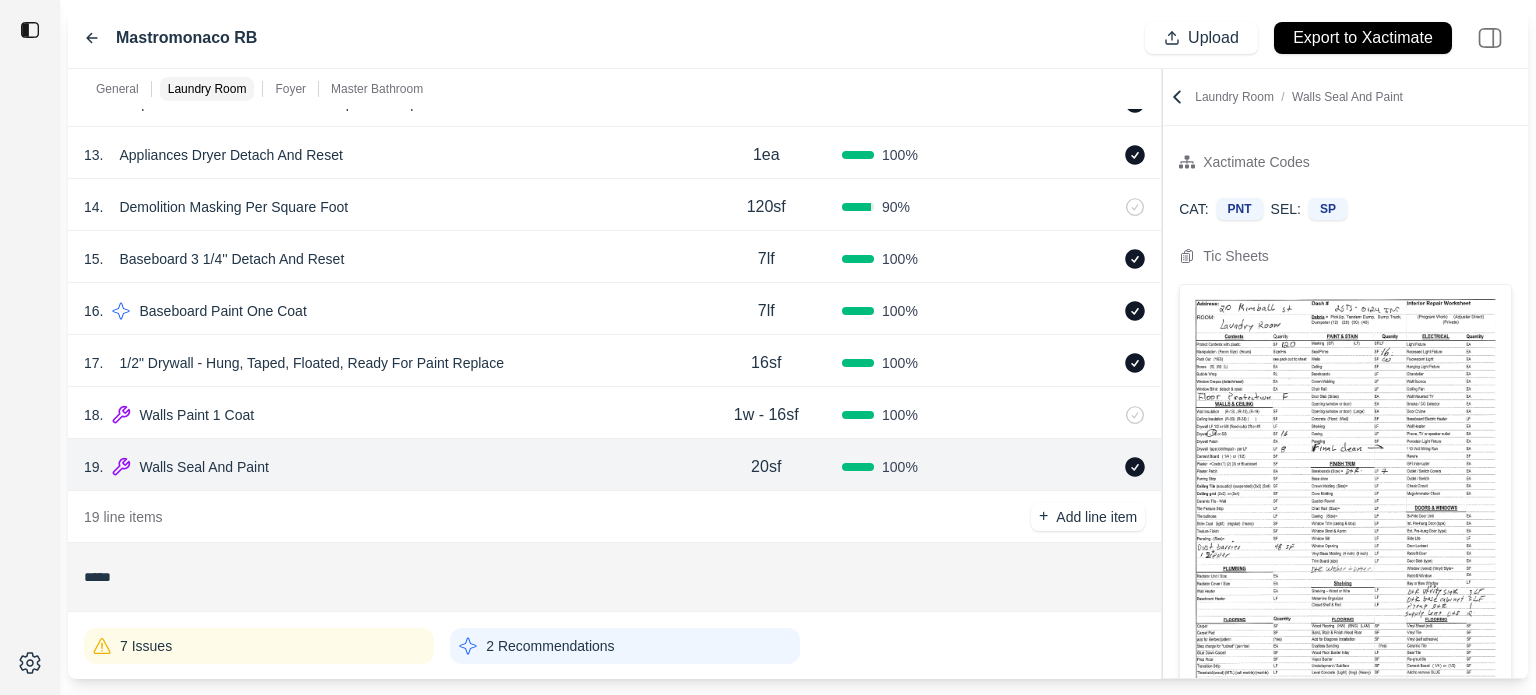 click on "1w - 16sf" at bounding box center [766, 415] 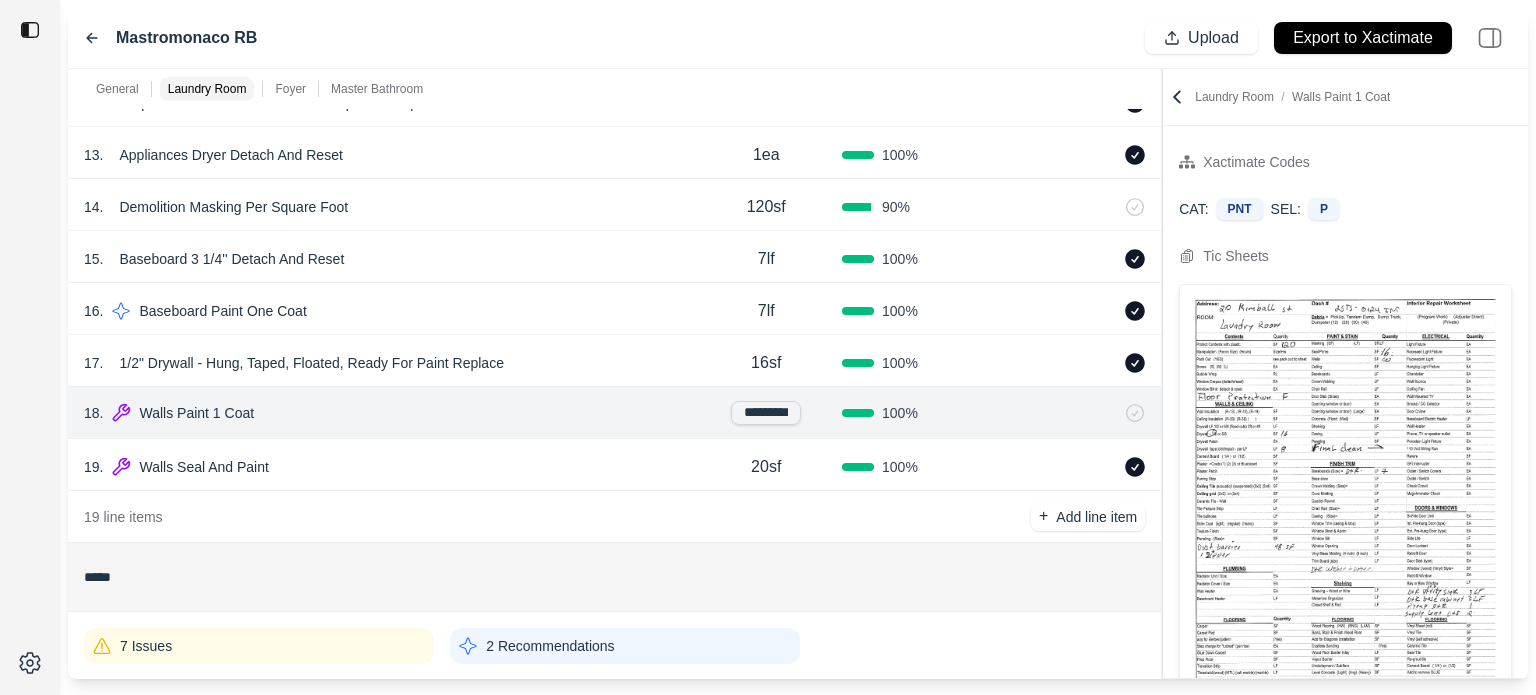 scroll, scrollTop: 0, scrollLeft: 12, axis: horizontal 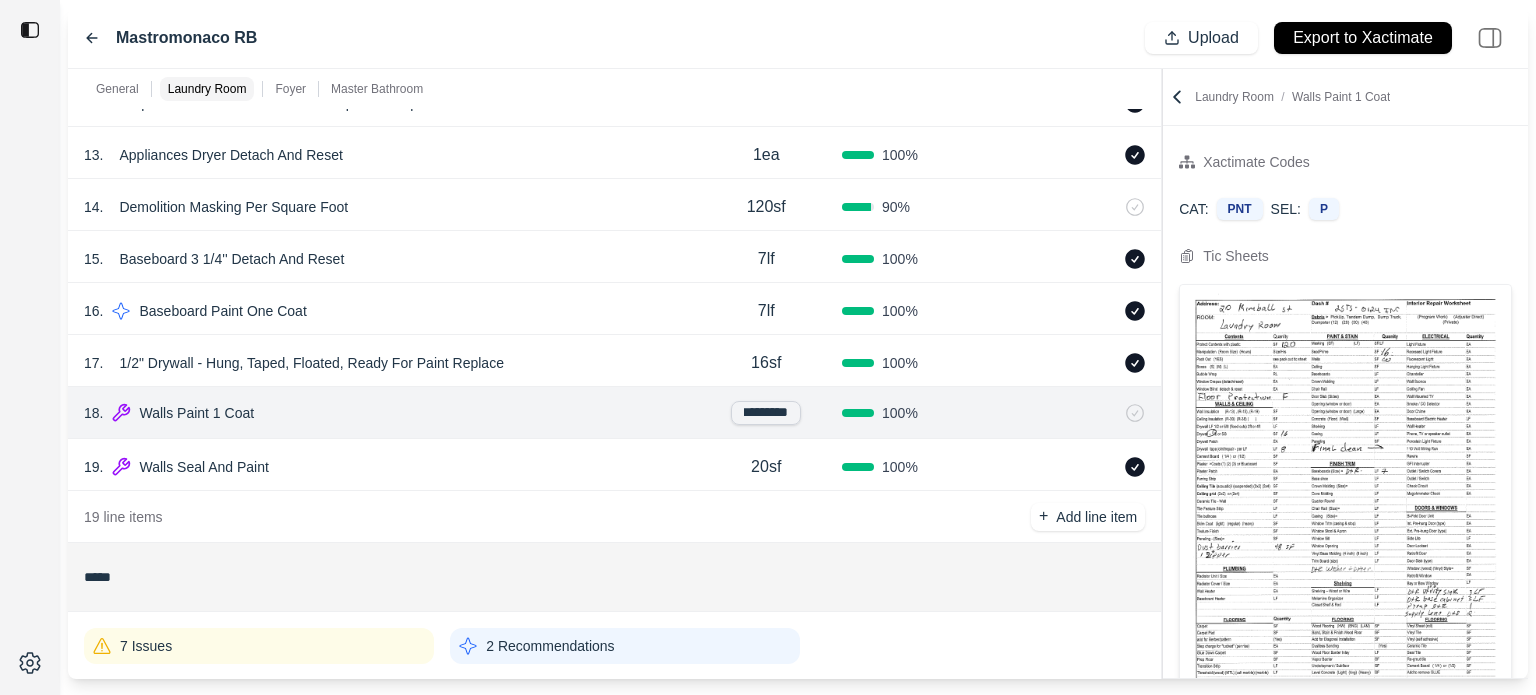 drag, startPoint x: 765, startPoint y: 410, endPoint x: 824, endPoint y: 410, distance: 59 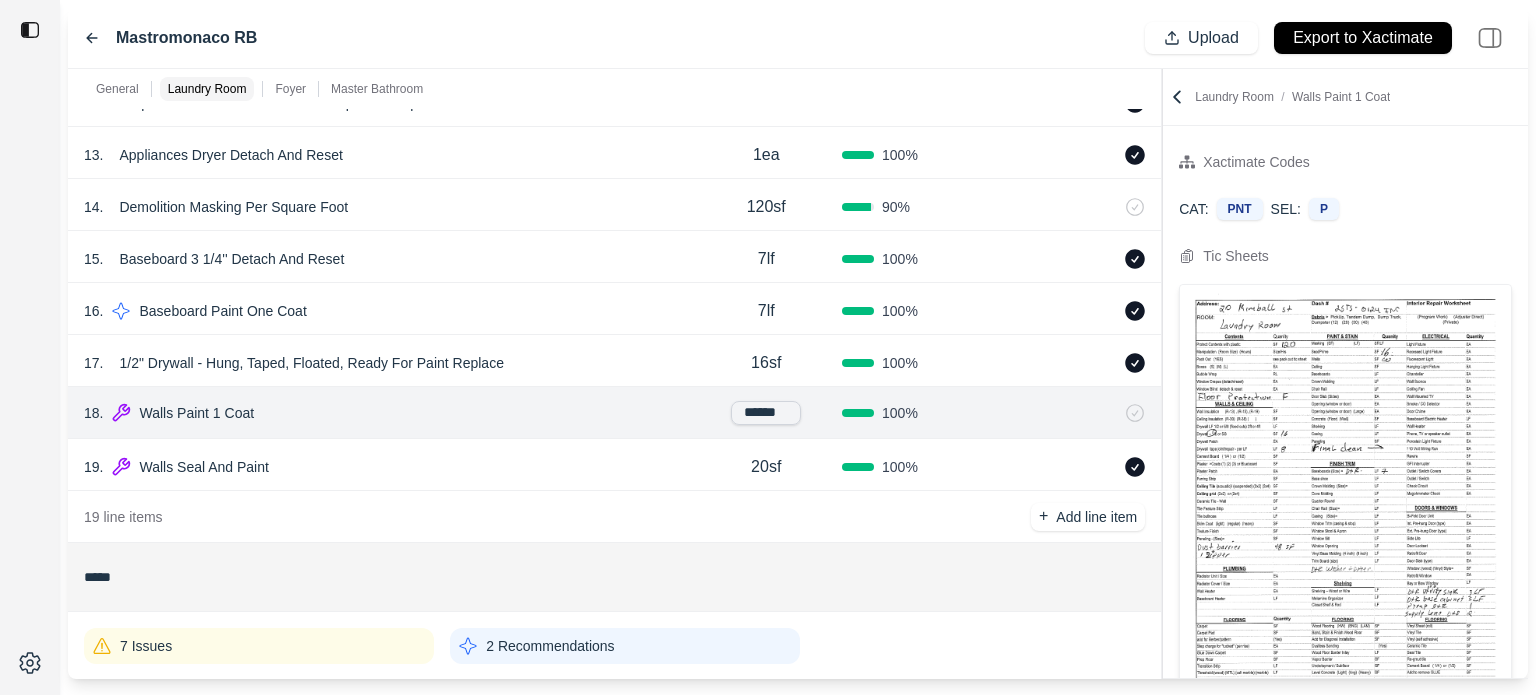 type on "*******" 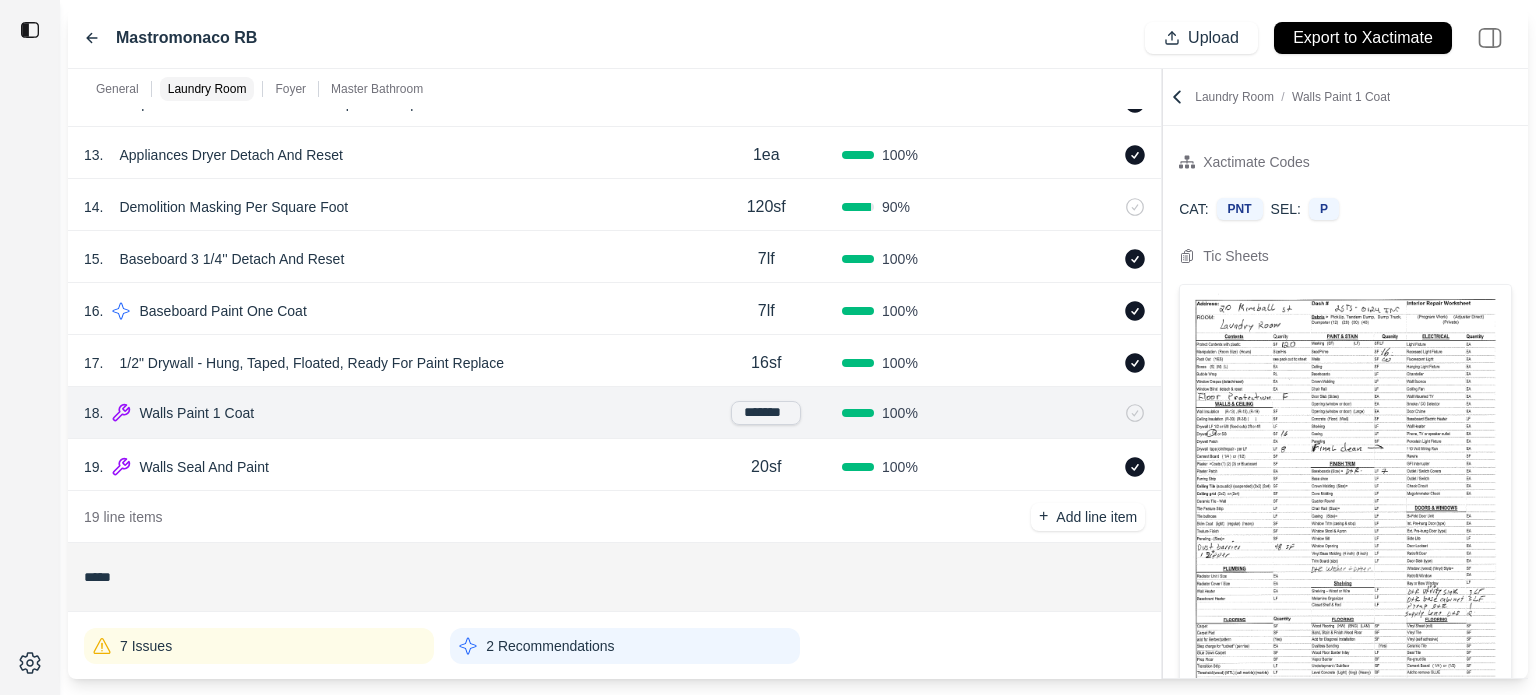 scroll, scrollTop: 0, scrollLeft: 0, axis: both 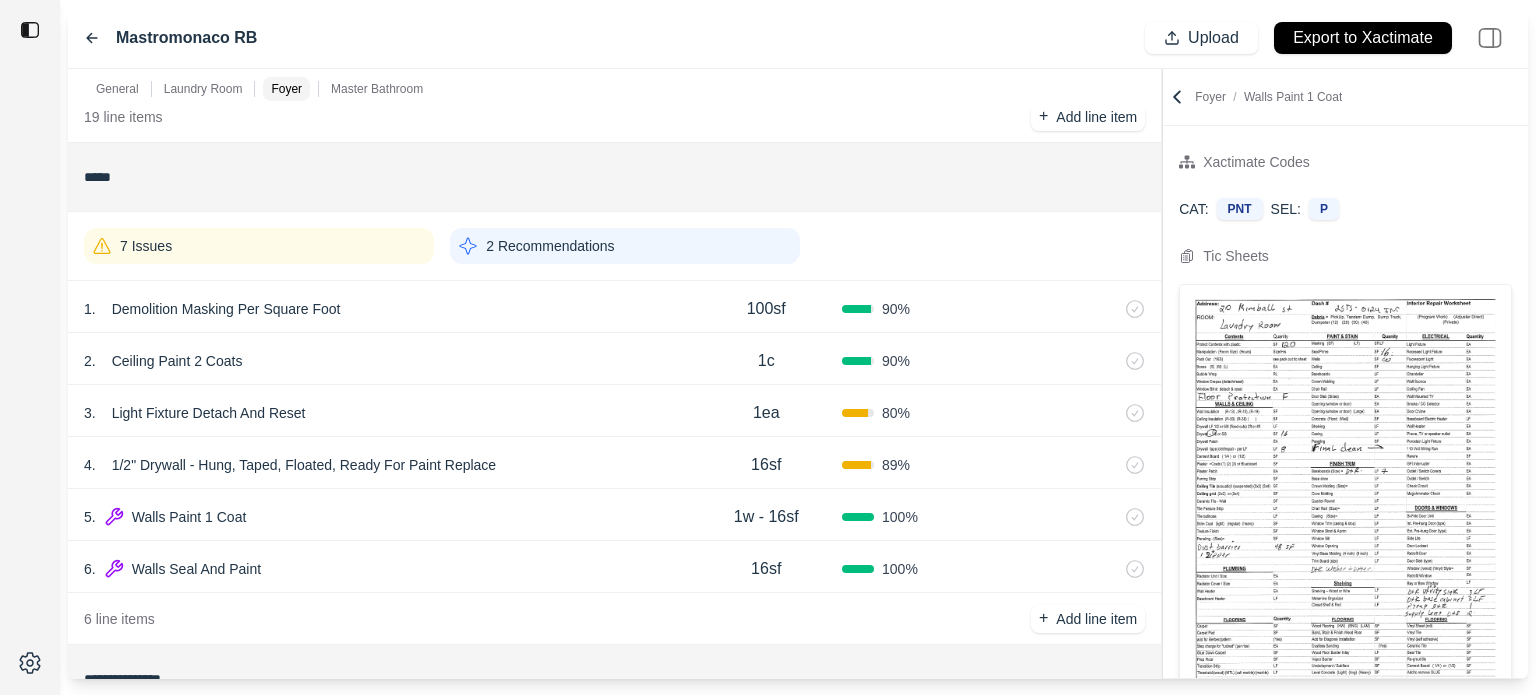 click on "7   Issues" at bounding box center [259, 246] 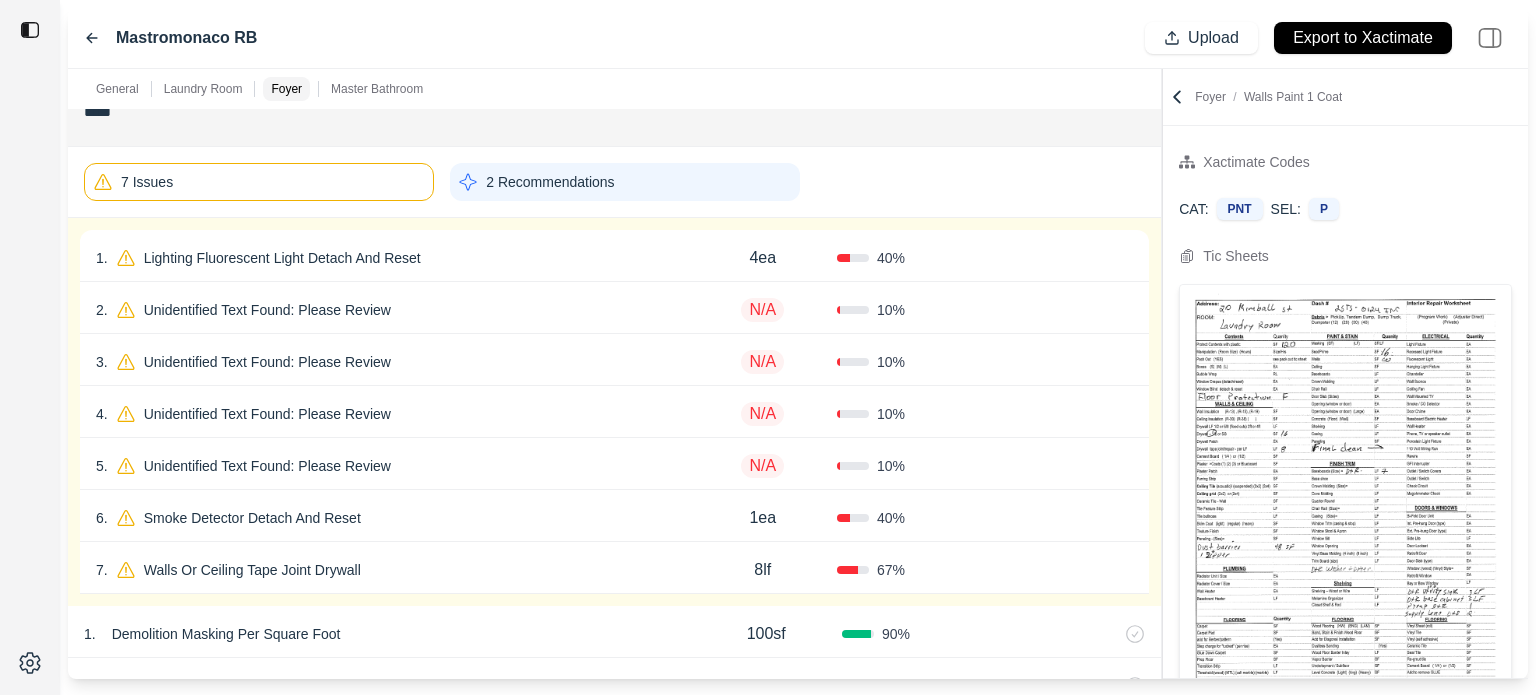 scroll, scrollTop: 1400, scrollLeft: 0, axis: vertical 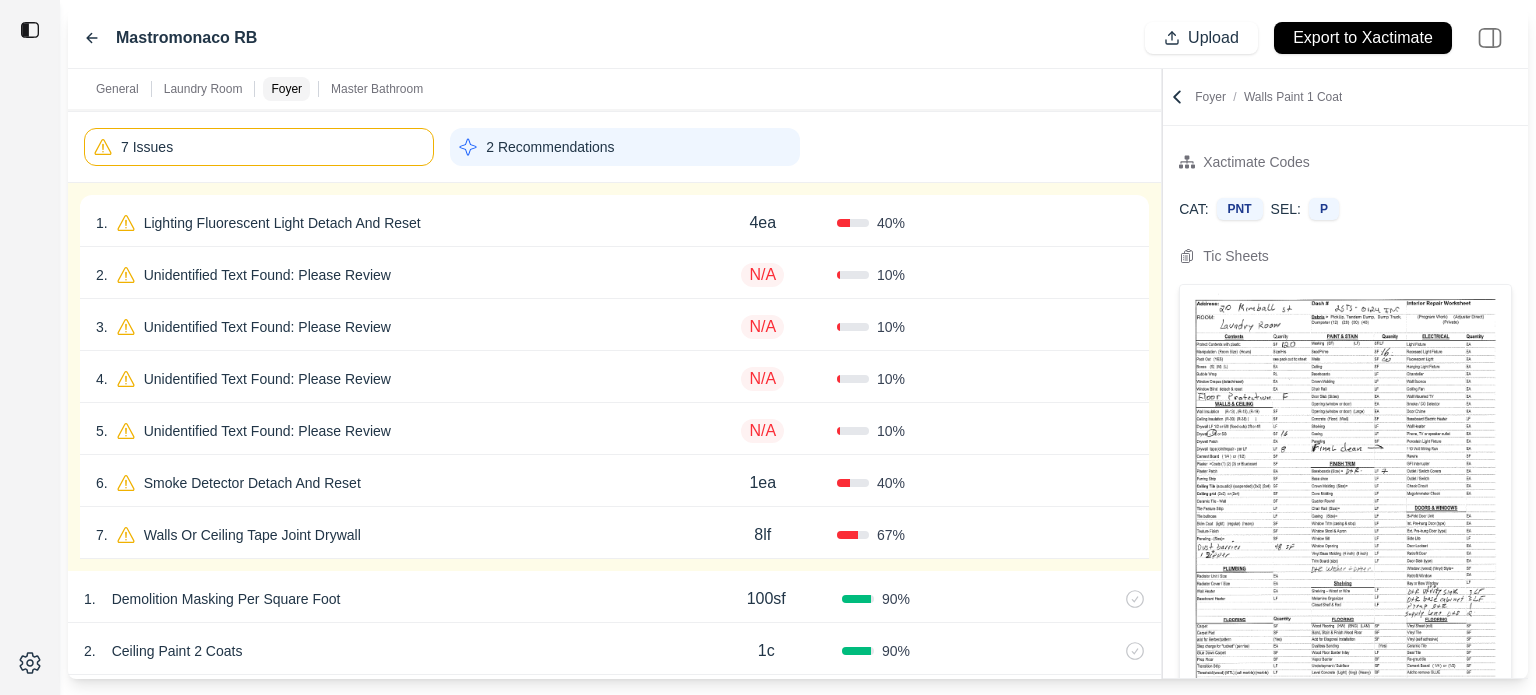 click on "1 . Lighting Fluorescent Light Detach And Reset" at bounding box center [392, 223] 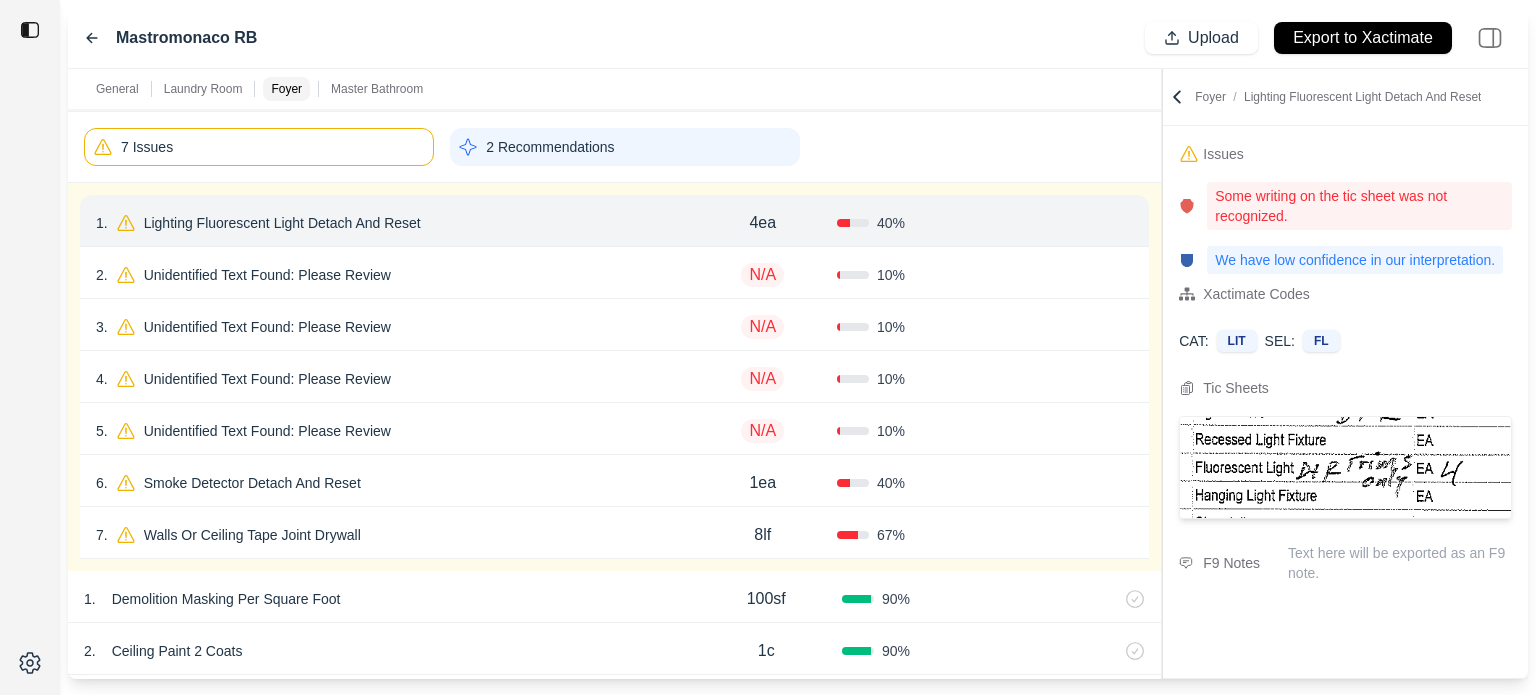 click on "Lighting Fluorescent Light Detach And Reset" at bounding box center (282, 223) 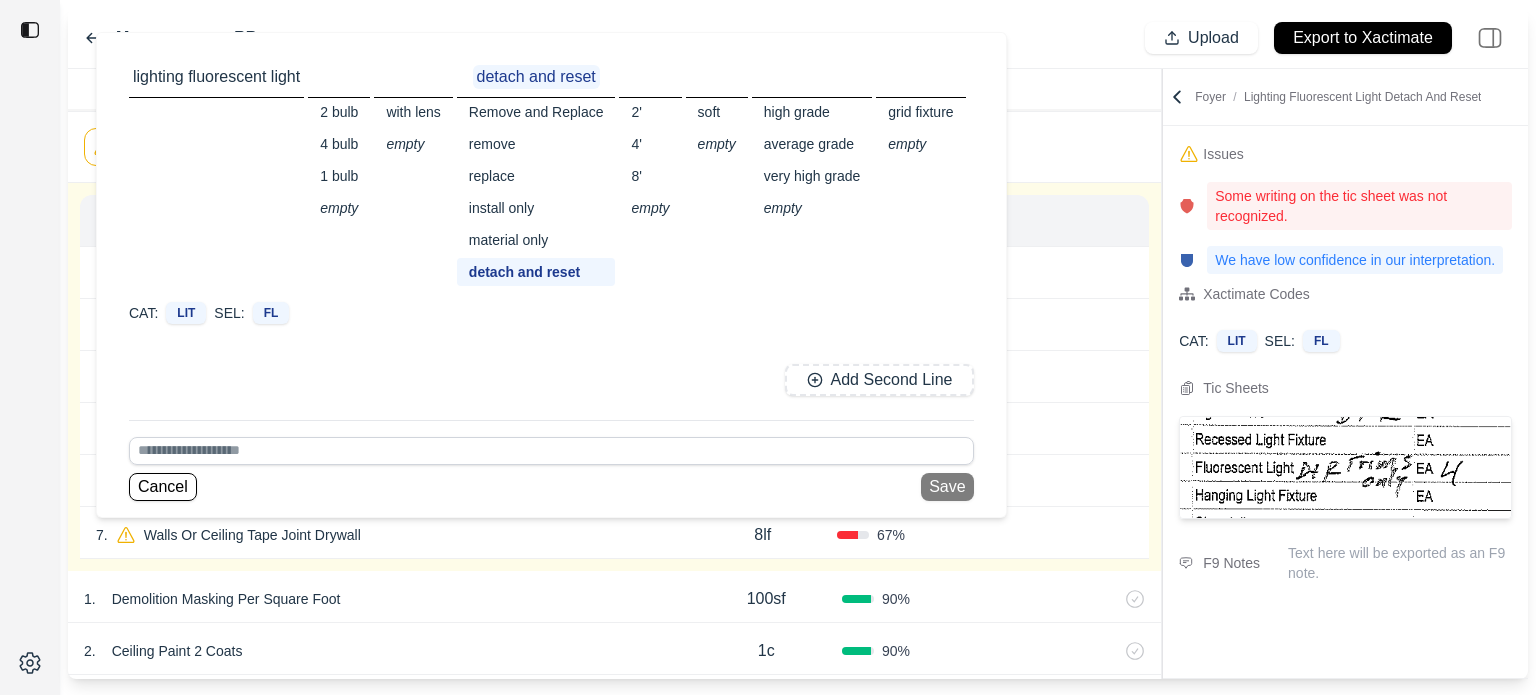 click on "Cancel Save" at bounding box center (551, 487) 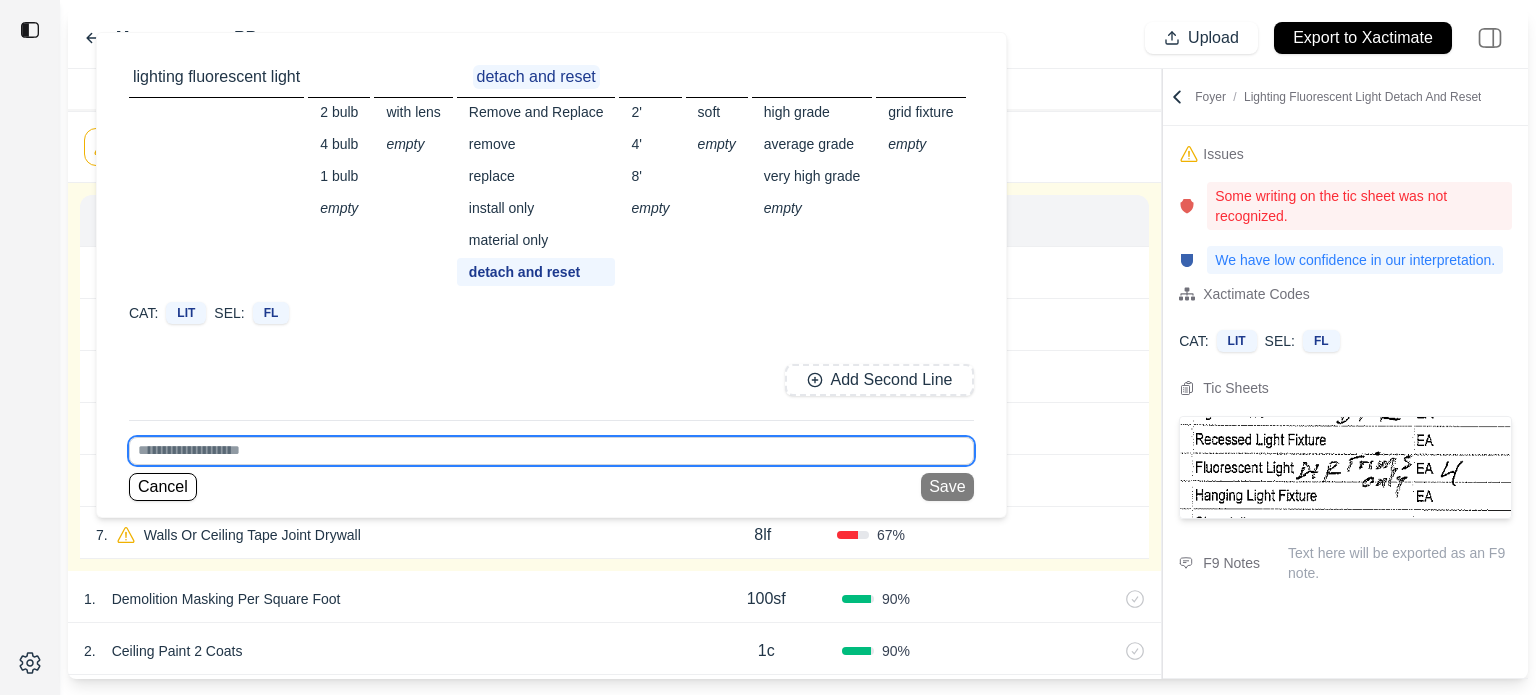 click at bounding box center (551, 451) 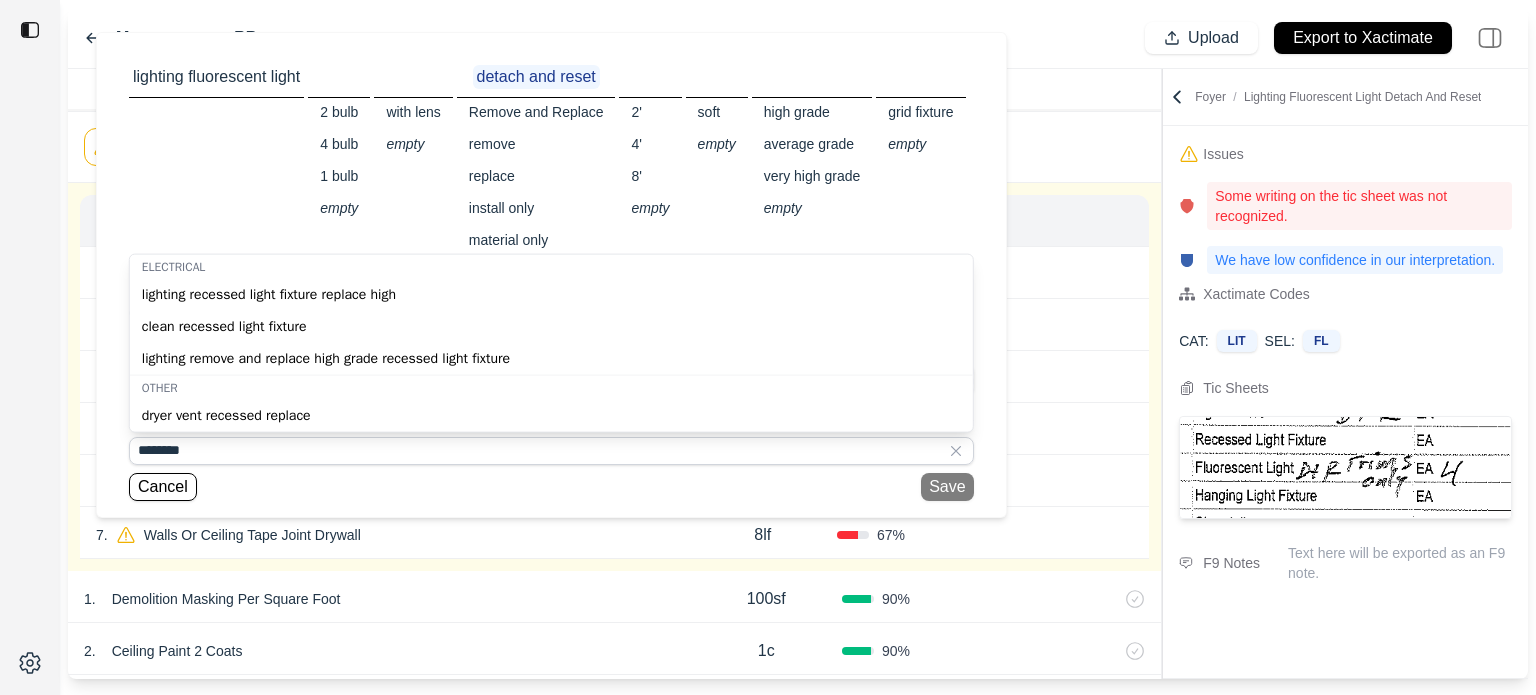 click on "lighting recessed light fixture replace high" at bounding box center [551, 295] 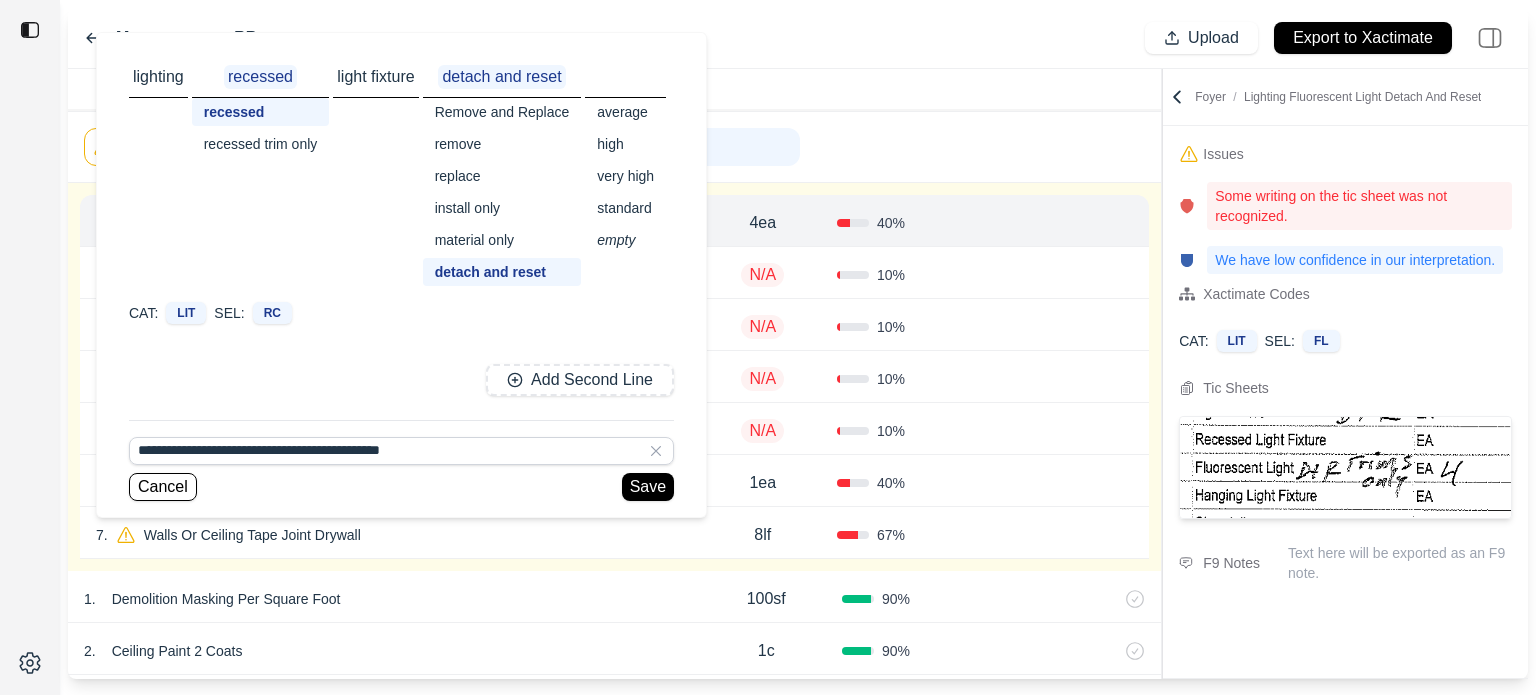 click on "recessed trim only" at bounding box center (261, 144) 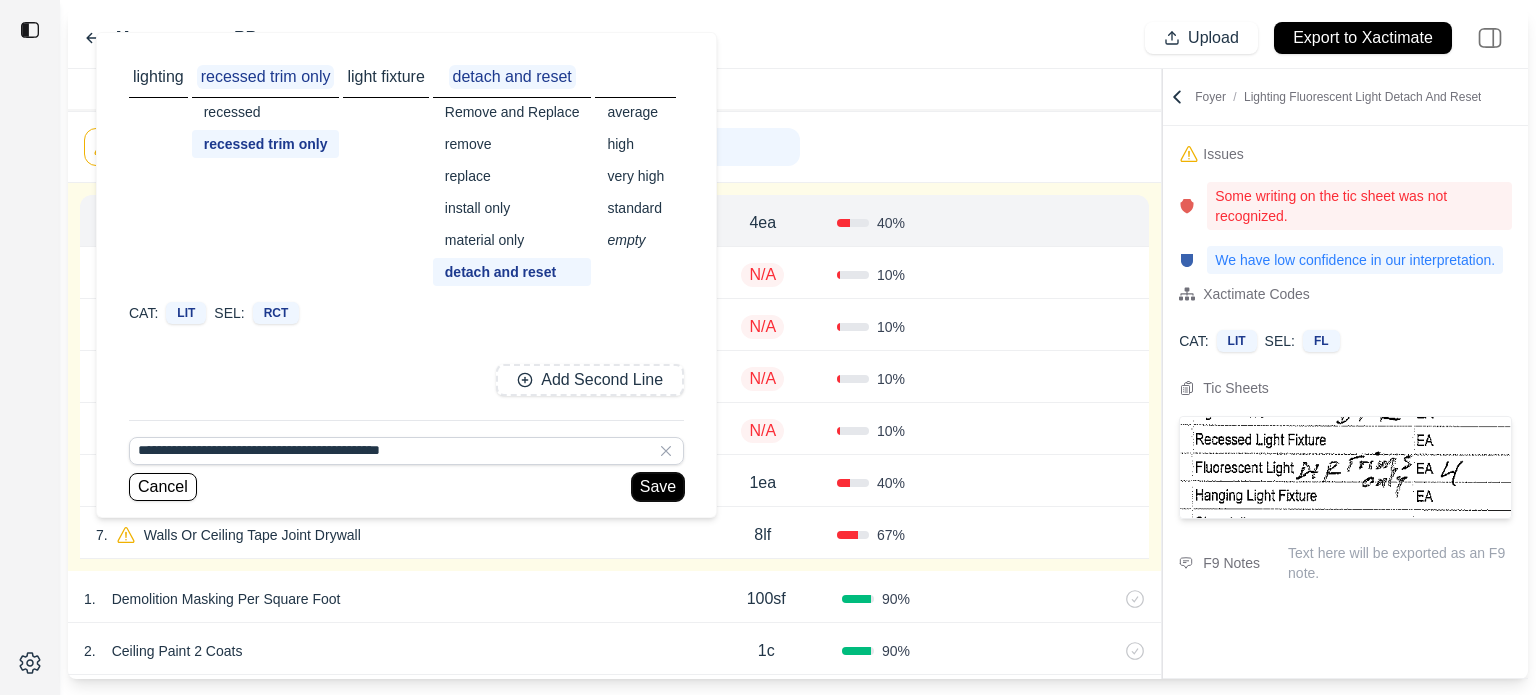 click on "Save" at bounding box center [658, 487] 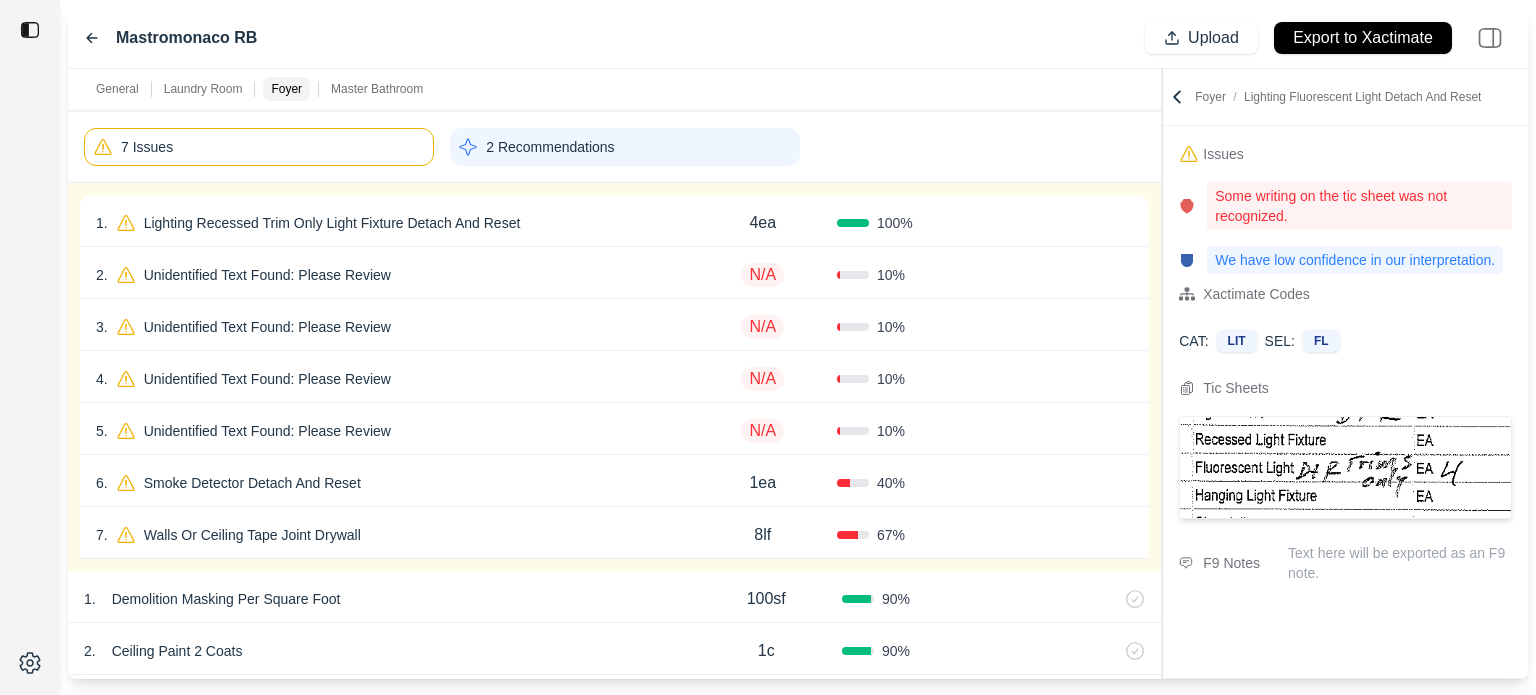 click on "4ea" at bounding box center (762, 223) 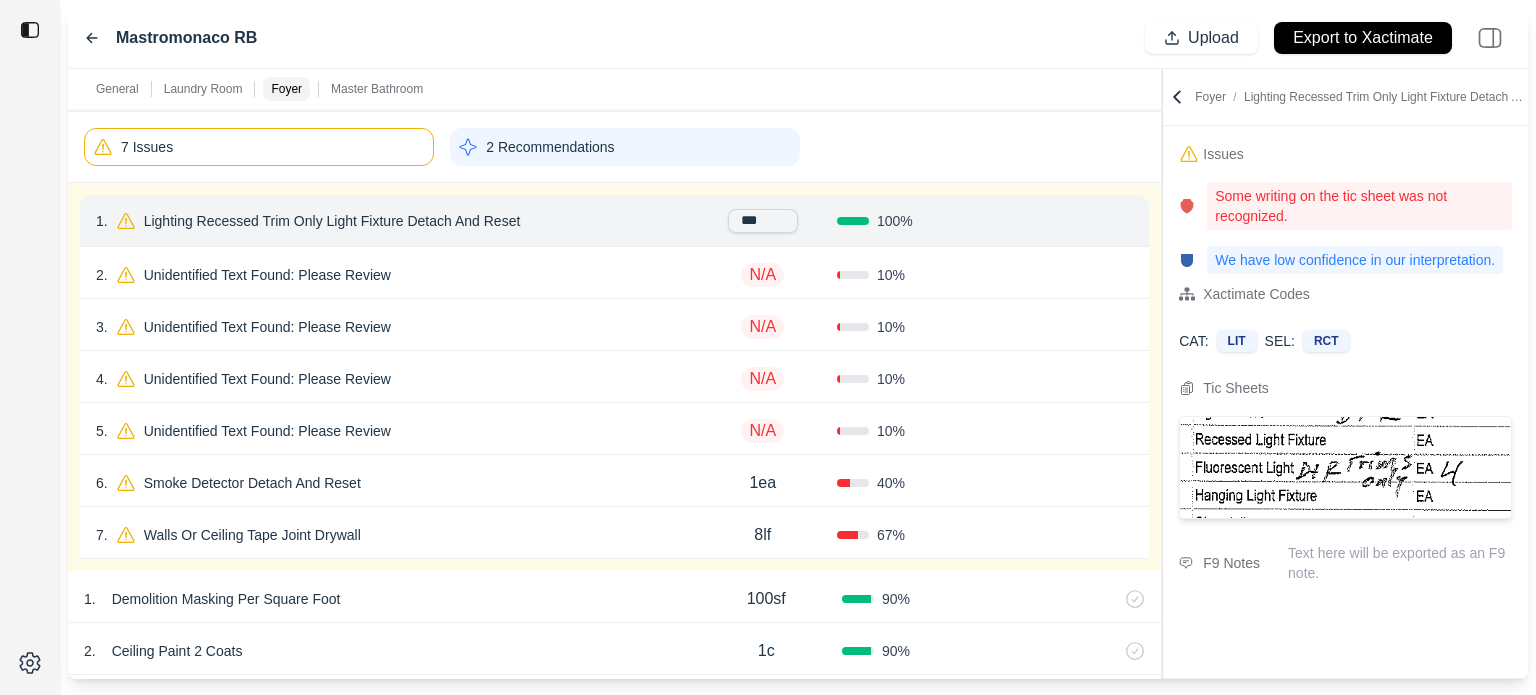 drag, startPoint x: 782, startPoint y: 219, endPoint x: 719, endPoint y: 218, distance: 63.007935 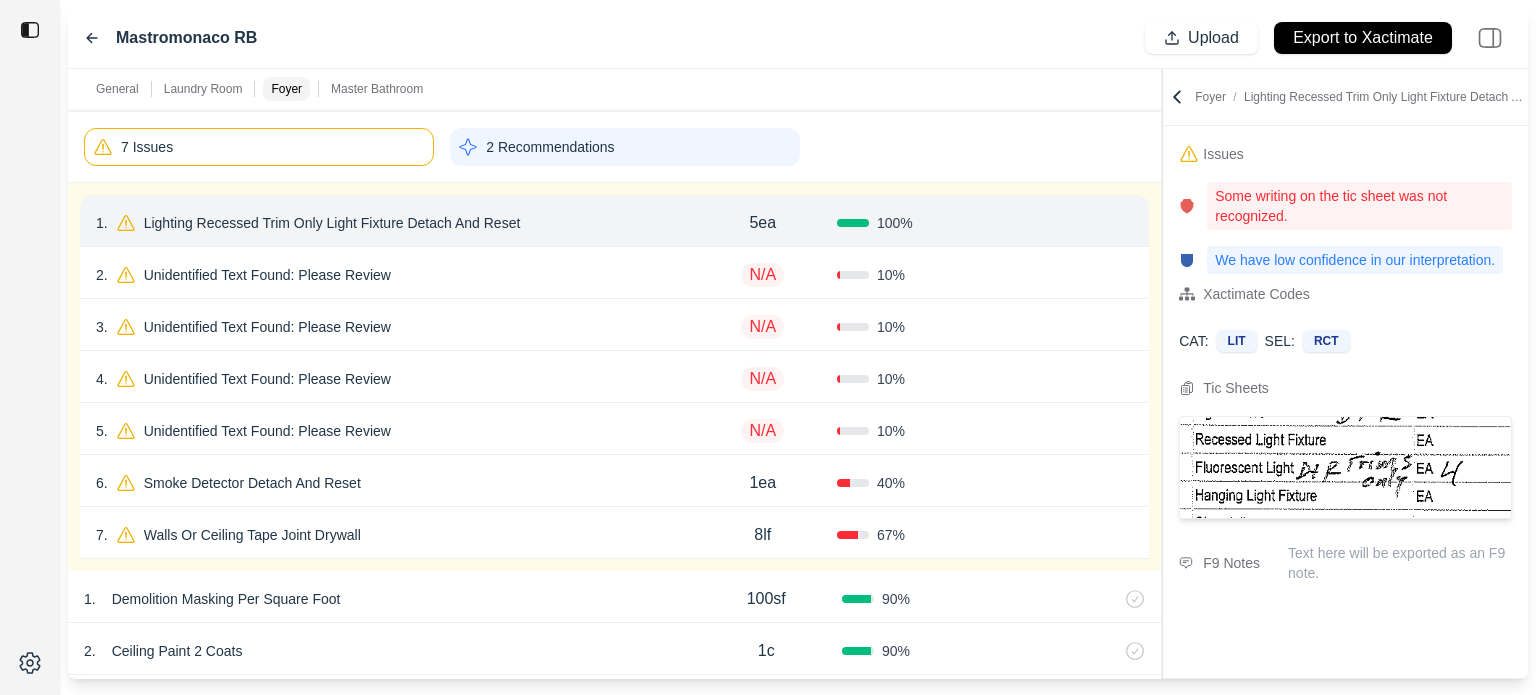 click on "Confirm" at bounding box center [1076, 223] 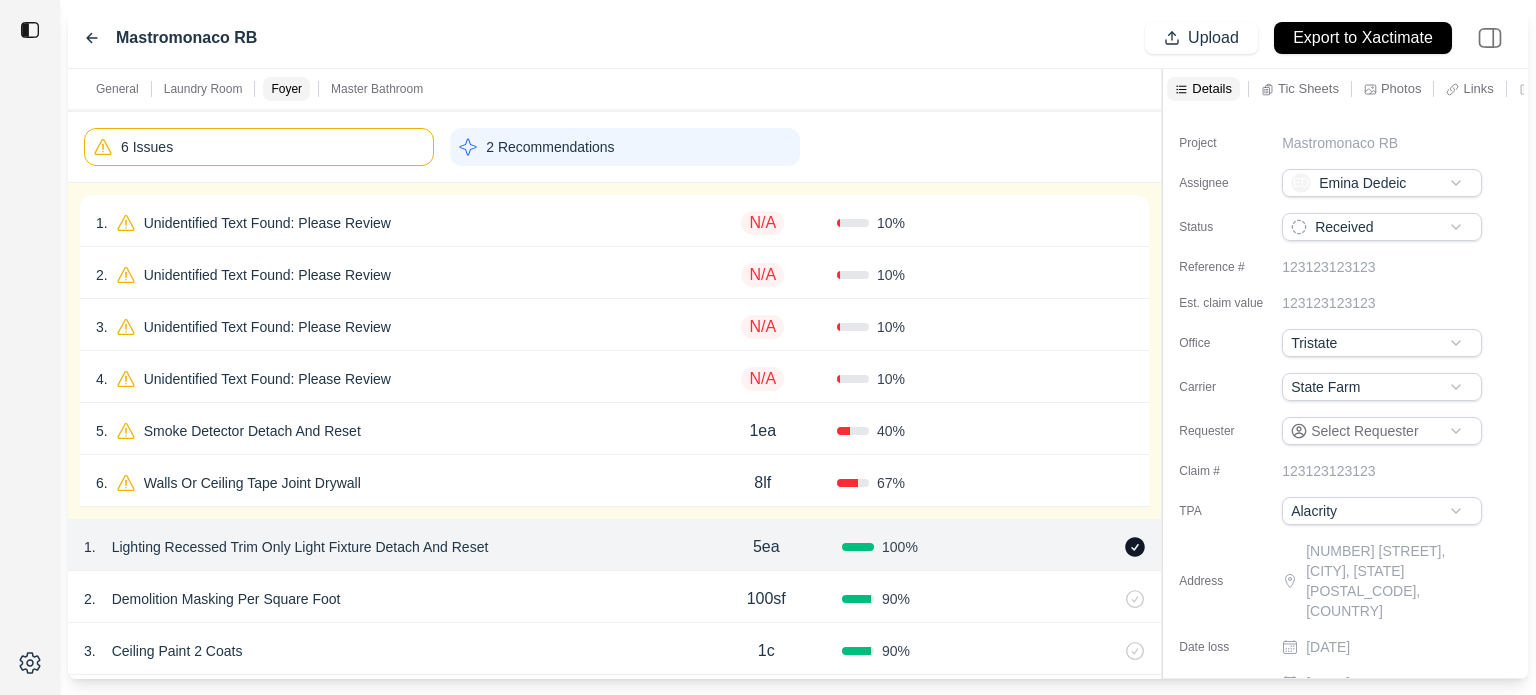 click on "1 . Unidentified Text Found: Please Review" at bounding box center [392, 223] 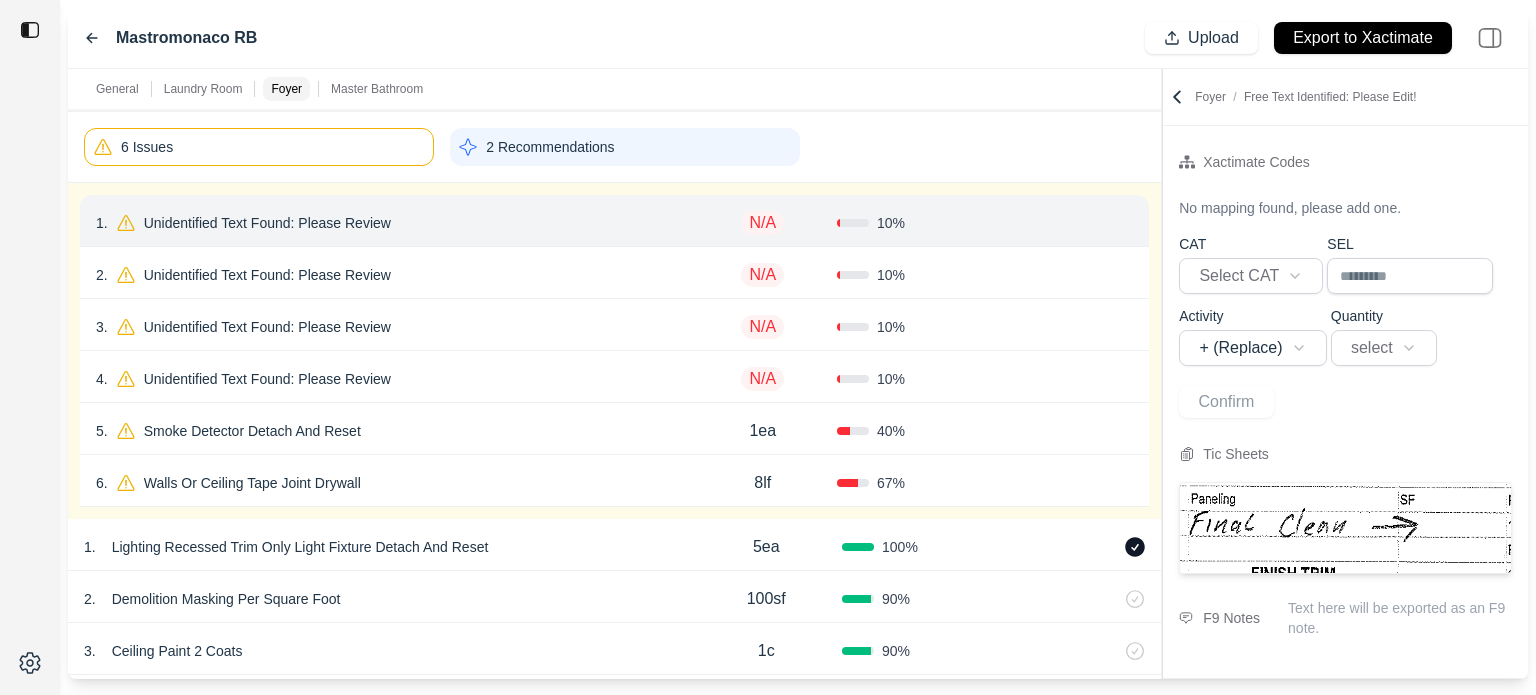 click on "Unidentified Text Found: Please Review" at bounding box center [267, 223] 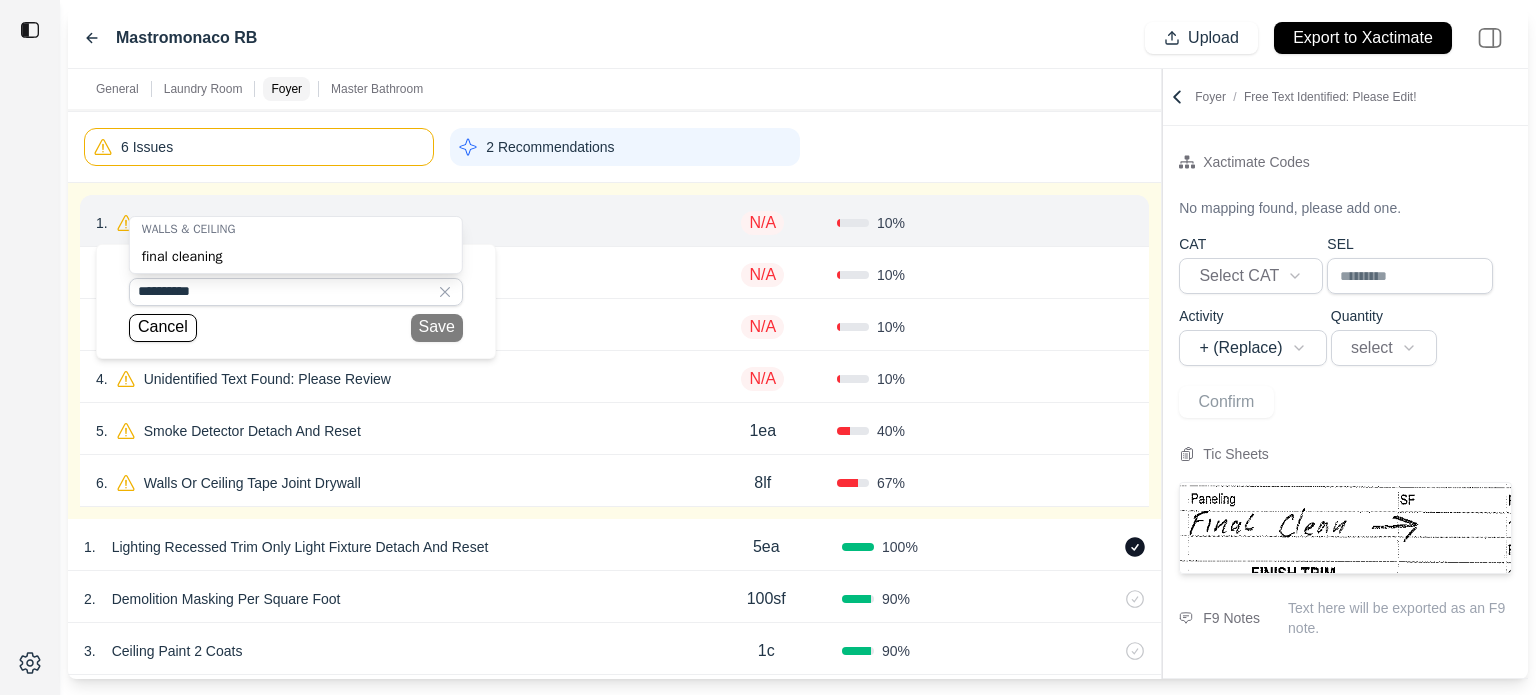 click on "final cleaning" at bounding box center (296, 257) 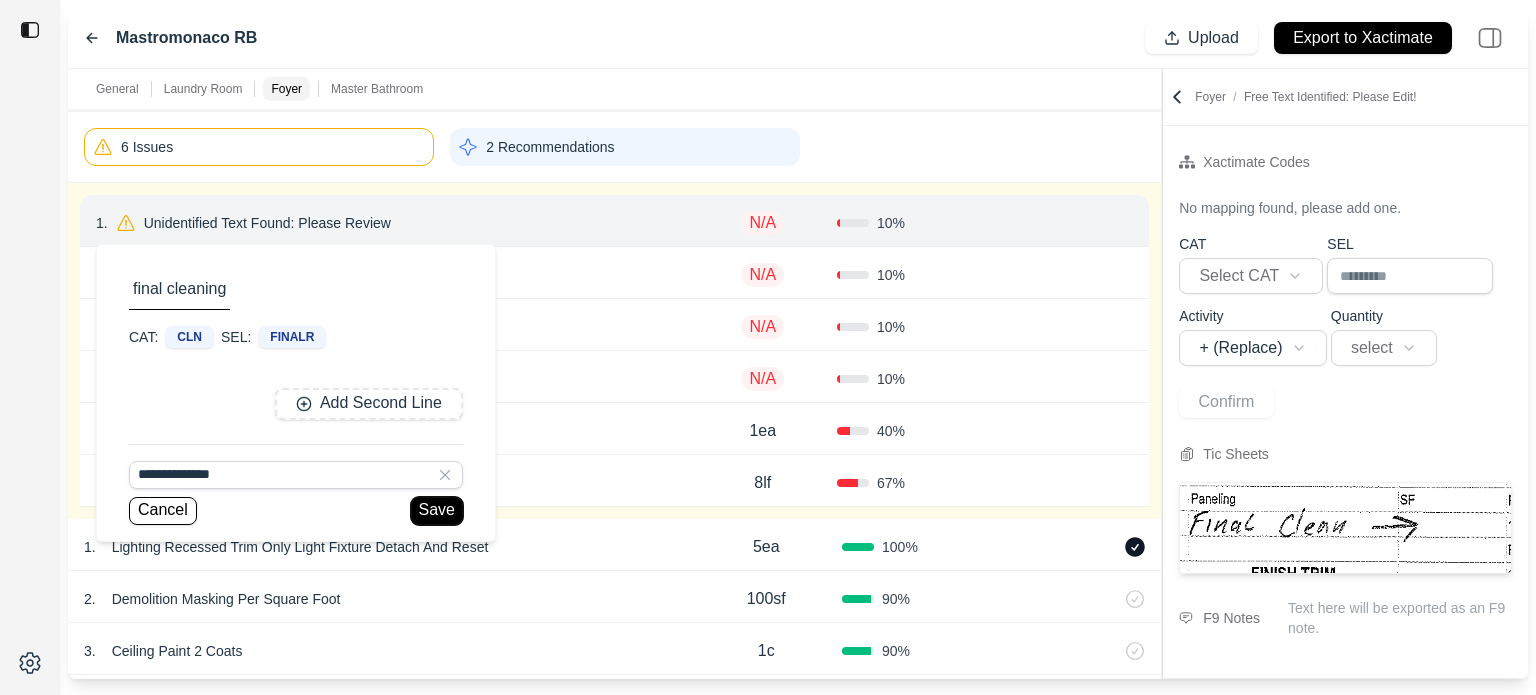 drag, startPoint x: 430, startPoint y: 508, endPoint x: 611, endPoint y: 315, distance: 264.59402 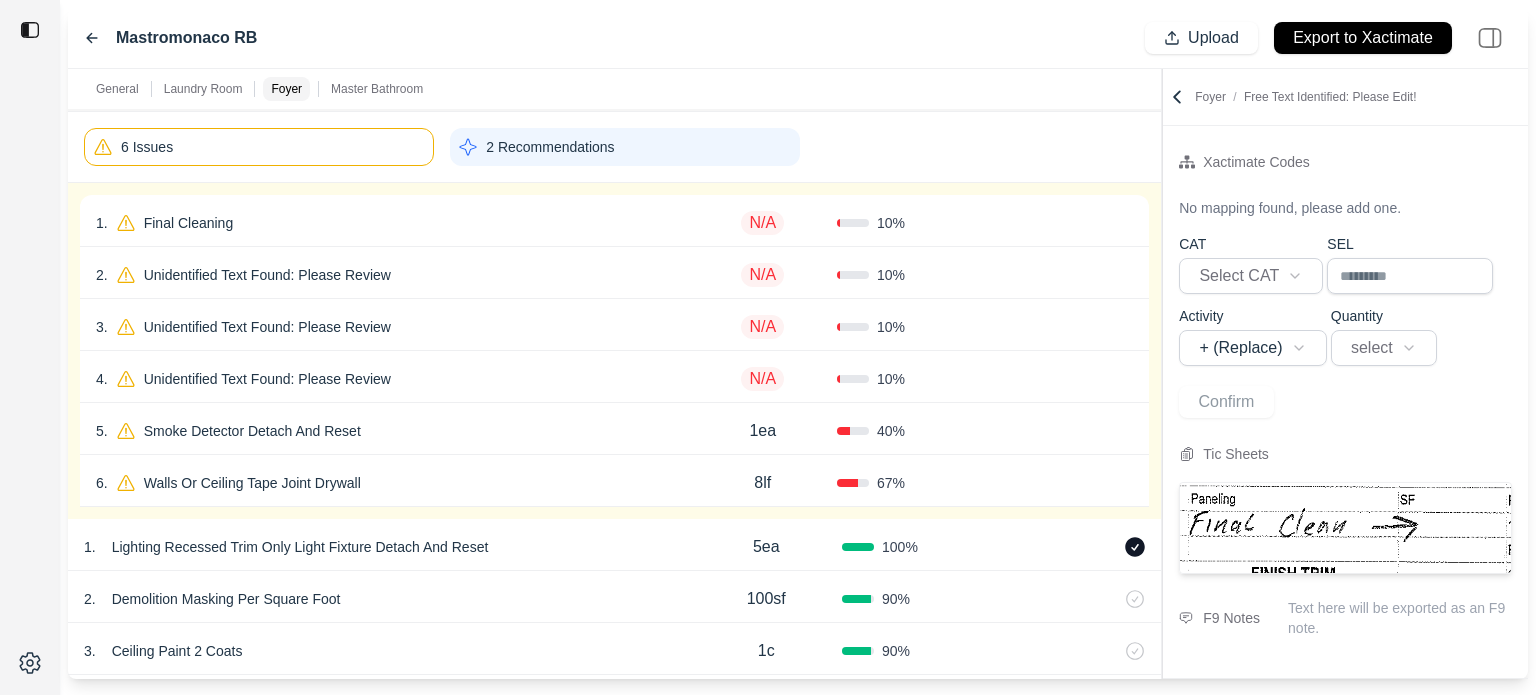 click on "N/A" at bounding box center (762, 223) 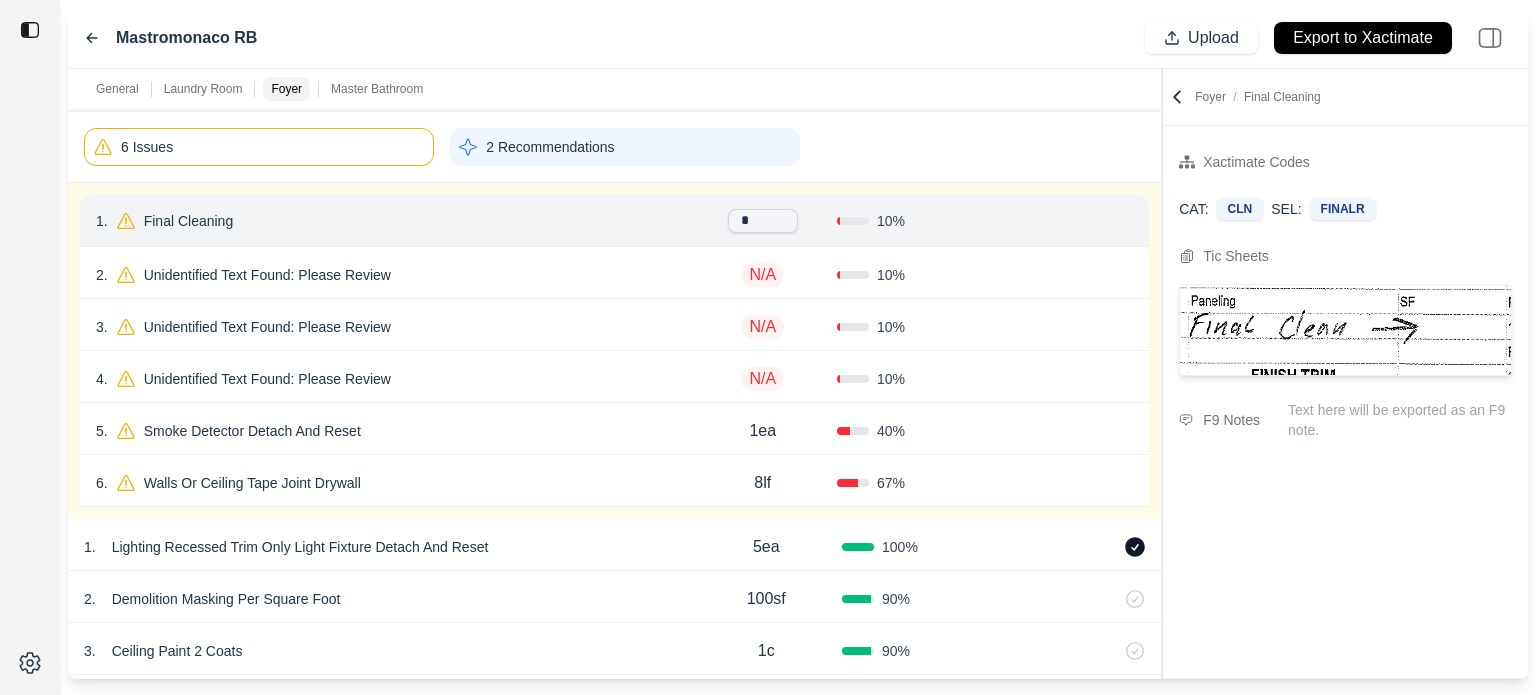 type on "**" 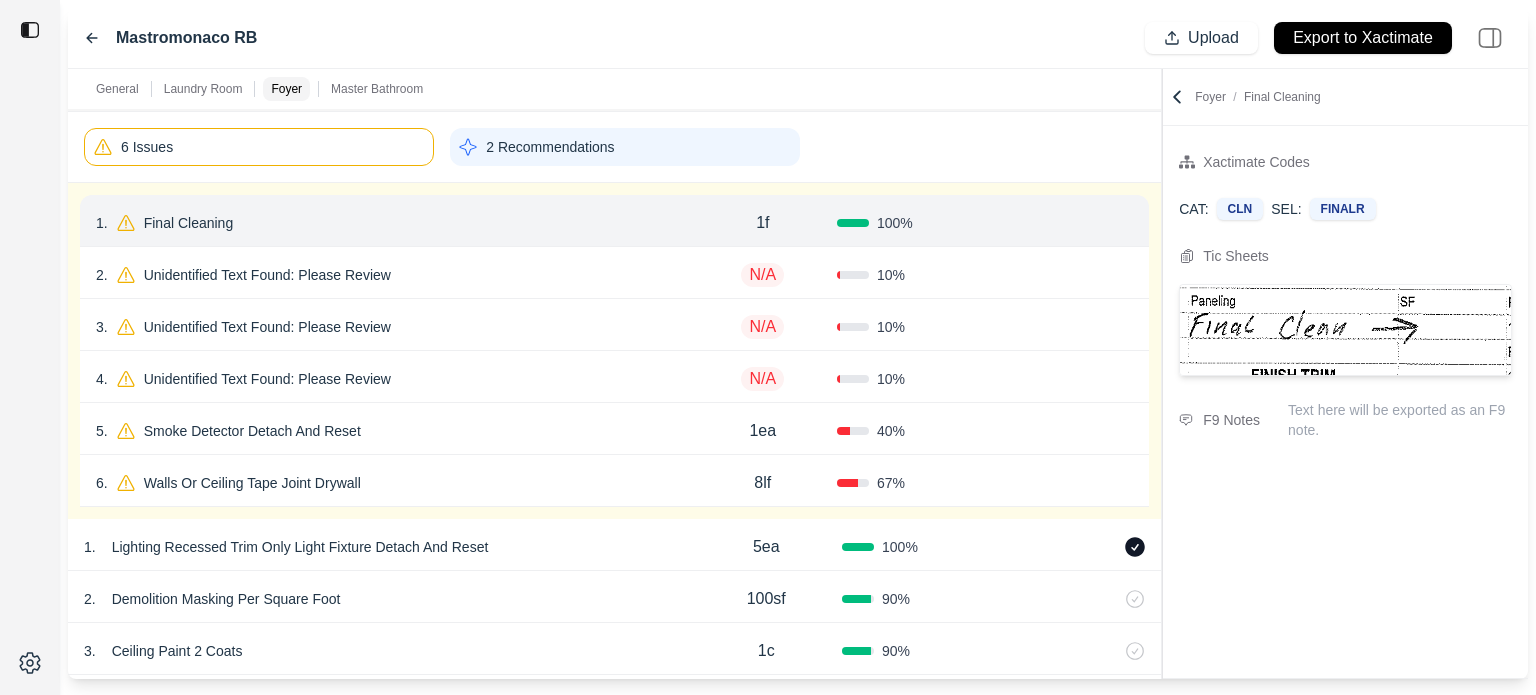 click on "Confirm" at bounding box center [1076, 223] 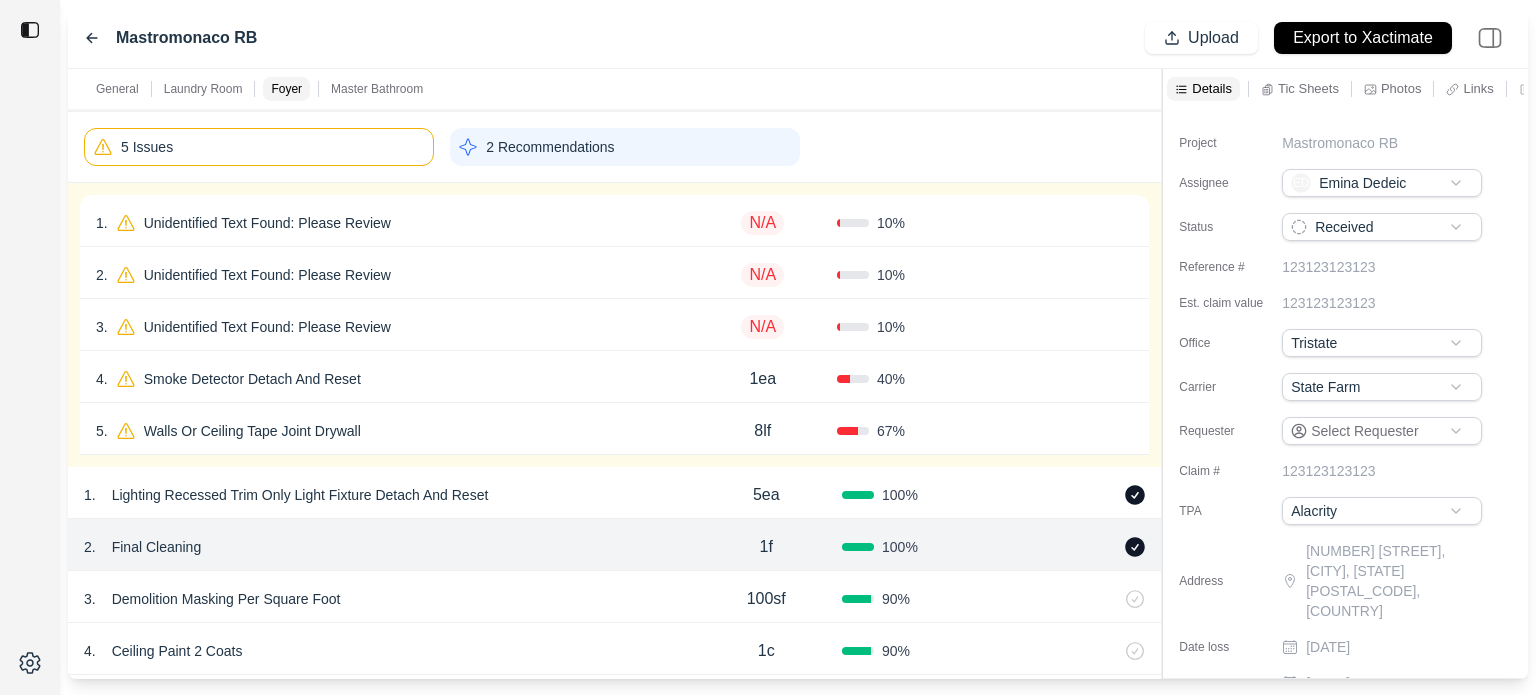 click on "1 . Unidentified Text Found: Please Review" at bounding box center (392, 223) 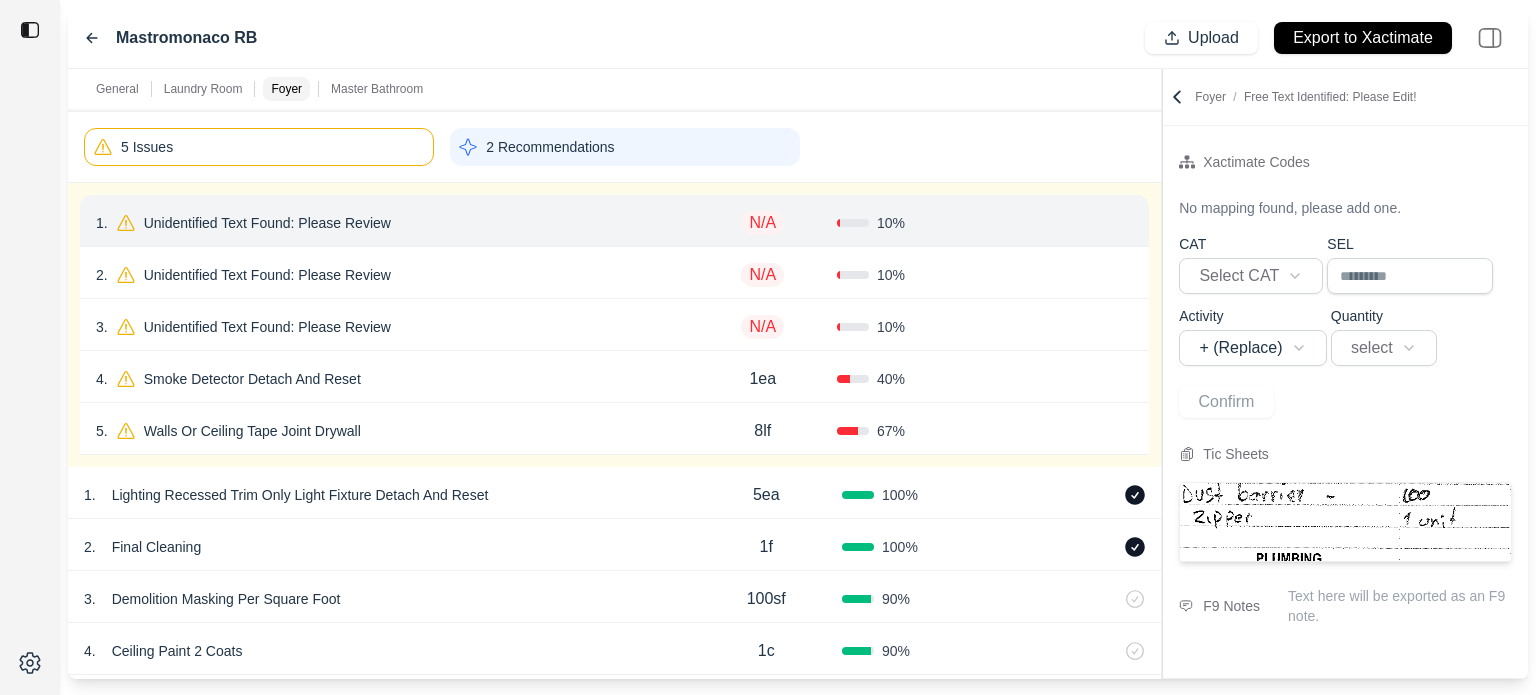 click on "Unidentified Text Found: Please Review" at bounding box center (267, 223) 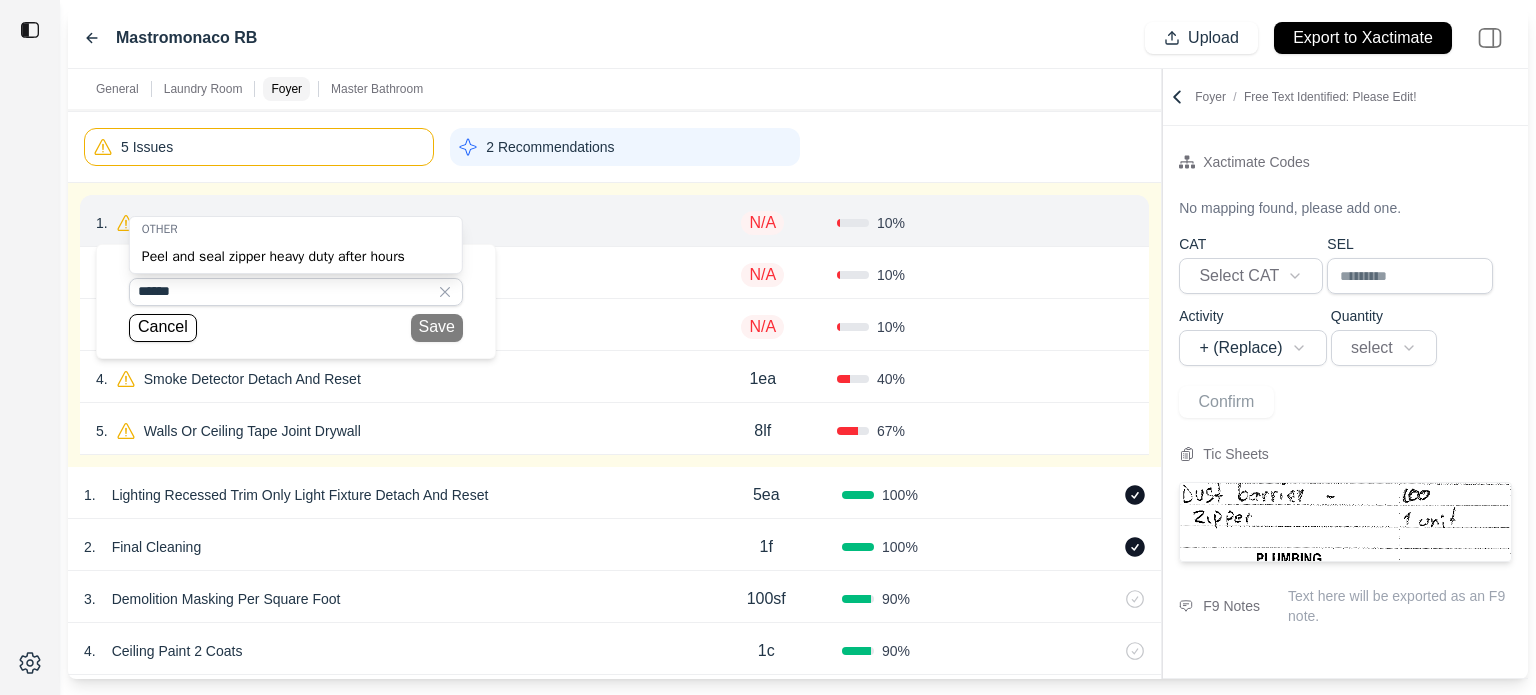 click on "Peel and seal zipper heavy duty after hours" at bounding box center (296, 257) 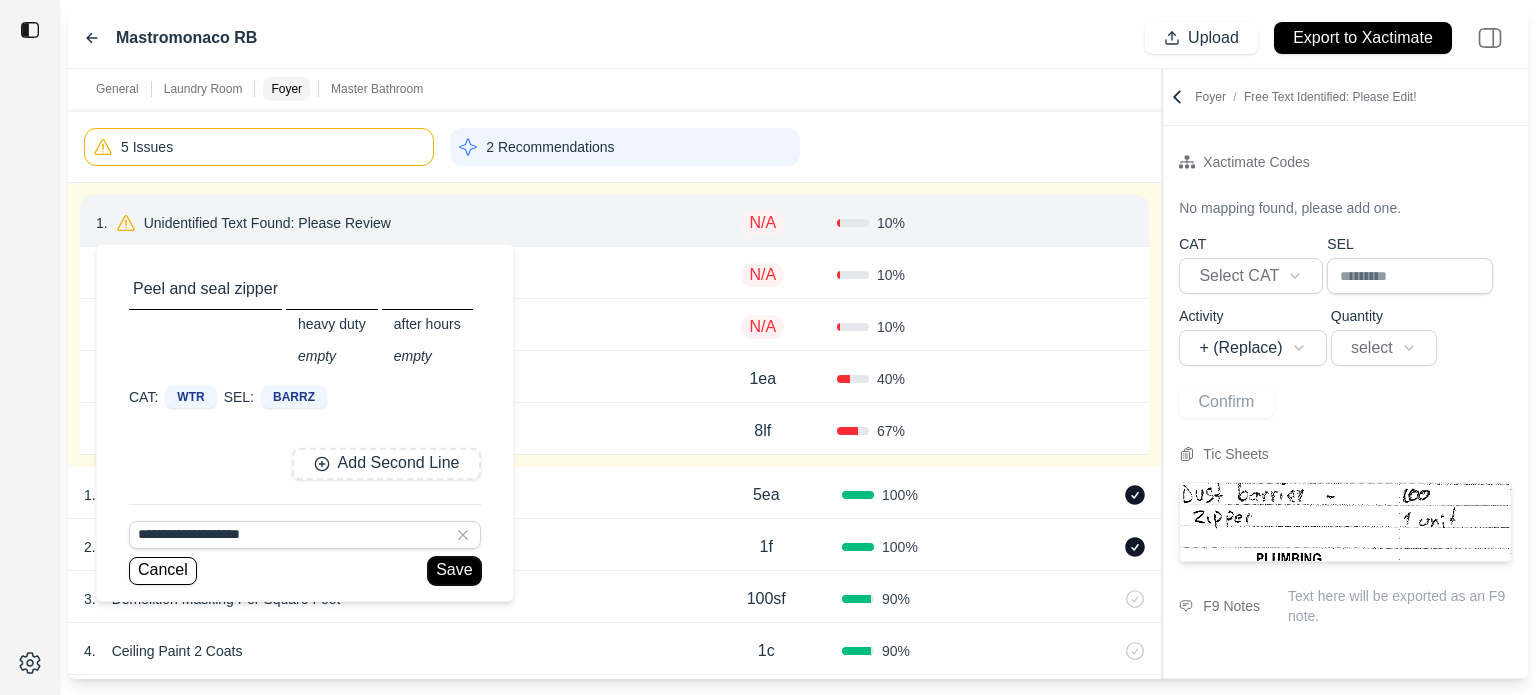 drag, startPoint x: 465, startPoint y: 568, endPoint x: 464, endPoint y: 553, distance: 15.033297 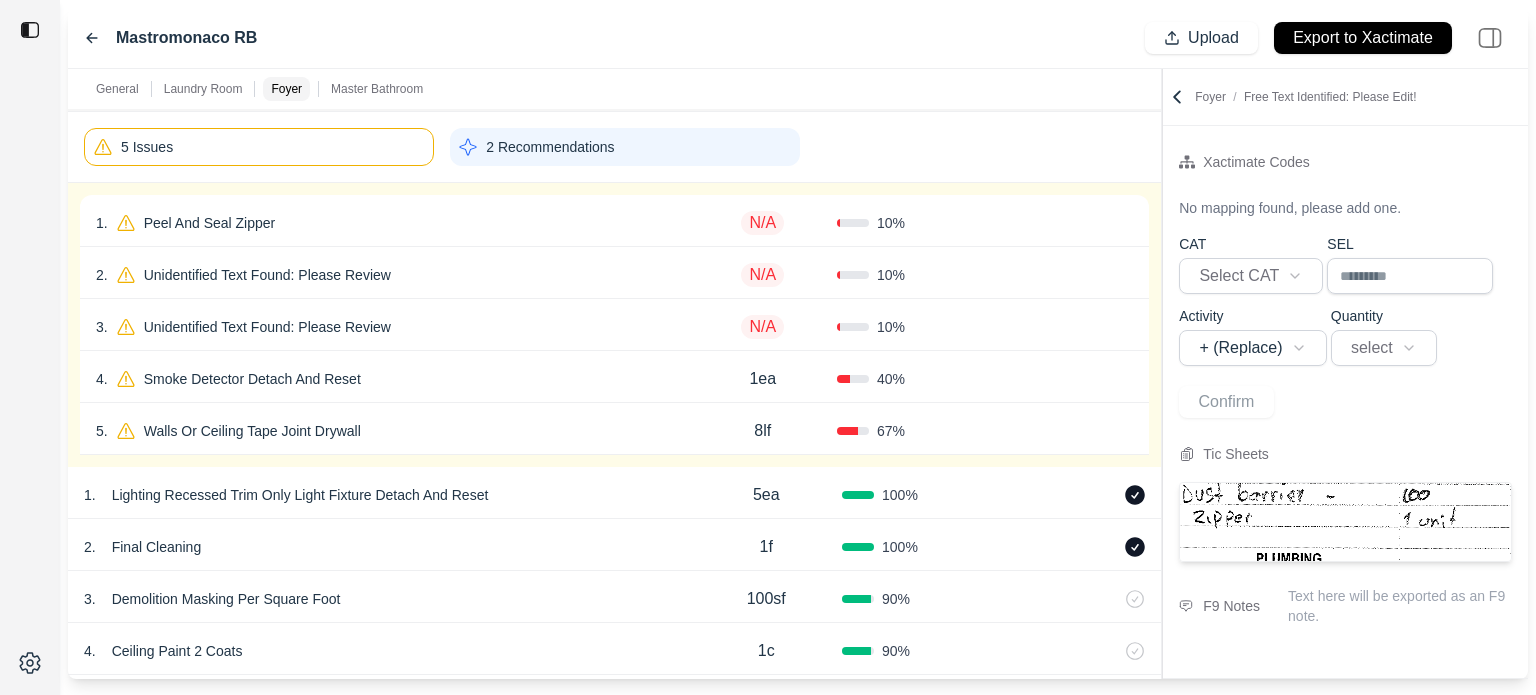 click on "N/A" at bounding box center (762, 223) 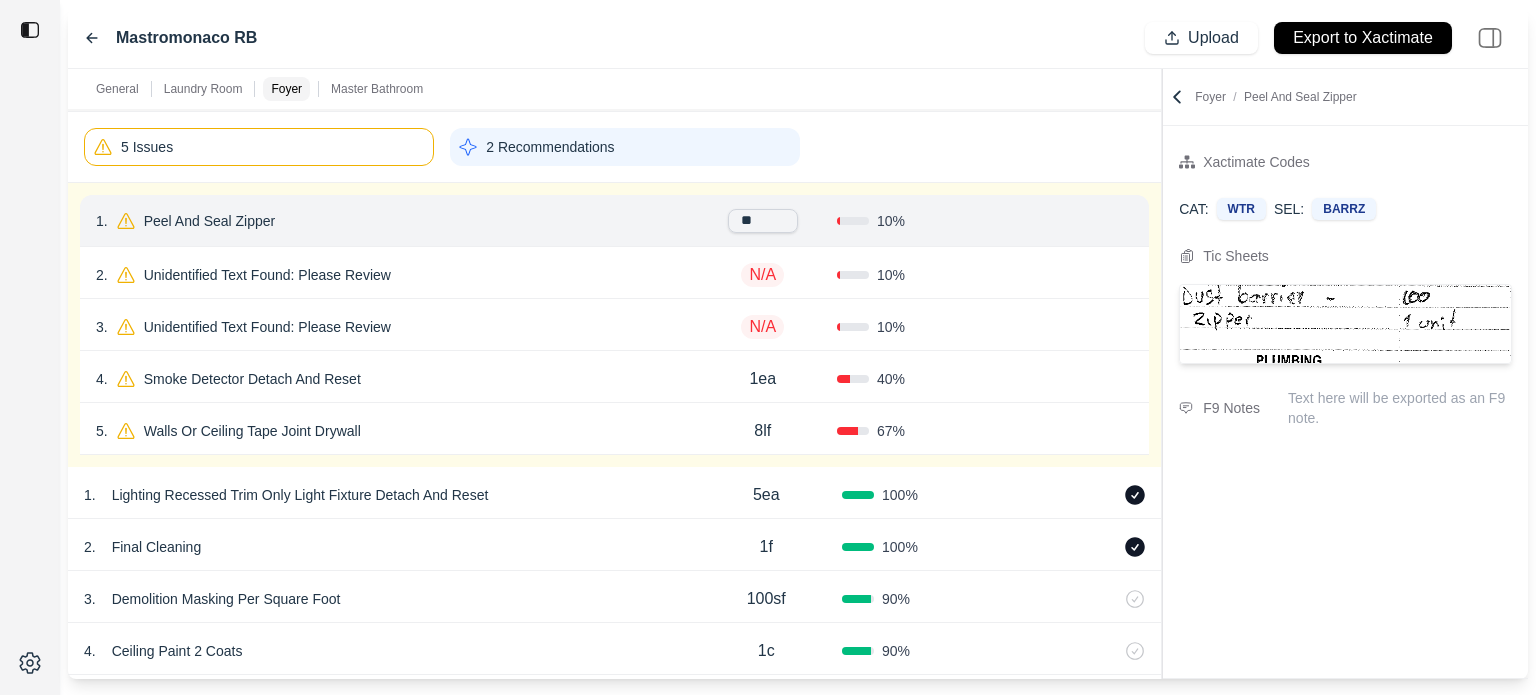 type on "***" 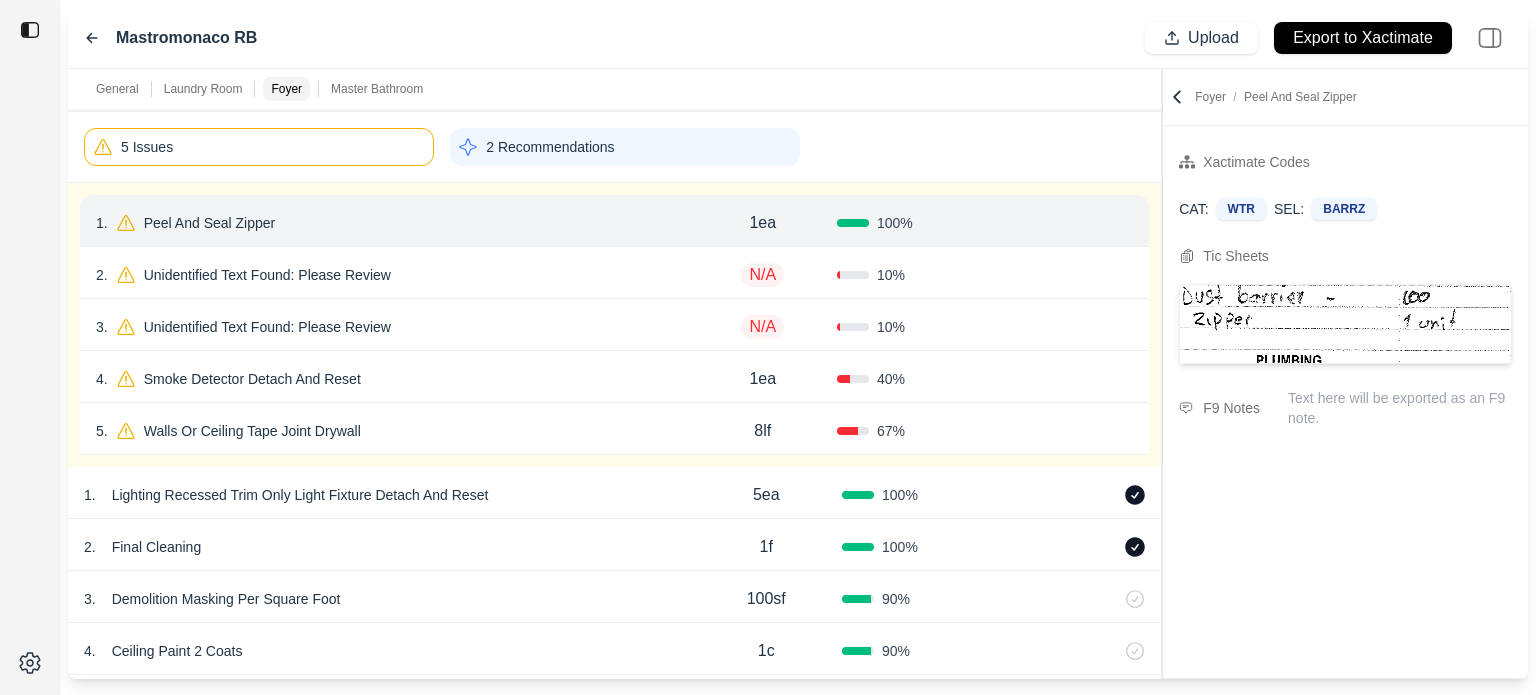 click on "Confirm" at bounding box center (1076, 223) 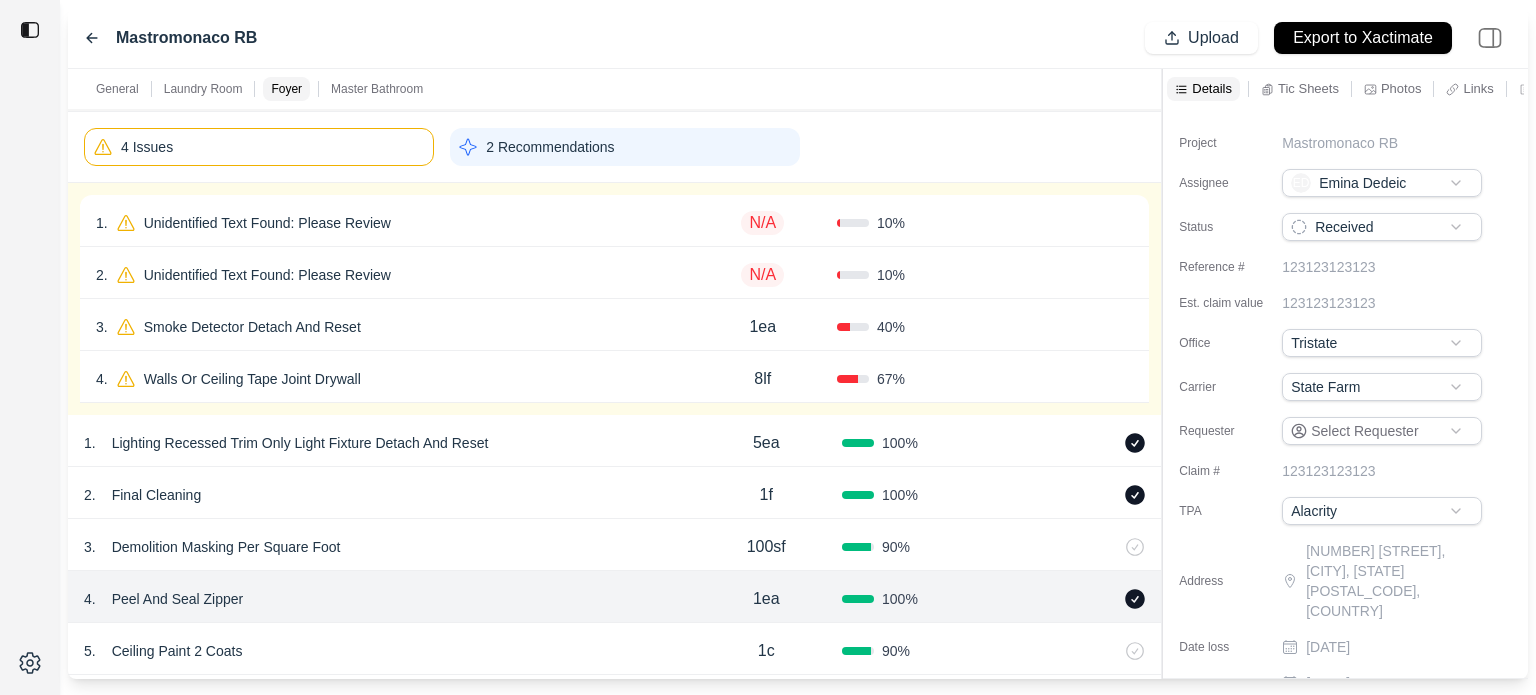 click on "1 . Unidentified Text Found: Please Review" at bounding box center [392, 223] 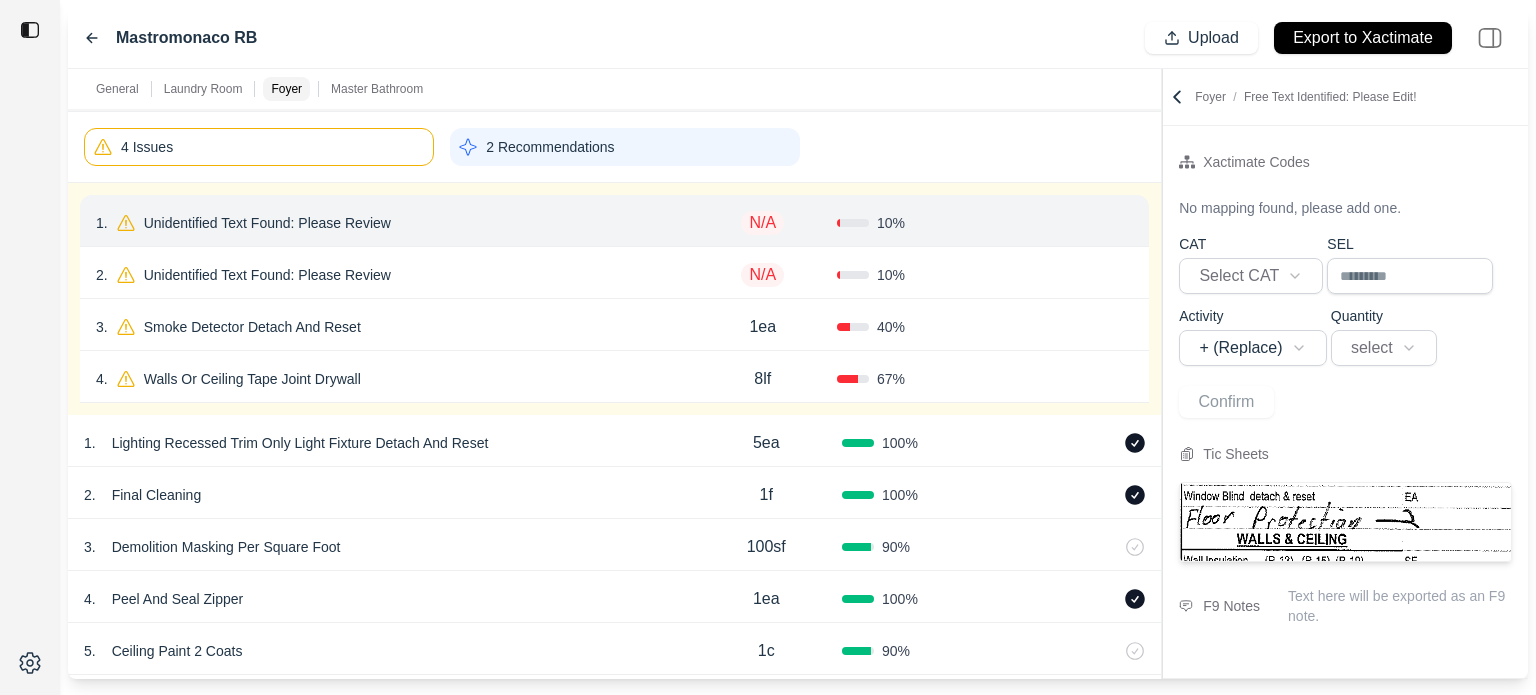 click on "Unidentified Text Found: Please Review" at bounding box center [267, 223] 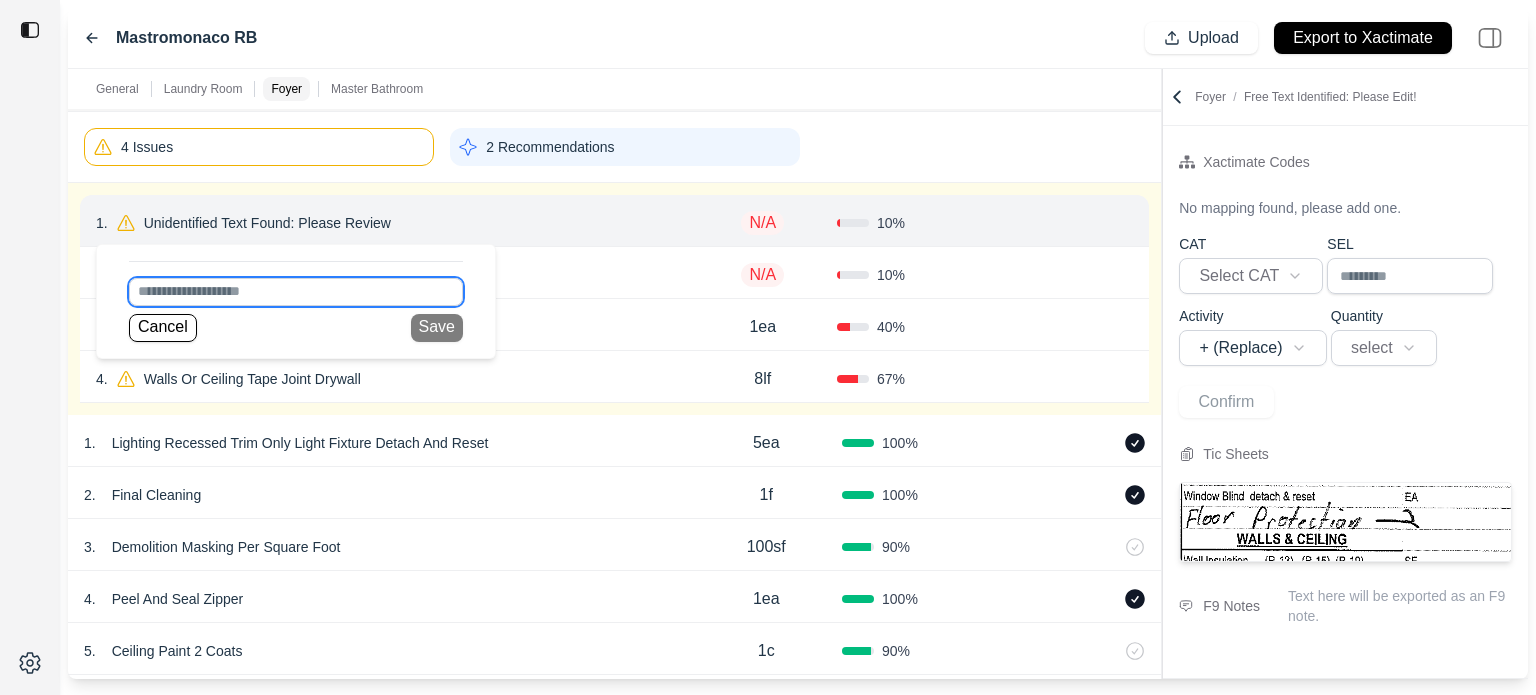 click at bounding box center [296, 292] 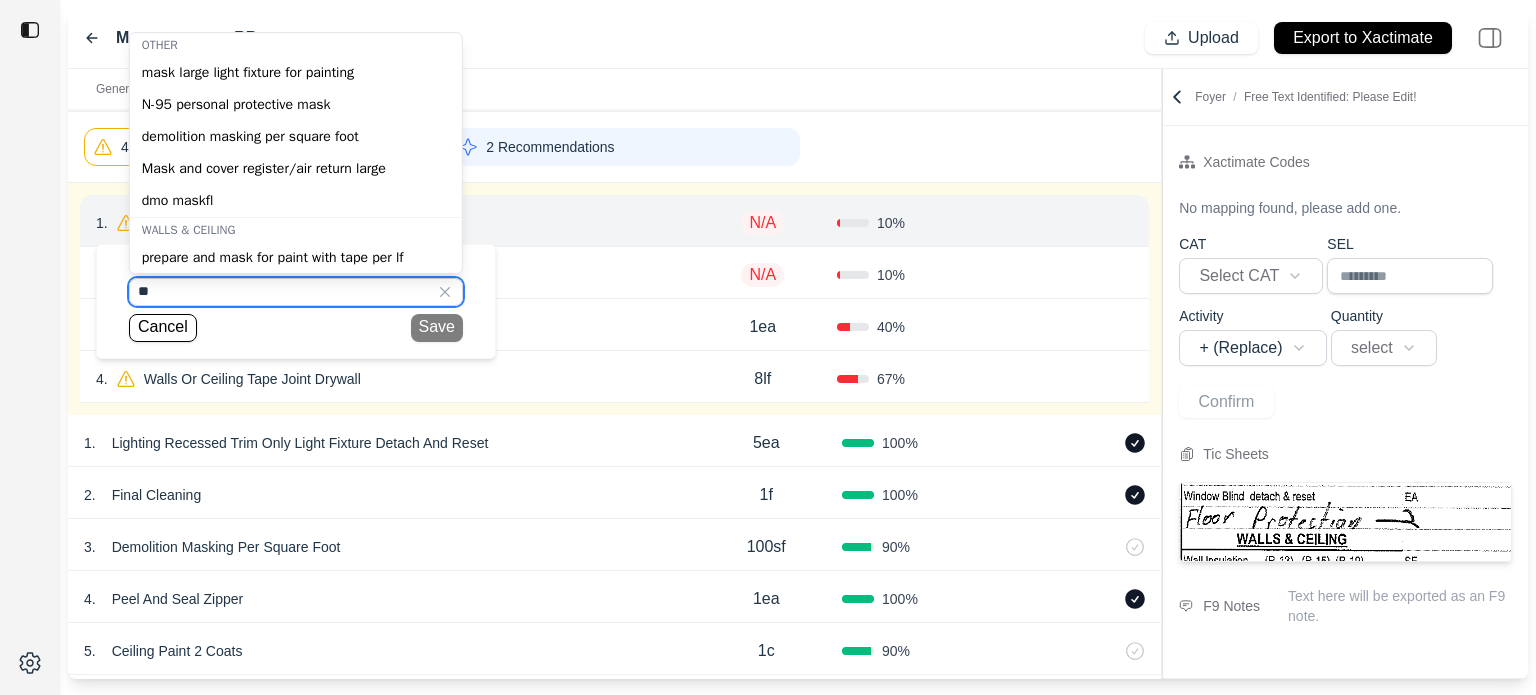 type on "*" 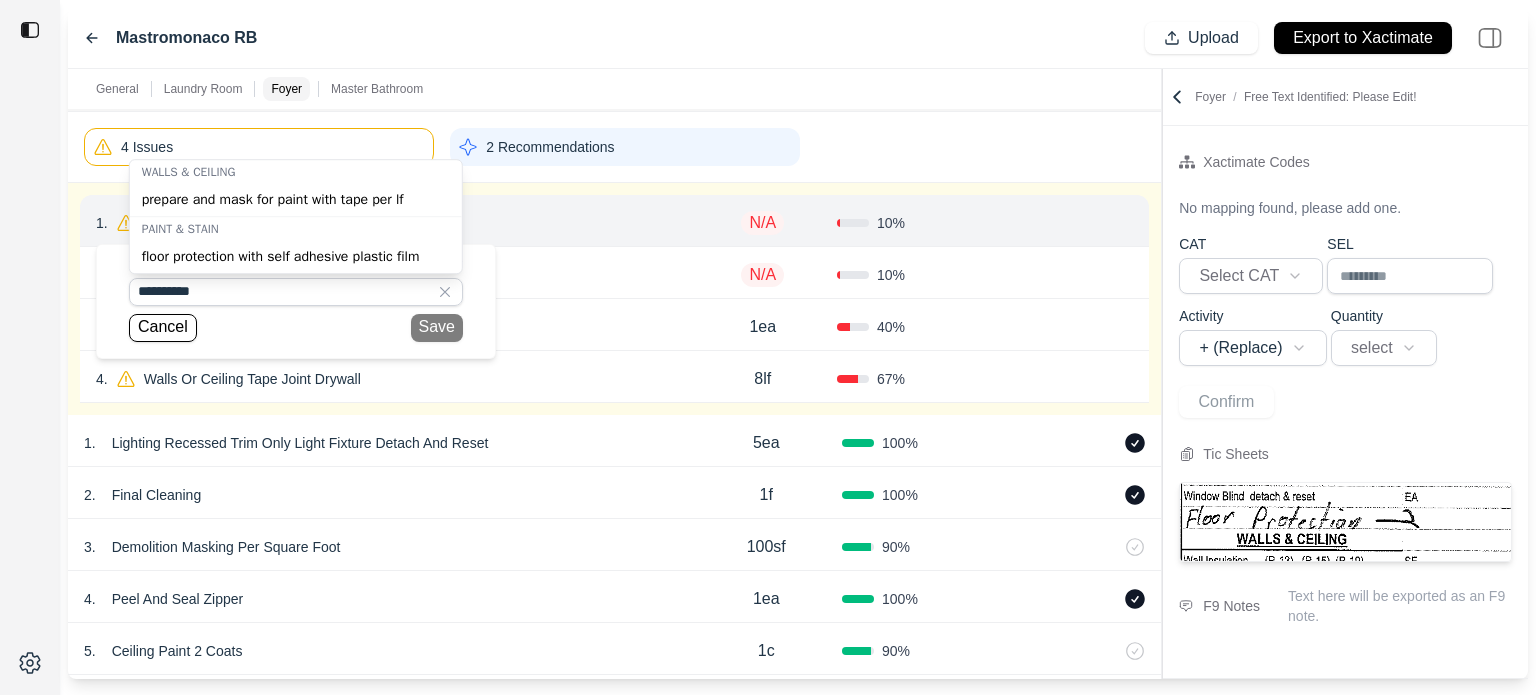 click on "prepare and mask for paint with tape per lf" at bounding box center (296, 200) 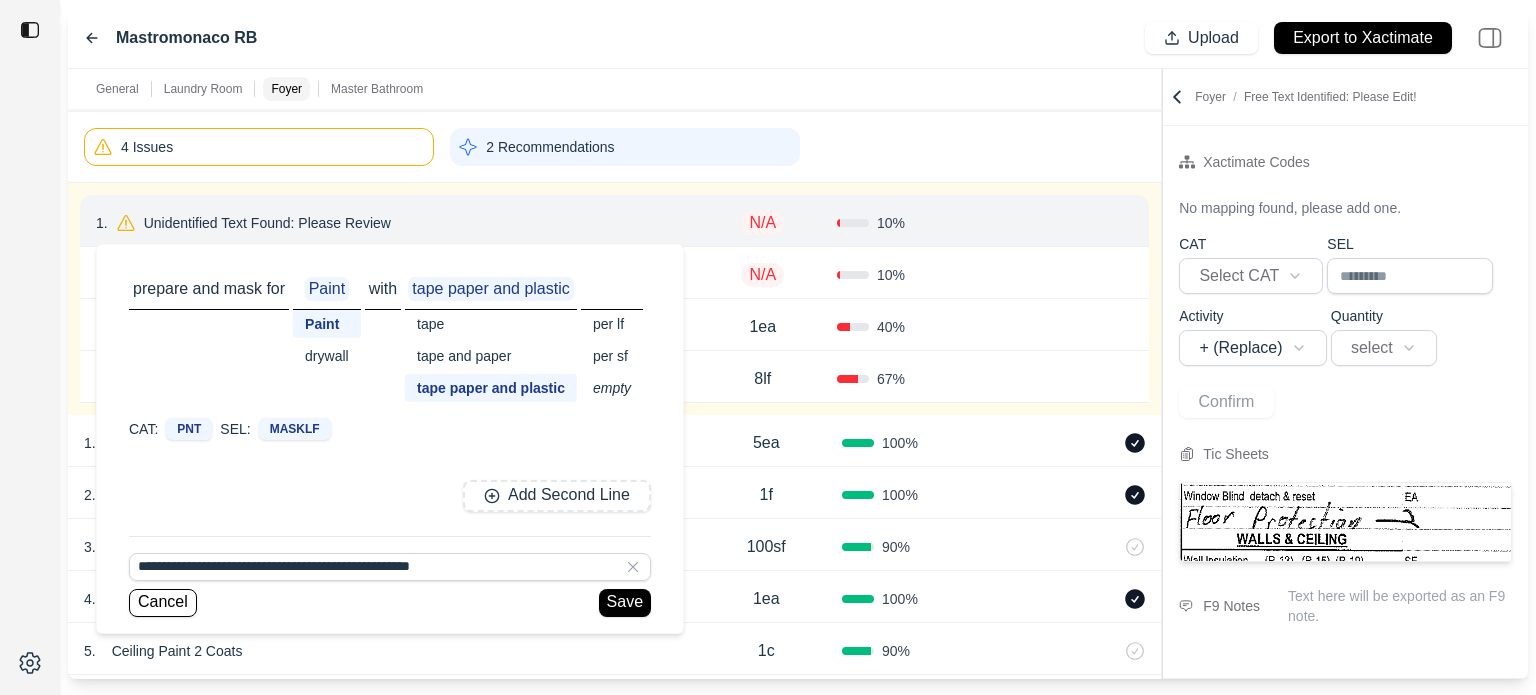 click on "per sf" at bounding box center [612, 356] 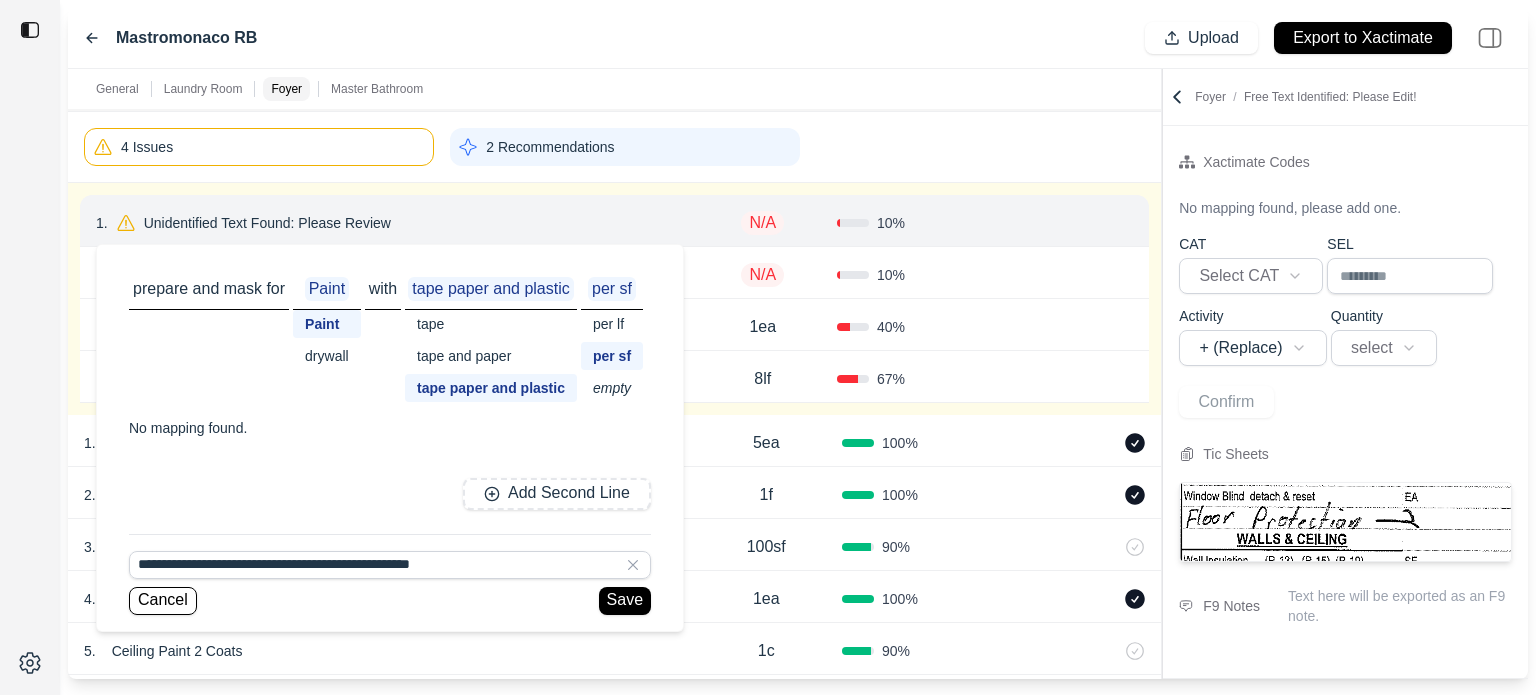 drag, startPoint x: 448, startPoint y: 351, endPoint x: 469, endPoint y: 360, distance: 22.847319 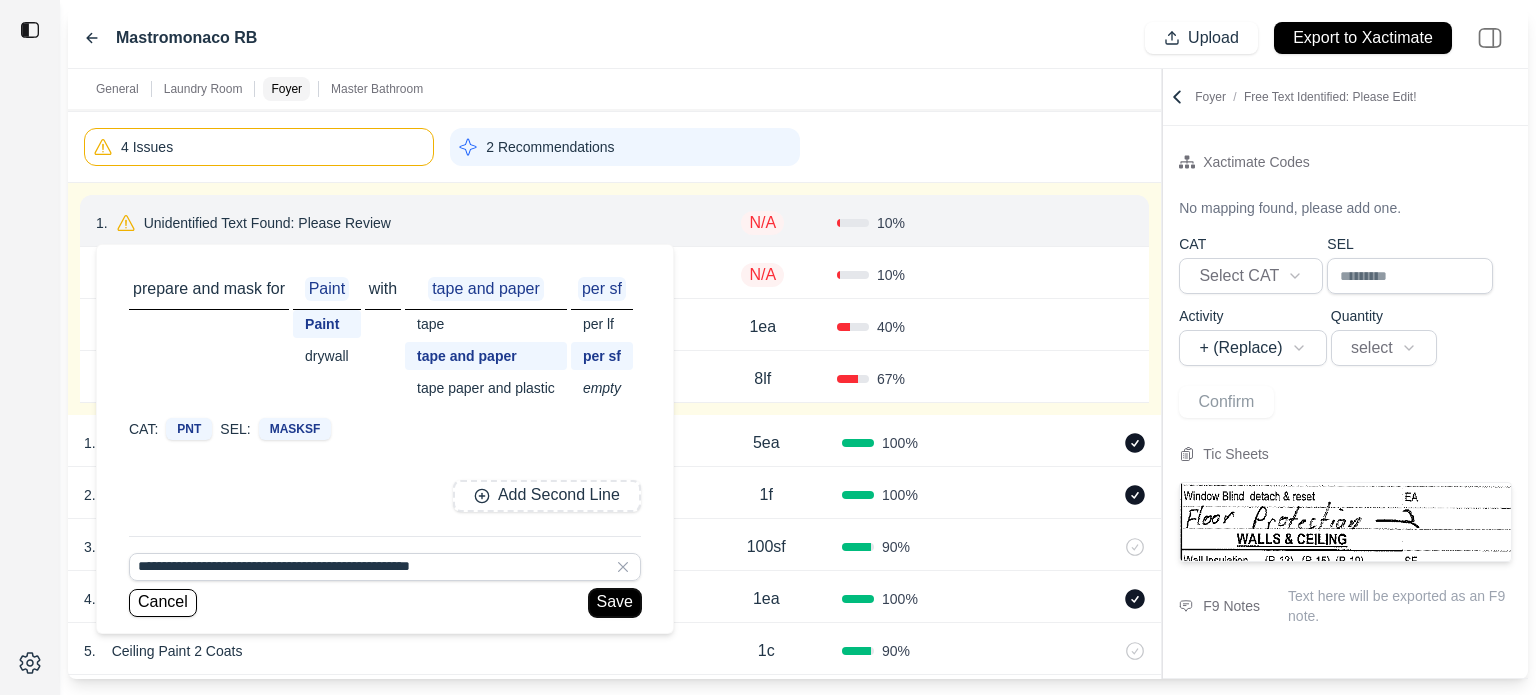 click on "Save" at bounding box center [615, 603] 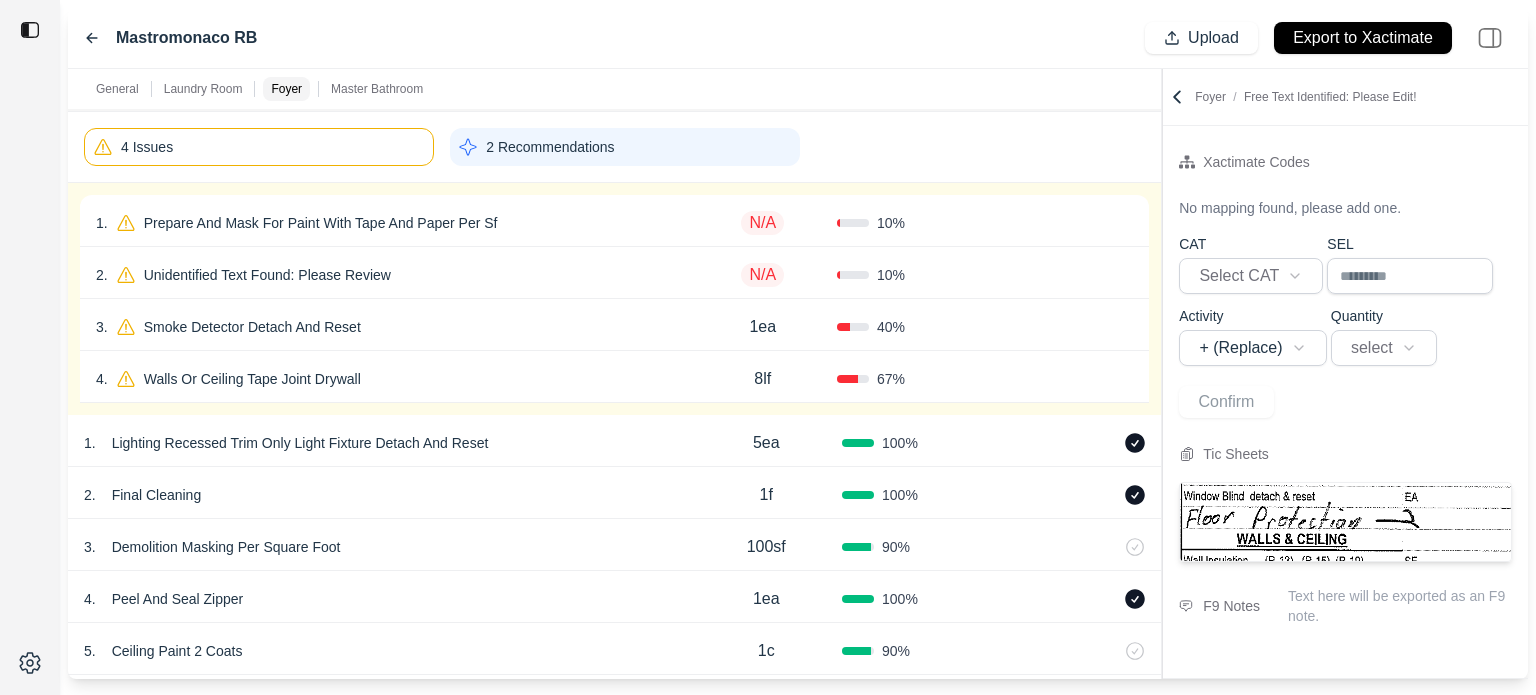 click on "N/A" at bounding box center [762, 223] 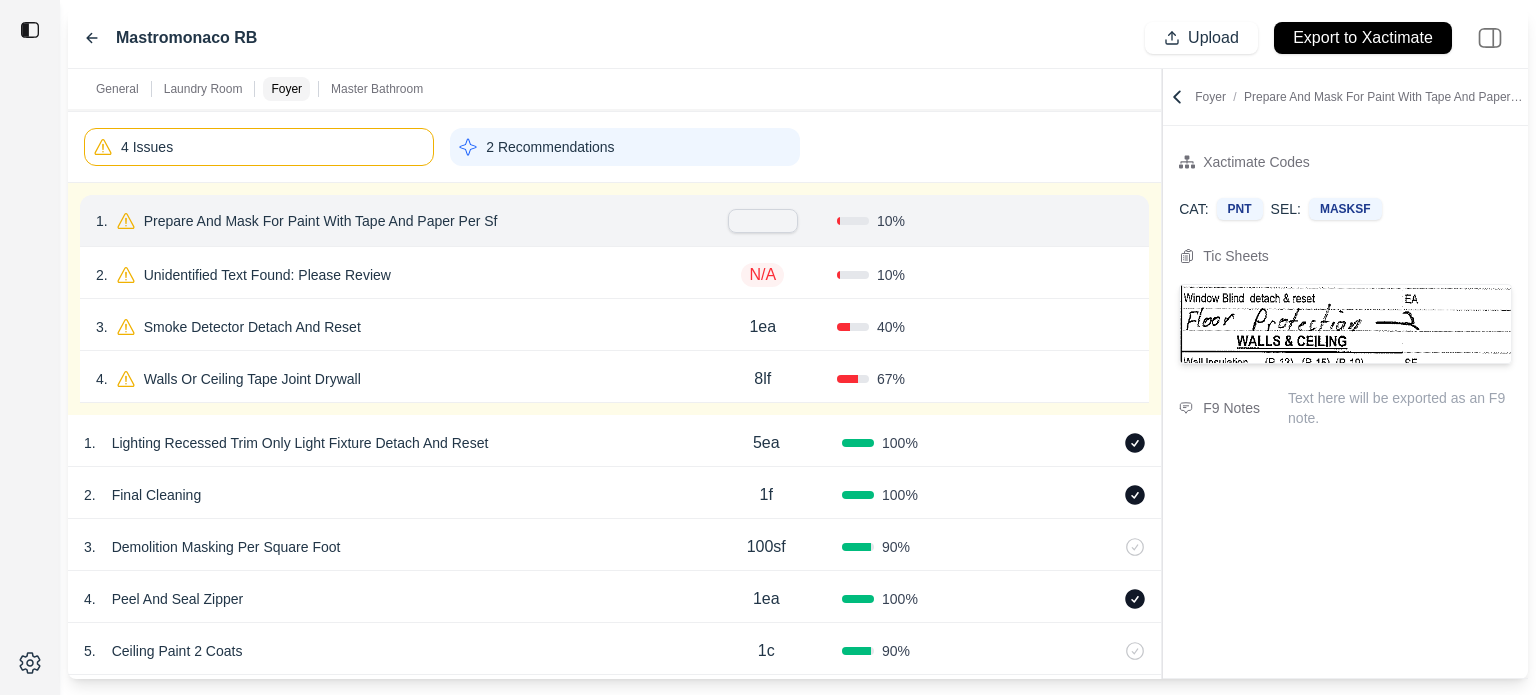 type on "*" 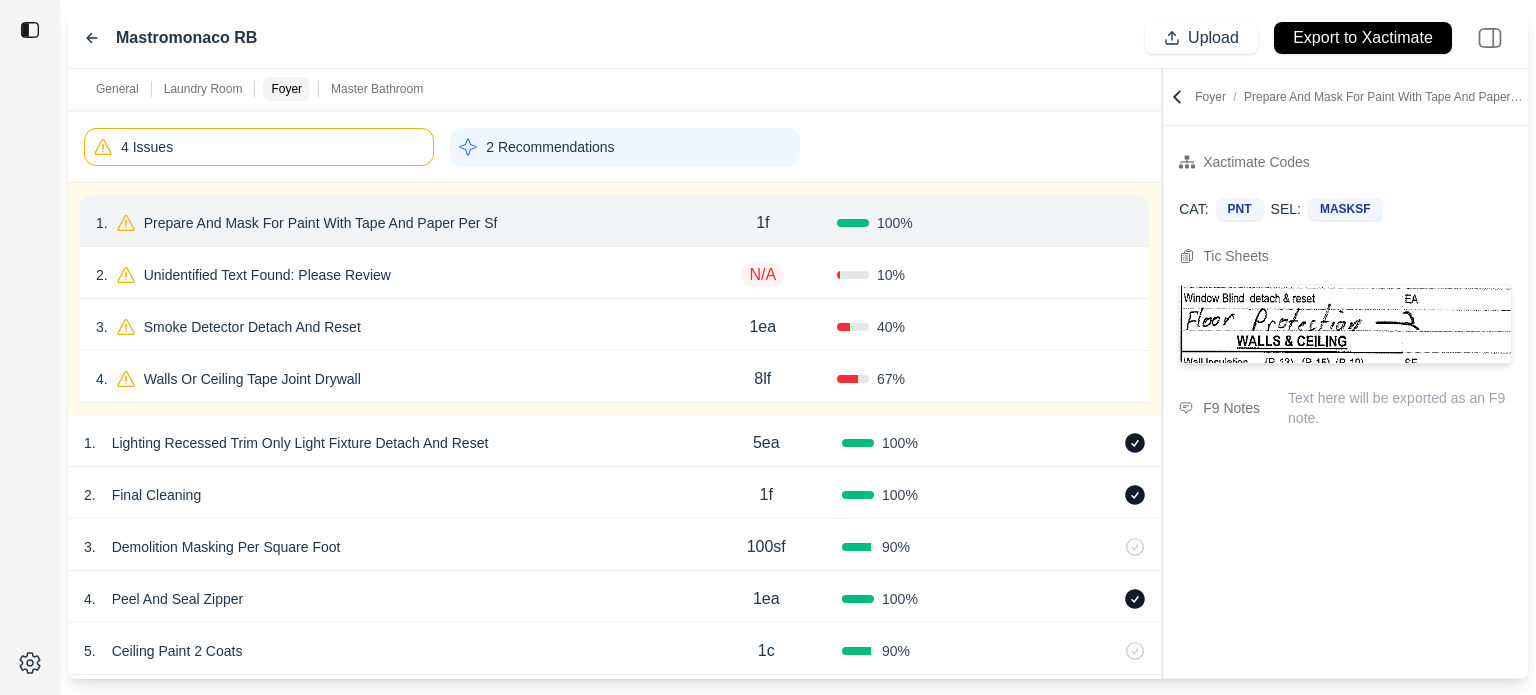 click on "Confirm" at bounding box center (1076, 223) 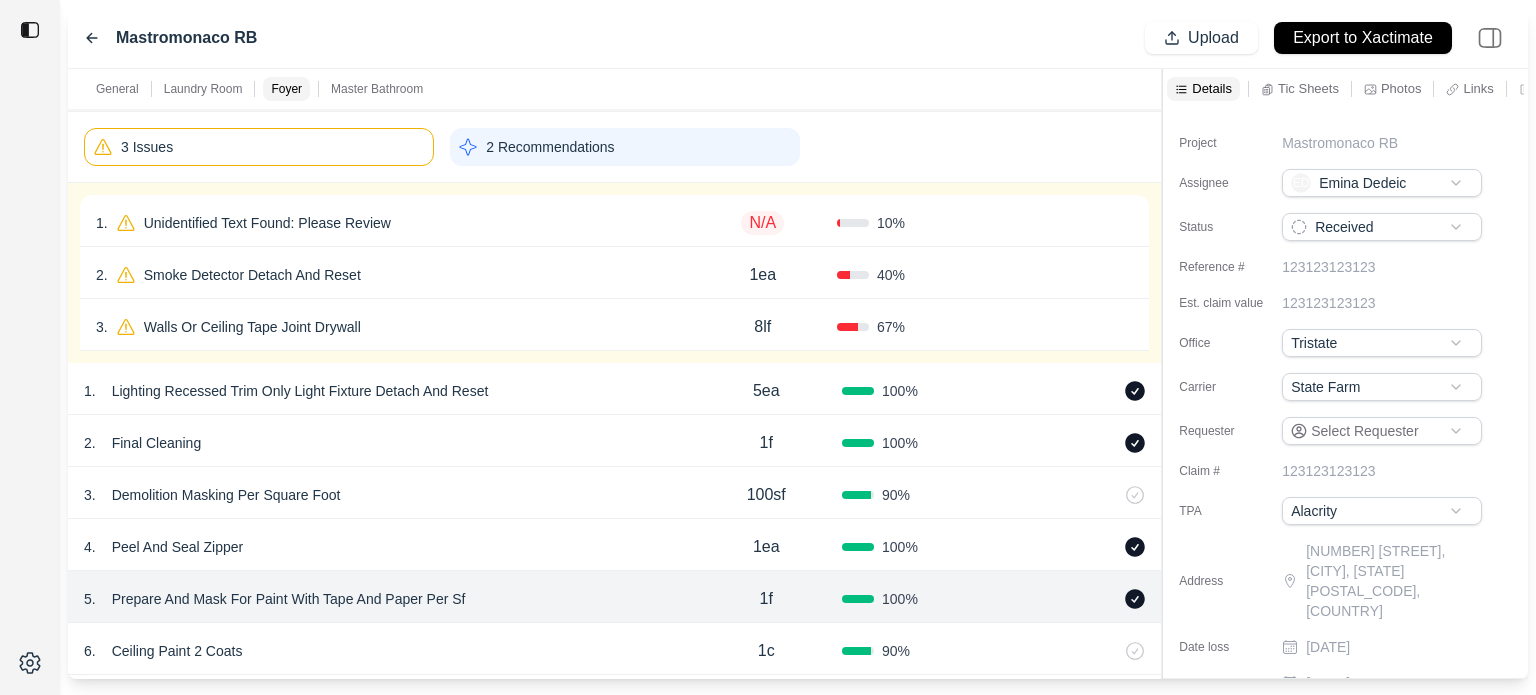 click on "1 . Unidentified Text Found: Please Review" at bounding box center [392, 223] 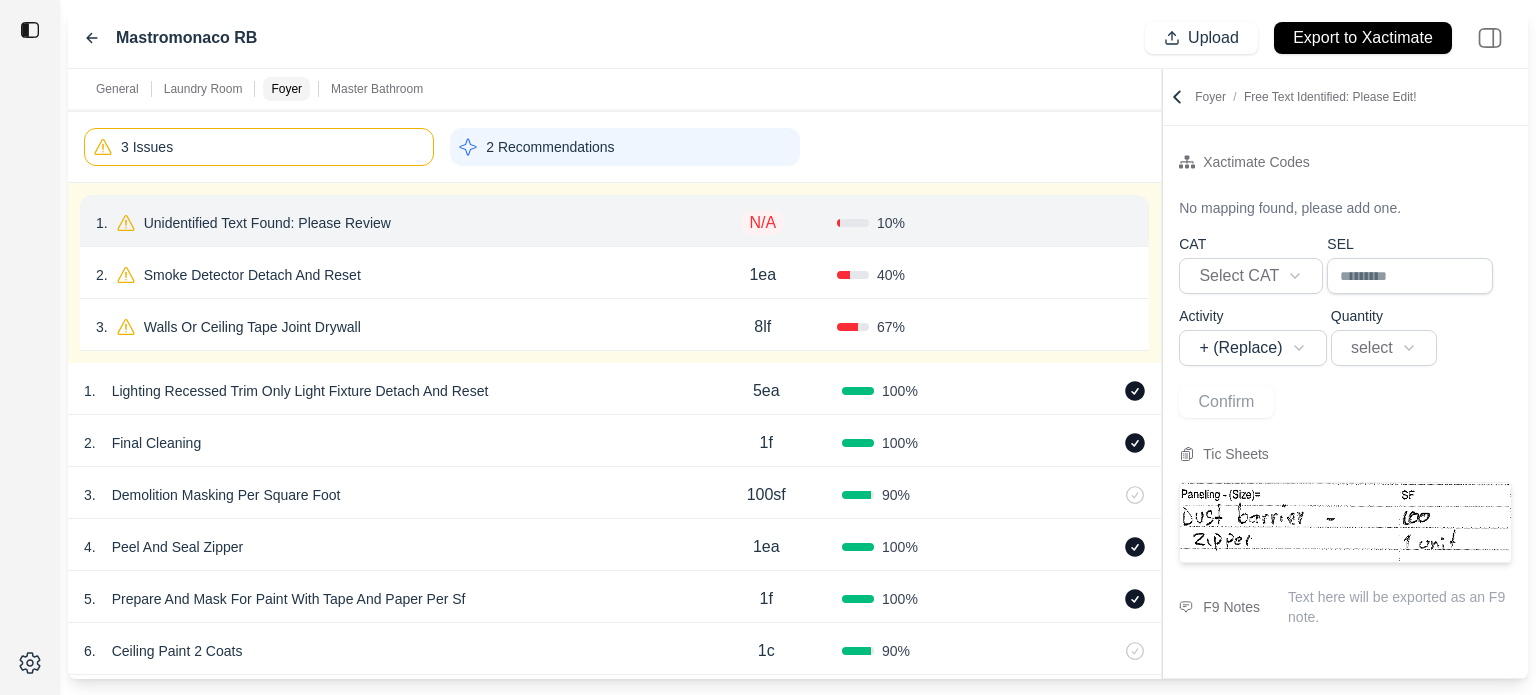 click on "Unidentified Text Found: Please Review" at bounding box center (267, 223) 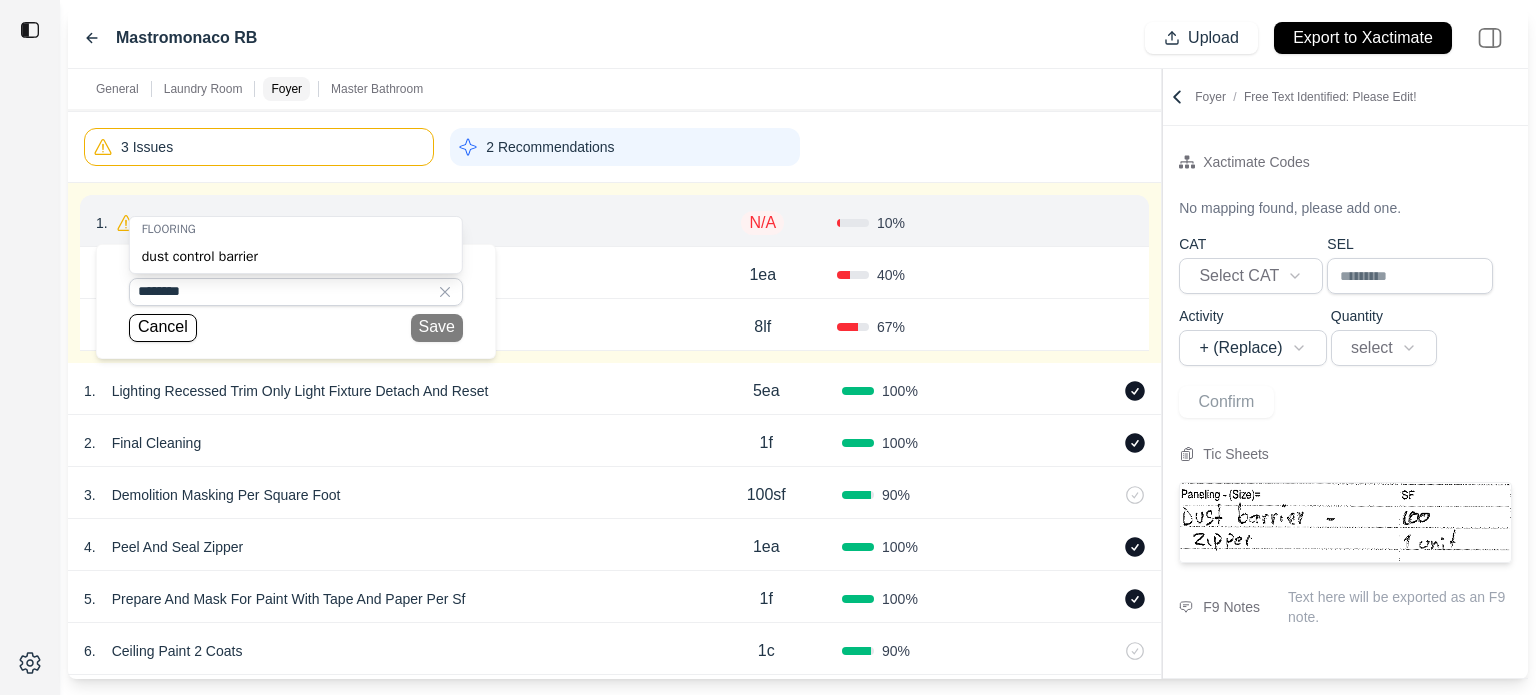 click on "dust control barrier" at bounding box center [296, 257] 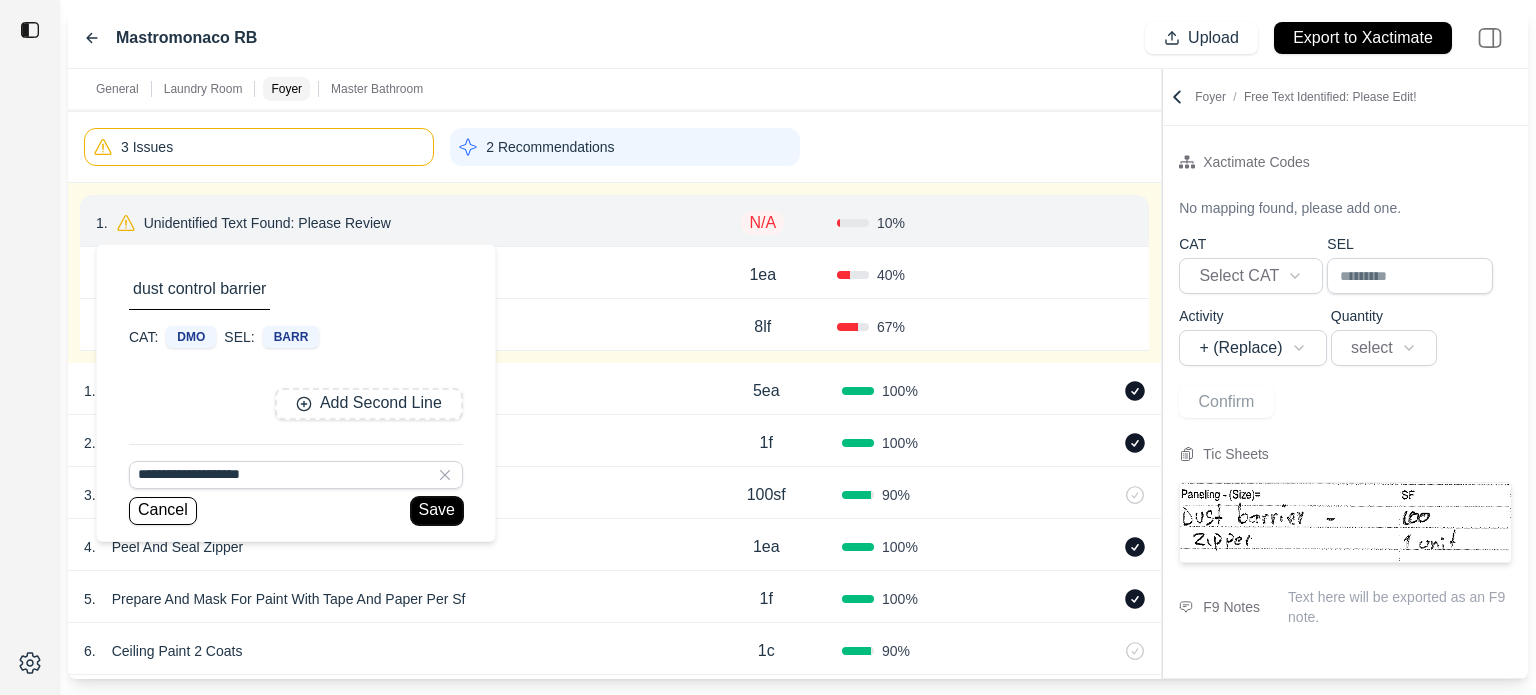 click on "Save" at bounding box center [437, 511] 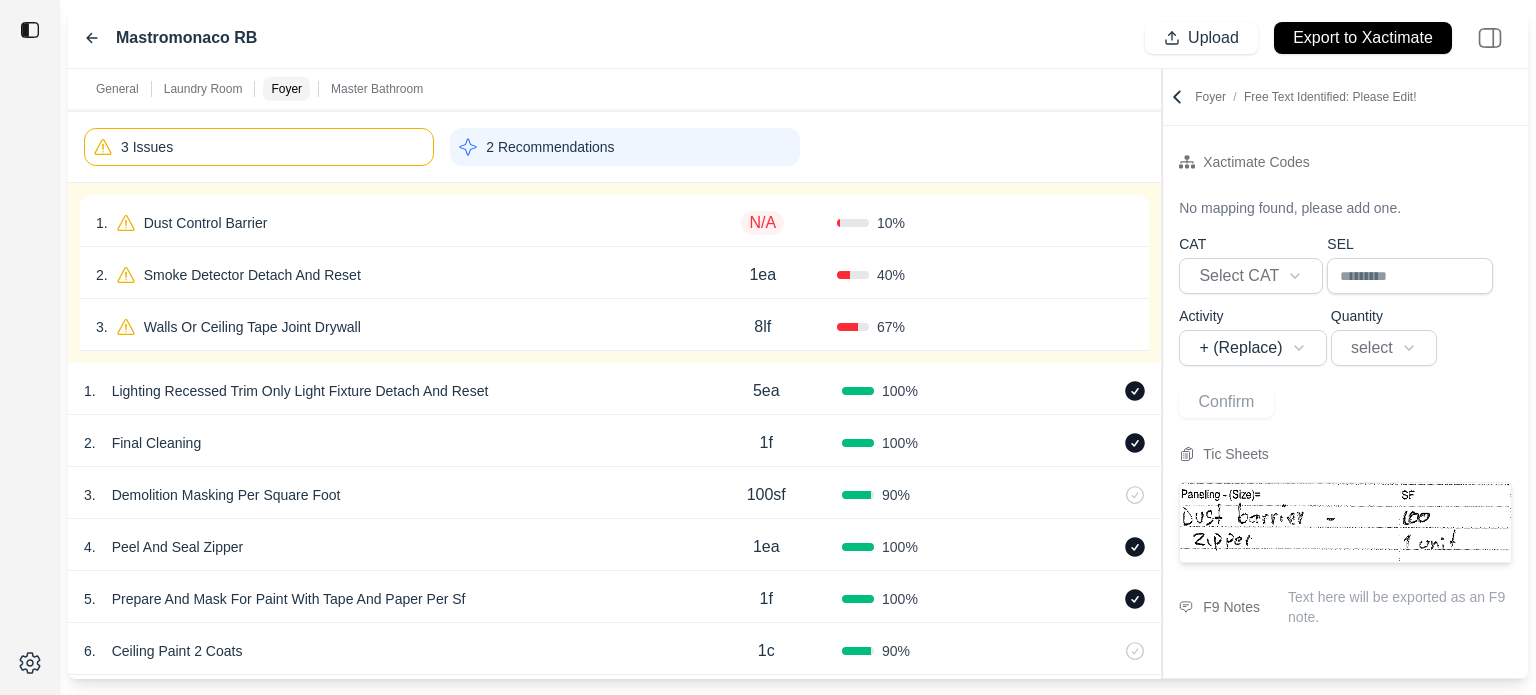 click on "N/A" at bounding box center [762, 223] 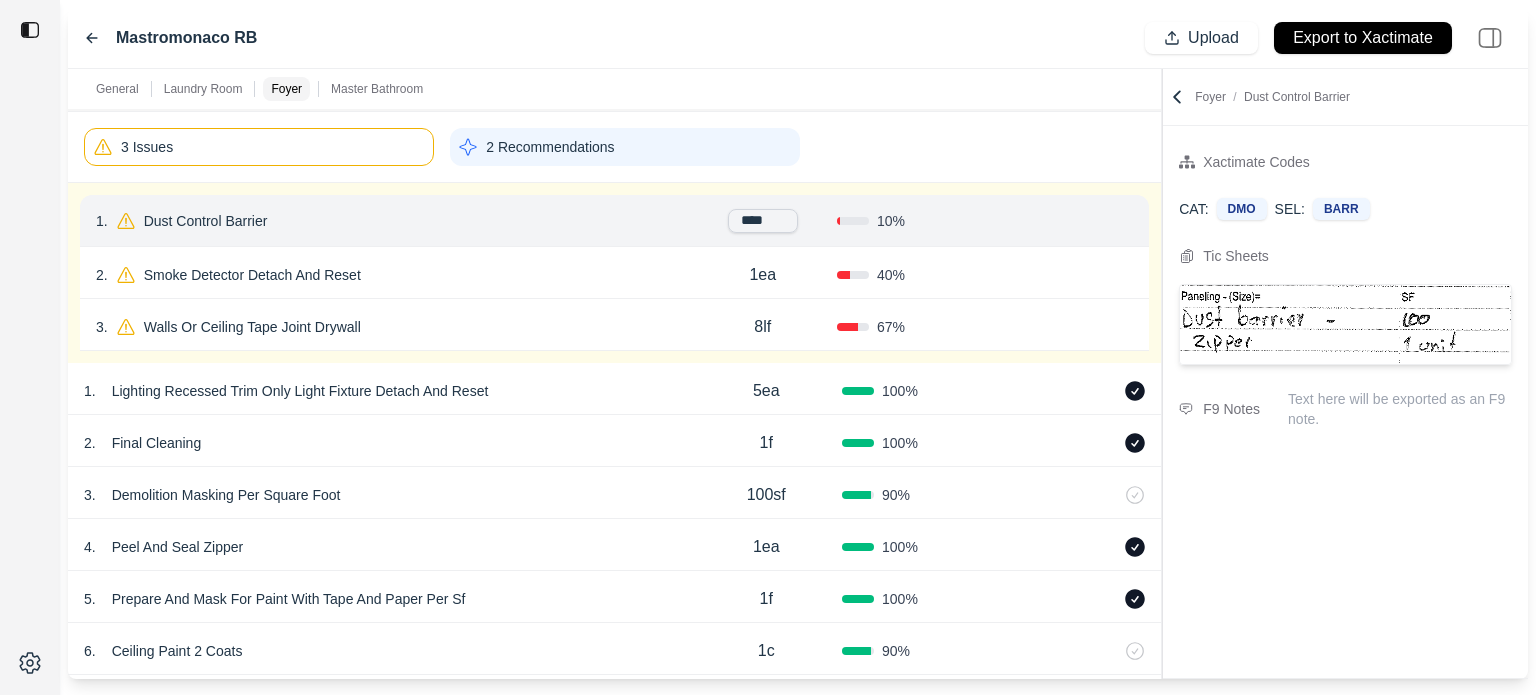 type on "*****" 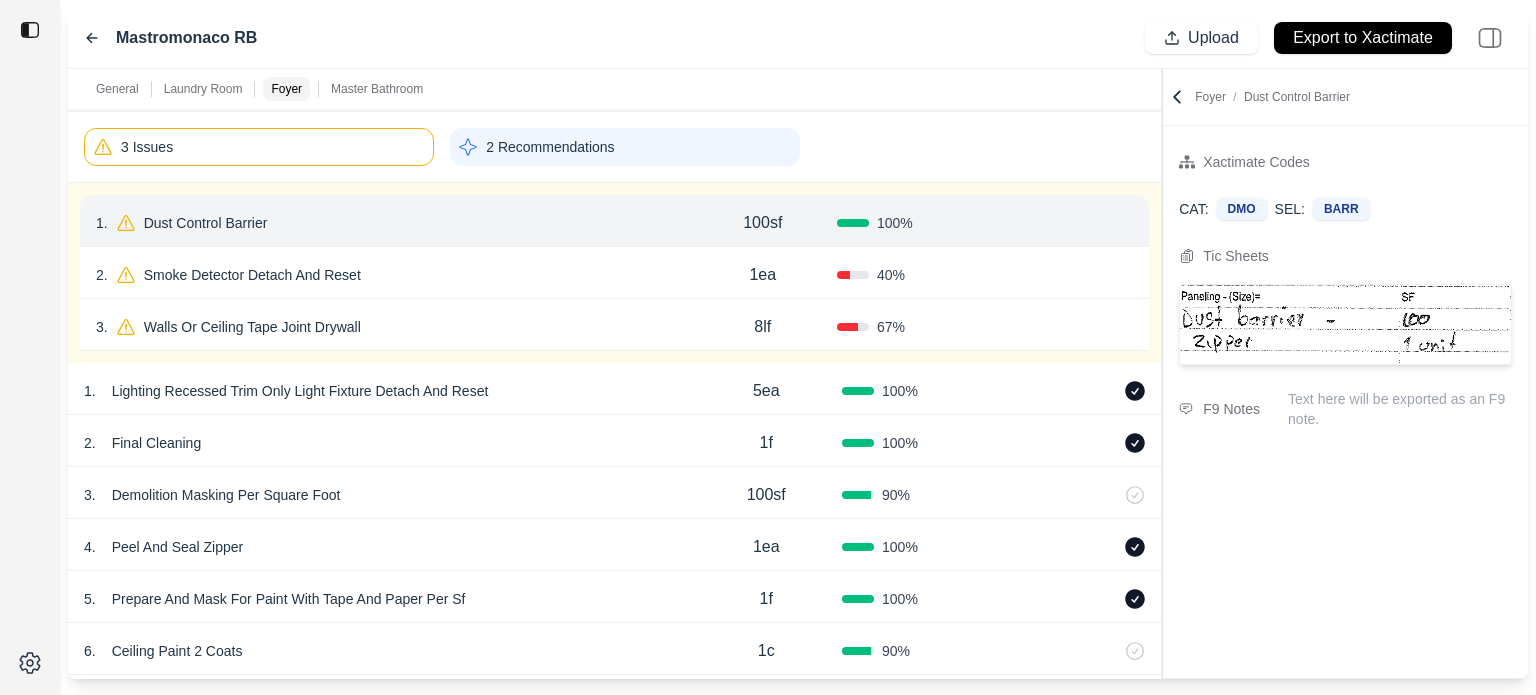 click on "Confirm" at bounding box center (1076, 223) 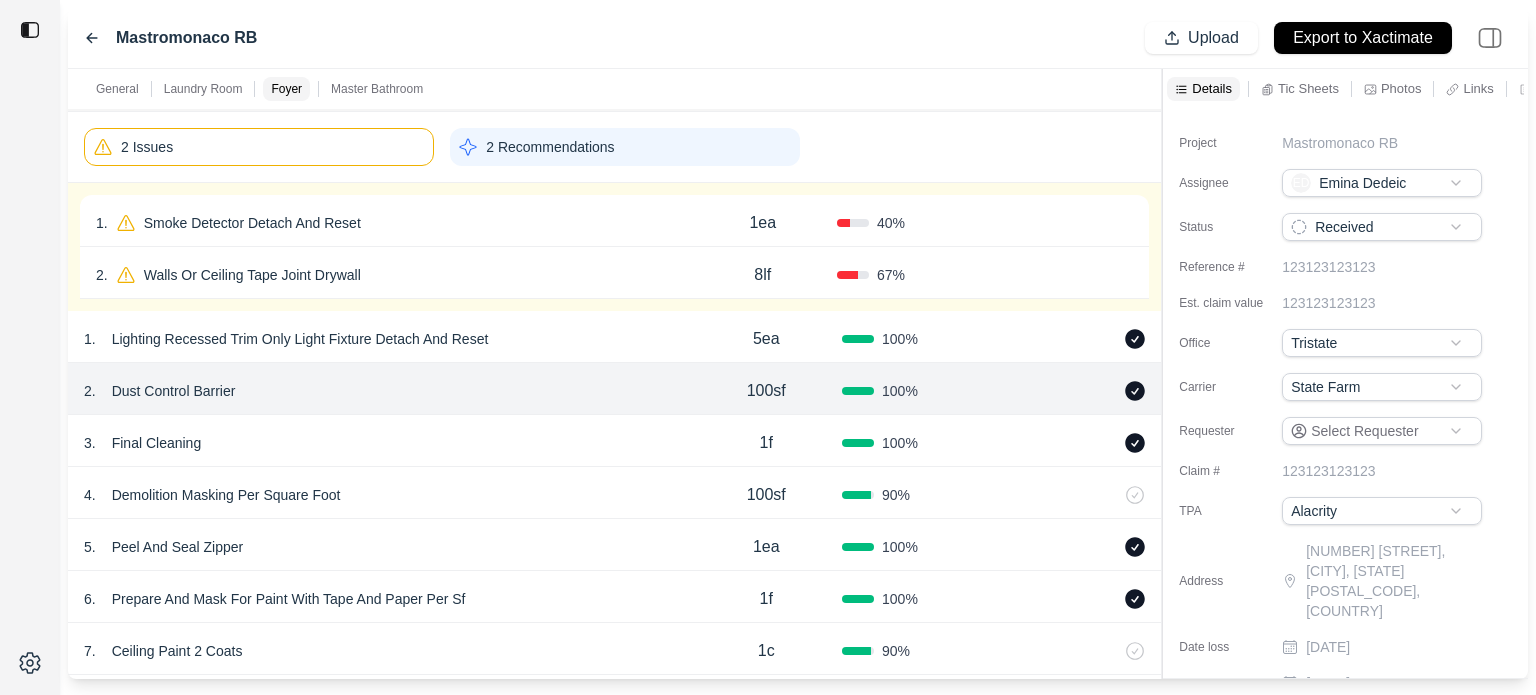 click on "Smoke Detector Detach And Reset" at bounding box center (252, 223) 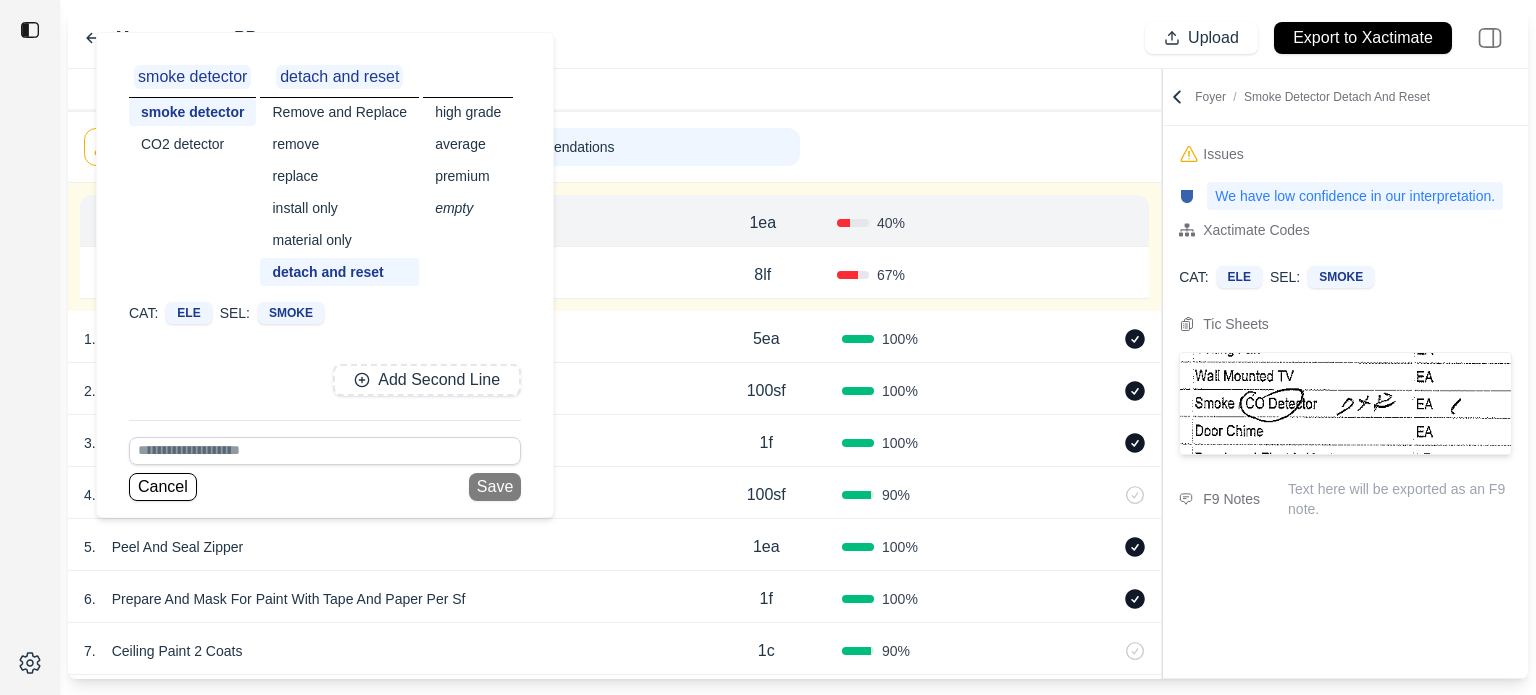 click on "CO2 detector" at bounding box center [192, 144] 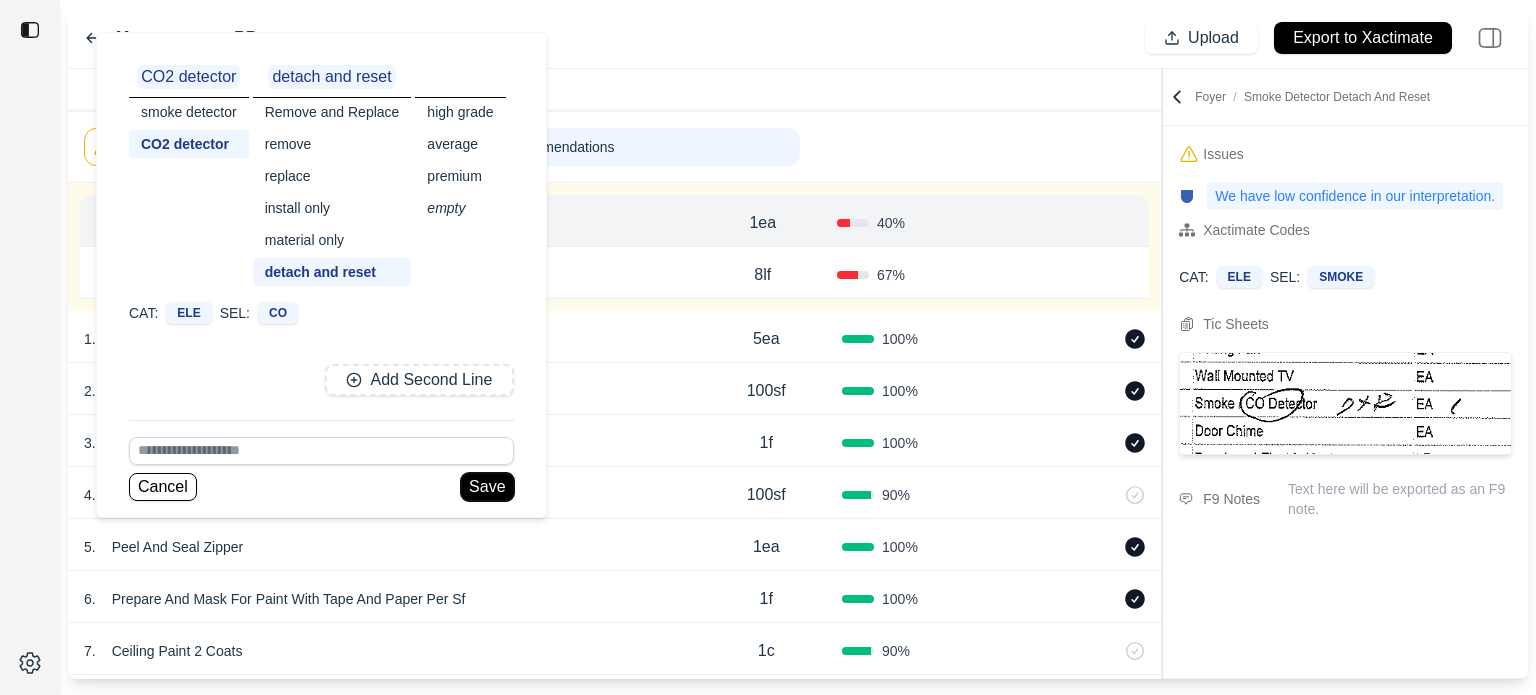 click on "Save" at bounding box center (487, 487) 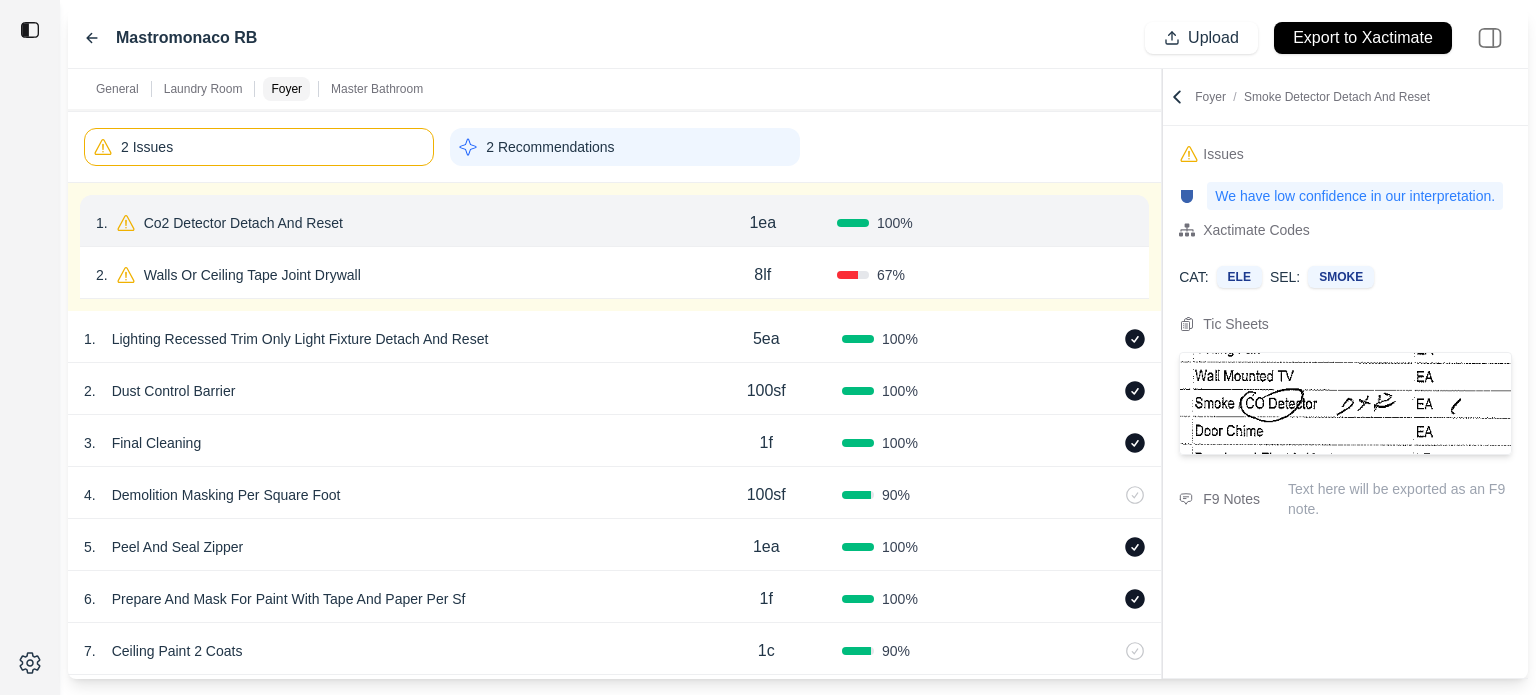 drag, startPoint x: 1077, startPoint y: 217, endPoint x: 1001, endPoint y: 226, distance: 76.53104 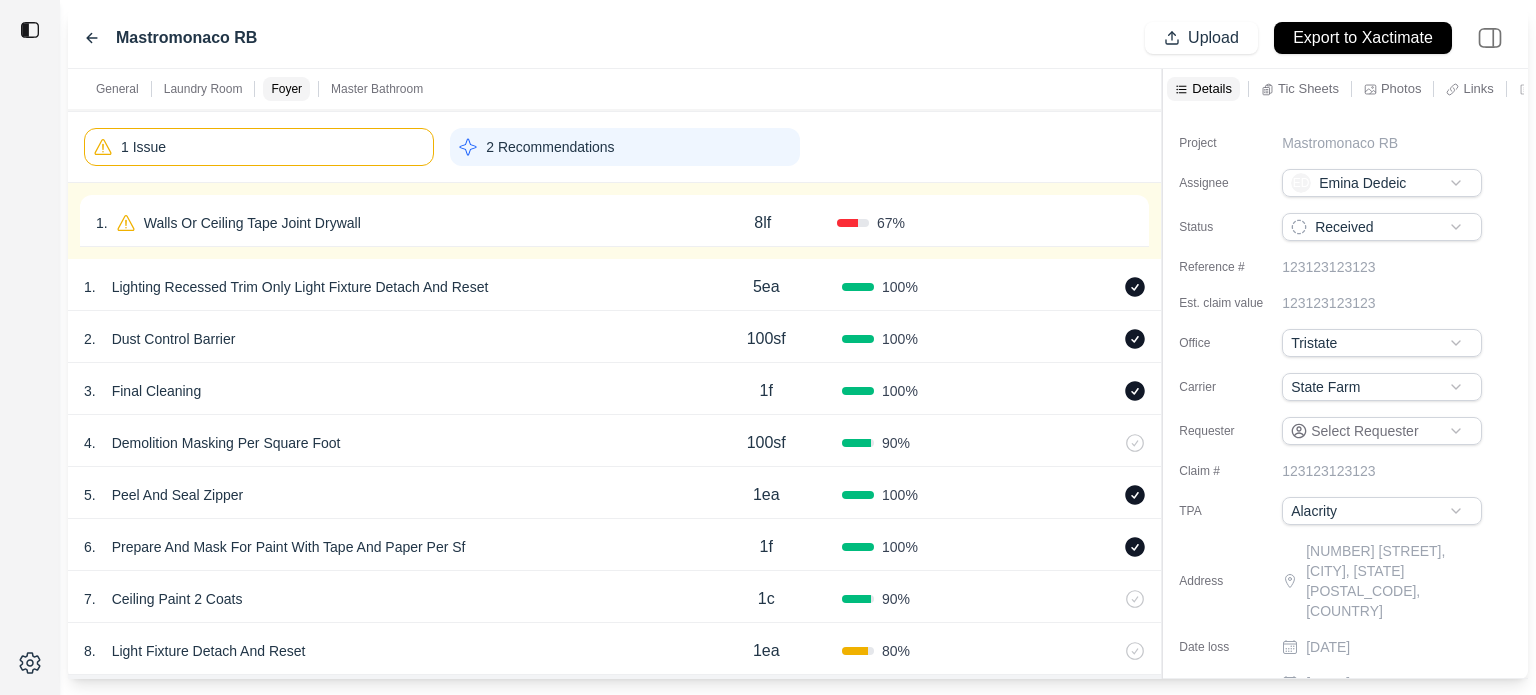 click on "1 . Walls Or Ceiling Tape Joint Drywall" at bounding box center (392, 223) 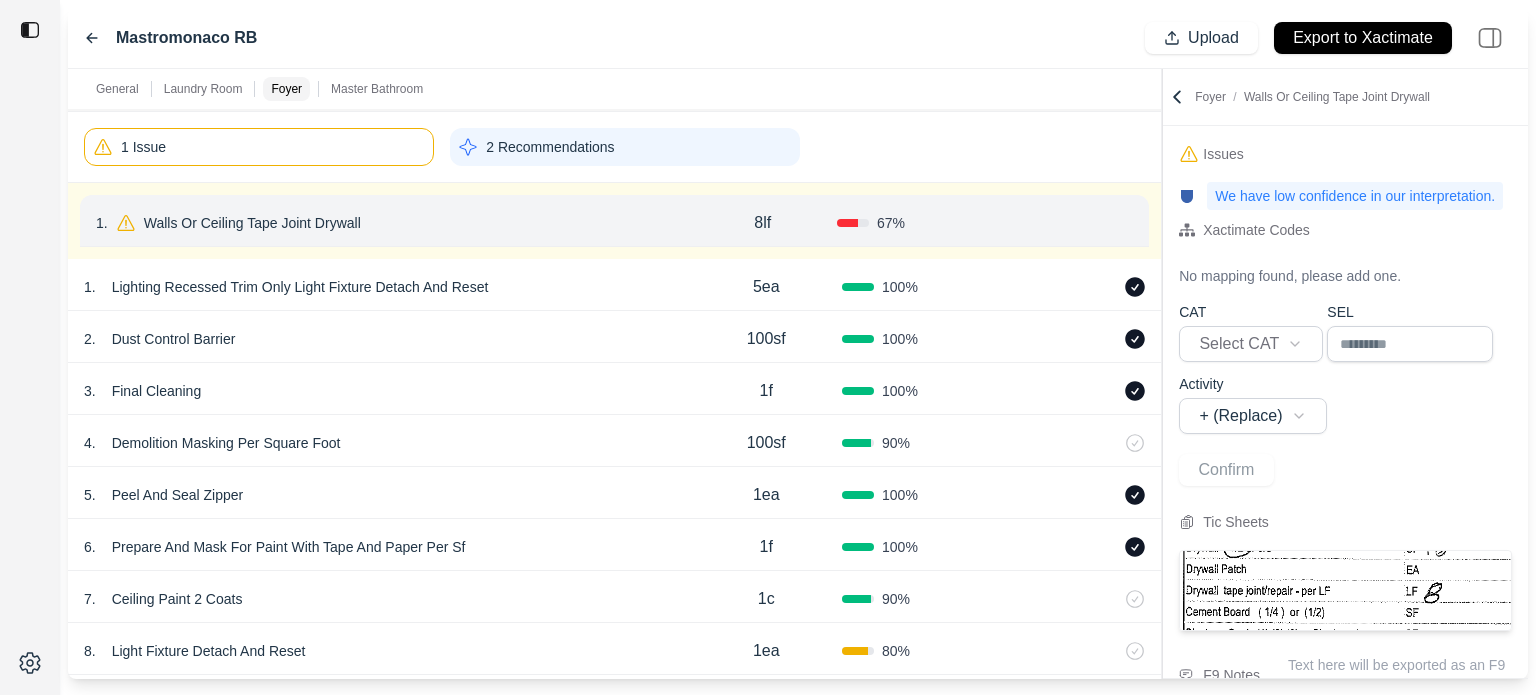 click on "Walls Or Ceiling Tape Joint Drywall" at bounding box center (252, 223) 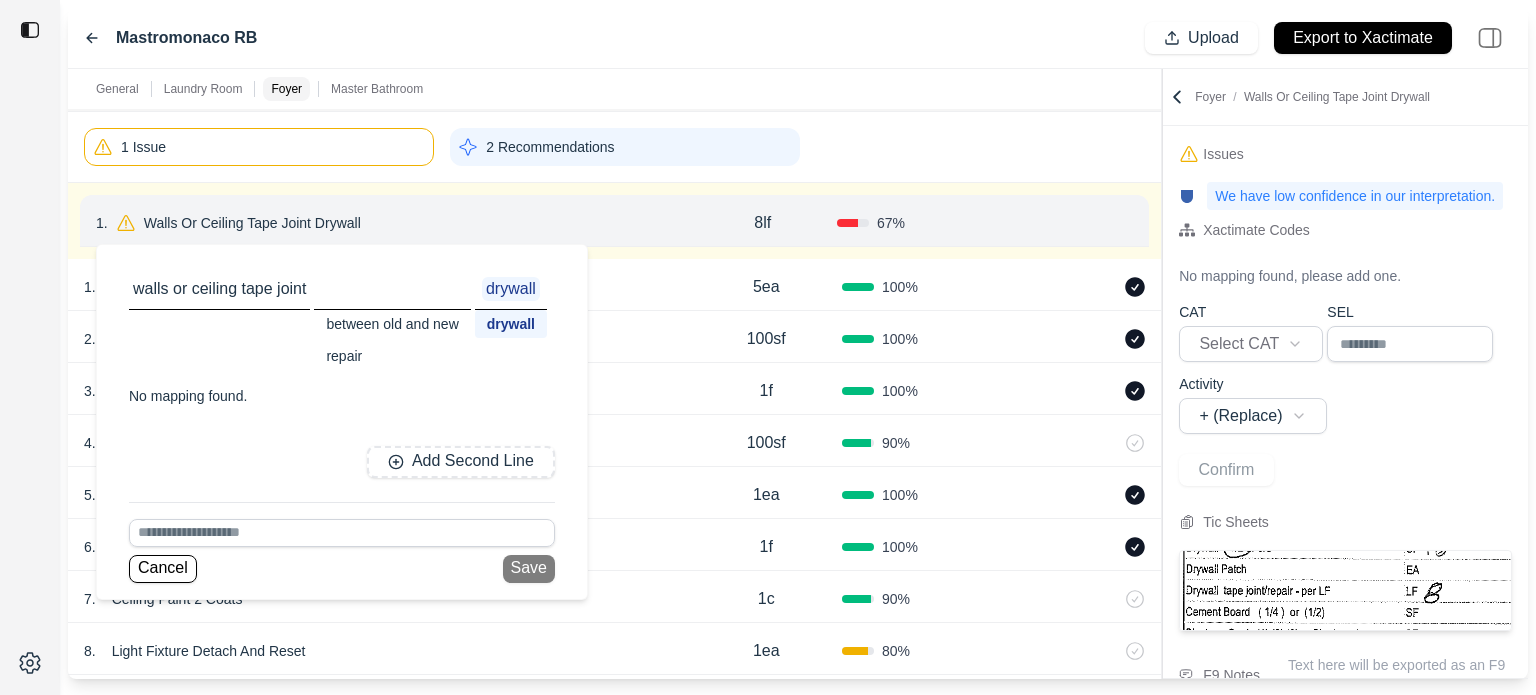 click on "between old and new" at bounding box center [392, 324] 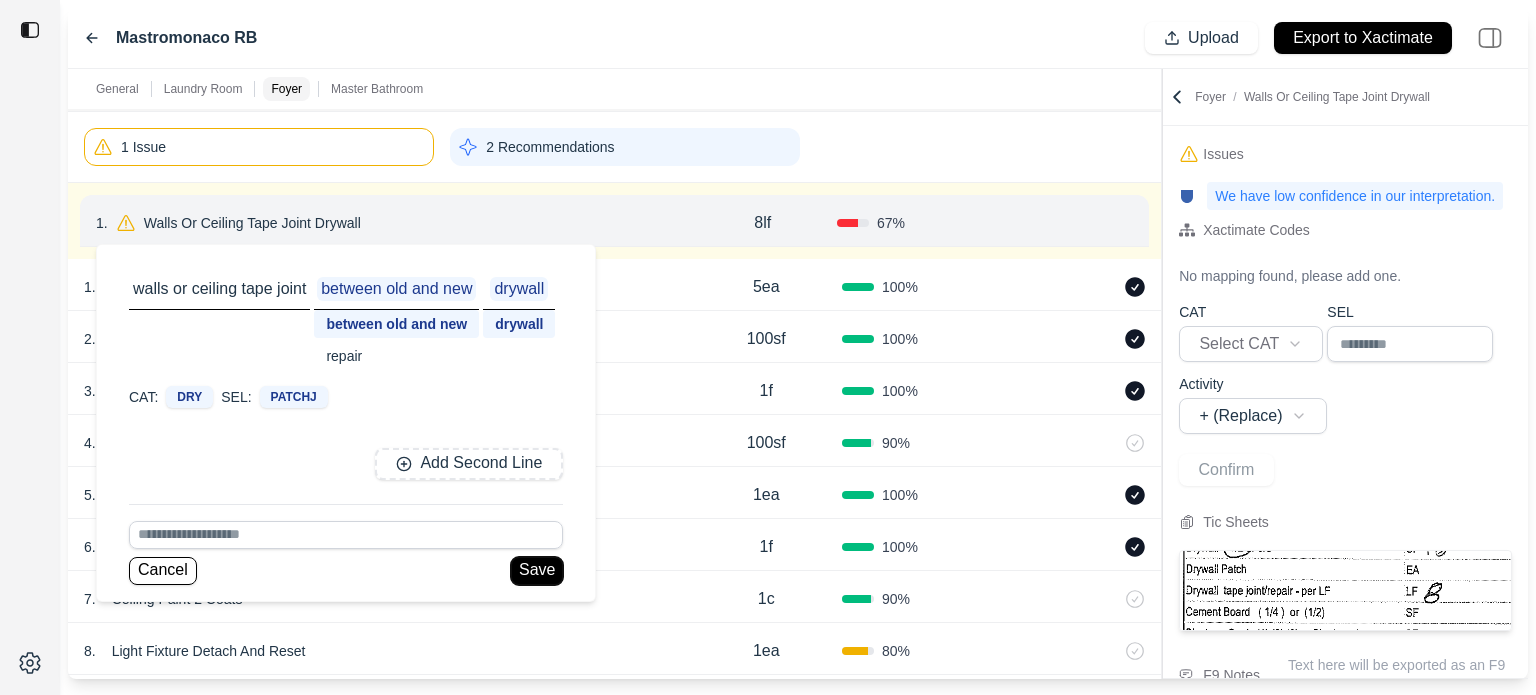 click on "Save" at bounding box center [537, 571] 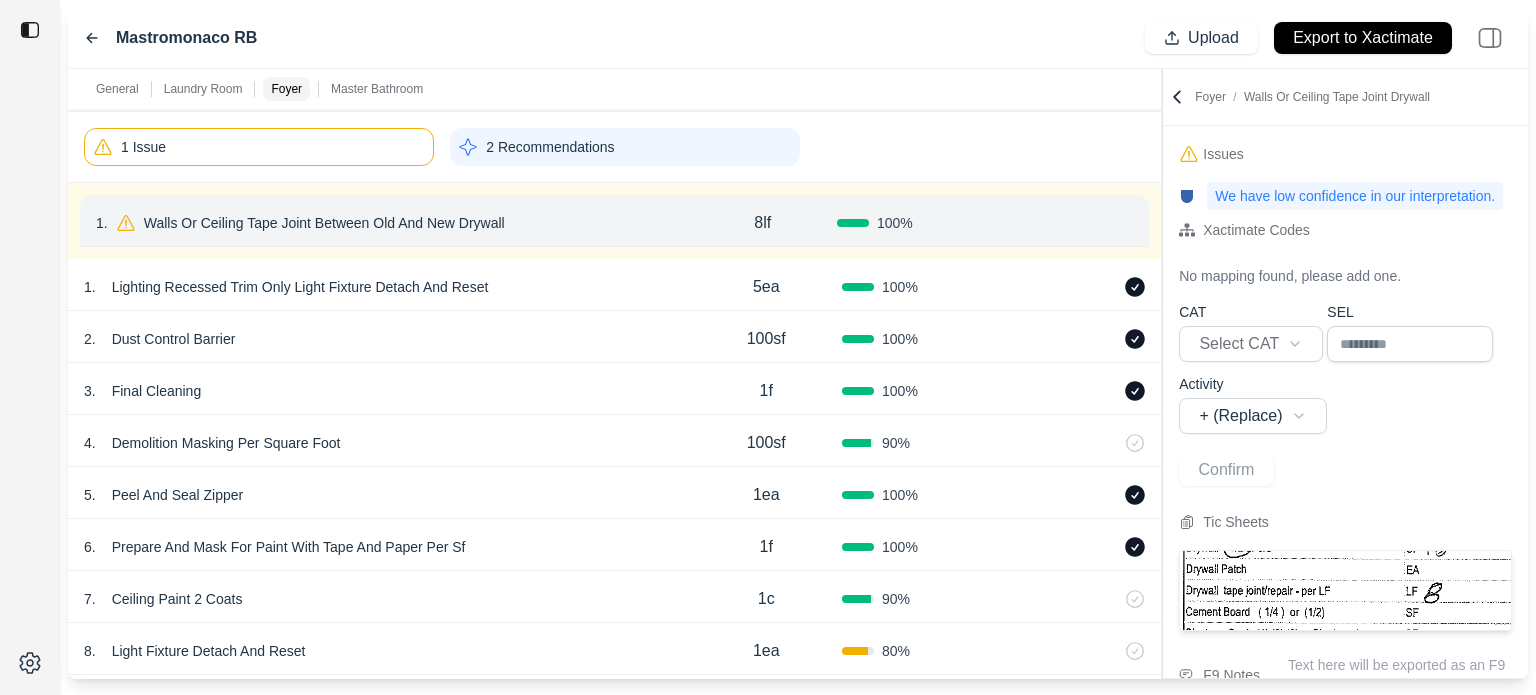click on "Confirm" at bounding box center [1076, 223] 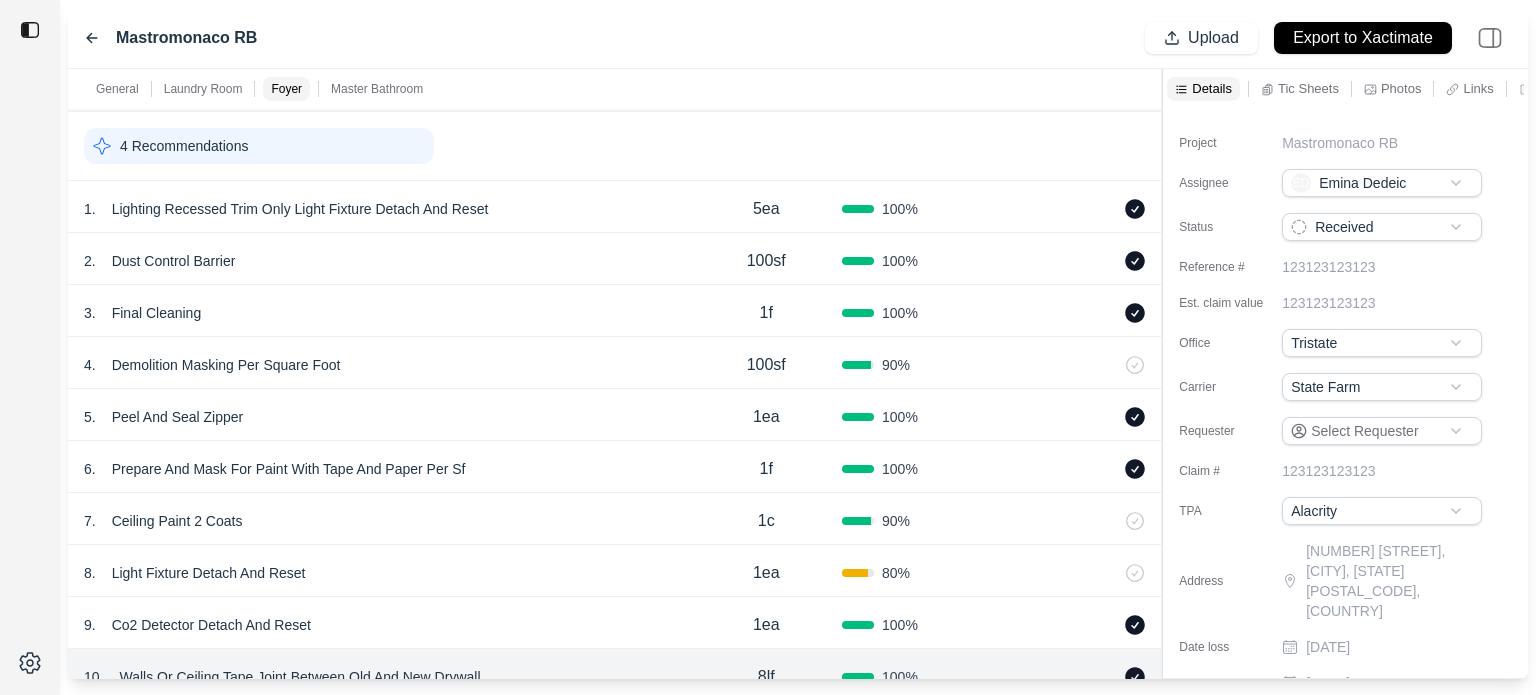 click on "4   Recommendations" at bounding box center [259, 146] 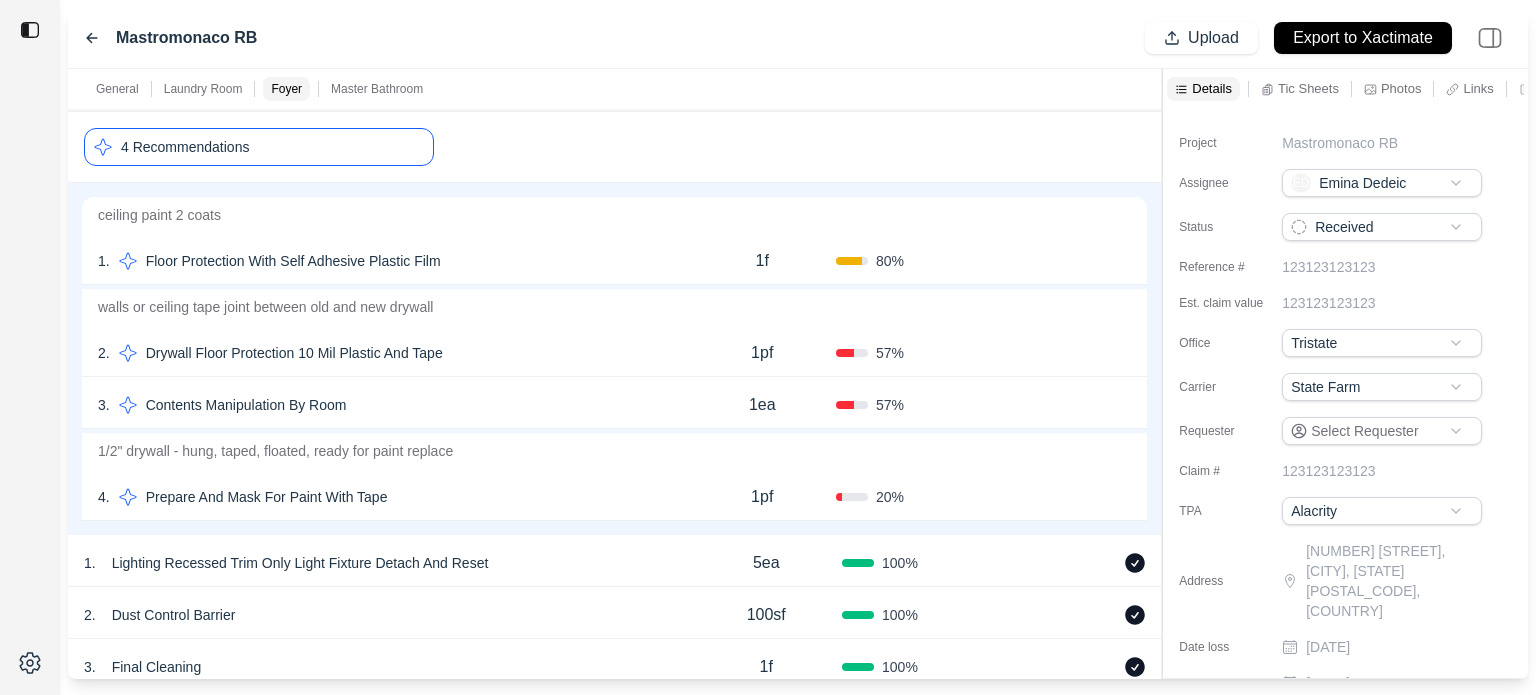 click 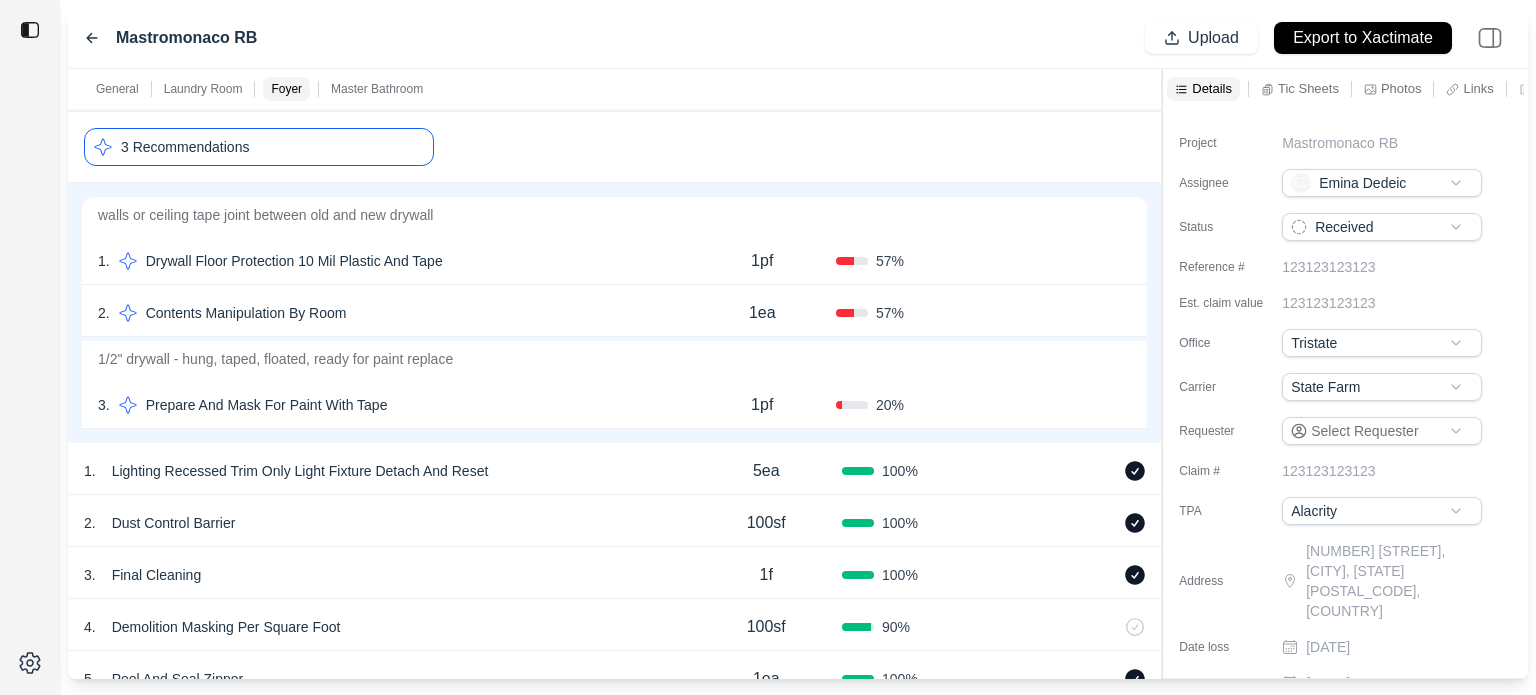 click 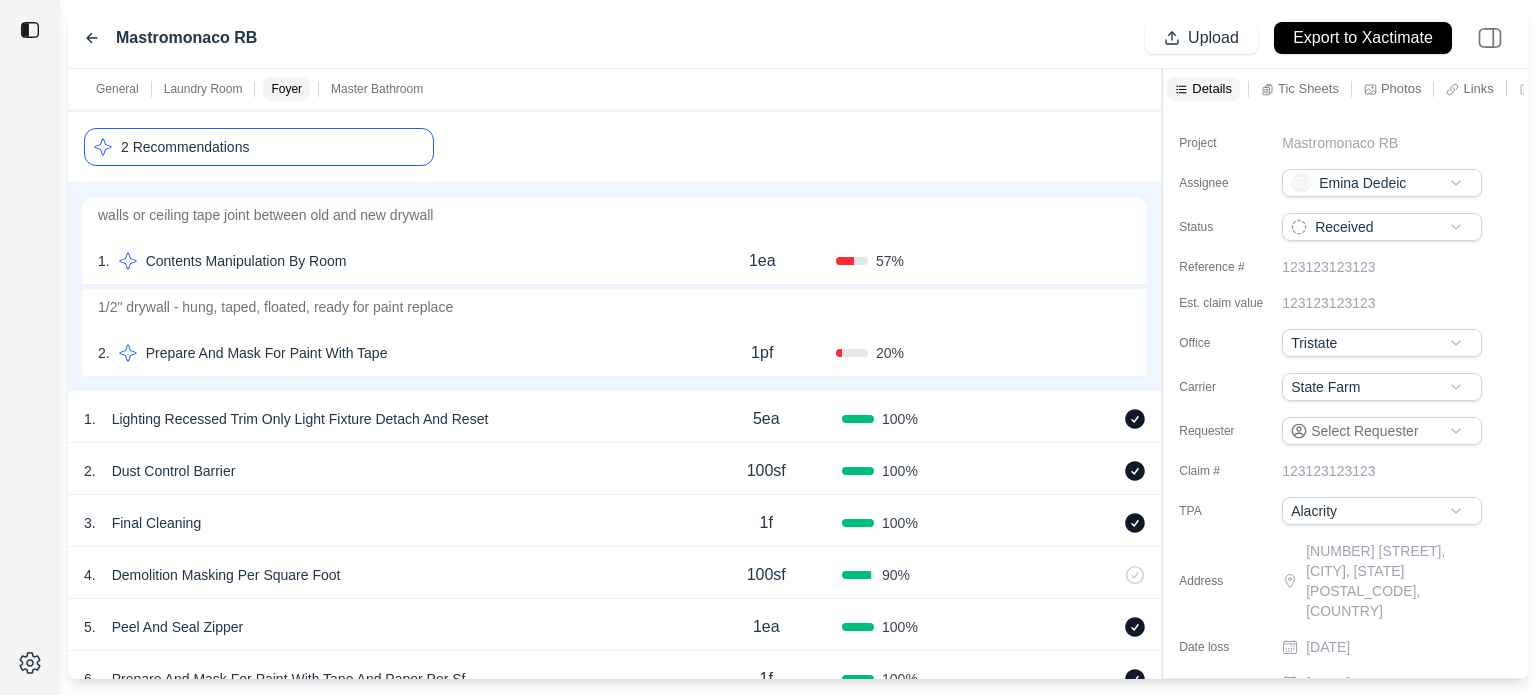 click on "Contents Manipulation By Room" at bounding box center (246, 261) 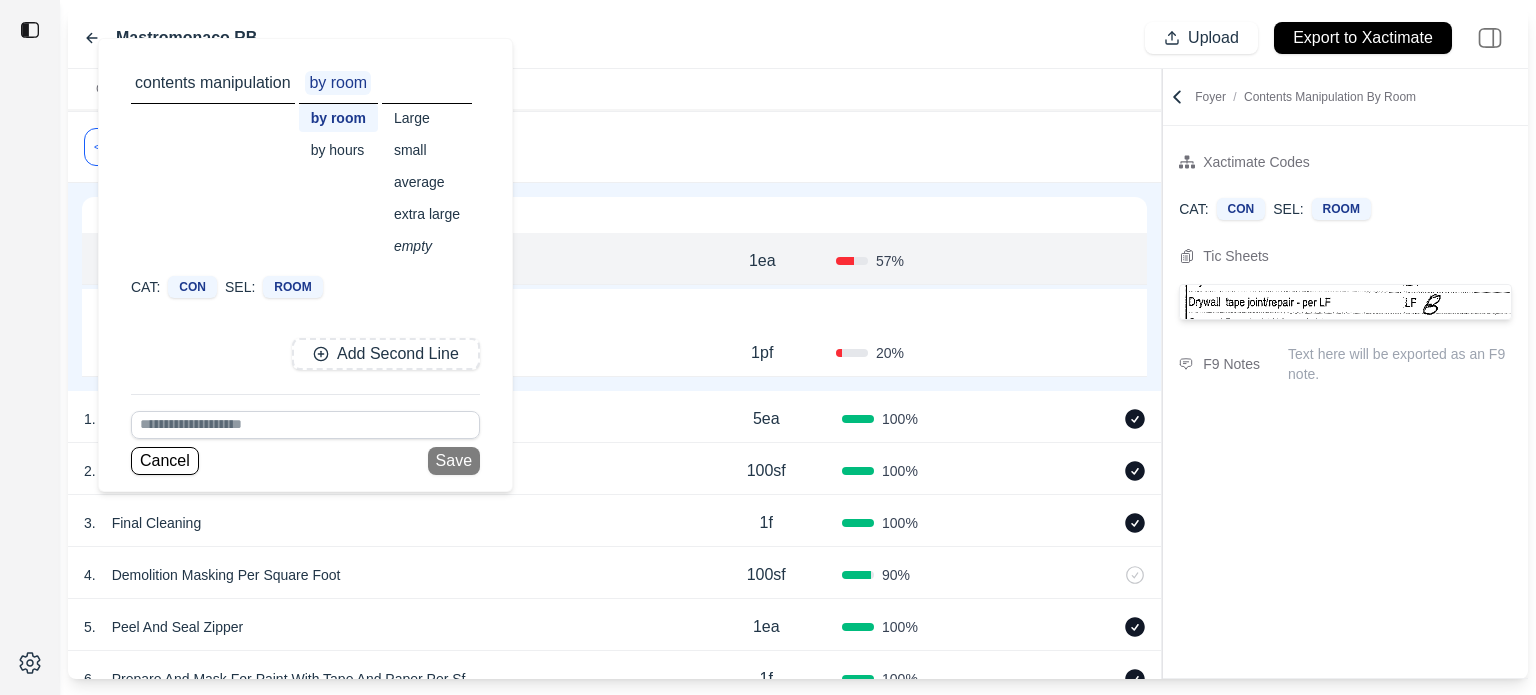 click on "by hours" at bounding box center (338, 150) 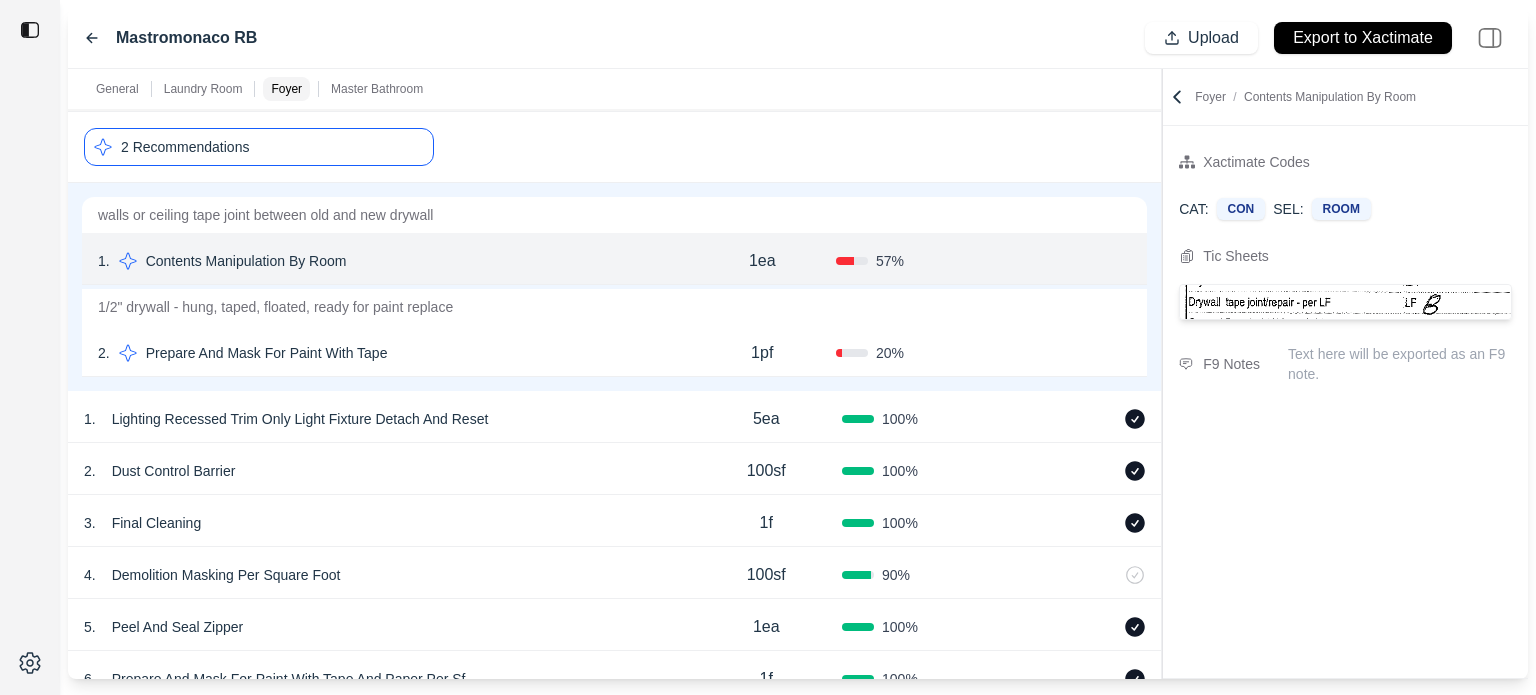 click on "2   Recommendations" at bounding box center [614, 147] 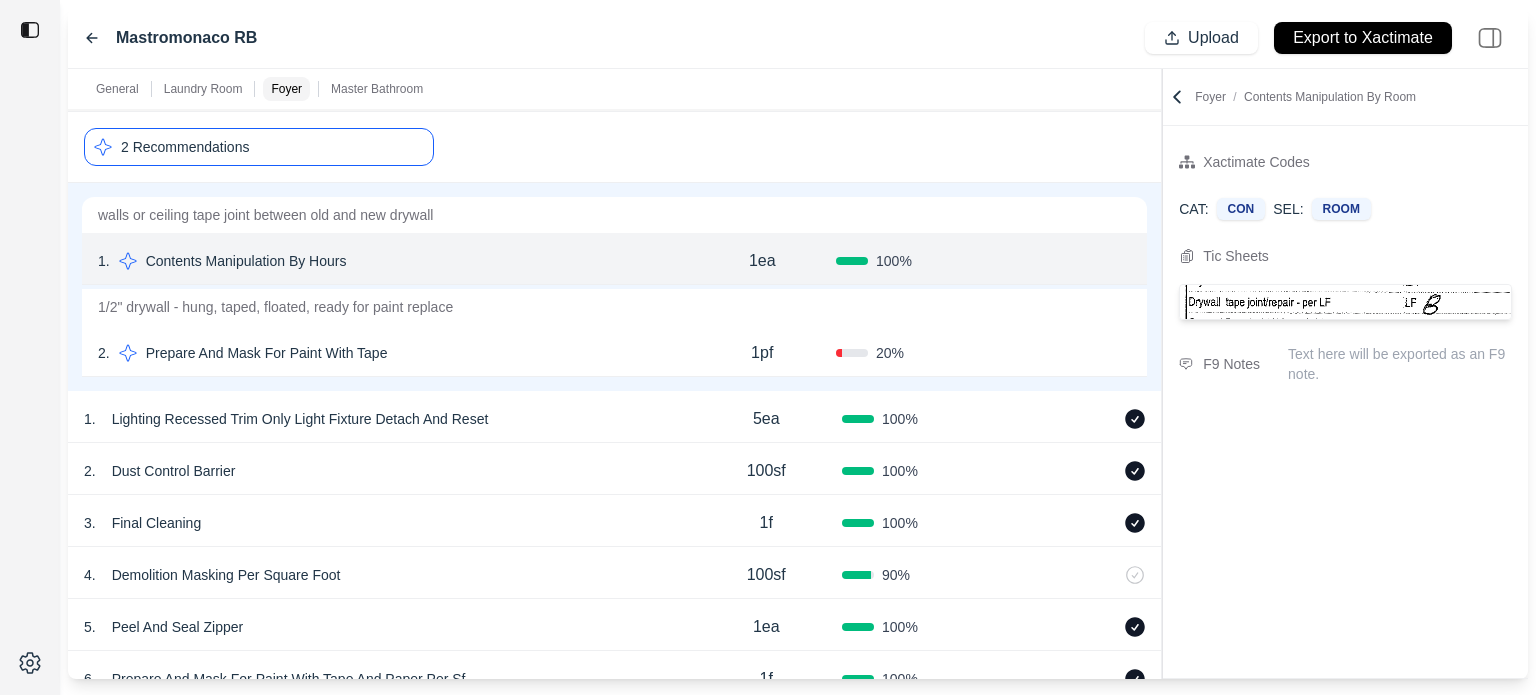 click on "Confirm" at bounding box center (1074, 261) 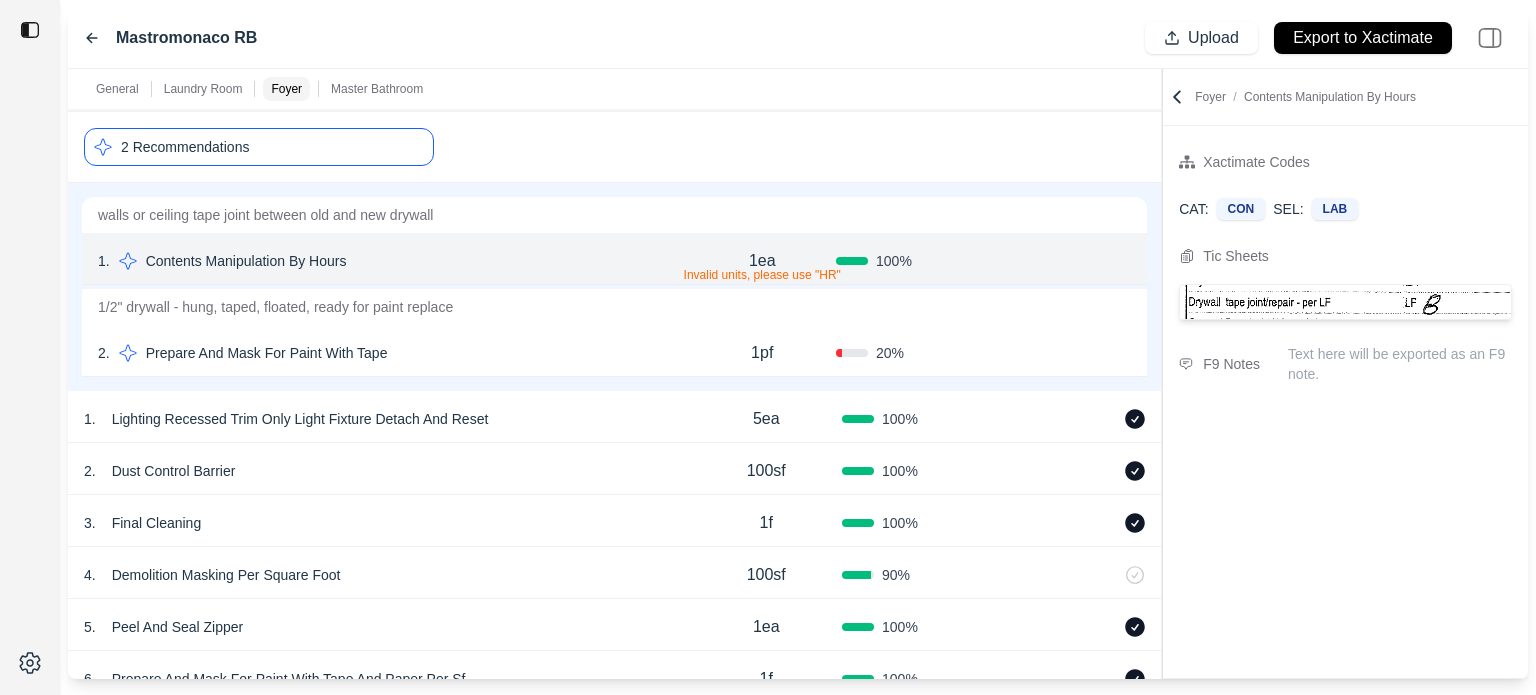 click on "1ea" at bounding box center [762, 261] 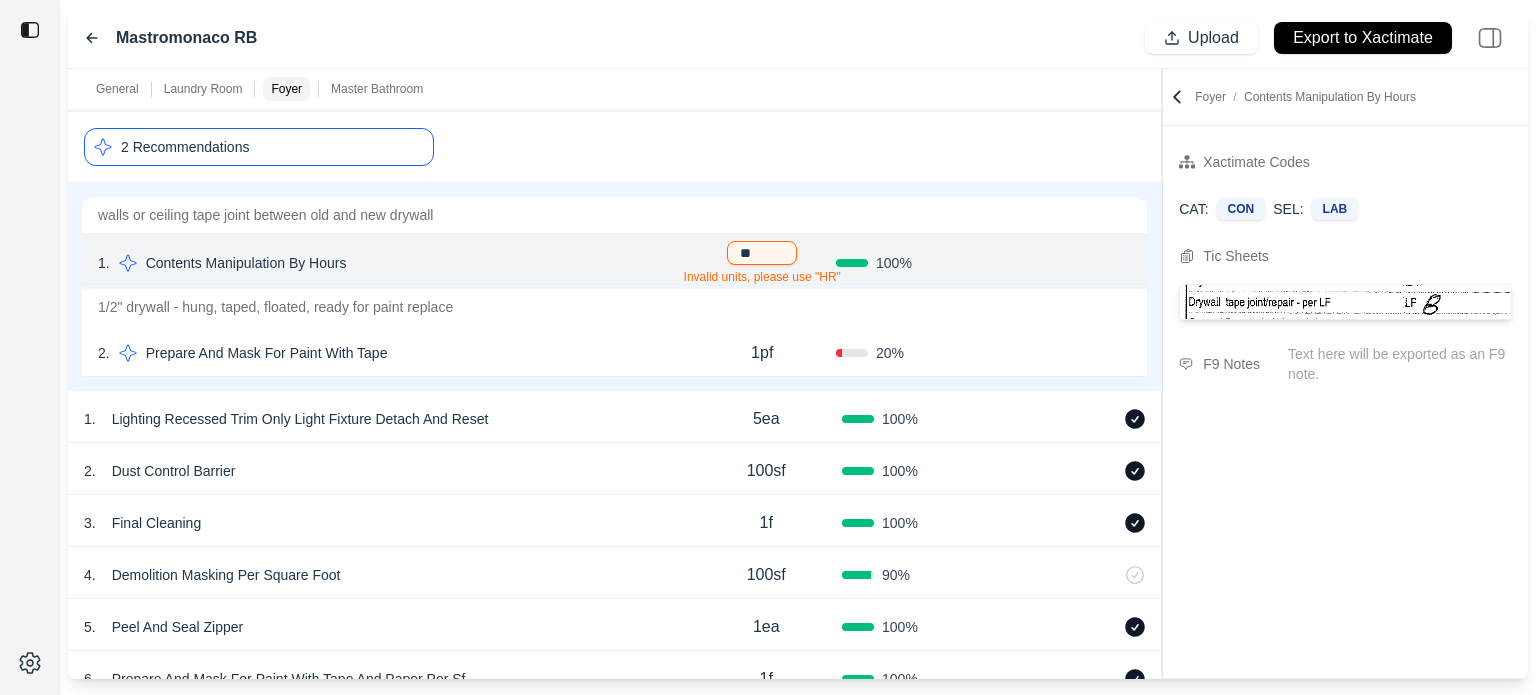 type on "***" 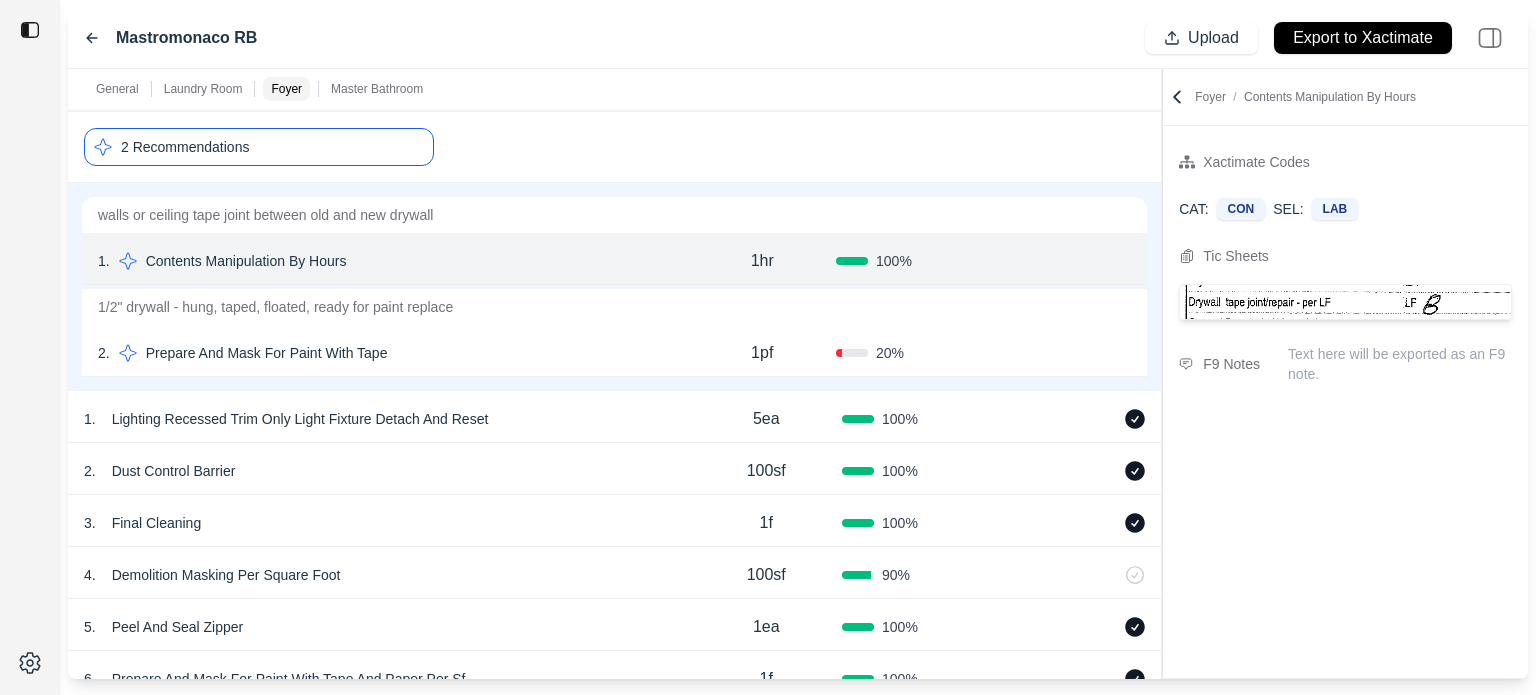 click on "Confirm" at bounding box center (1074, 261) 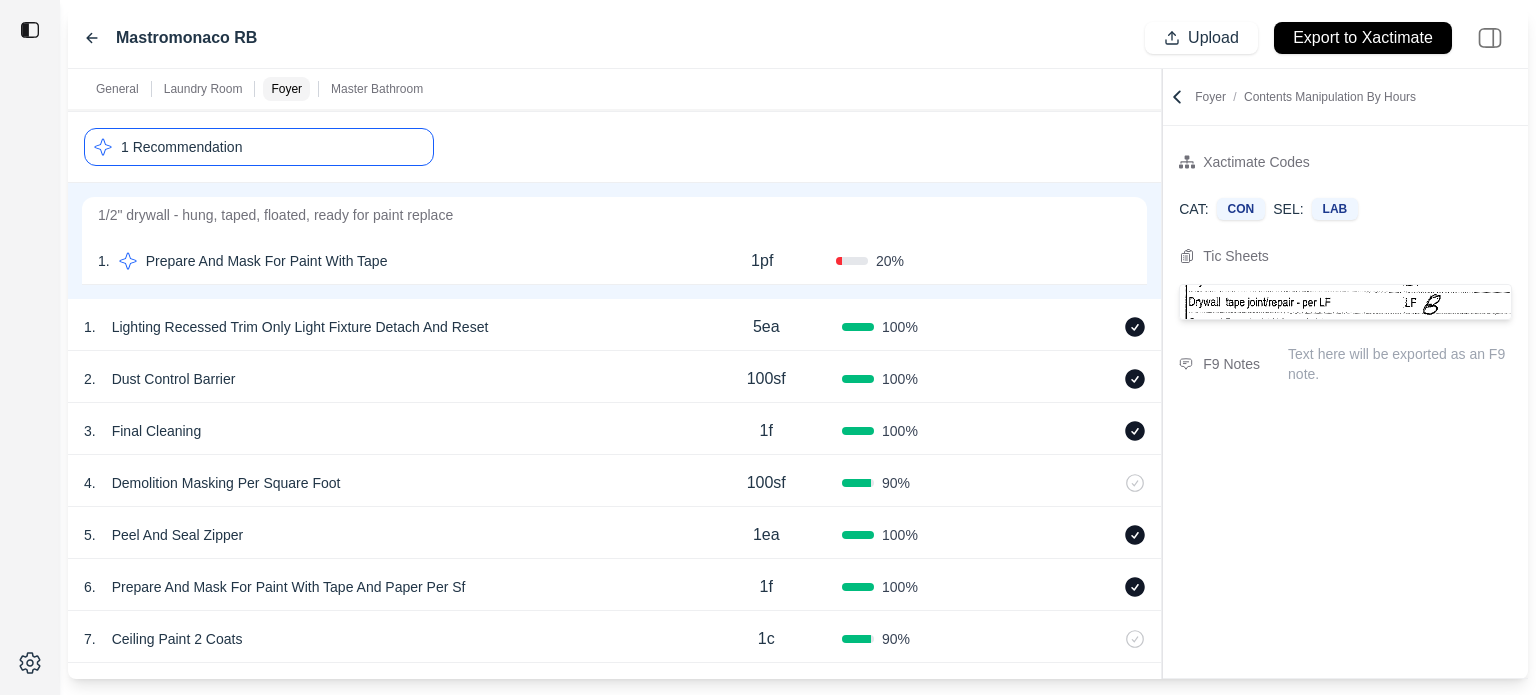click on "1 . Prepare And Mask For Paint With Tape" at bounding box center [393, 261] 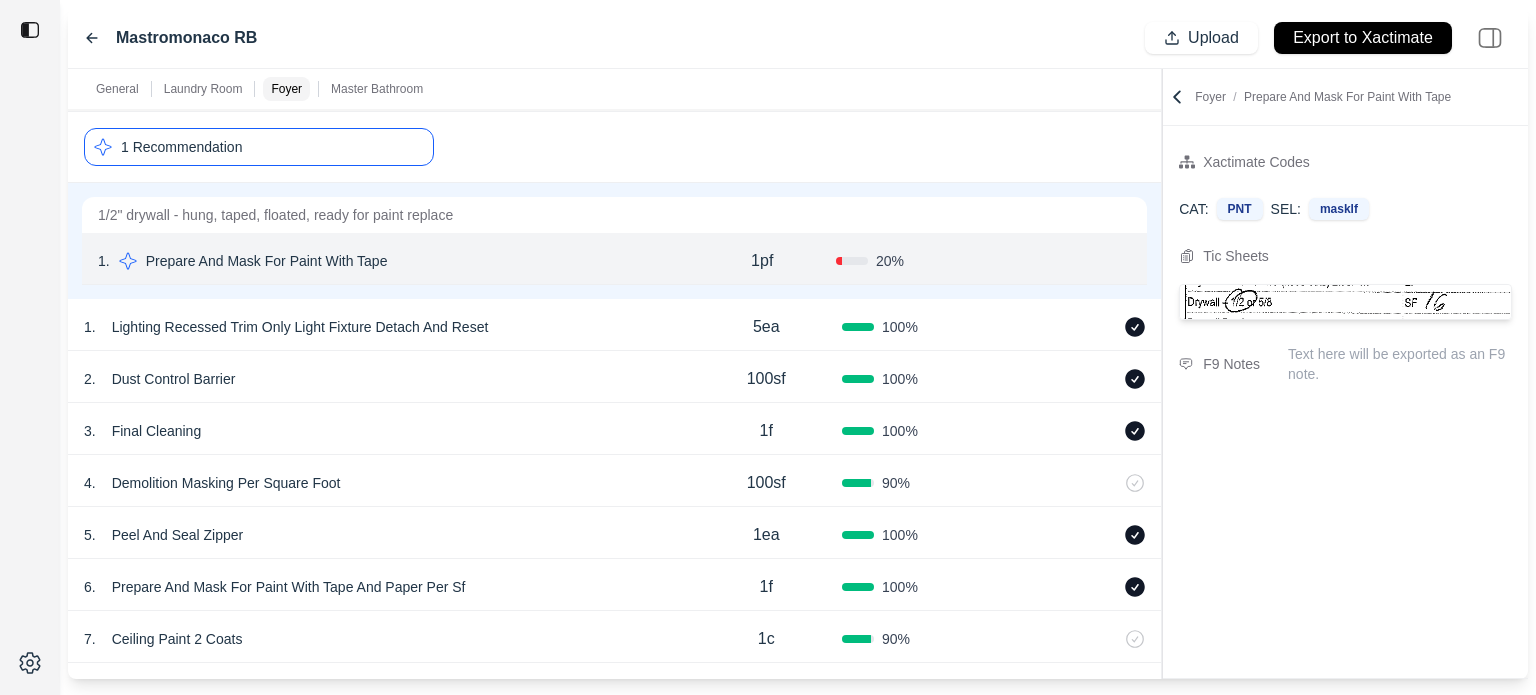 click on "Prepare And Mask For Paint With Tape" at bounding box center [267, 261] 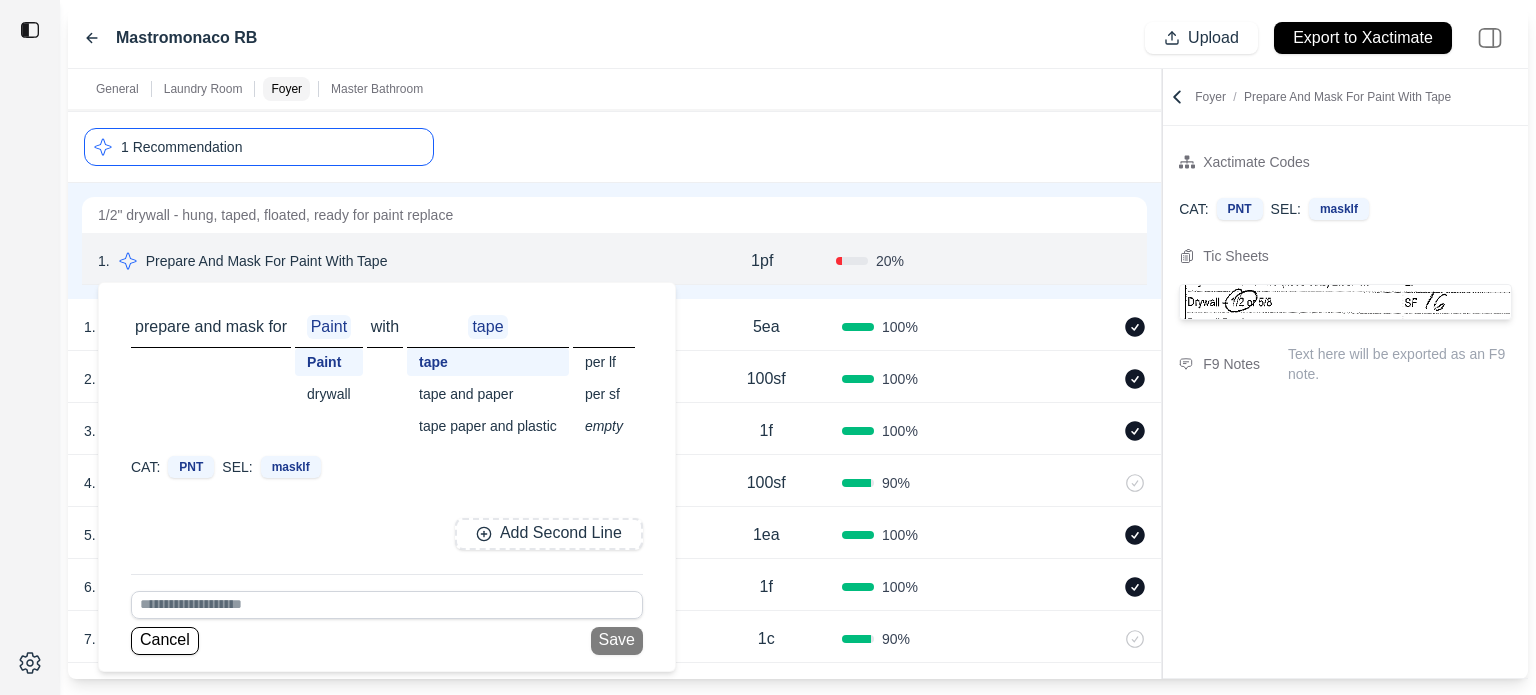 drag, startPoint x: 618, startPoint y: 637, endPoint x: 636, endPoint y: 598, distance: 42.953465 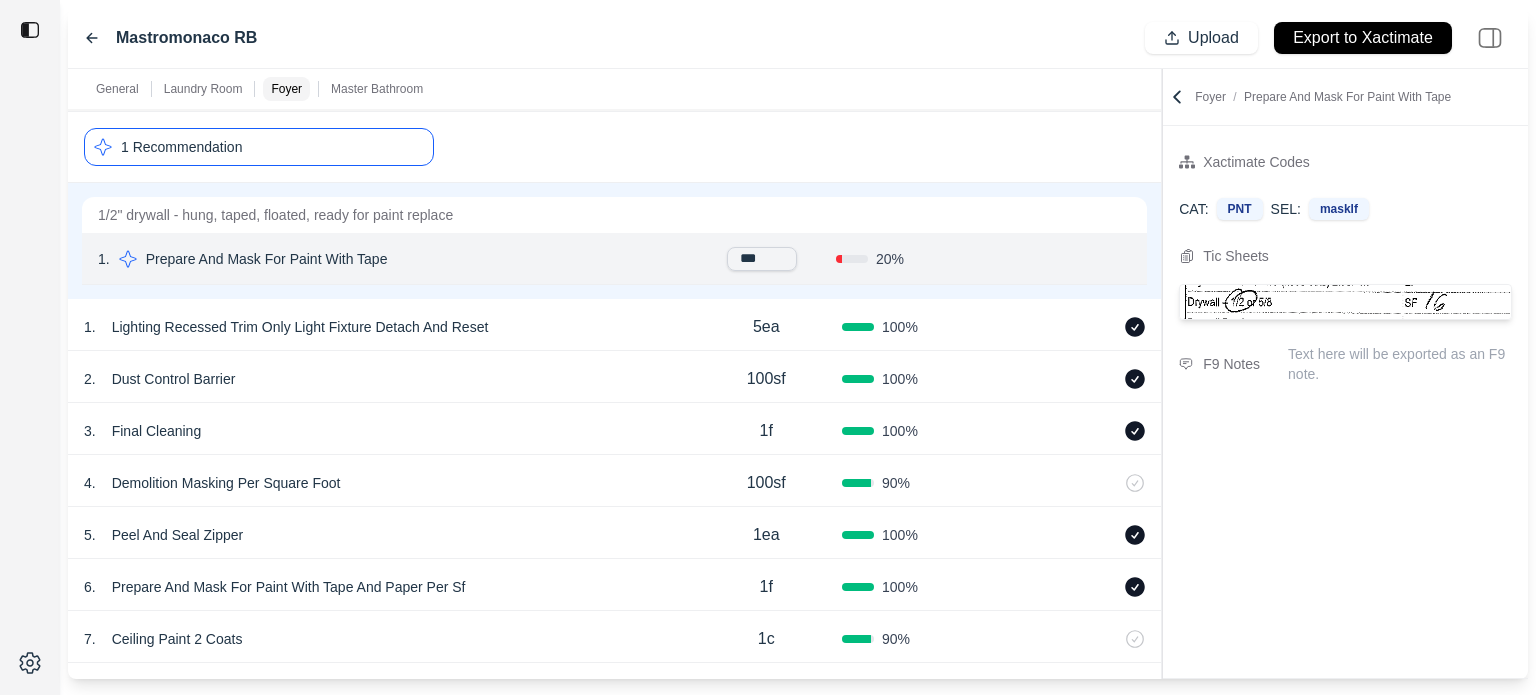 drag, startPoint x: 780, startPoint y: 259, endPoint x: 828, endPoint y: 254, distance: 48.259712 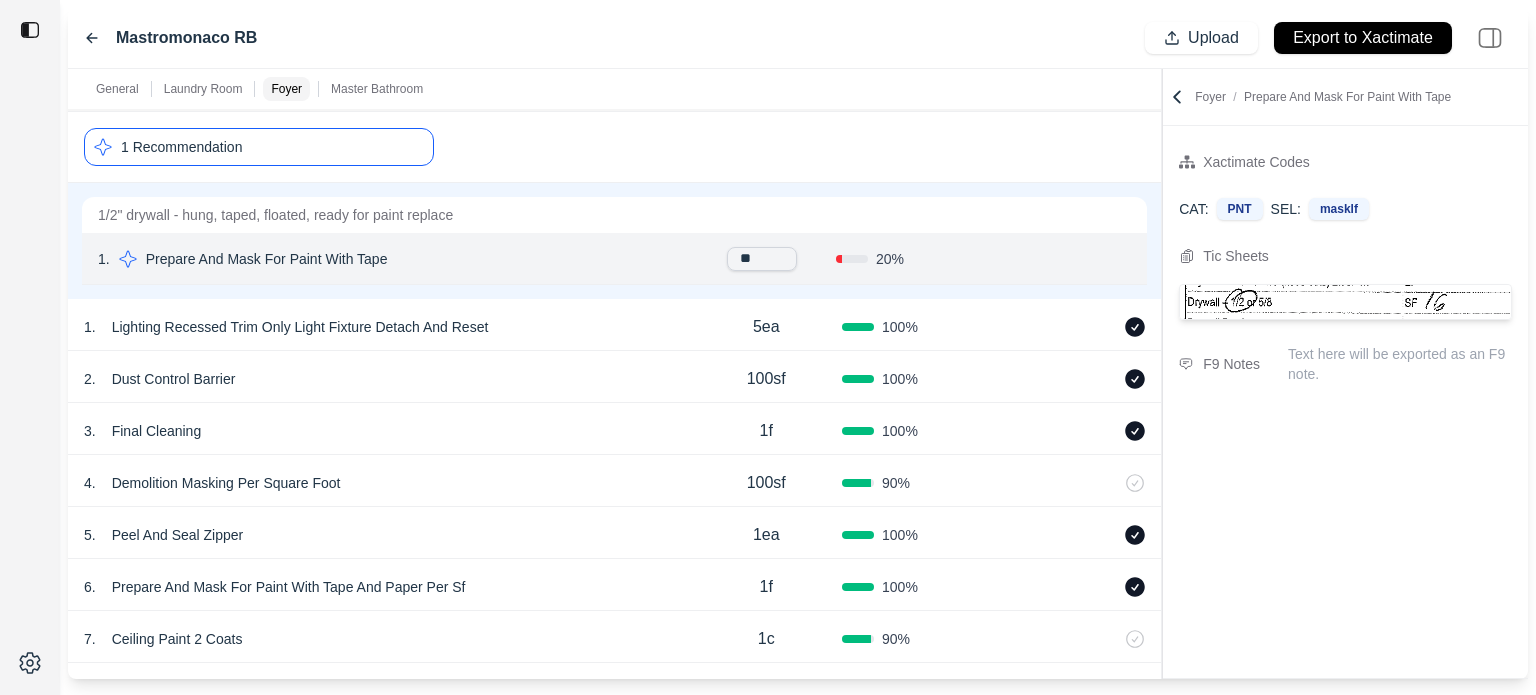 type on "***" 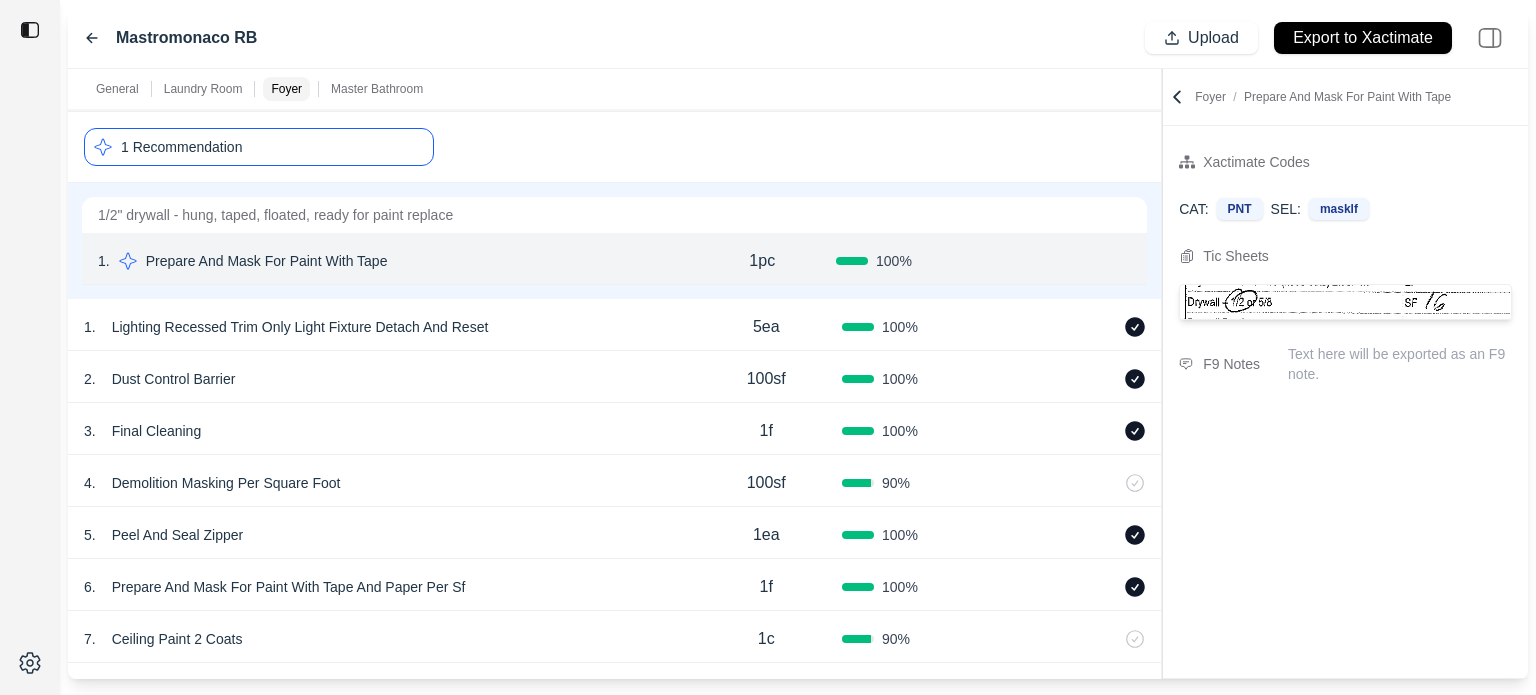 click on "Confirm" at bounding box center [1074, 261] 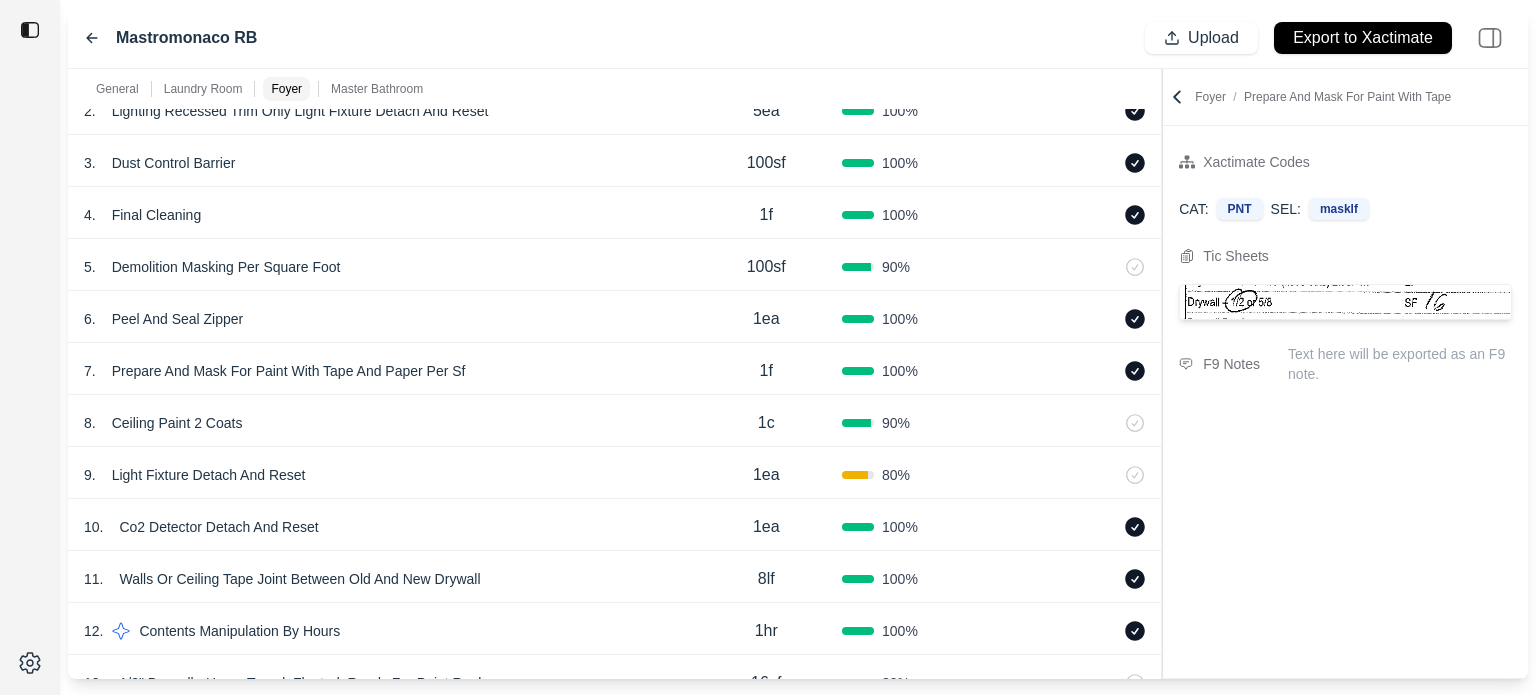 scroll, scrollTop: 1600, scrollLeft: 0, axis: vertical 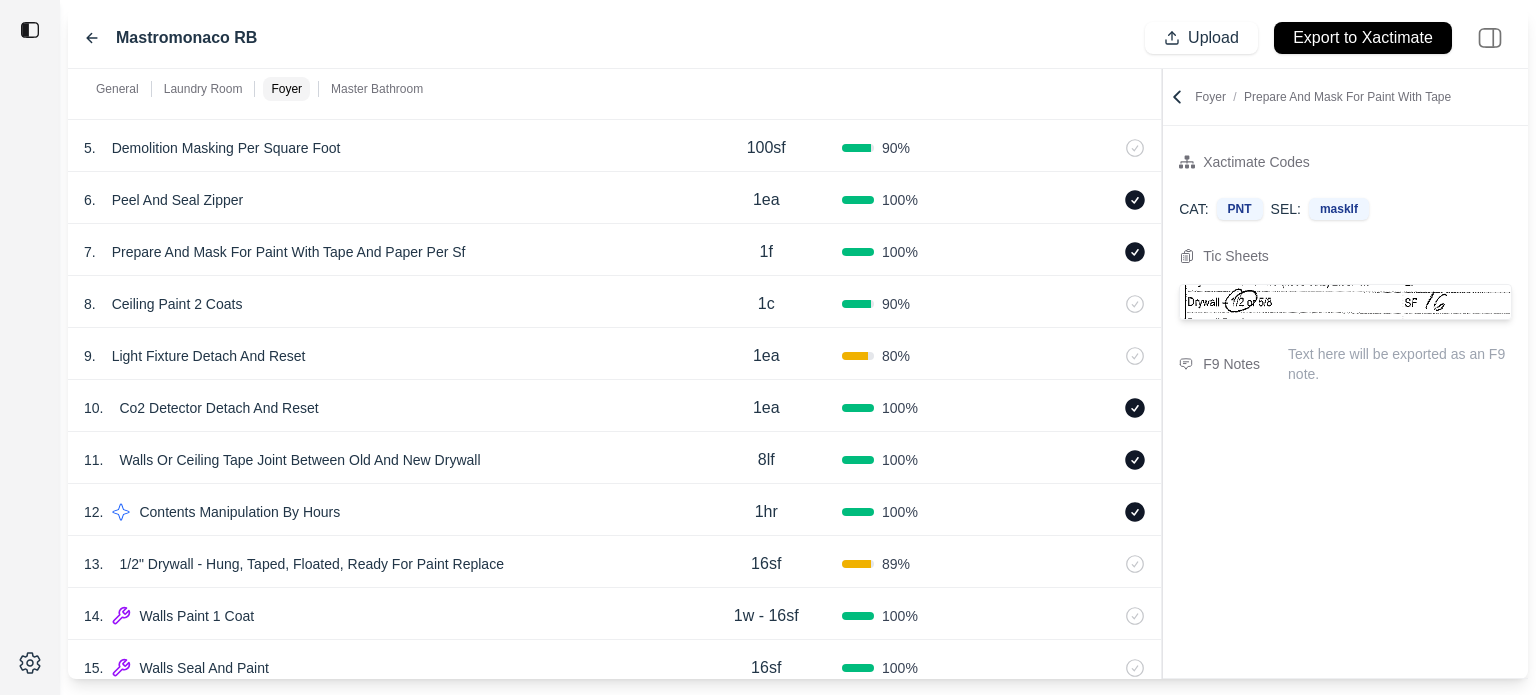 drag, startPoint x: 458, startPoint y: 353, endPoint x: 440, endPoint y: 353, distance: 18 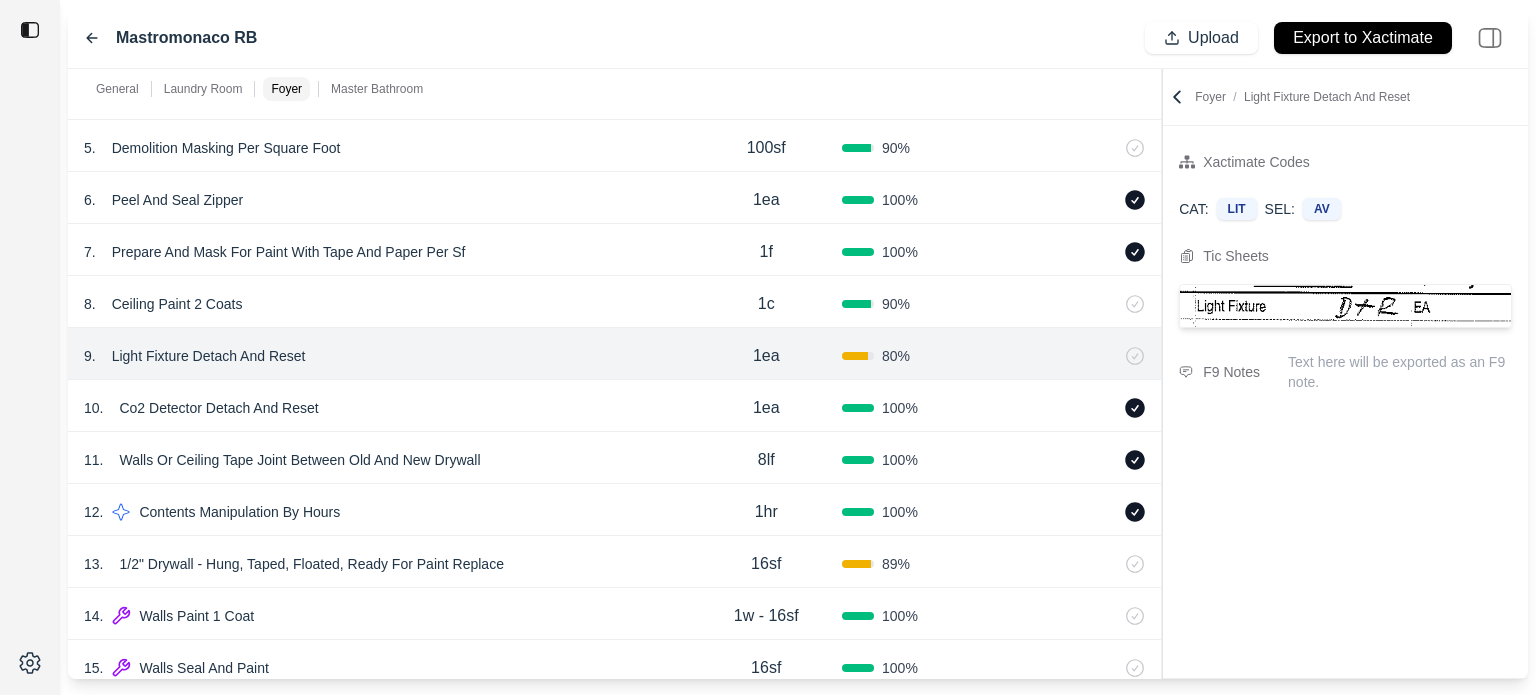 click 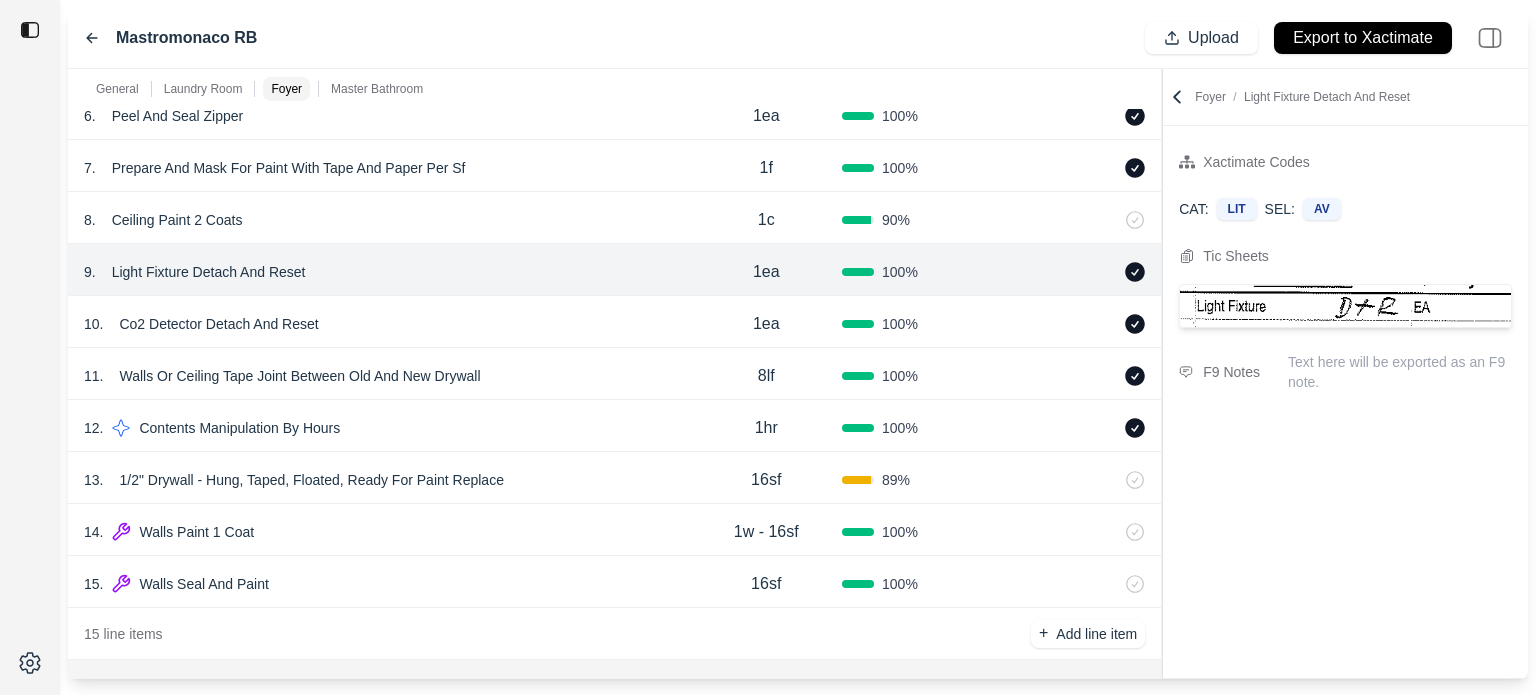 scroll, scrollTop: 1800, scrollLeft: 0, axis: vertical 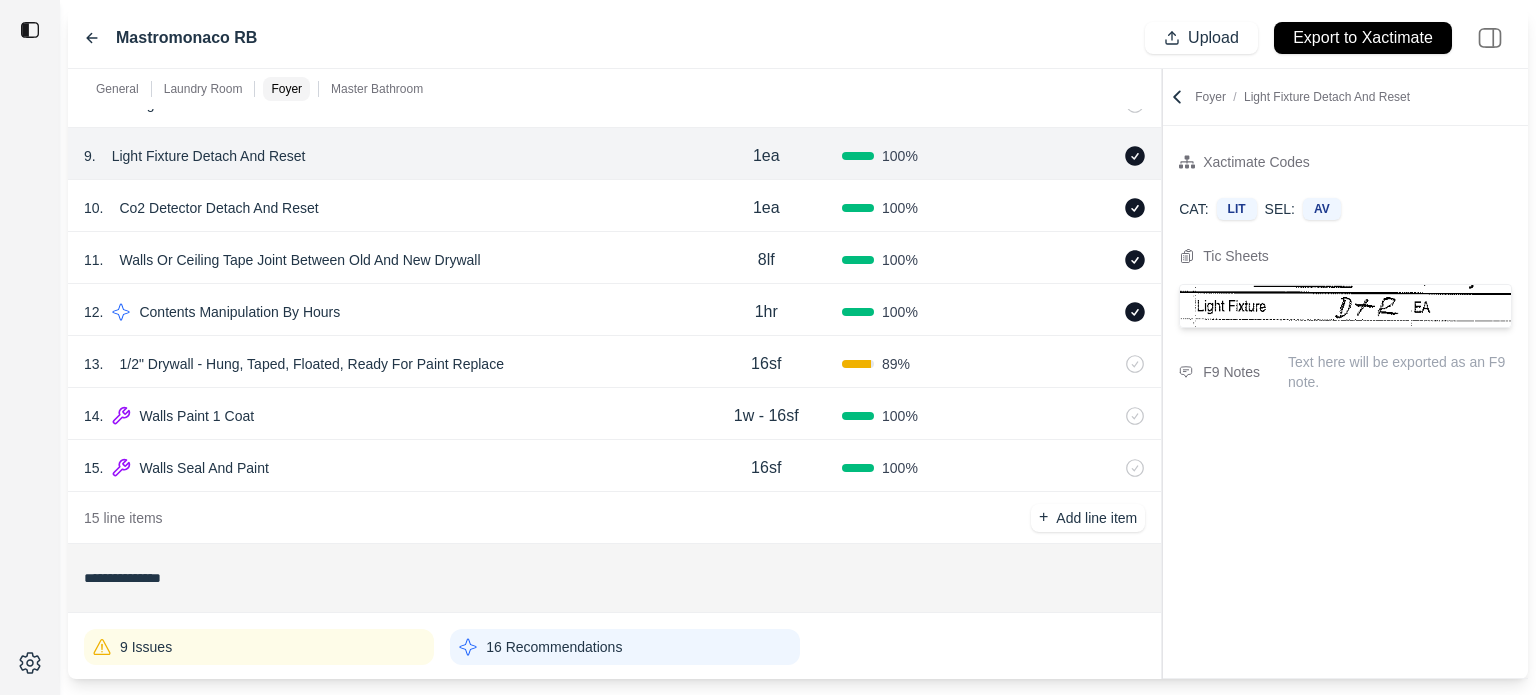 click on "13 . 1/2" Drywall - Hung, Taped, Floated, Ready For Paint Replace" at bounding box center [387, 364] 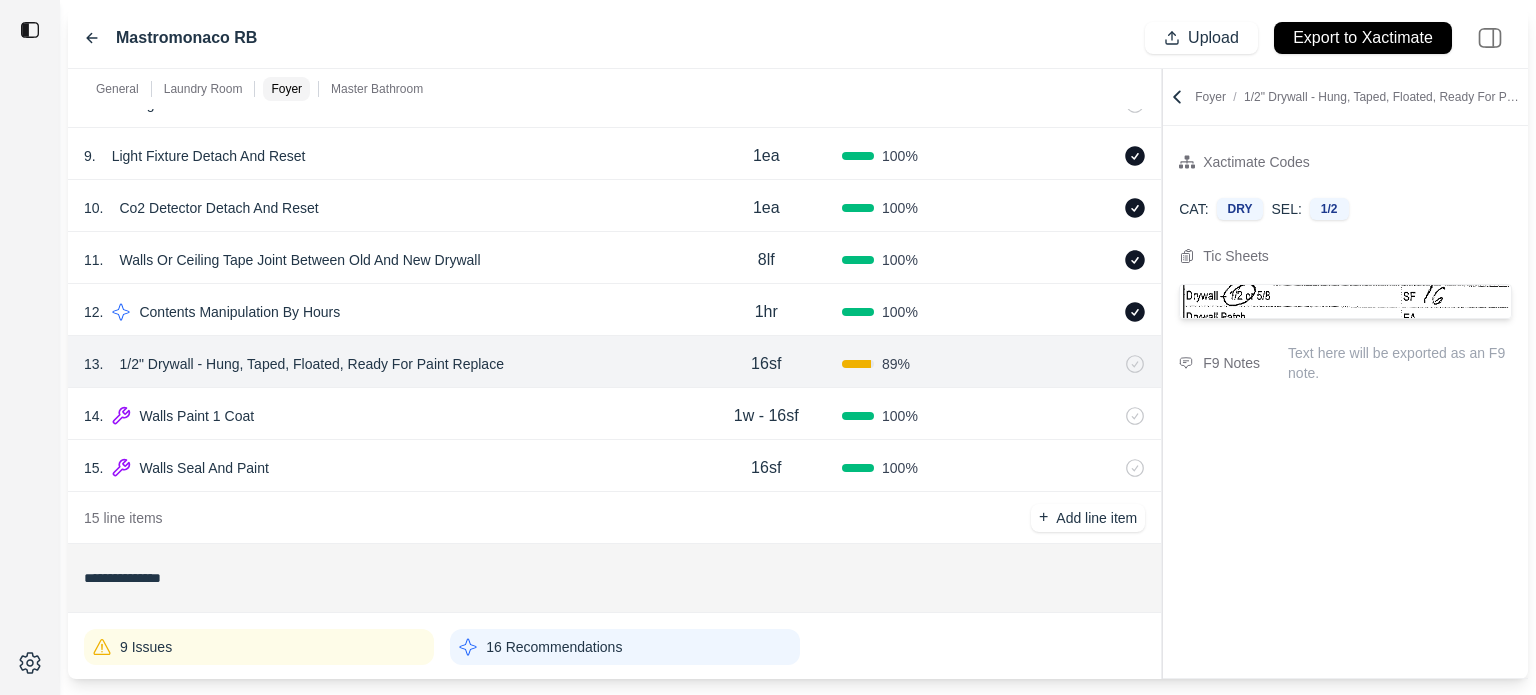 click 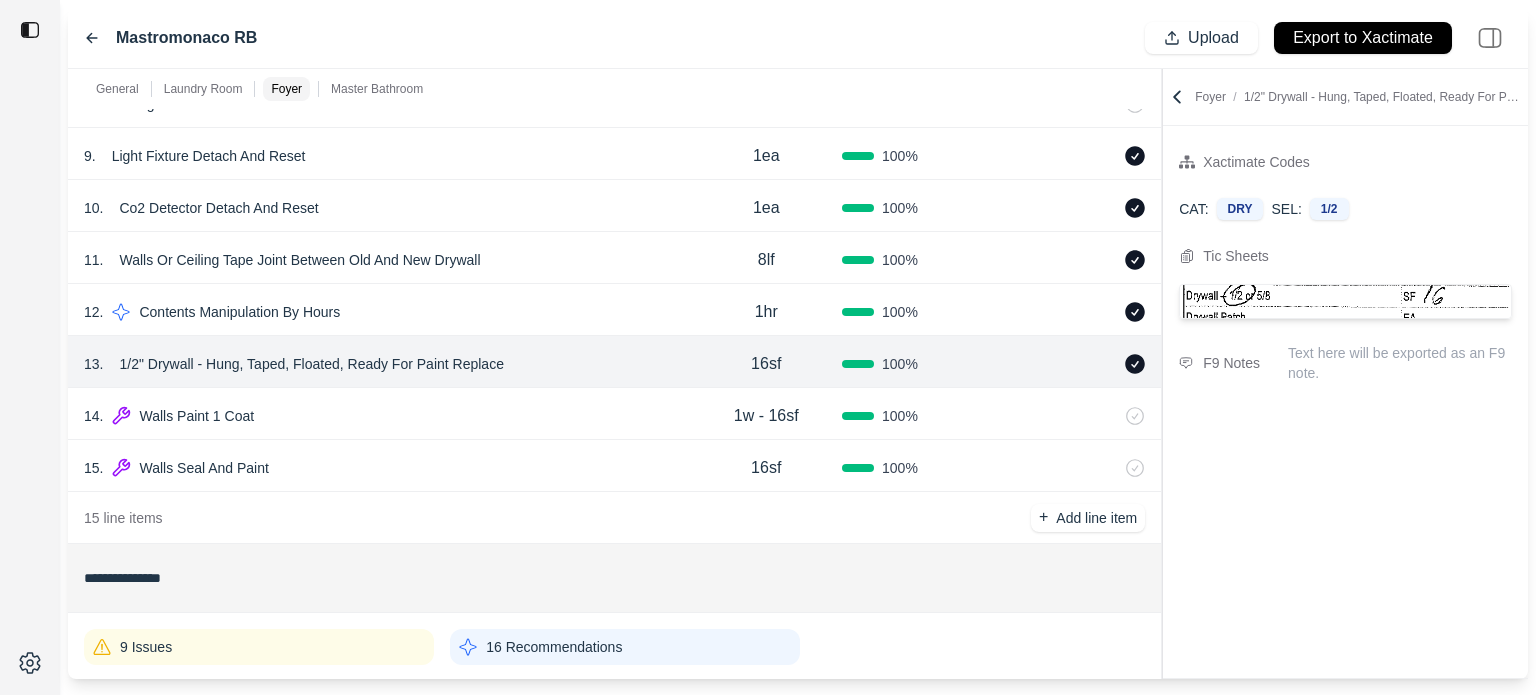 click on "16sf" at bounding box center [766, 468] 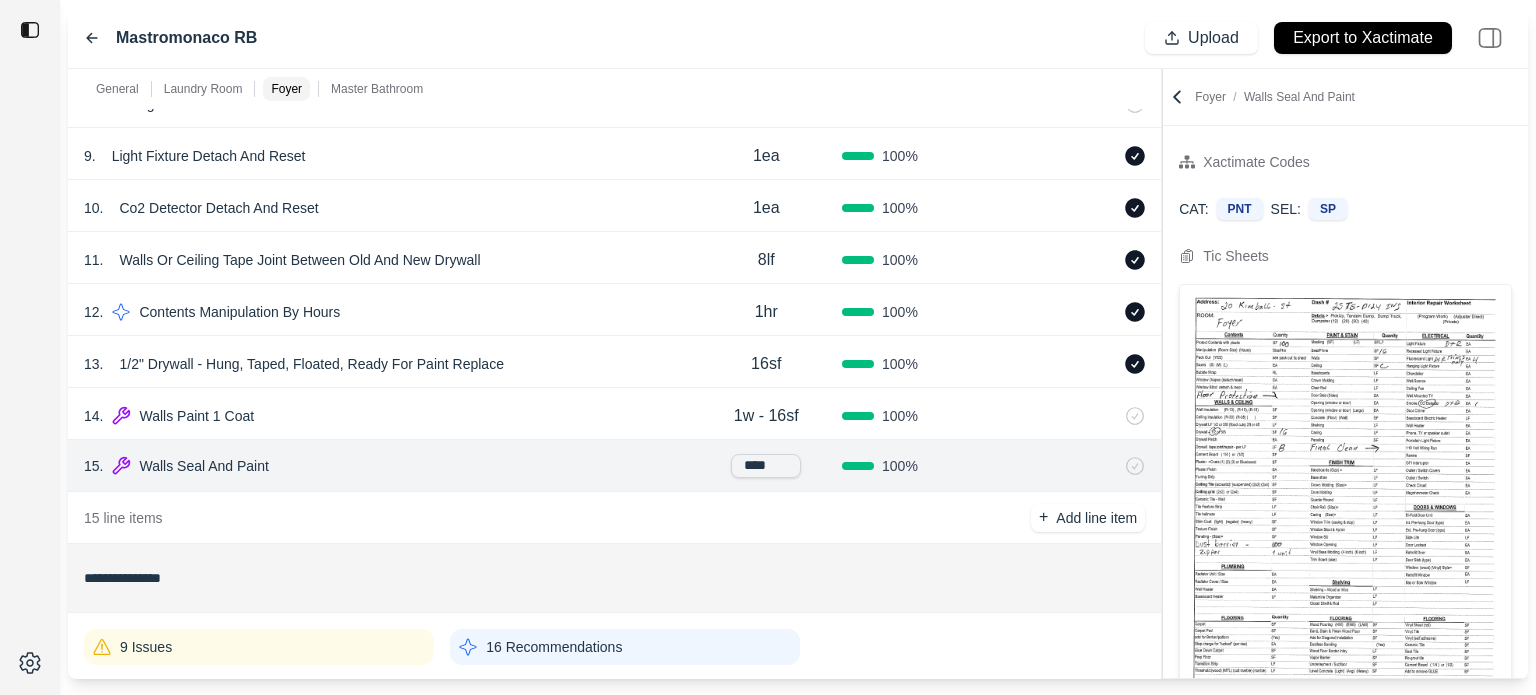 drag, startPoint x: 778, startPoint y: 463, endPoint x: 697, endPoint y: 456, distance: 81.3019 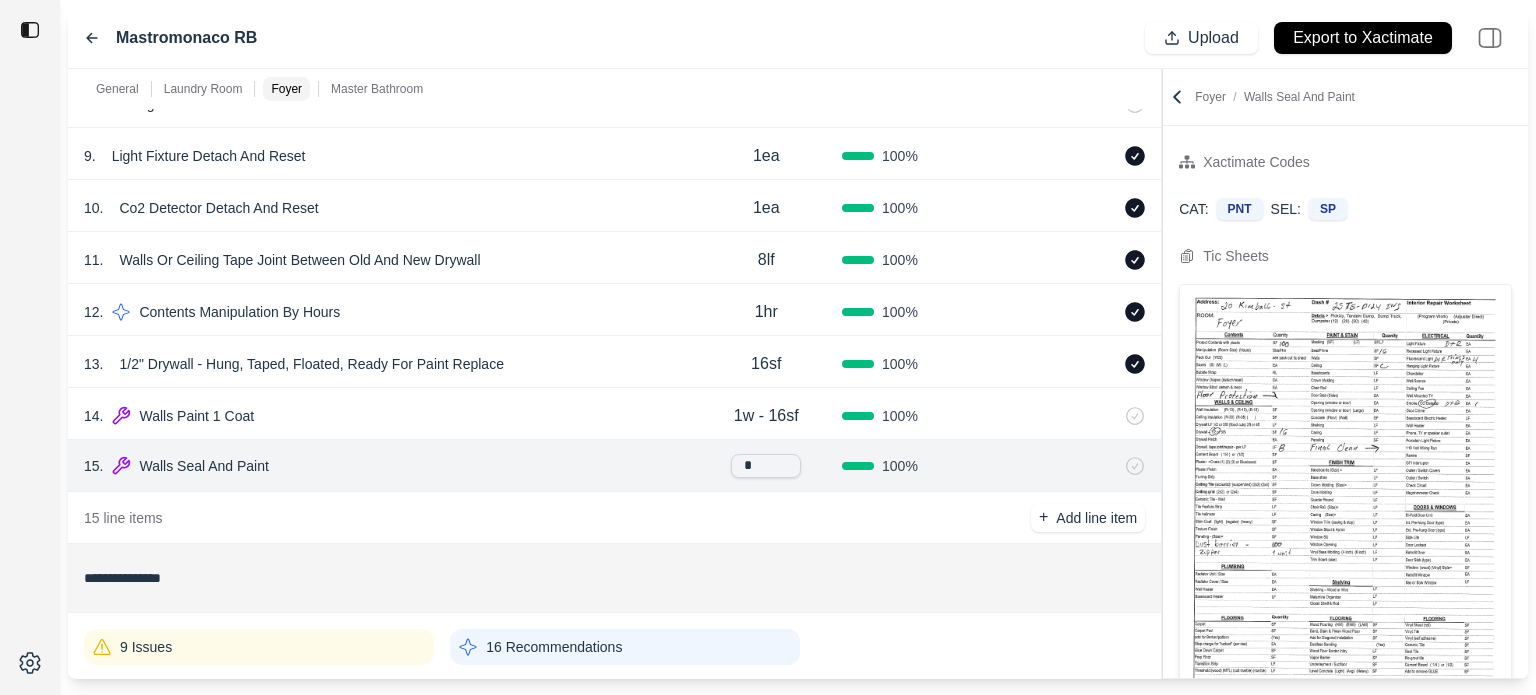 type on "**" 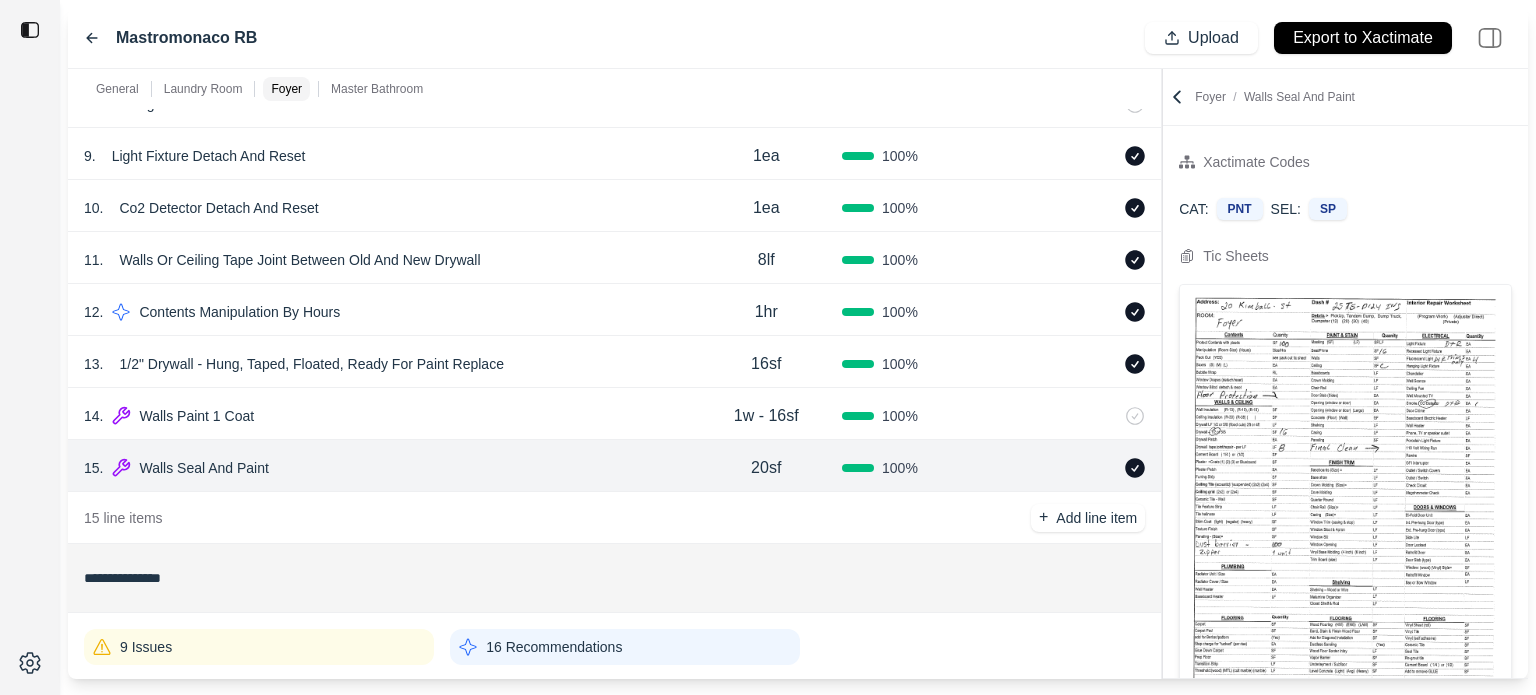 click on "1w - 16sf" at bounding box center (766, 416) 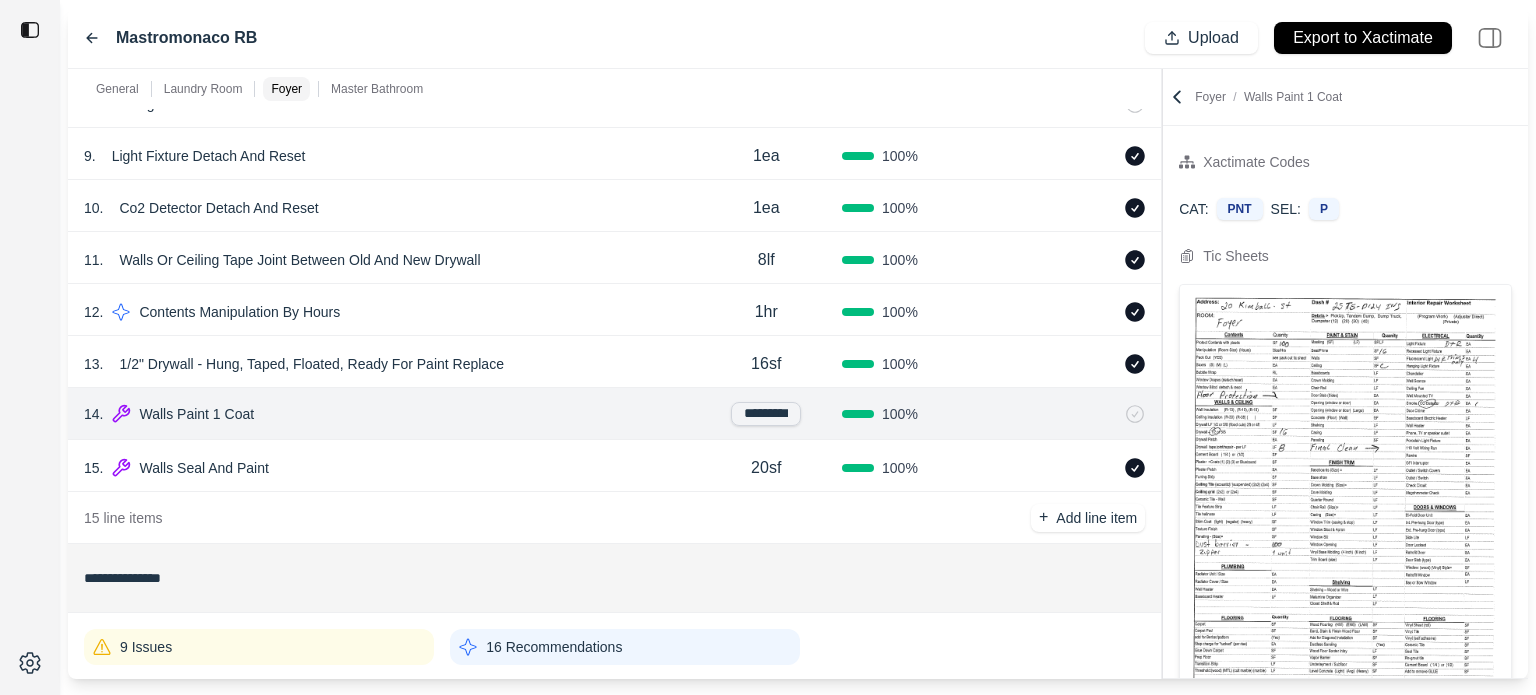 scroll, scrollTop: 0, scrollLeft: 12, axis: horizontal 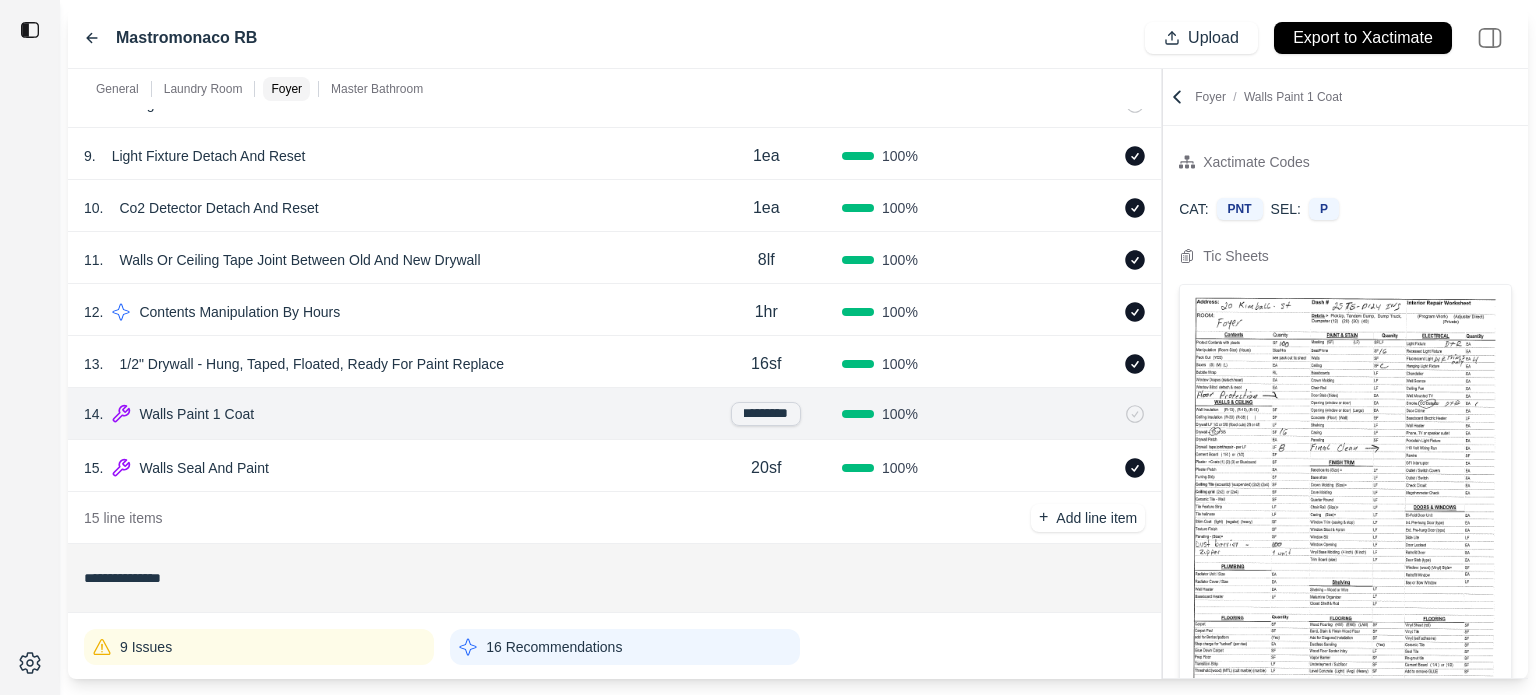 drag, startPoint x: 764, startPoint y: 409, endPoint x: 876, endPoint y: 410, distance: 112.00446 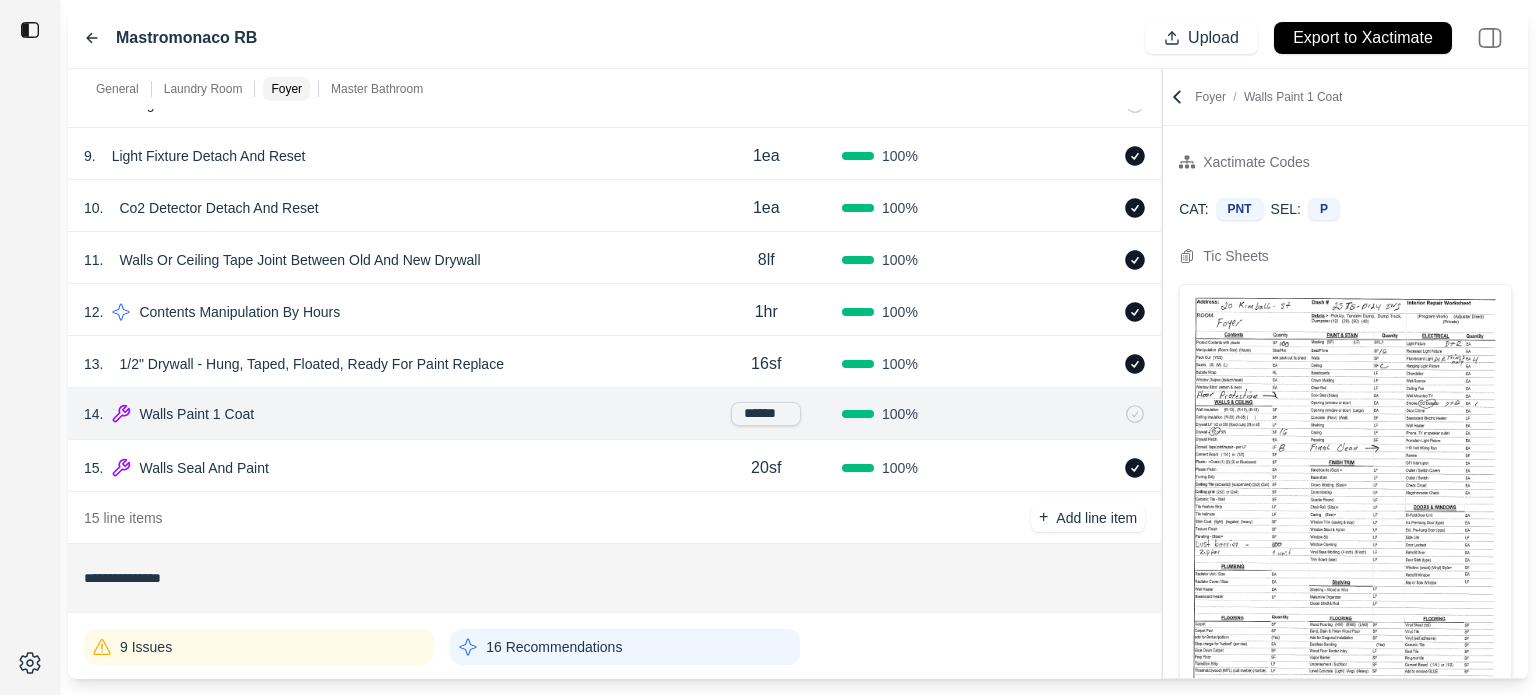 type on "*******" 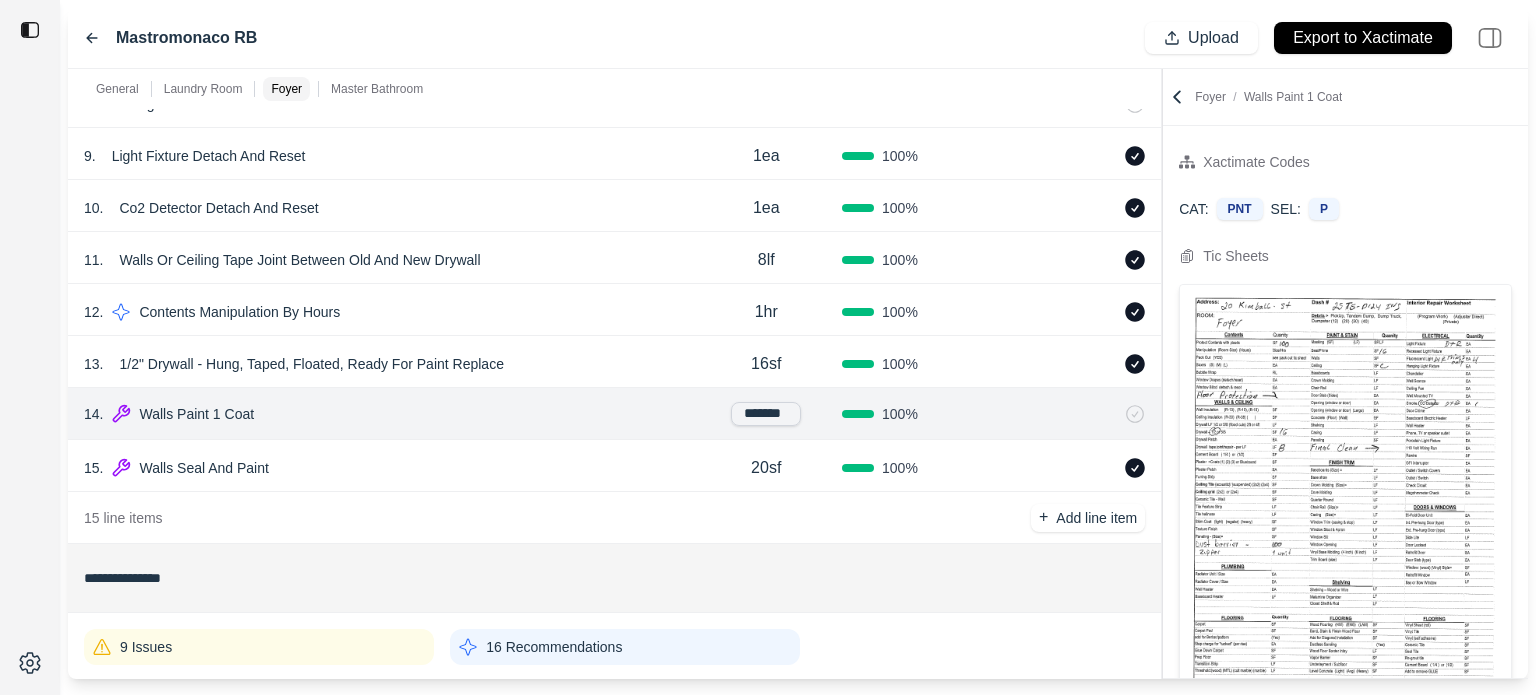 scroll, scrollTop: 0, scrollLeft: 0, axis: both 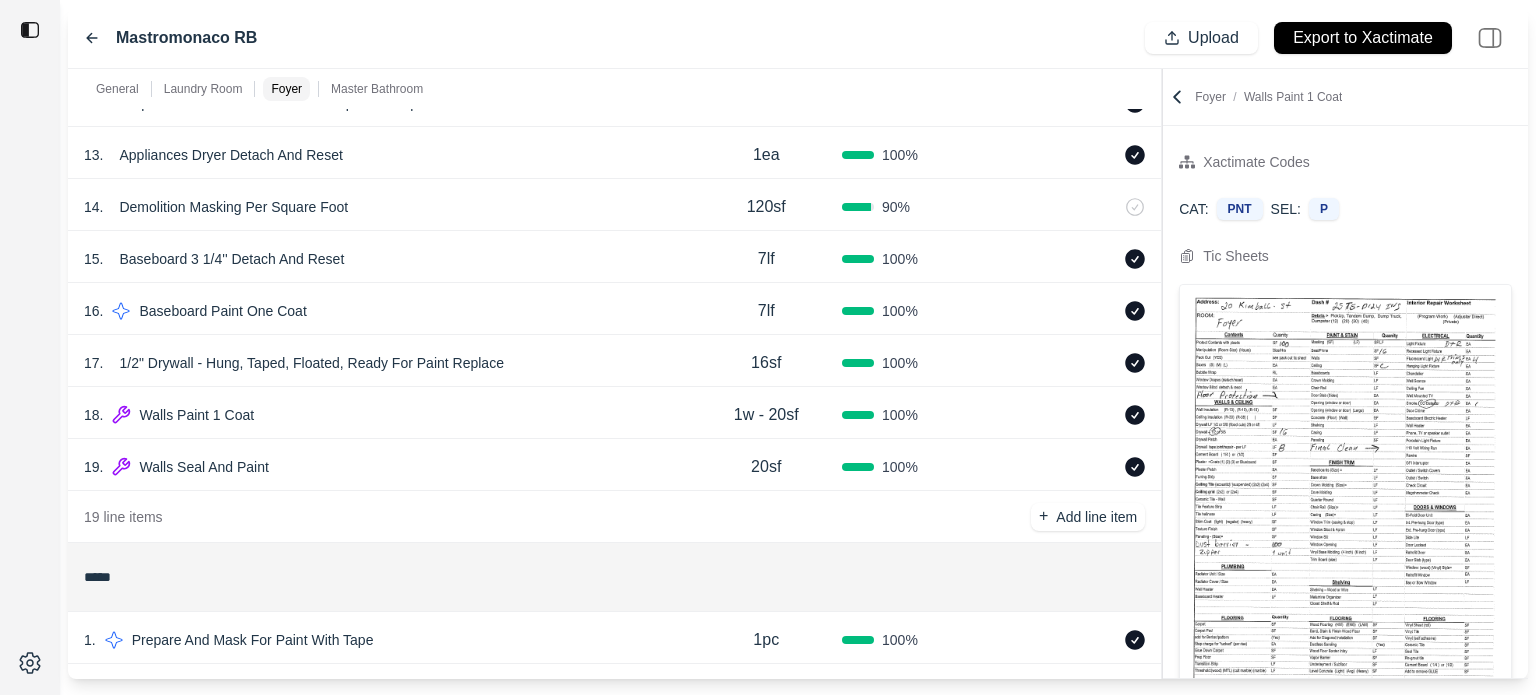 click on "1w - 20sf" at bounding box center [766, 415] 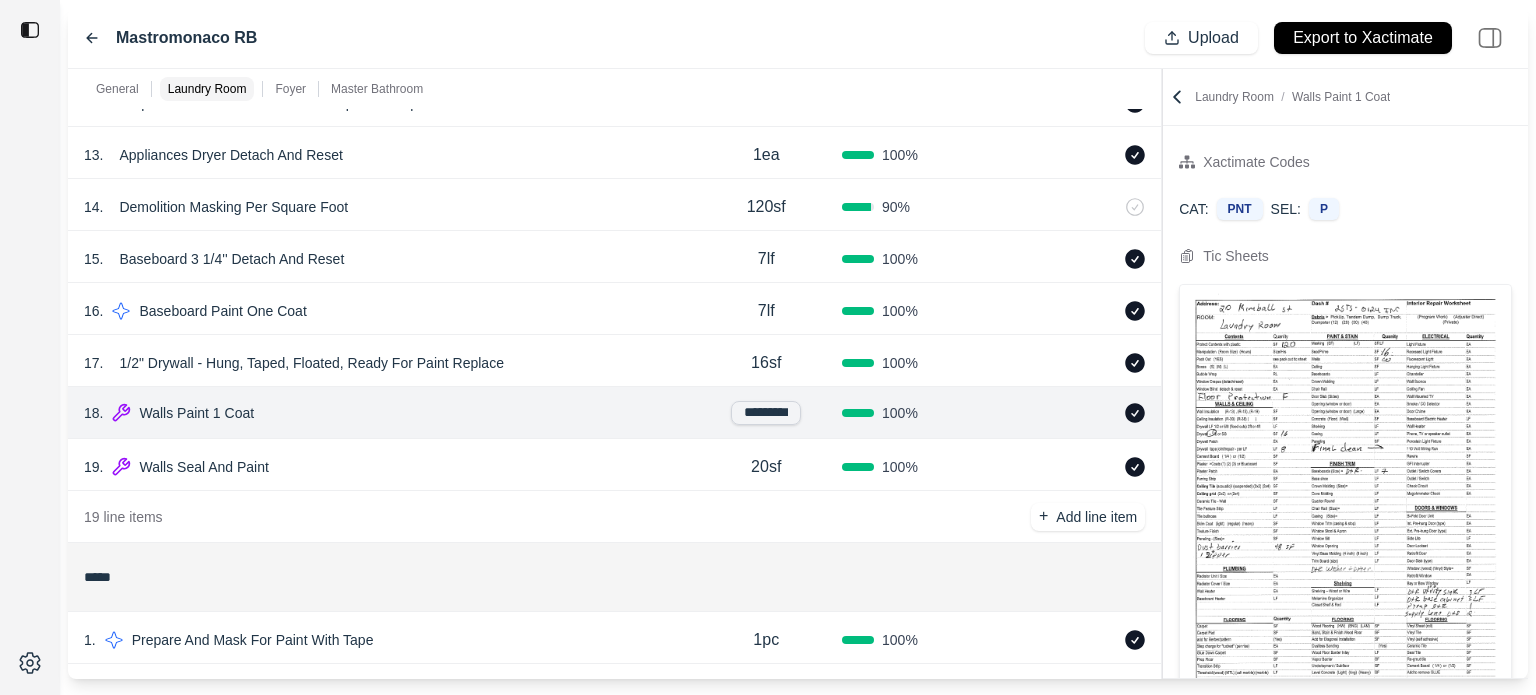 scroll, scrollTop: 0, scrollLeft: 12, axis: horizontal 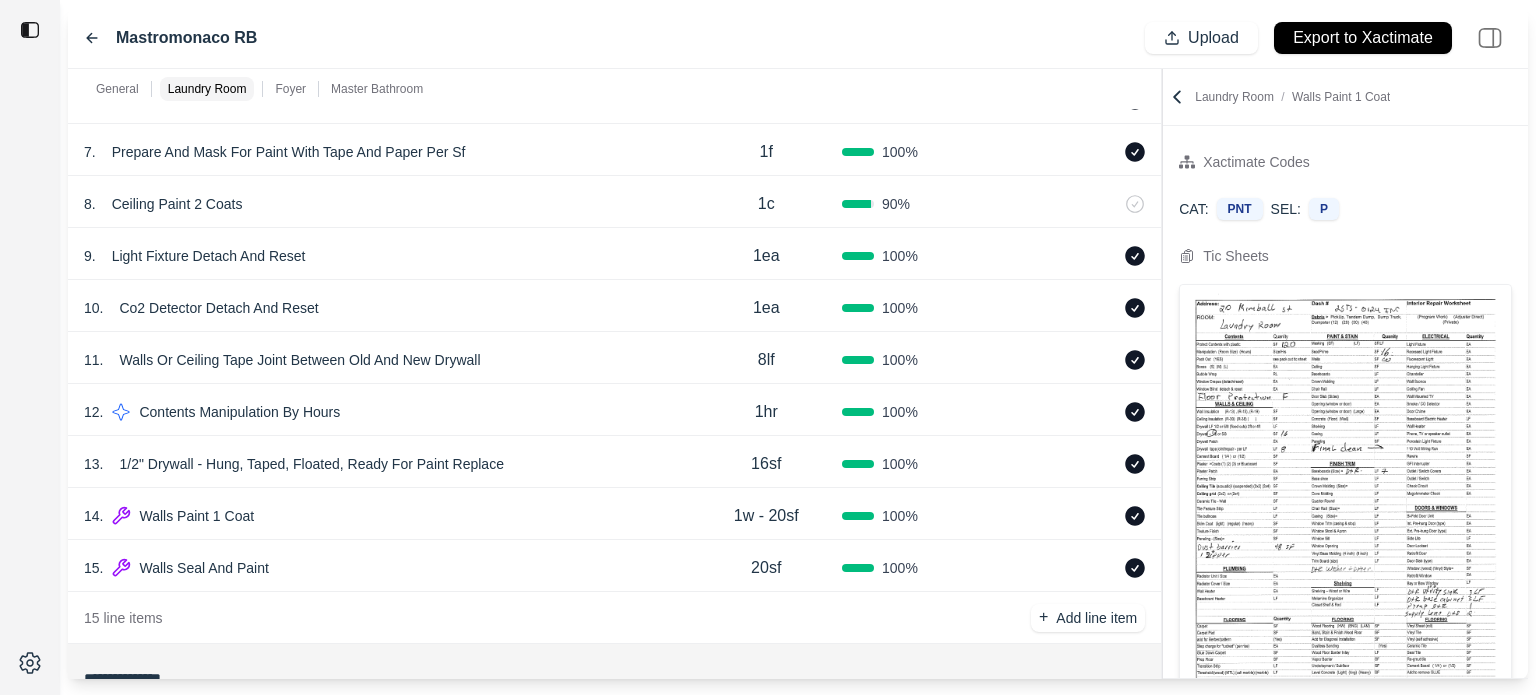 click on "1w - 20sf" at bounding box center (766, 516) 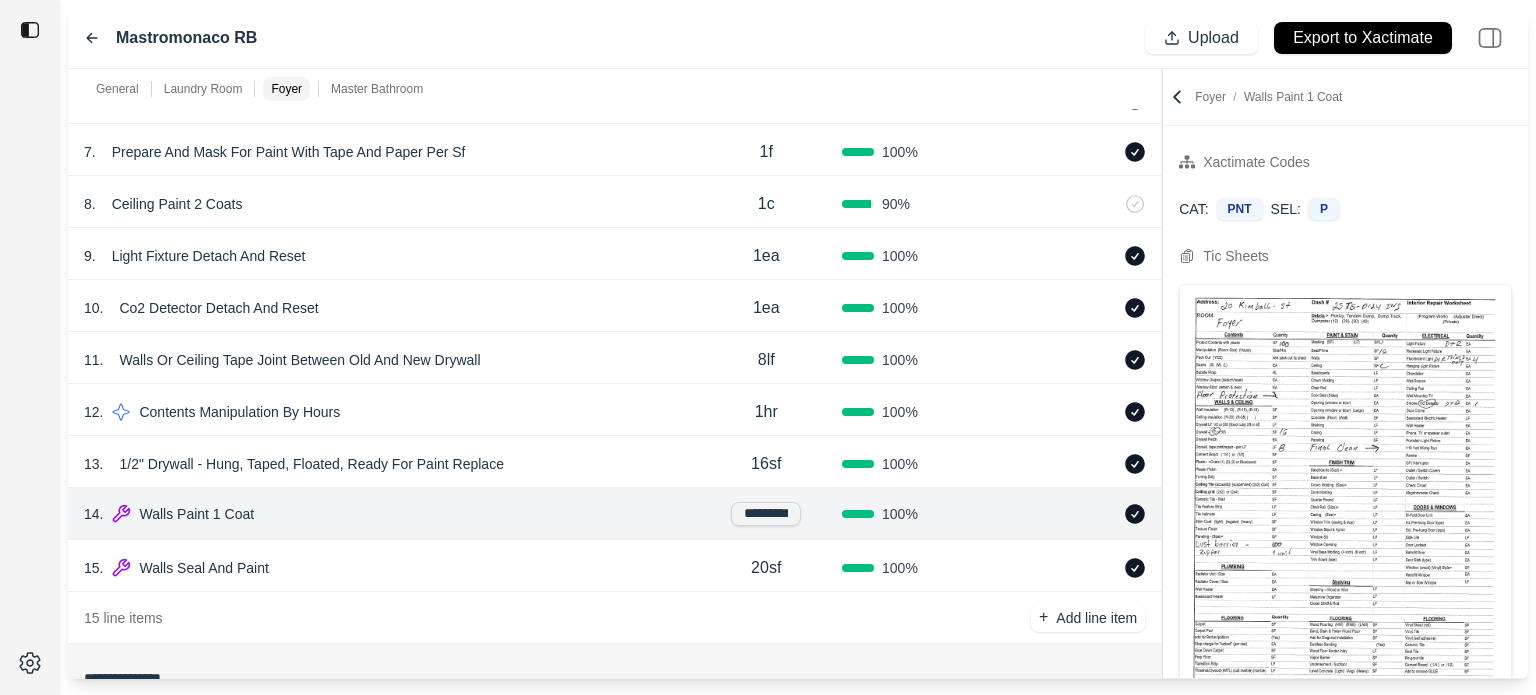 scroll, scrollTop: 0, scrollLeft: 12, axis: horizontal 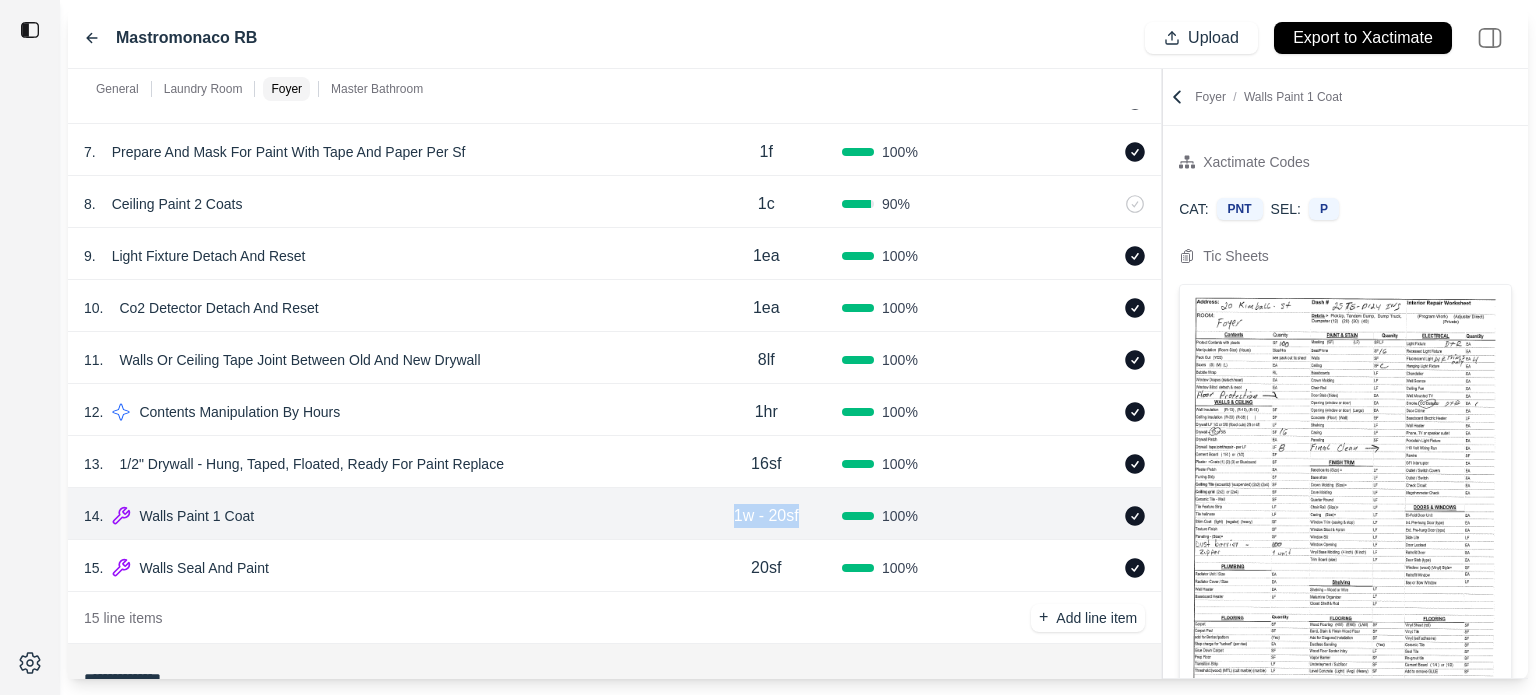 drag, startPoint x: 802, startPoint y: 511, endPoint x: 699, endPoint y: 503, distance: 103.31021 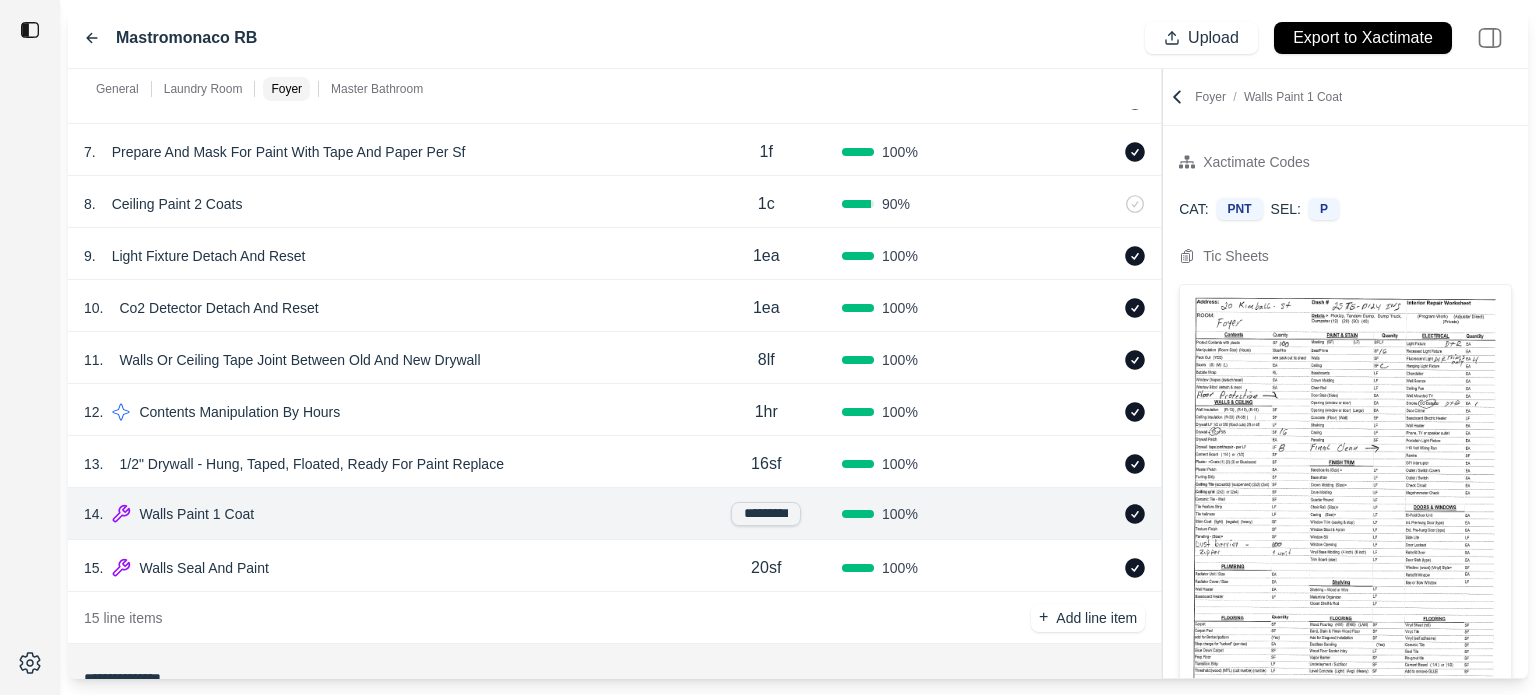 scroll, scrollTop: 0, scrollLeft: 12, axis: horizontal 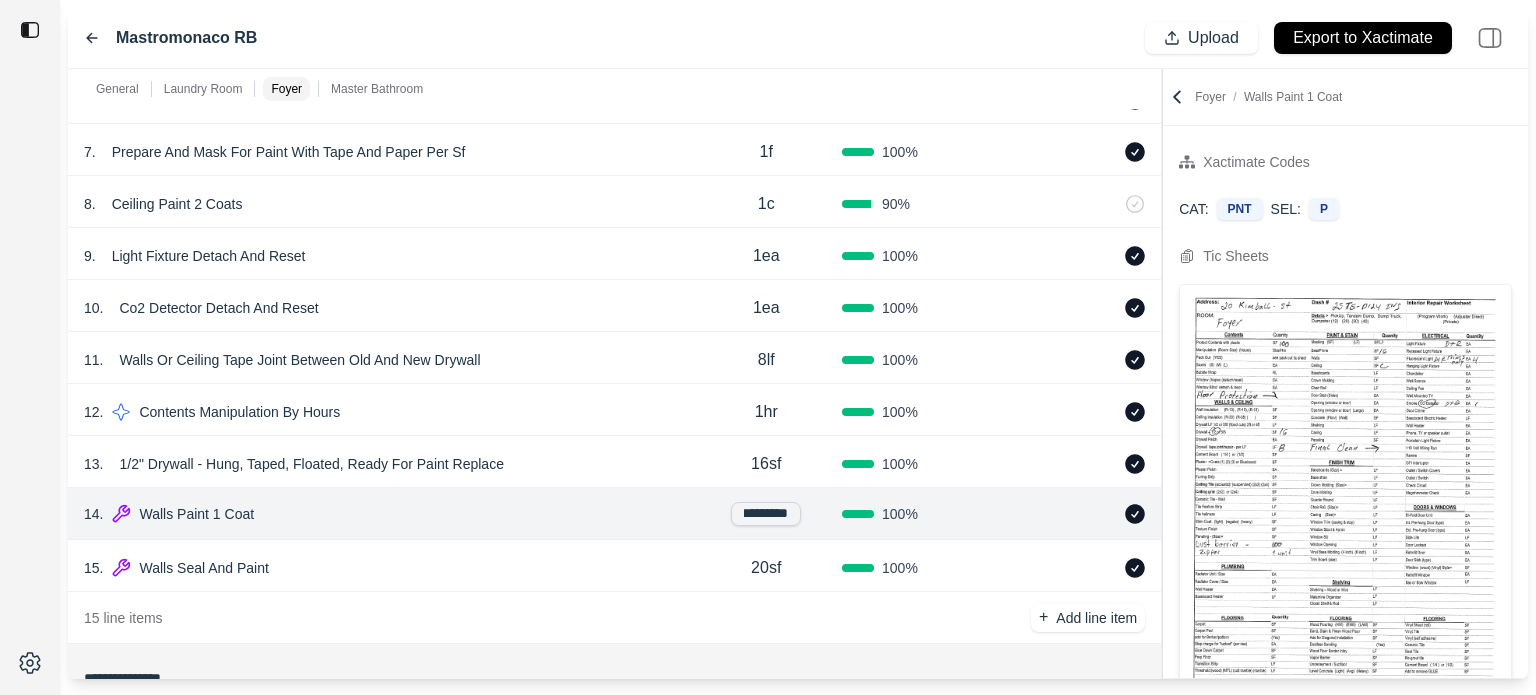 type on "*" 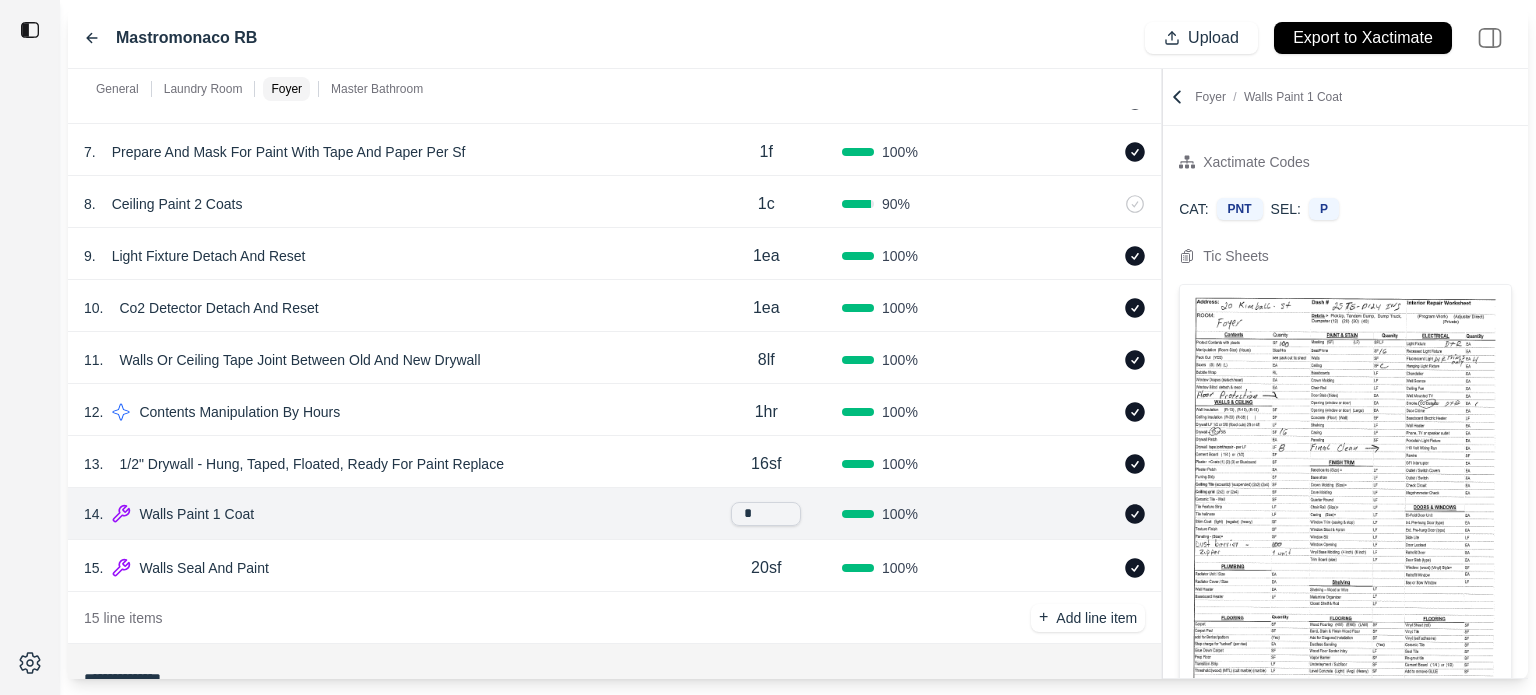 scroll, scrollTop: 0, scrollLeft: 0, axis: both 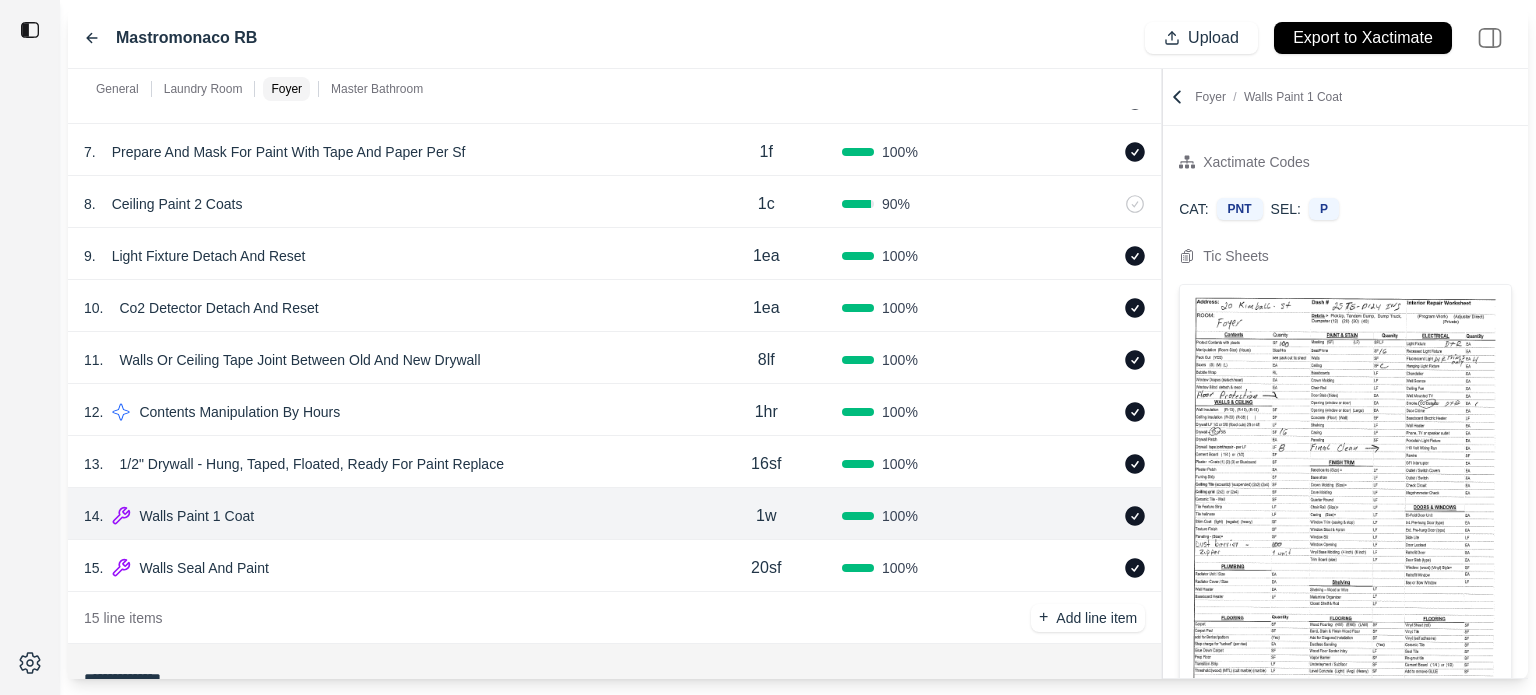 click on "1w" at bounding box center (766, 516) 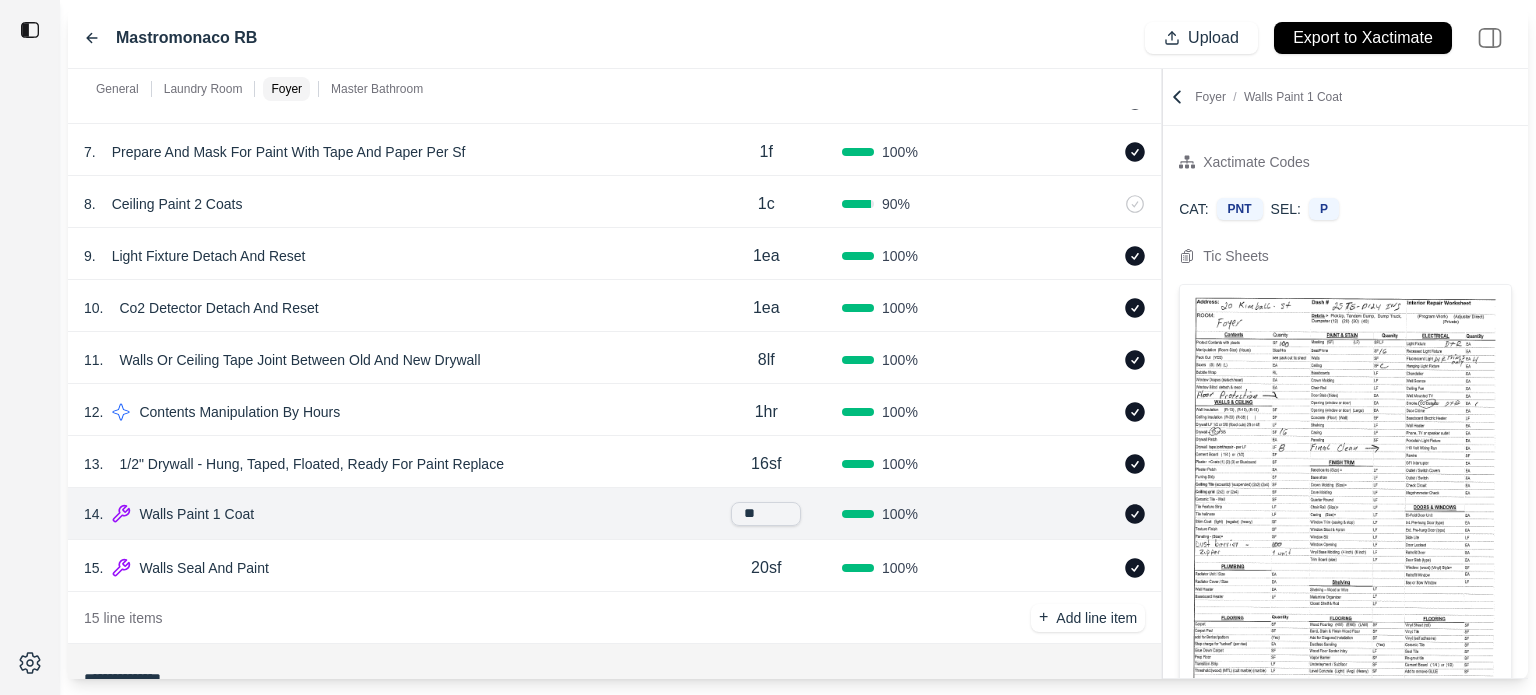 click on "**" at bounding box center [766, 514] 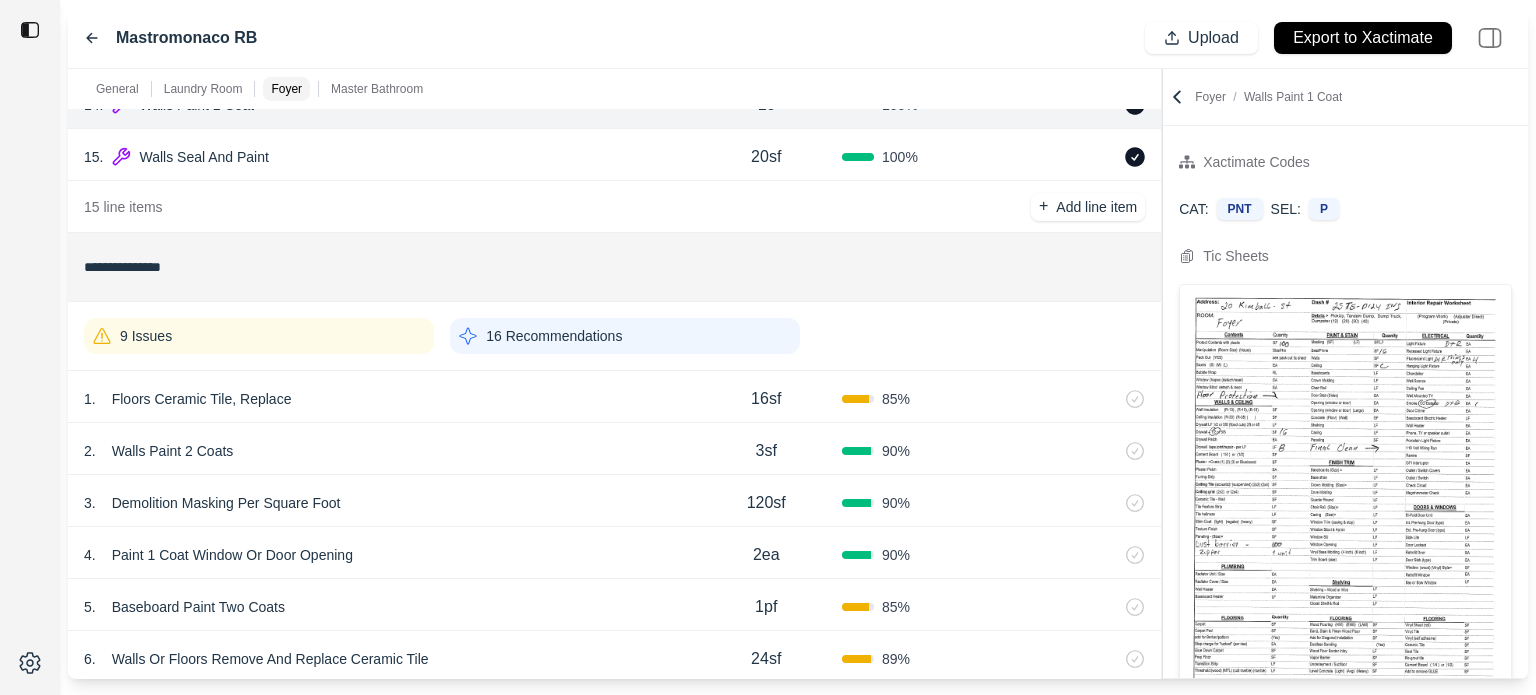 scroll, scrollTop: 2197, scrollLeft: 0, axis: vertical 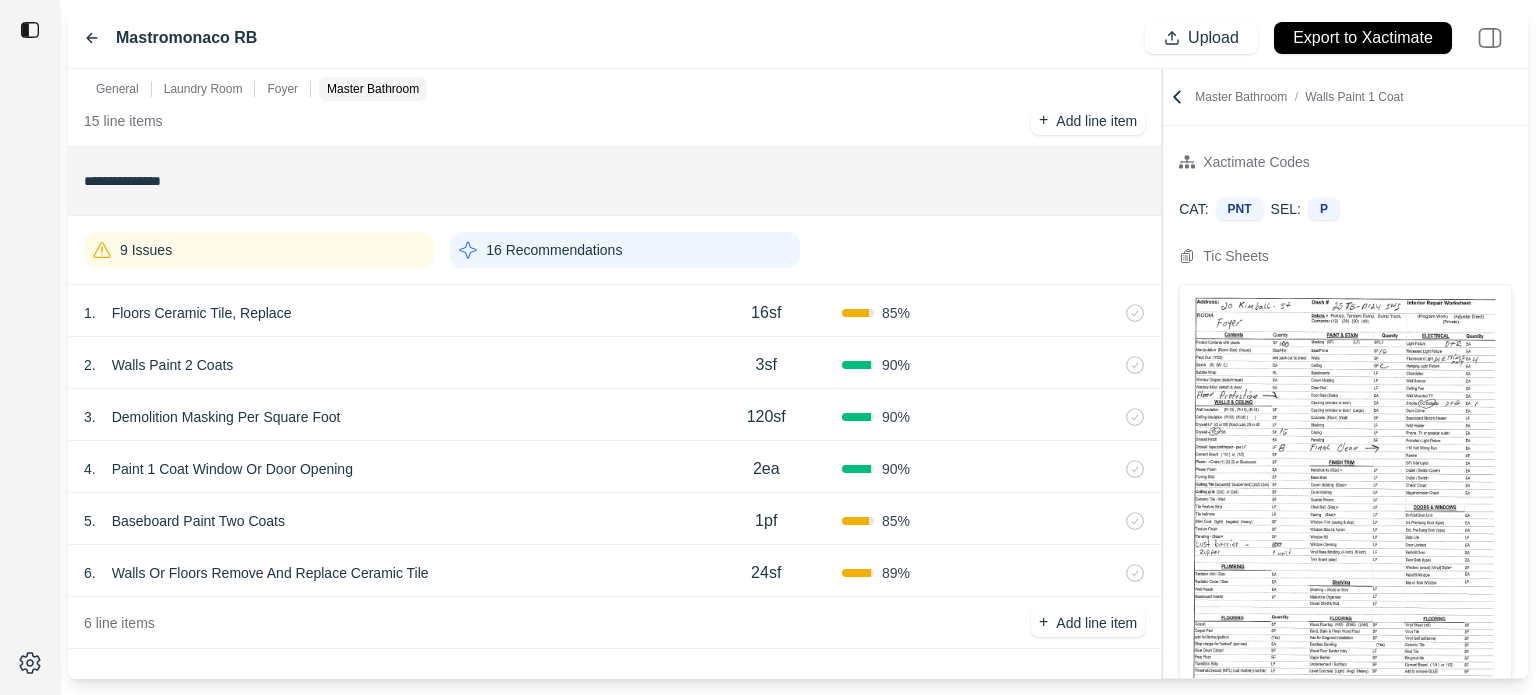 click on "9   Issues" at bounding box center (259, 250) 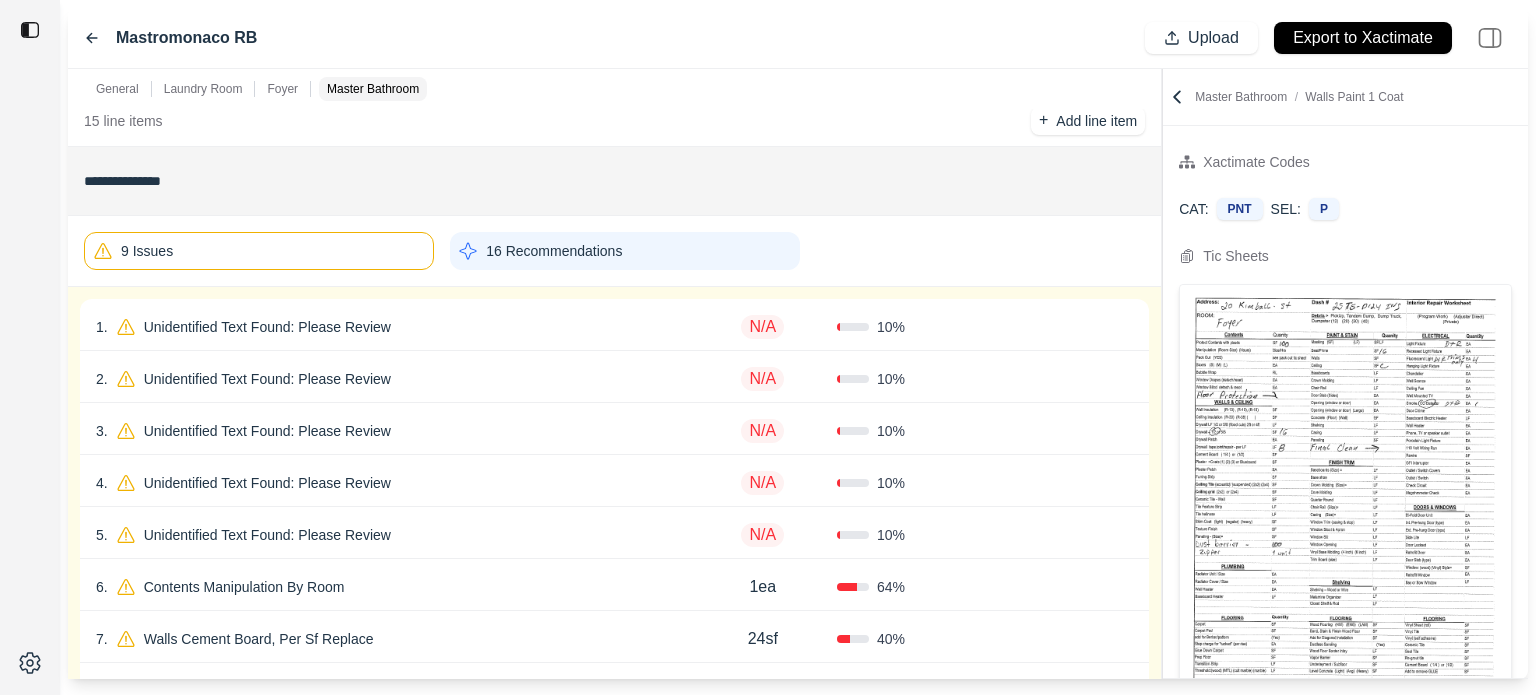 click on "1 . Unidentified Text Found: Please Review" at bounding box center (392, 327) 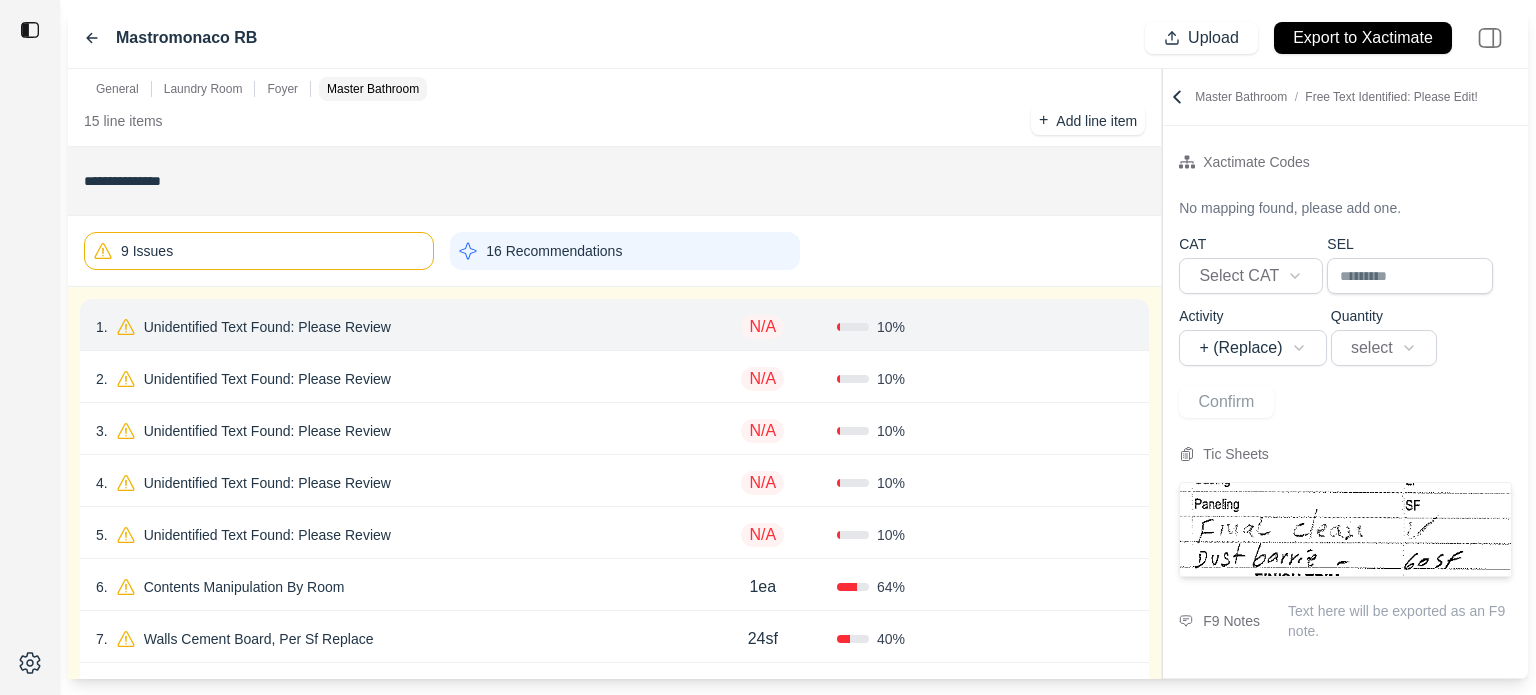click on "Unidentified Text Found: Please Review" at bounding box center [267, 327] 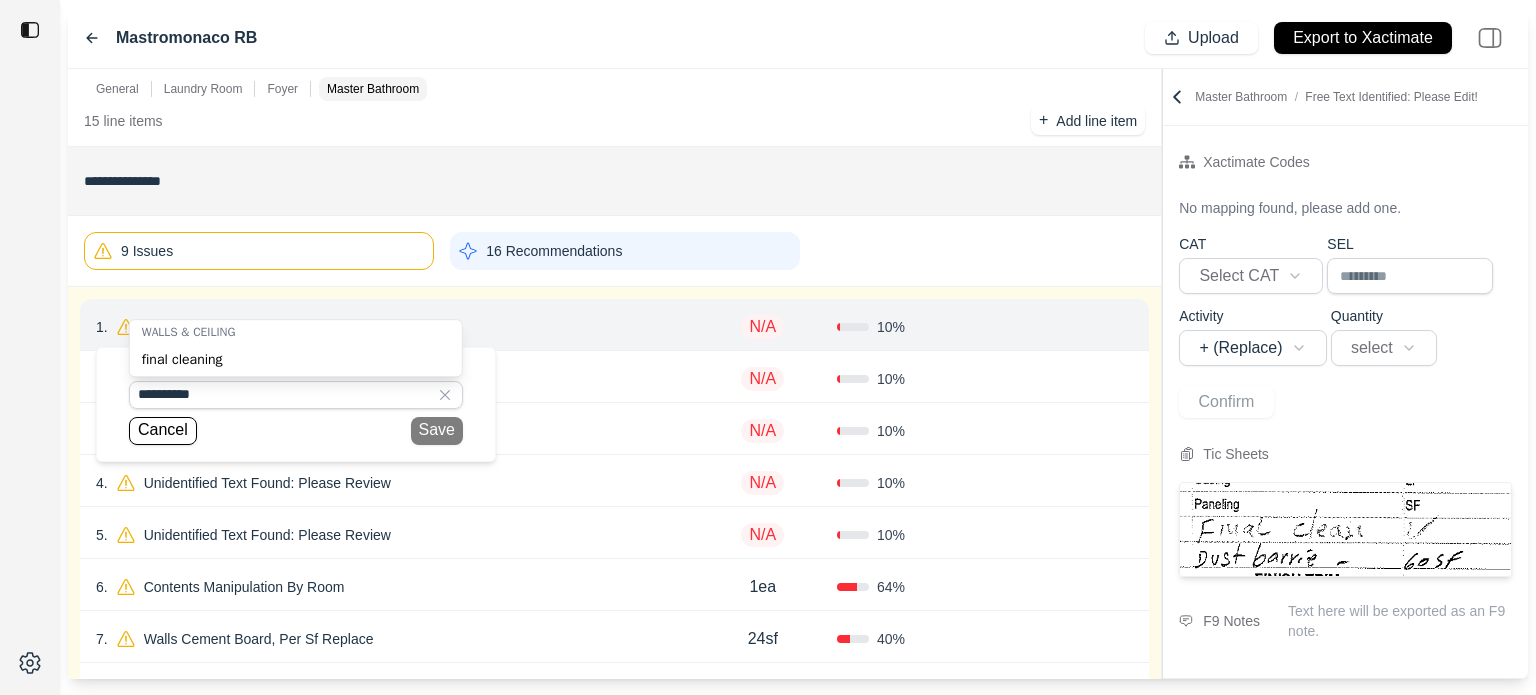 click on "final cleaning" at bounding box center [296, 360] 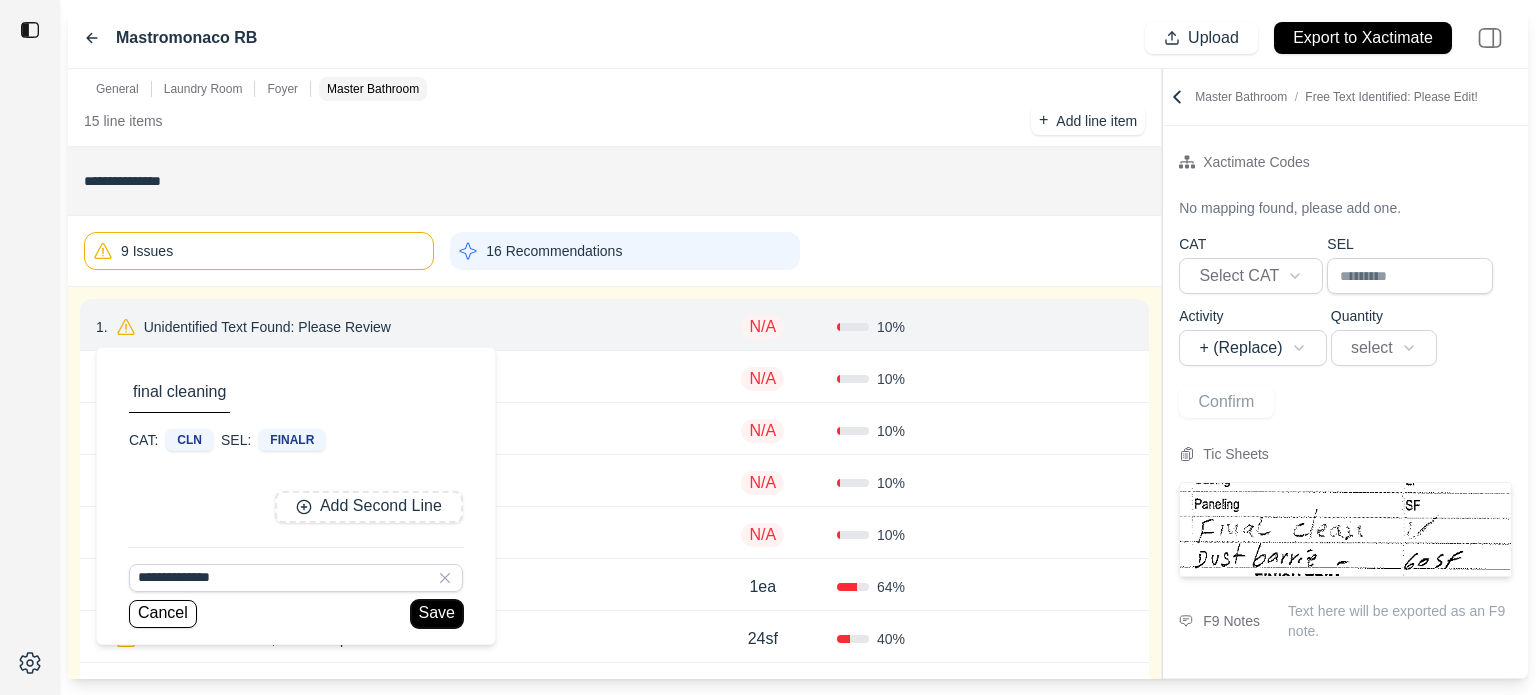 click on "Save" at bounding box center (437, 614) 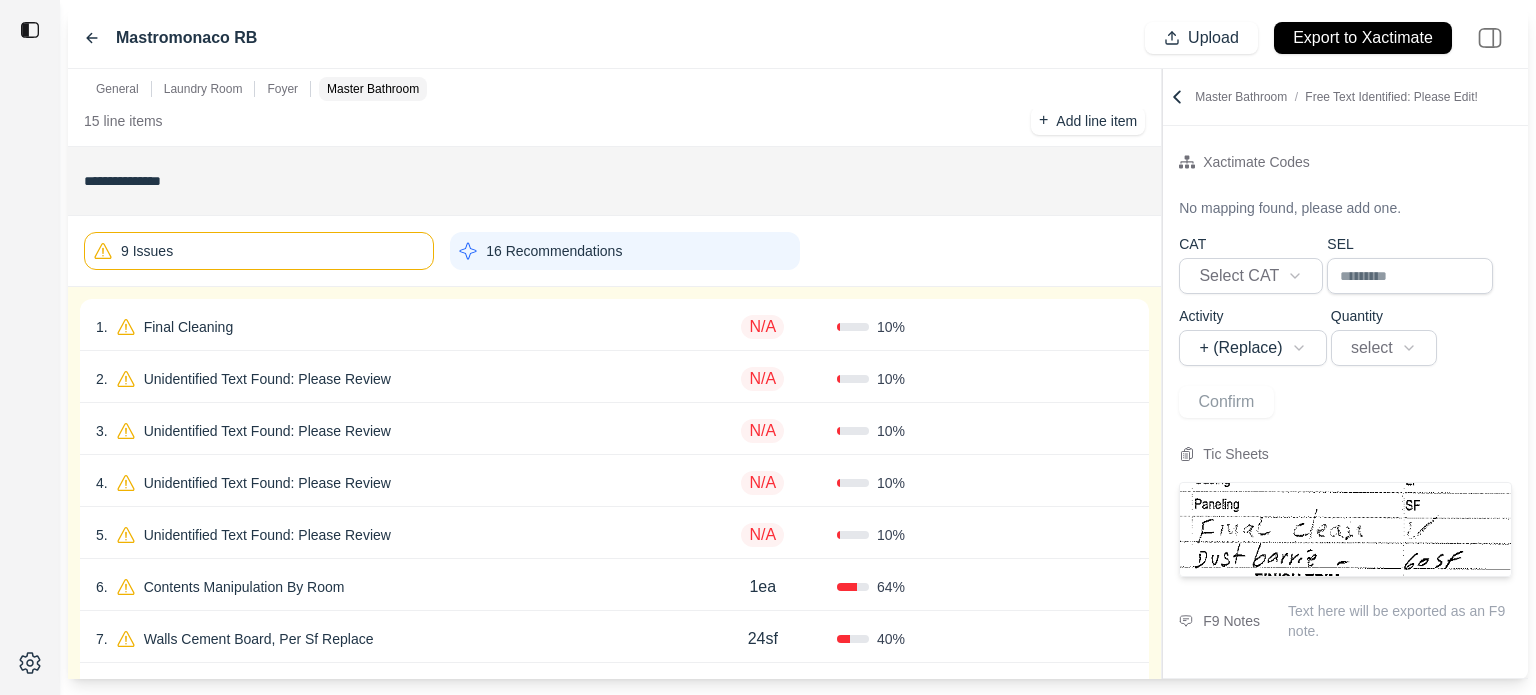 click on "N/A" at bounding box center (762, 327) 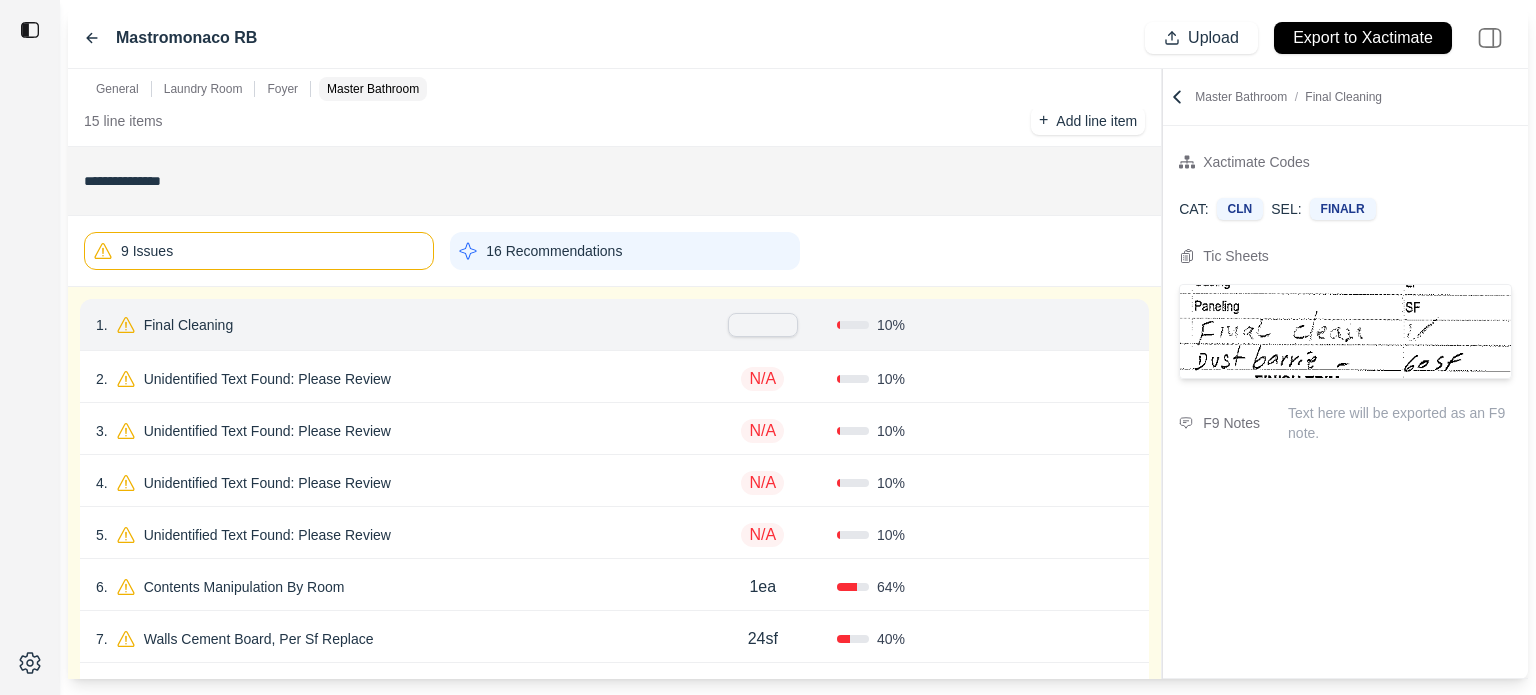 type on "*" 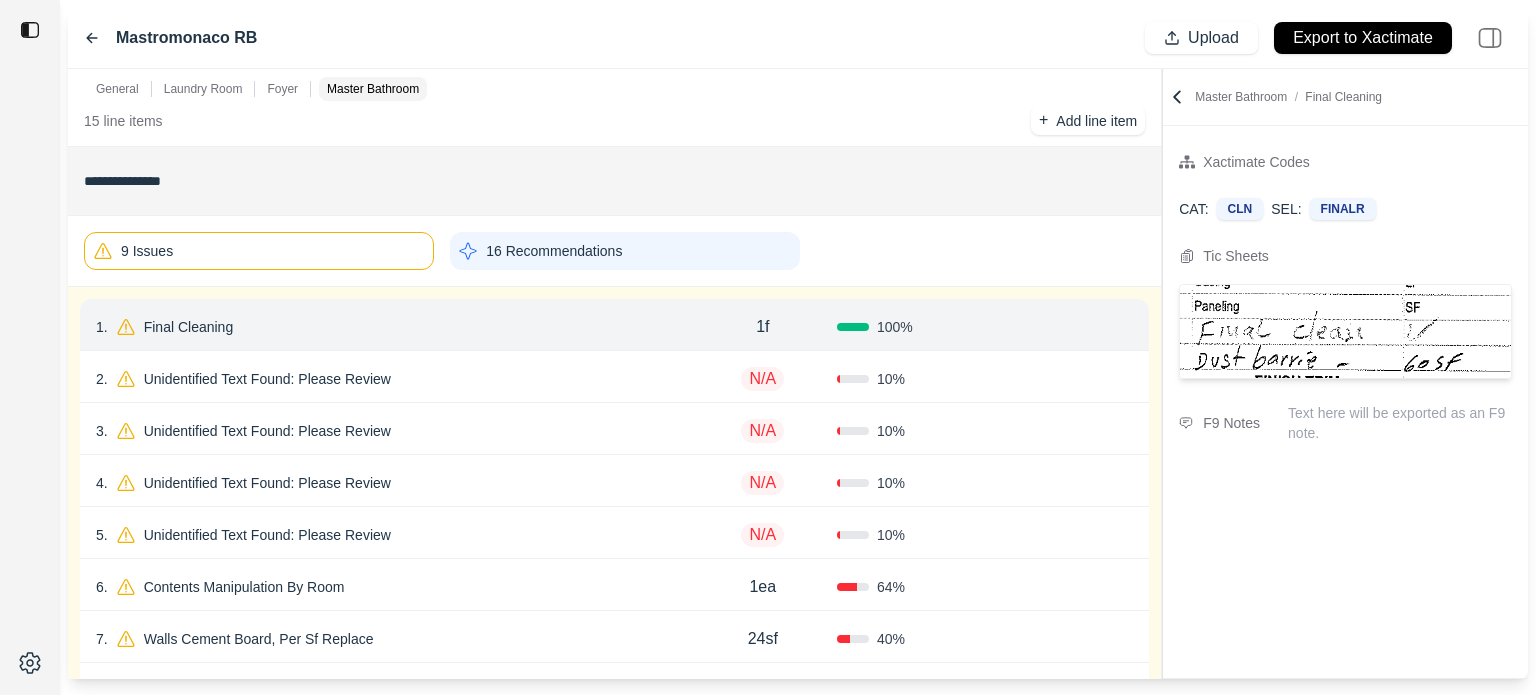 click on "Confirm" at bounding box center (1076, 327) 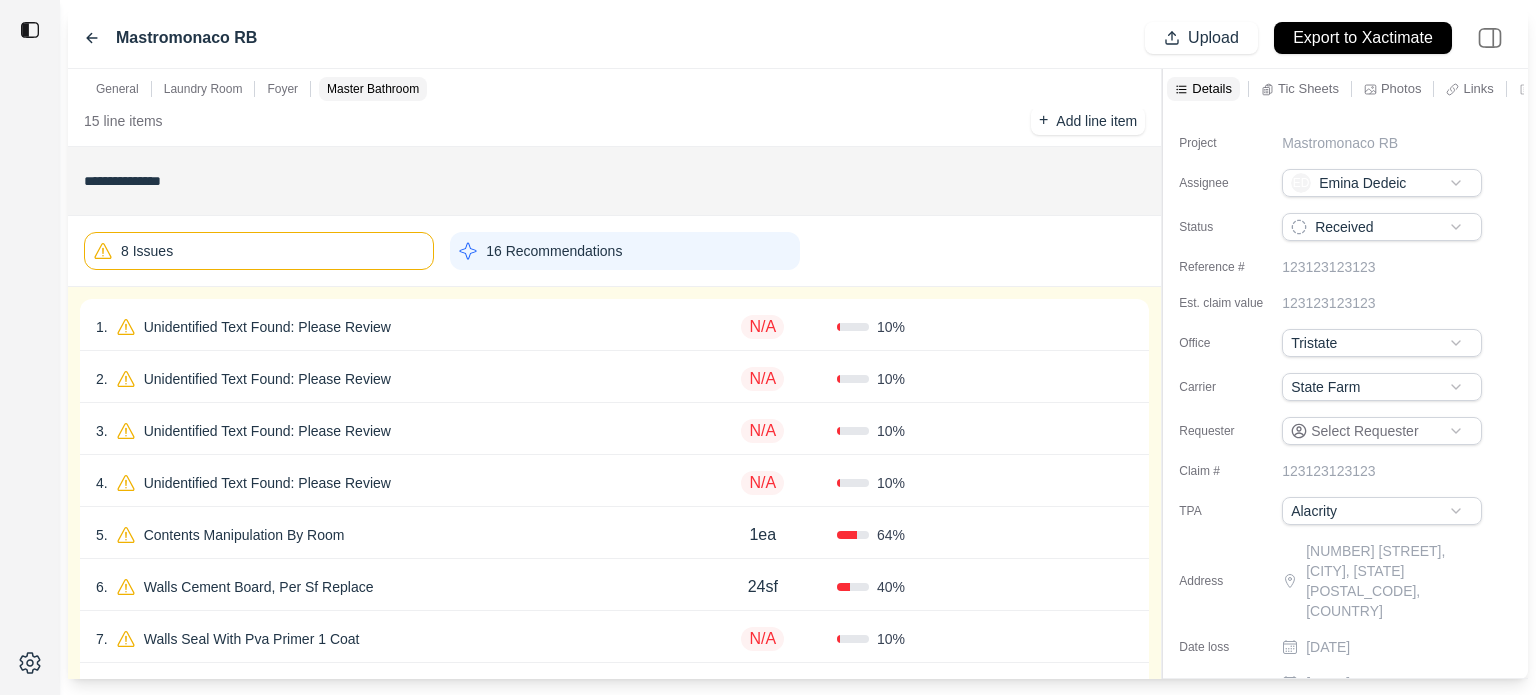click on "Unidentified Text Found: Please Review" at bounding box center (267, 327) 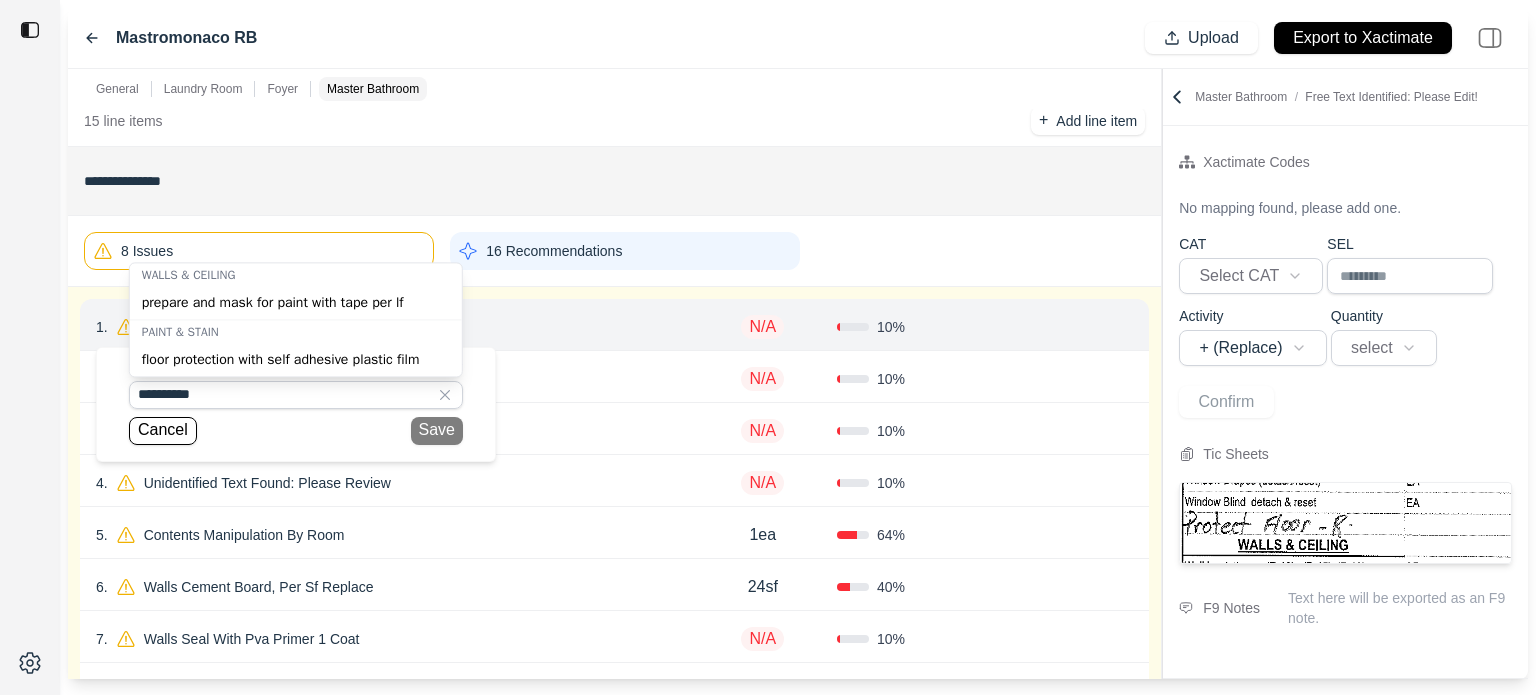 click on "prepare and mask for paint with tape per lf" at bounding box center [296, 303] 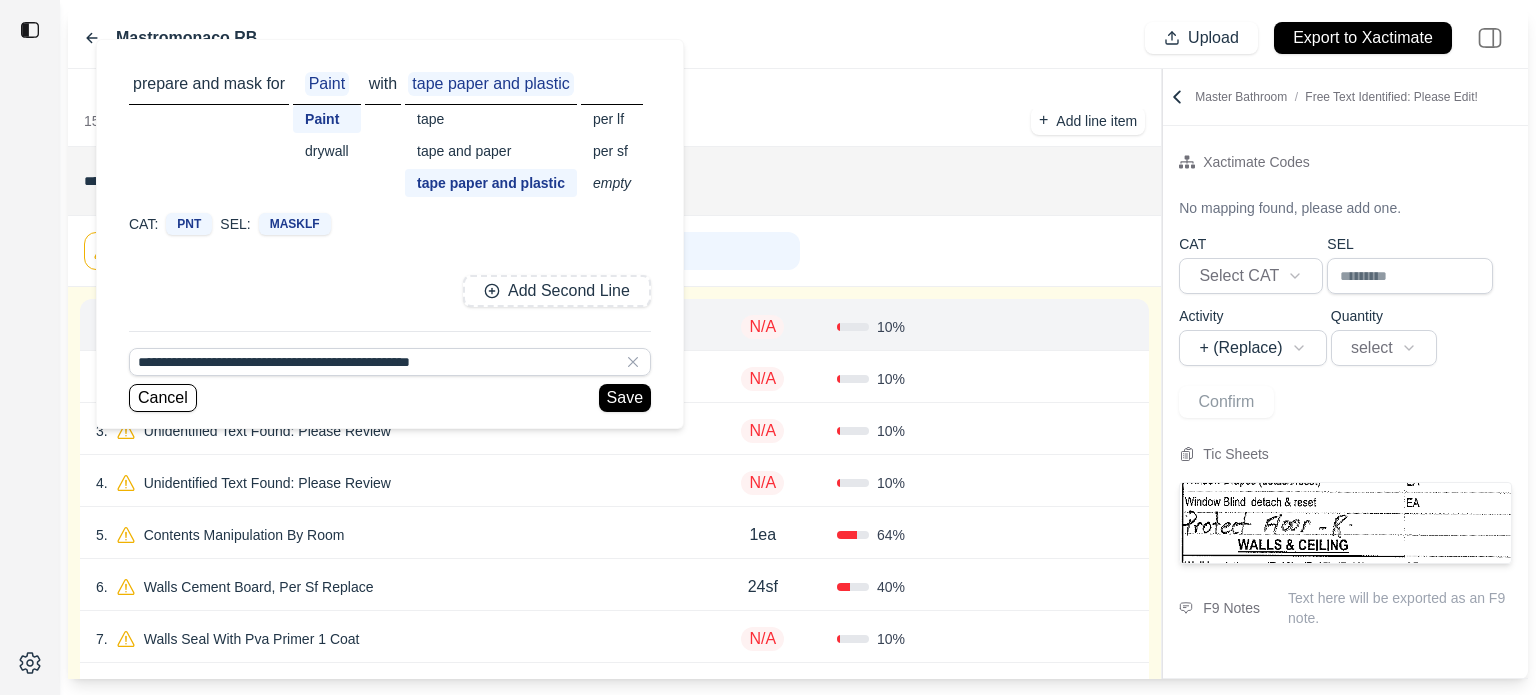 click on "per sf" at bounding box center [612, 151] 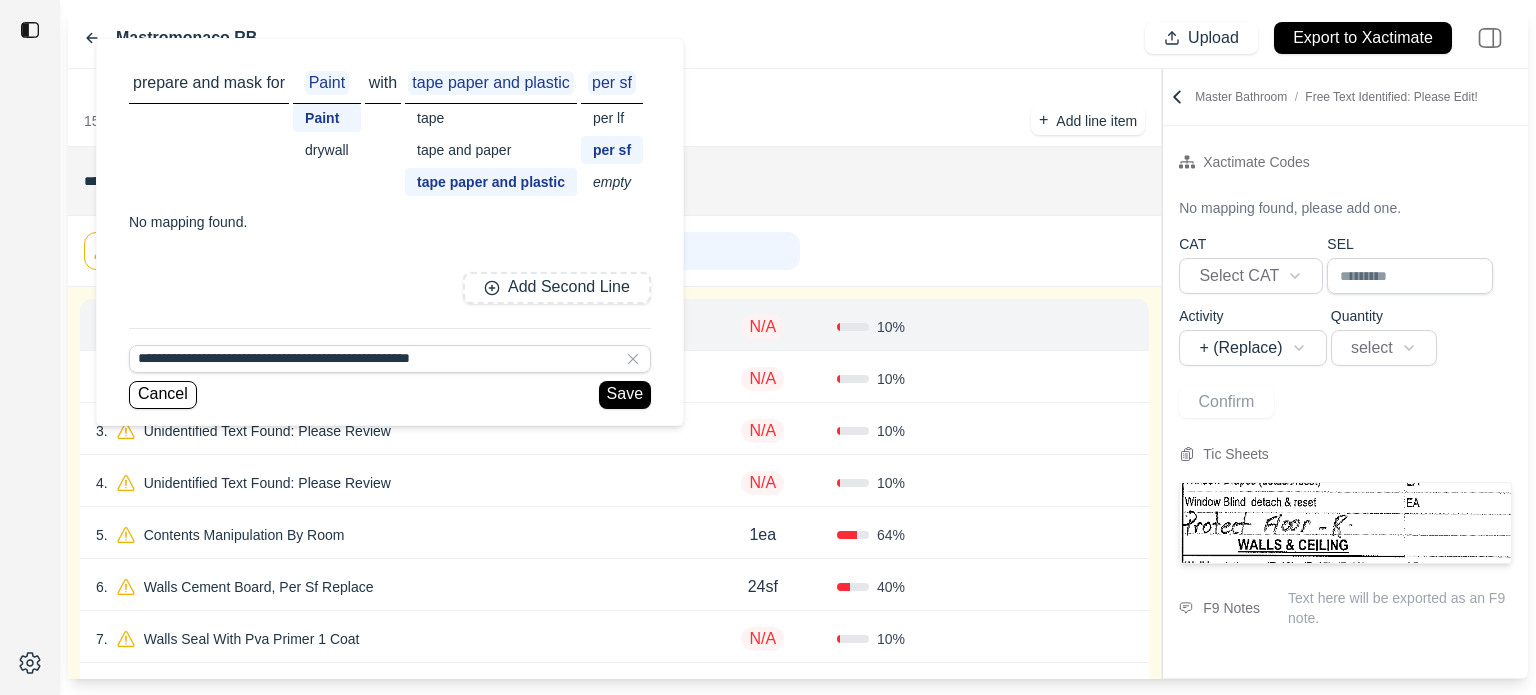 click on "tape and paper" at bounding box center (491, 150) 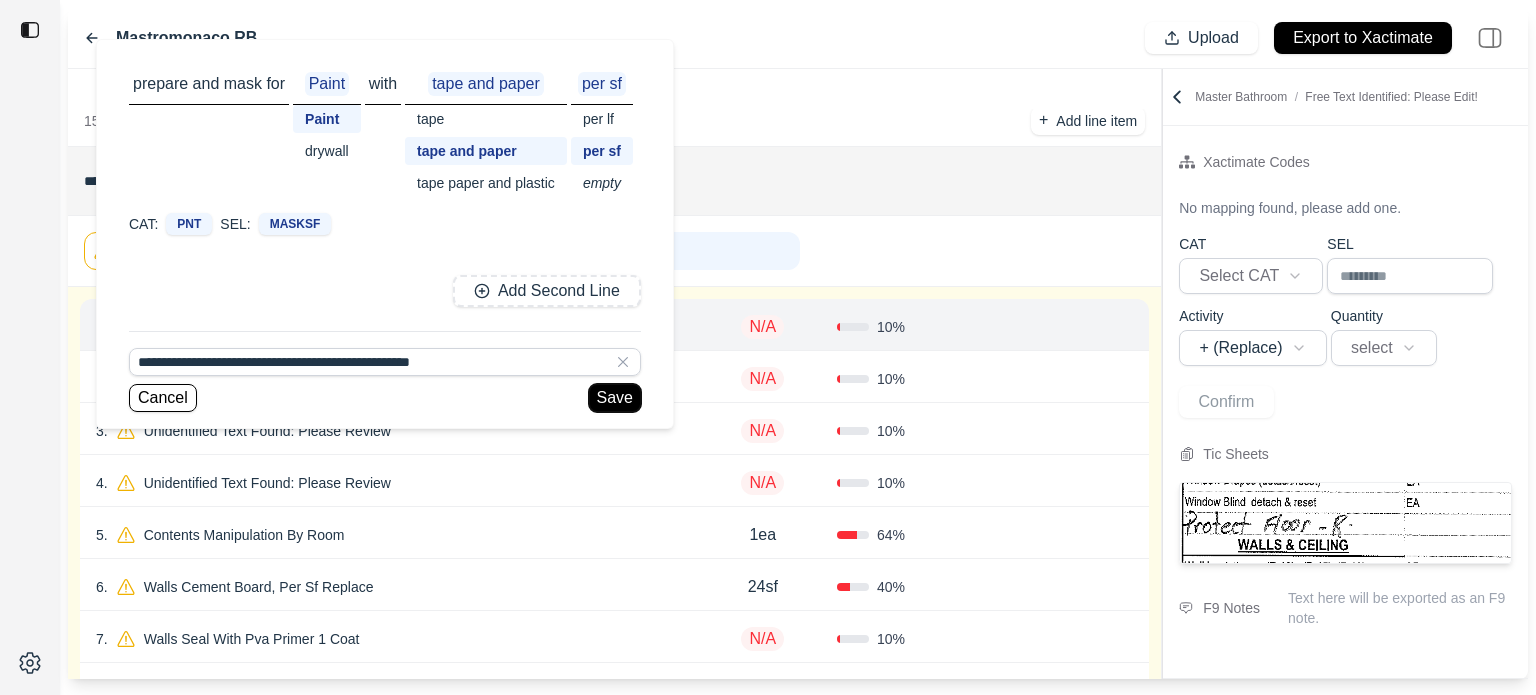 click on "Save" at bounding box center [615, 398] 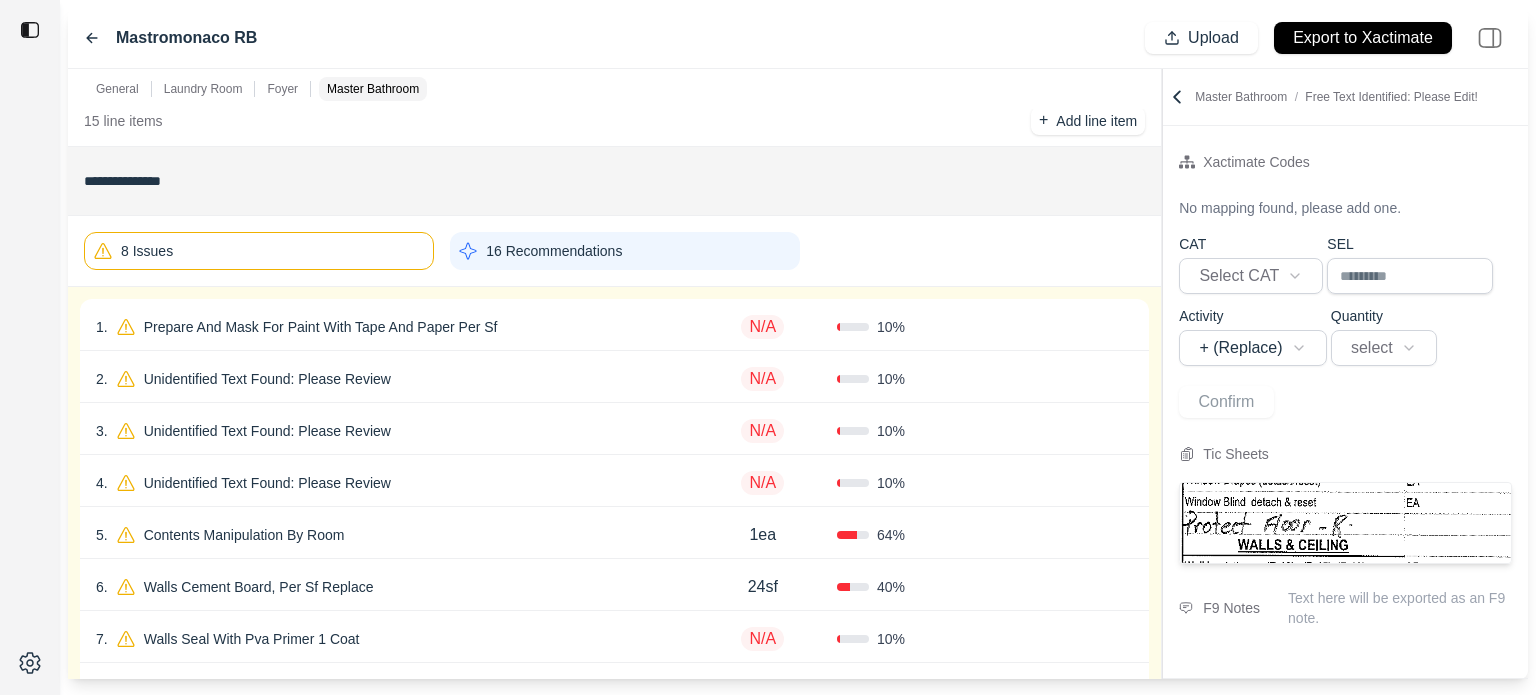 click on "N/A" at bounding box center [762, 327] 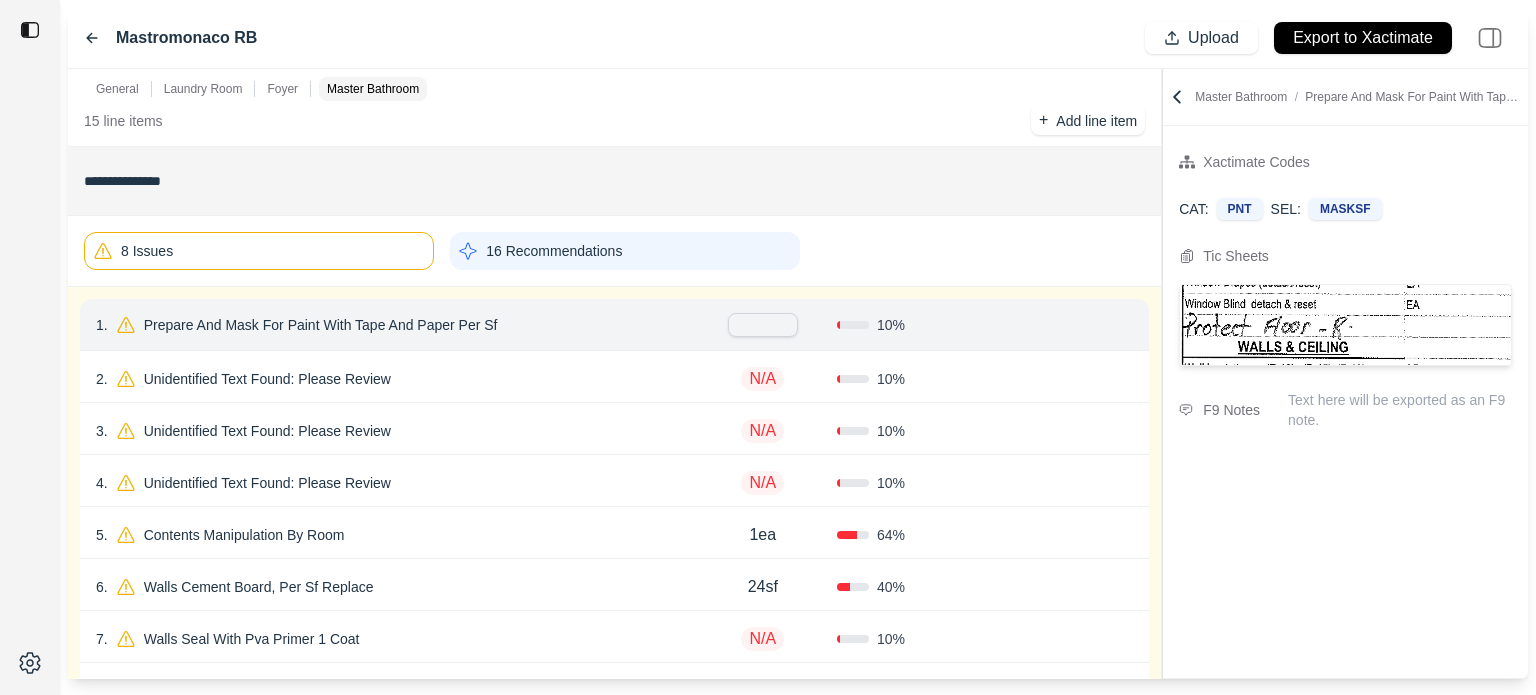 type on "*" 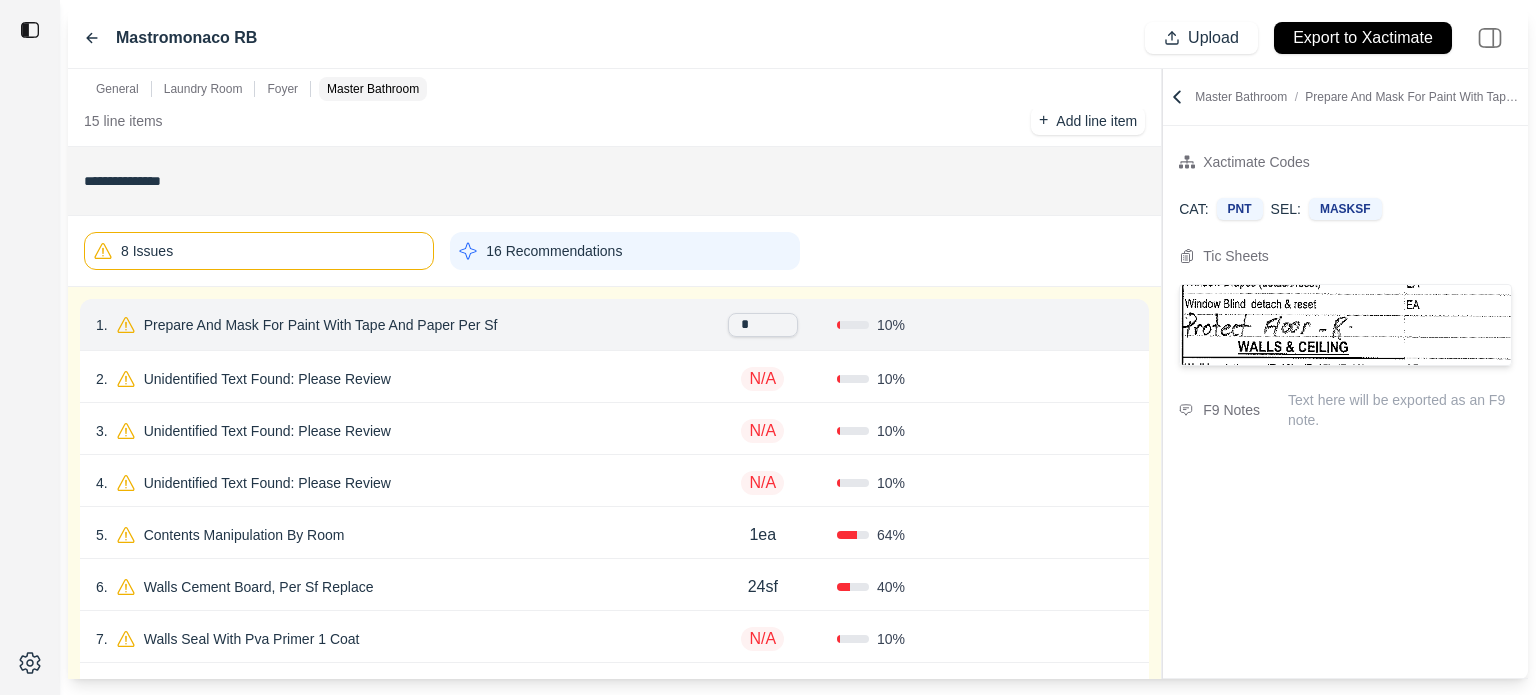 click on "8   Issues 16   Recommendations" at bounding box center (614, 251) 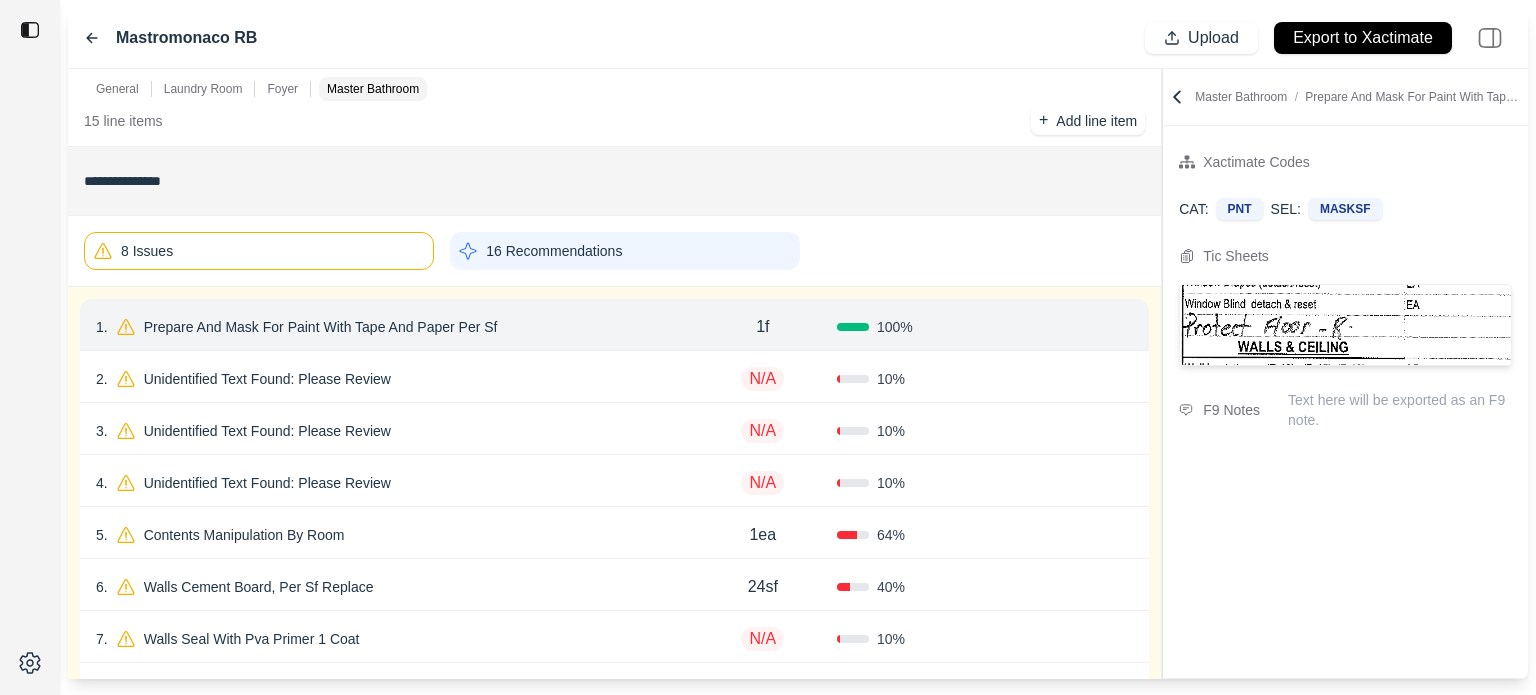click on "Confirm" at bounding box center [1076, 327] 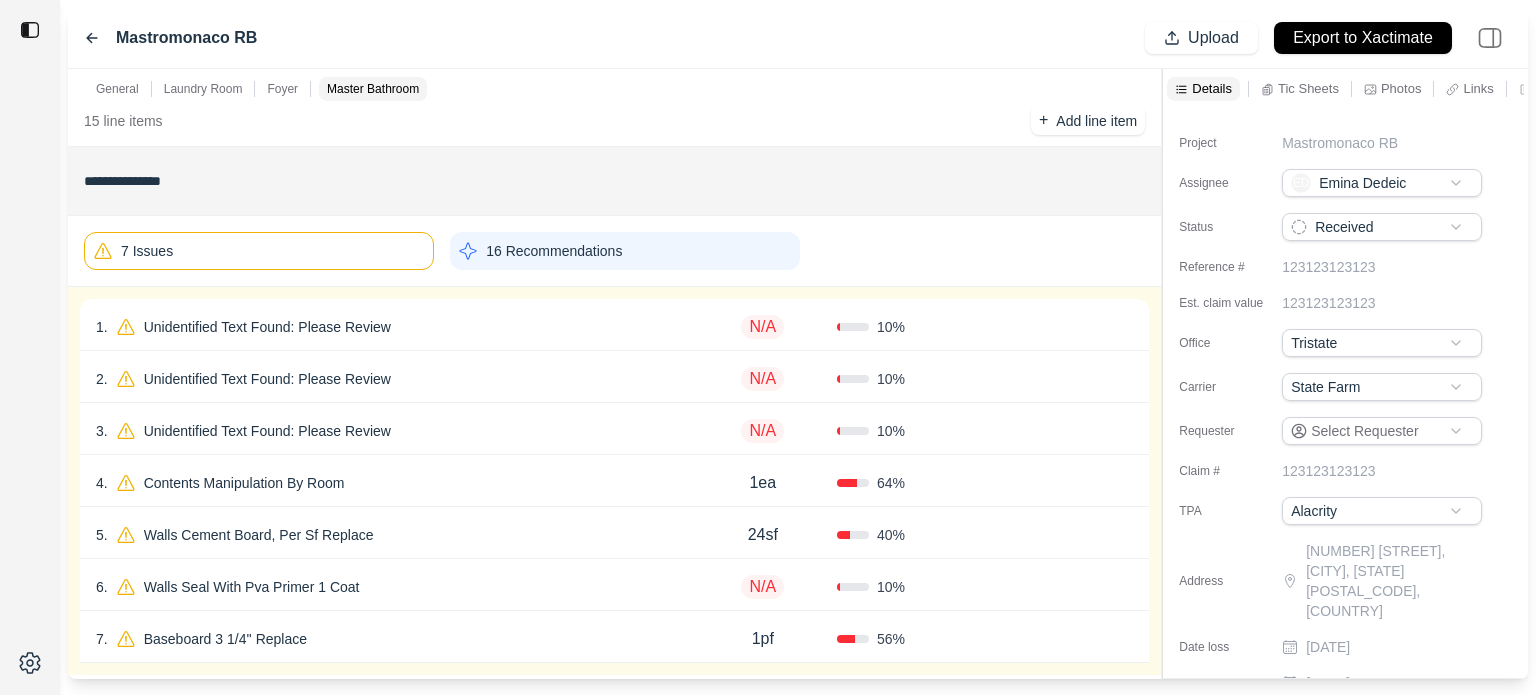 click on "1 . Unidentified Text Found: Please Review" at bounding box center [392, 327] 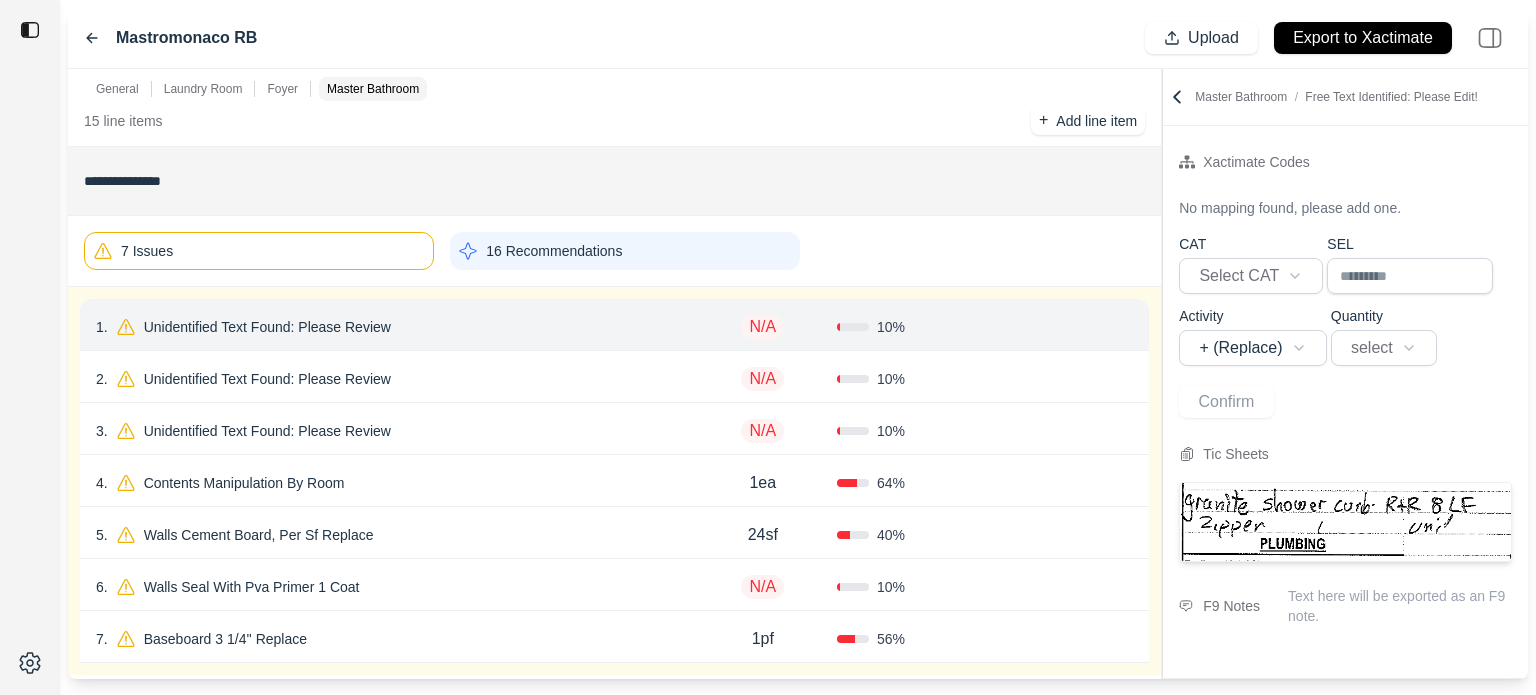 click on "Unidentified Text Found: Please Review" at bounding box center (267, 327) 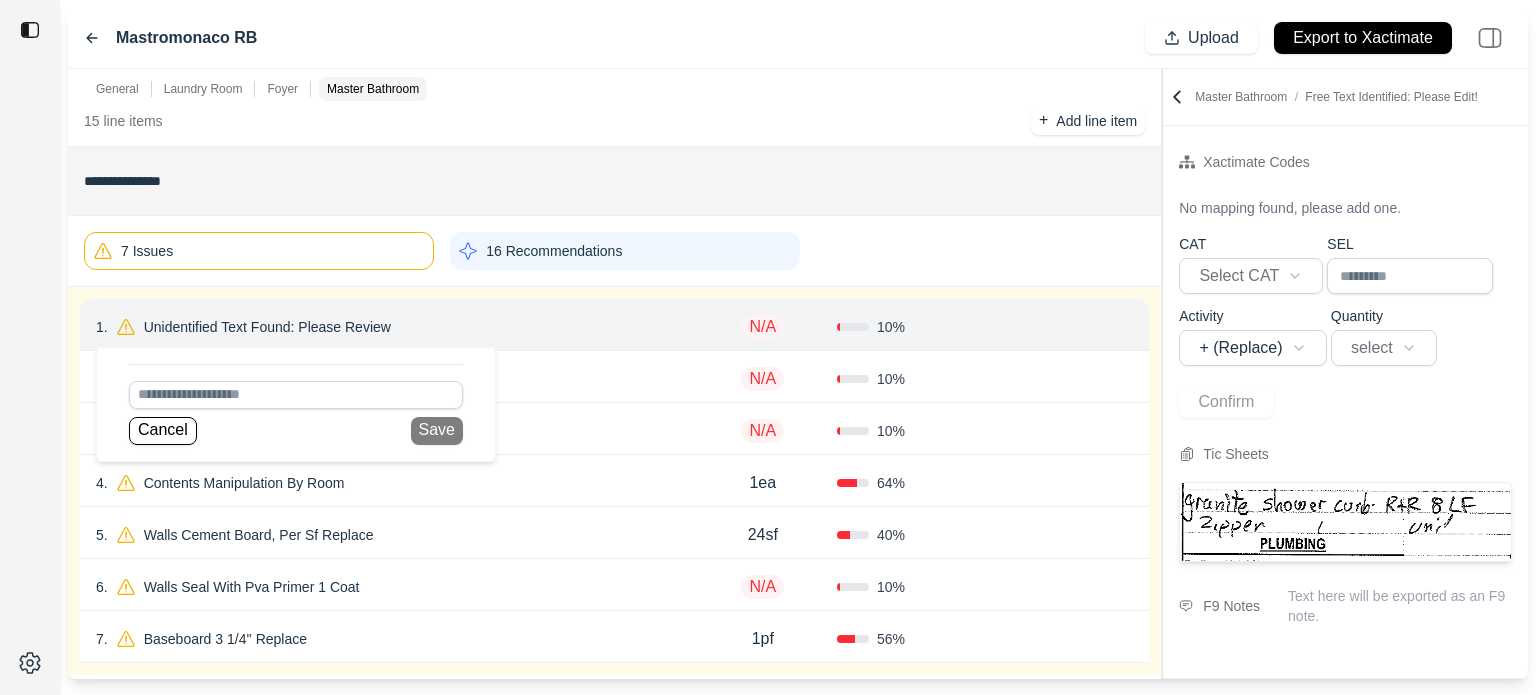 click at bounding box center (296, 395) 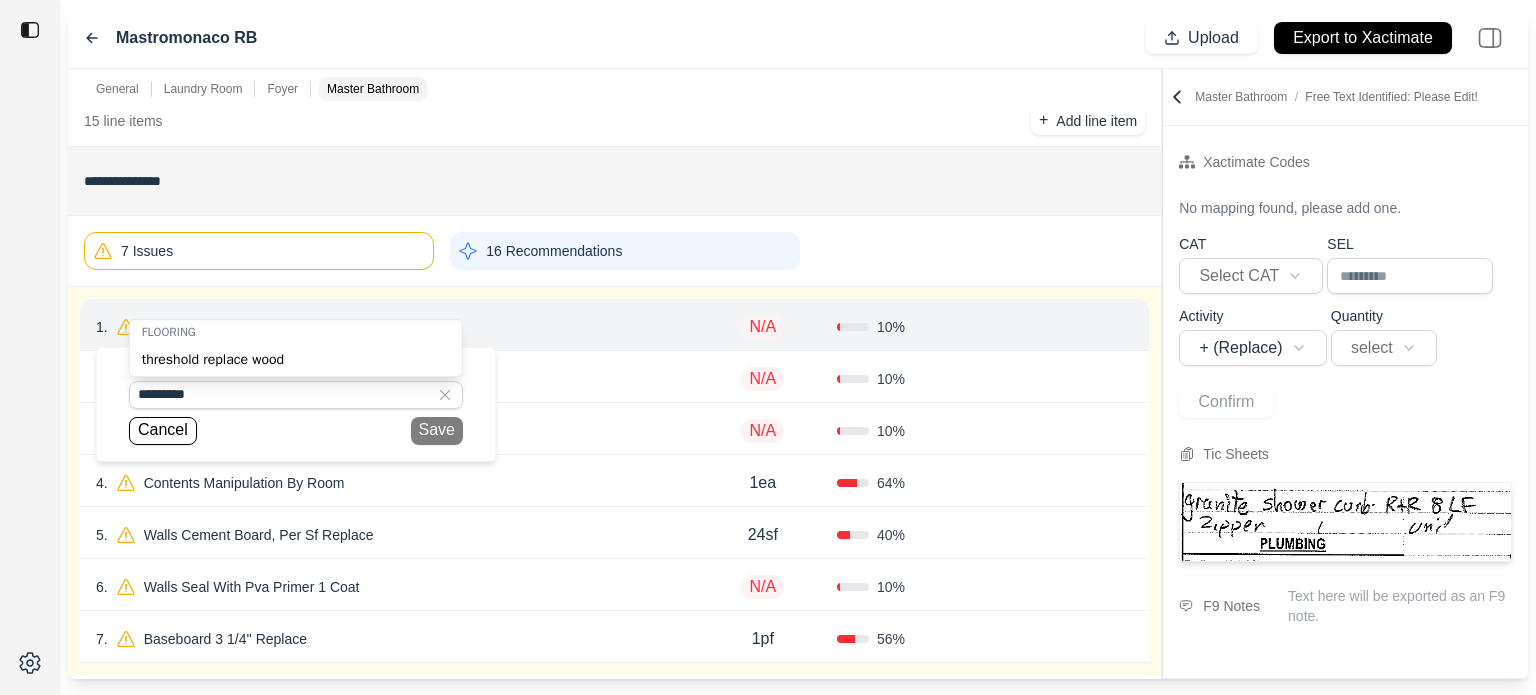 click on "threshold replace wood" at bounding box center [296, 360] 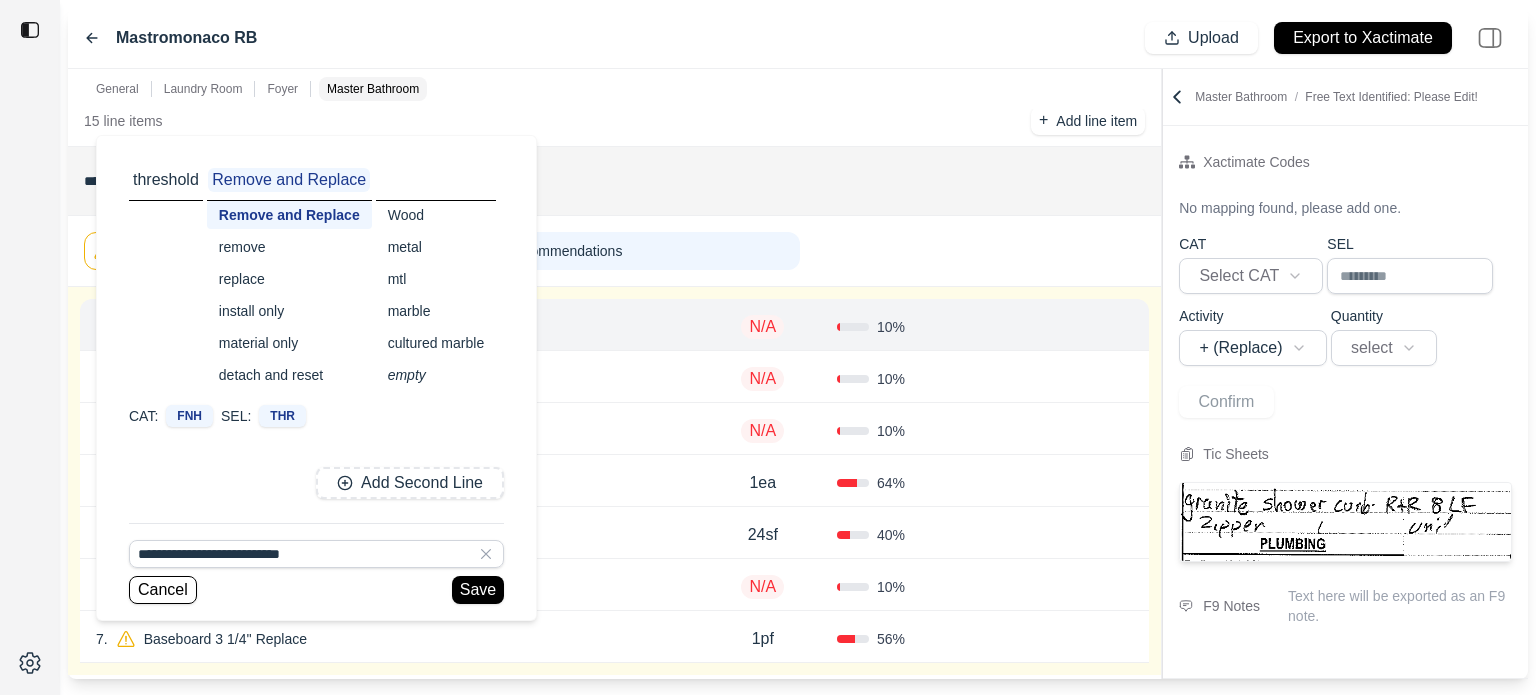 click on "cultured marble" at bounding box center (436, 343) 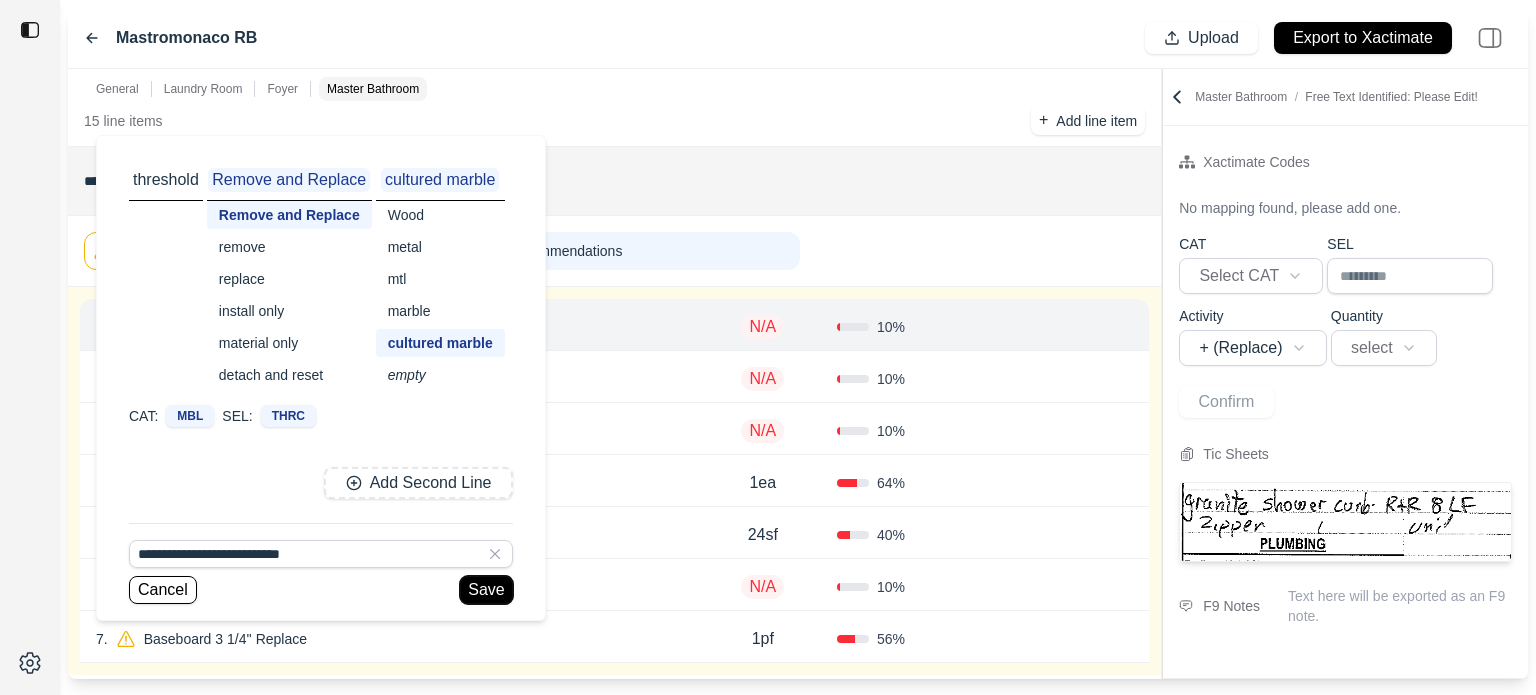 click on "Save" at bounding box center [486, 590] 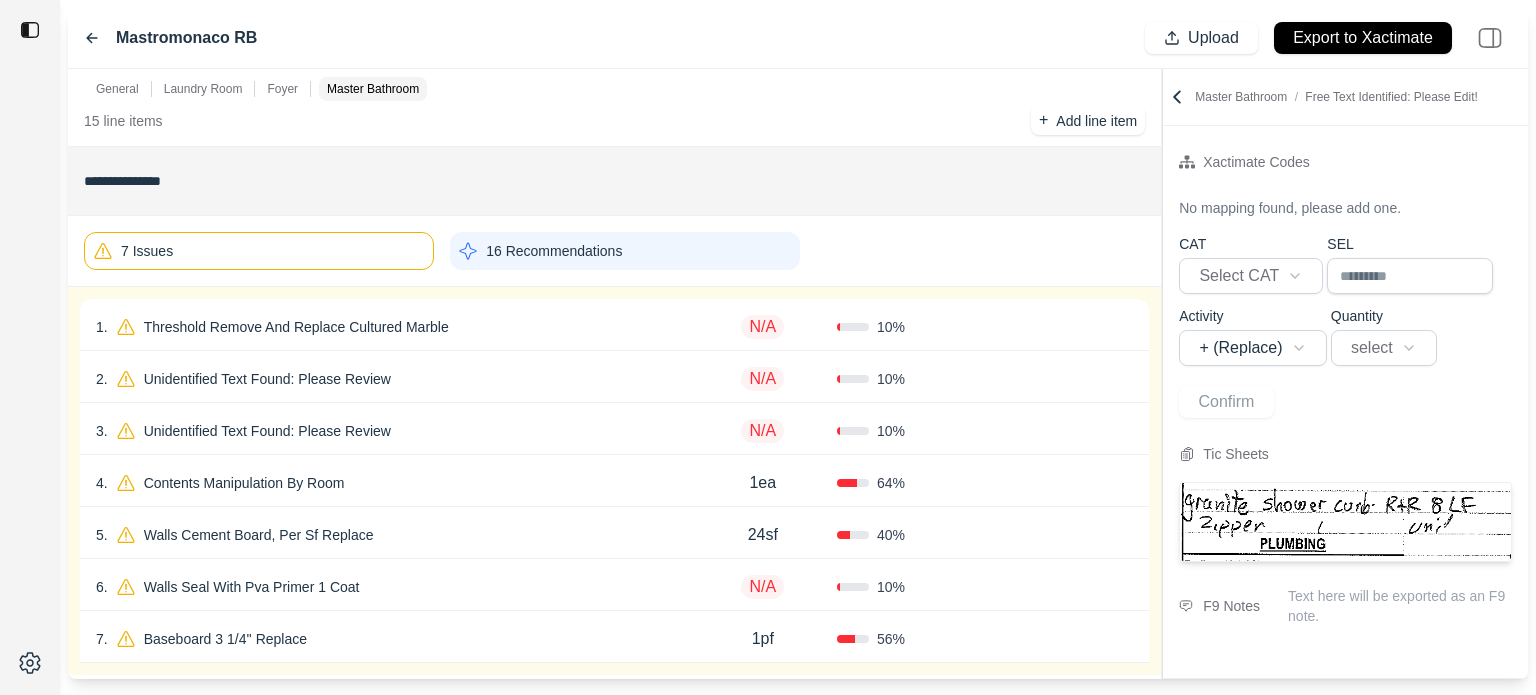 click on "Threshold Remove And Replace Cultured Marble" at bounding box center (296, 327) 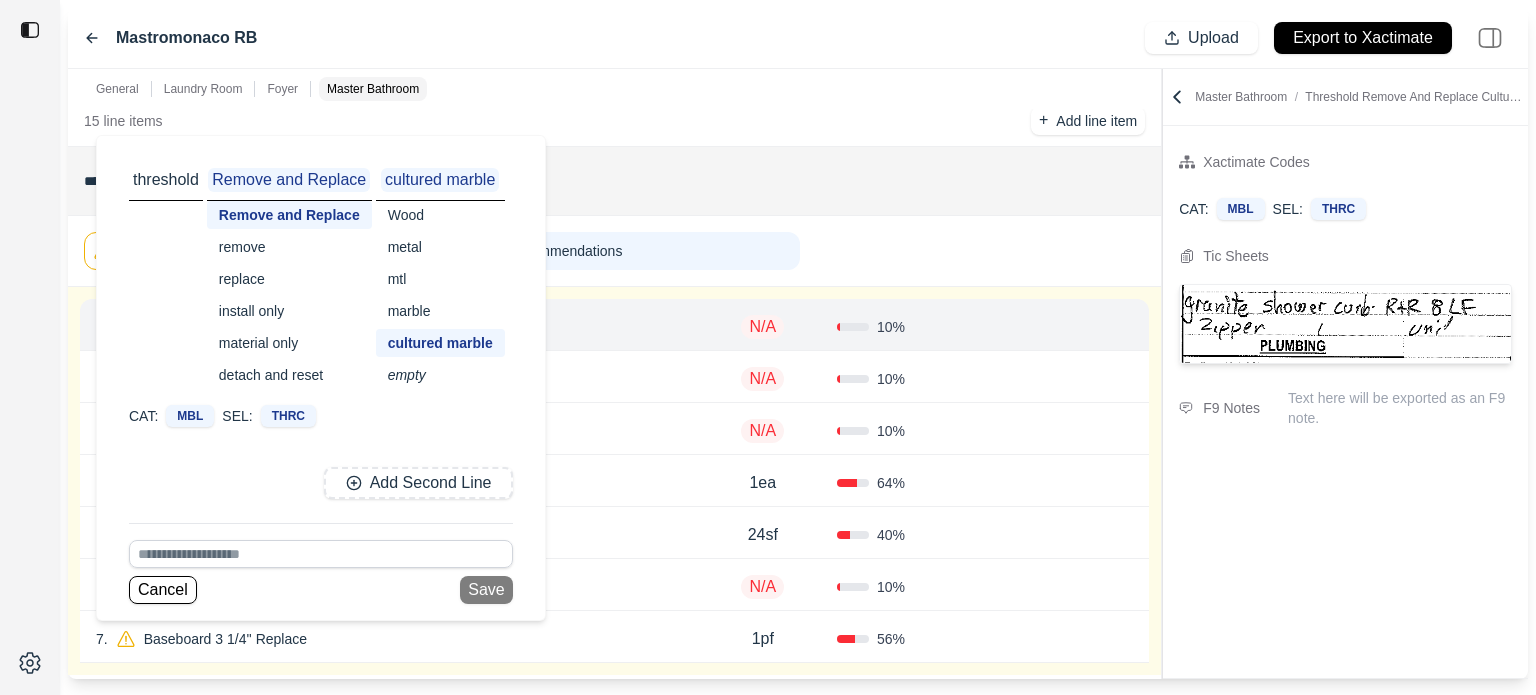 click on "Cancel Save" at bounding box center (321, 590) 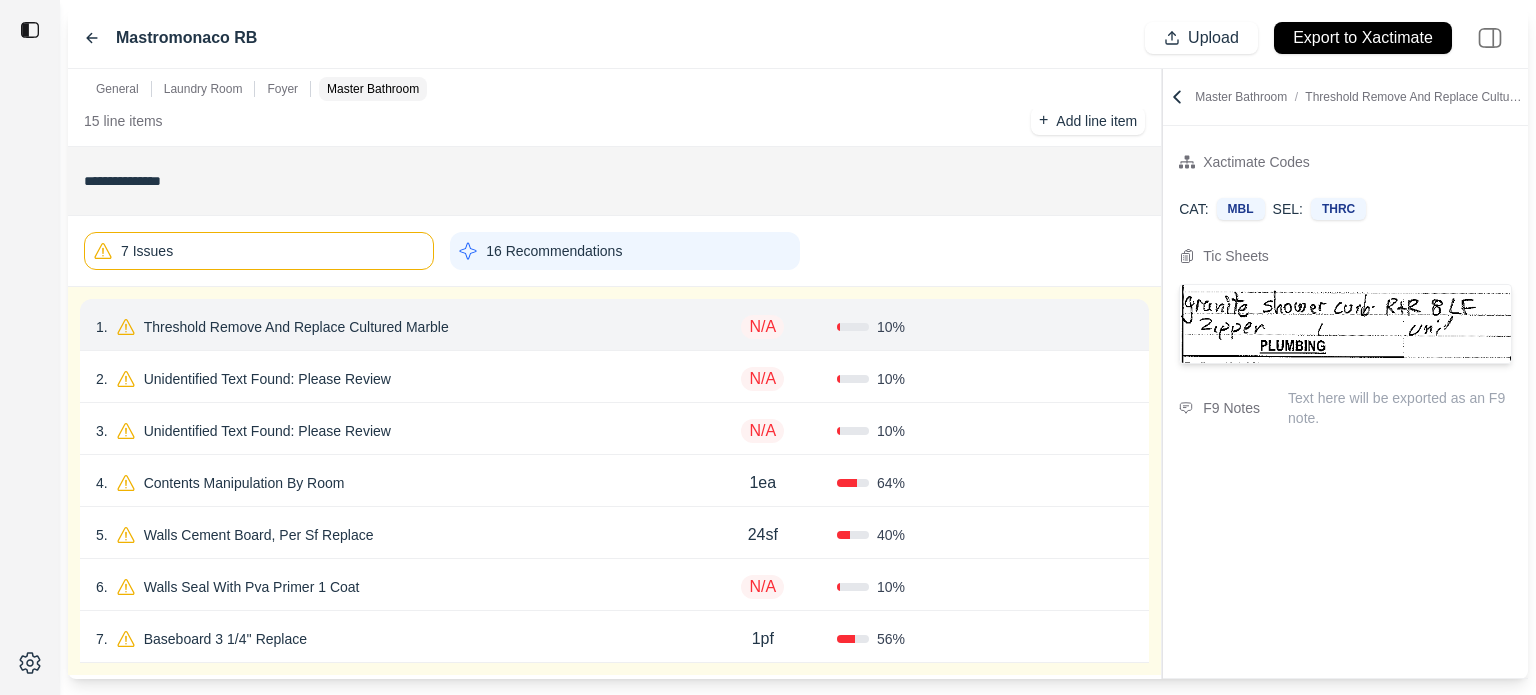 click on "N/A" at bounding box center [762, 327] 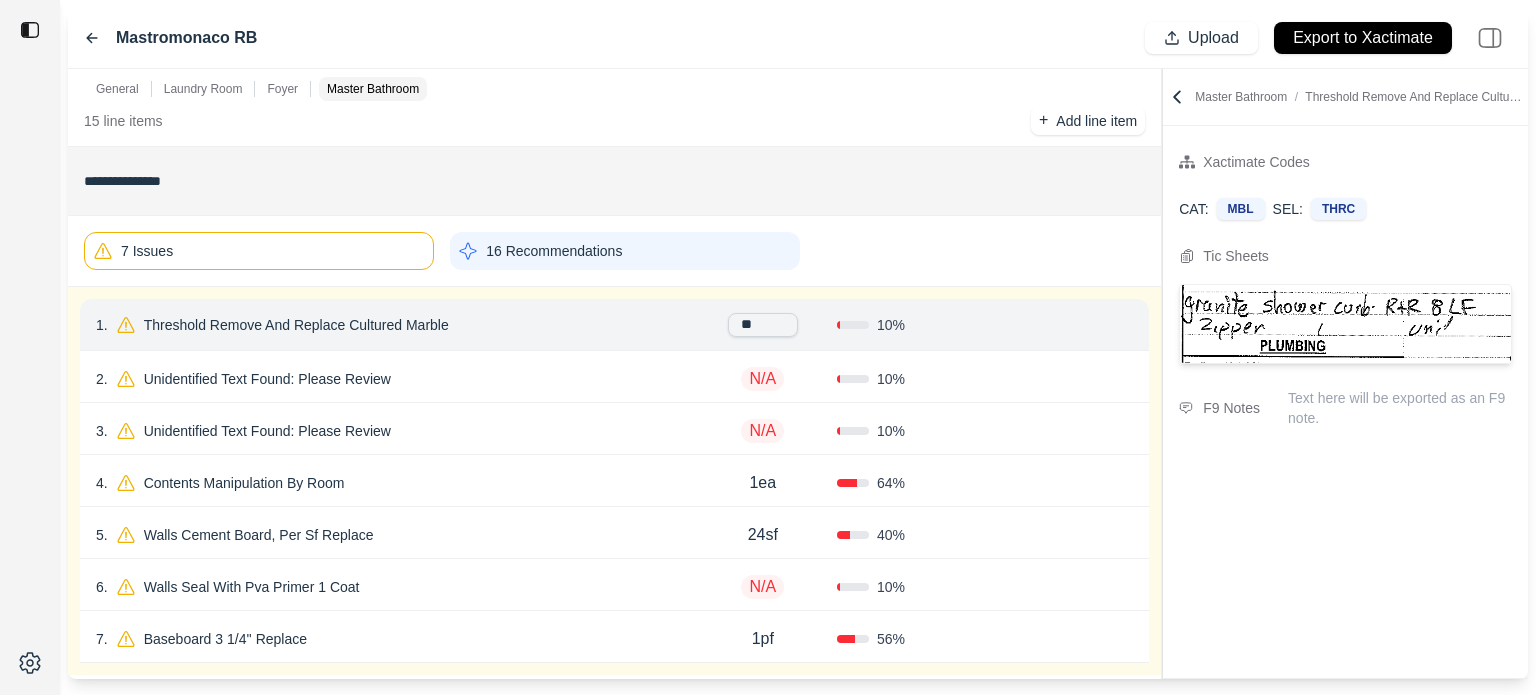 type on "***" 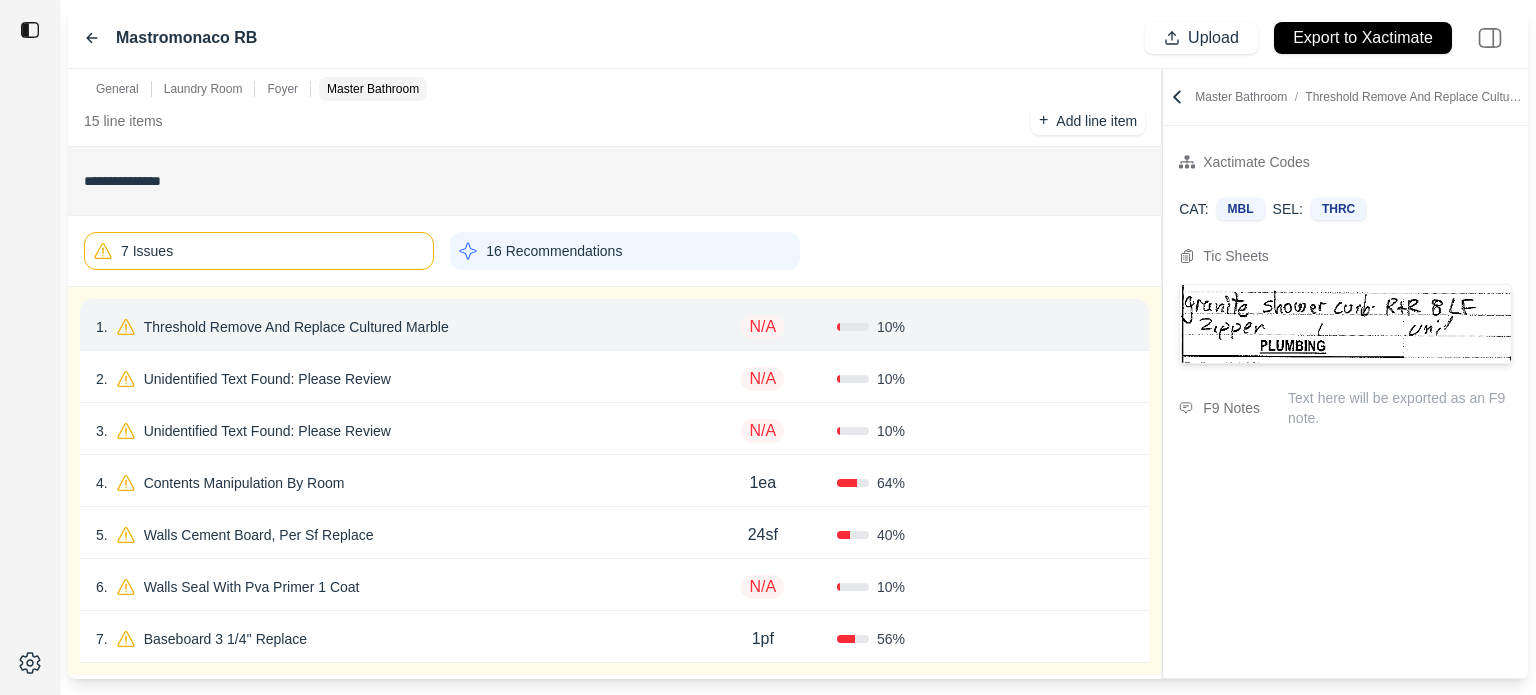 click on "7   Issues 16   Recommendations" at bounding box center [614, 251] 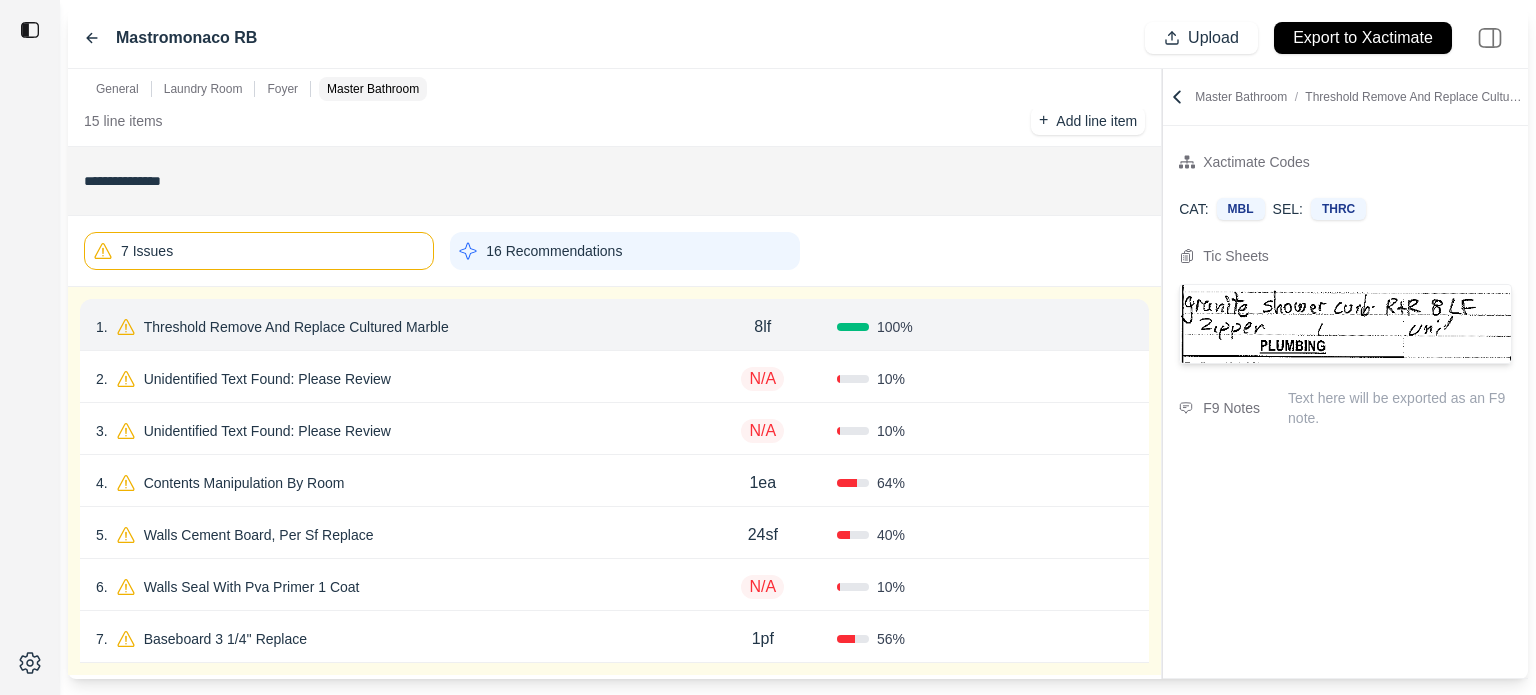 click on "Text here will be exported as an F9 note." at bounding box center [1400, 408] 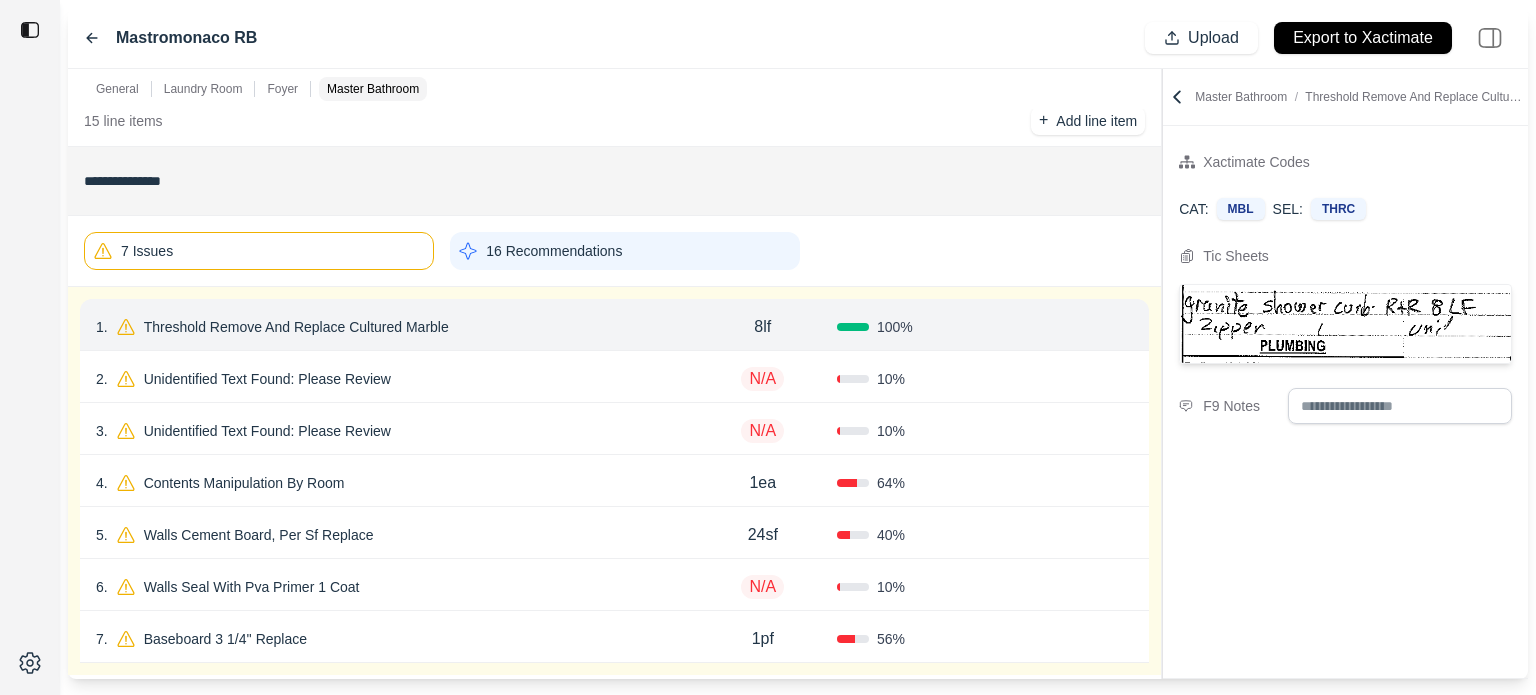 click at bounding box center (1400, 406) 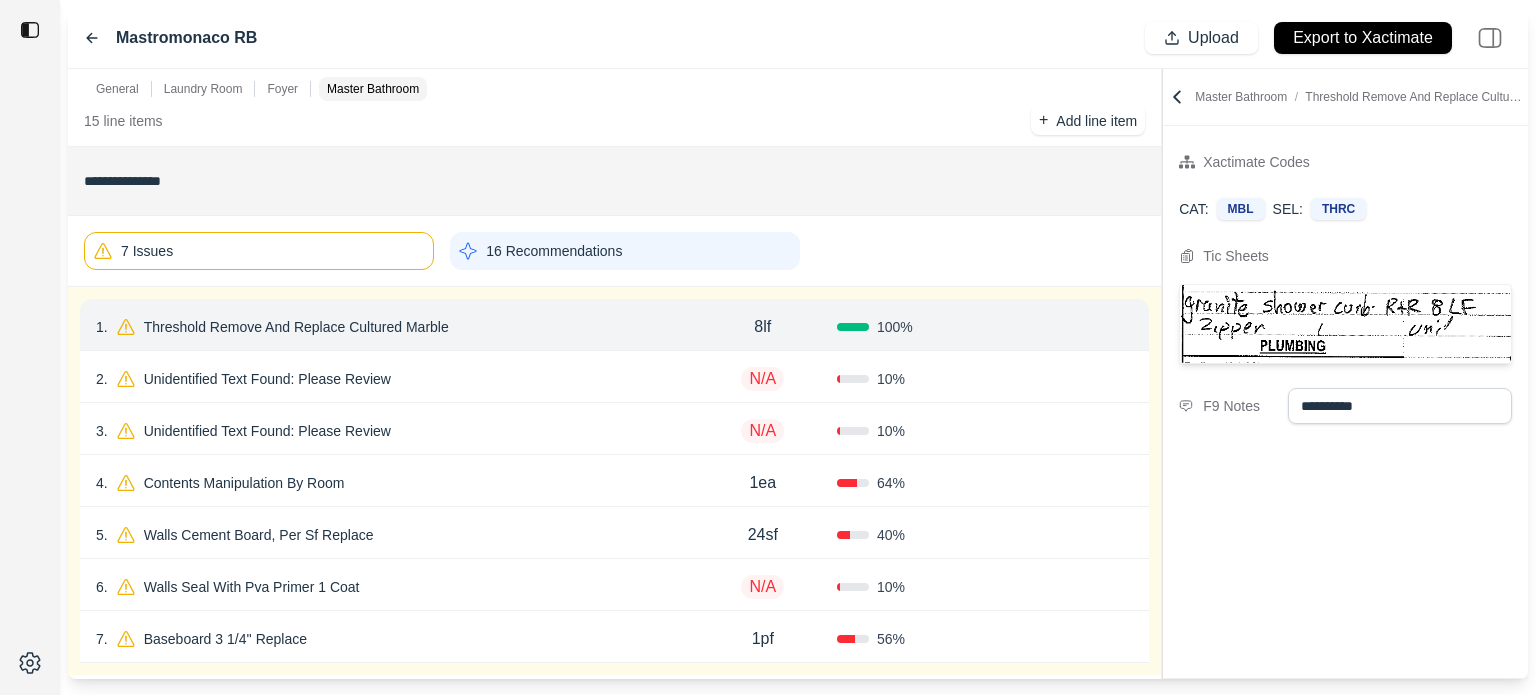 type on "**********" 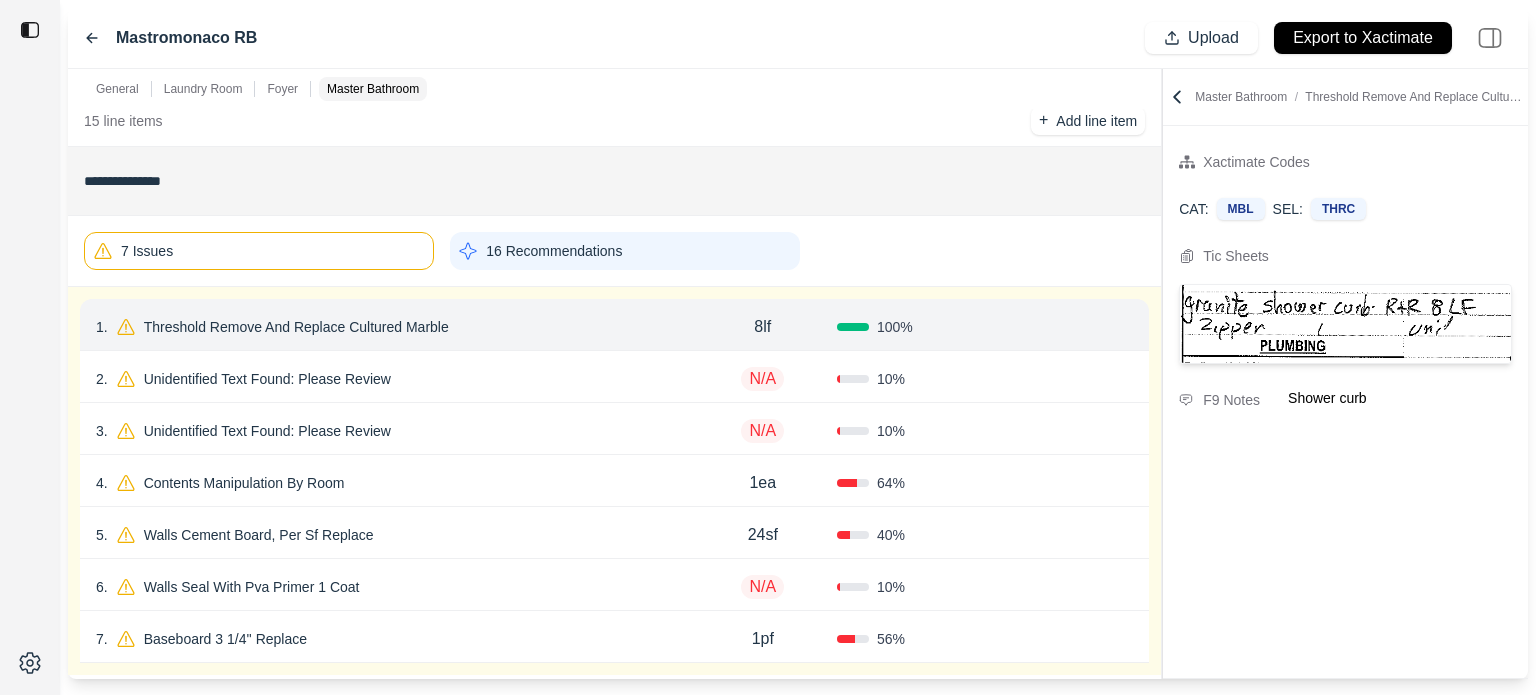 click on "Xactimate Codes CAT:  MBL SEL:  THRC Tic Sheets F9 Notes Shower curb" at bounding box center (1345, 402) 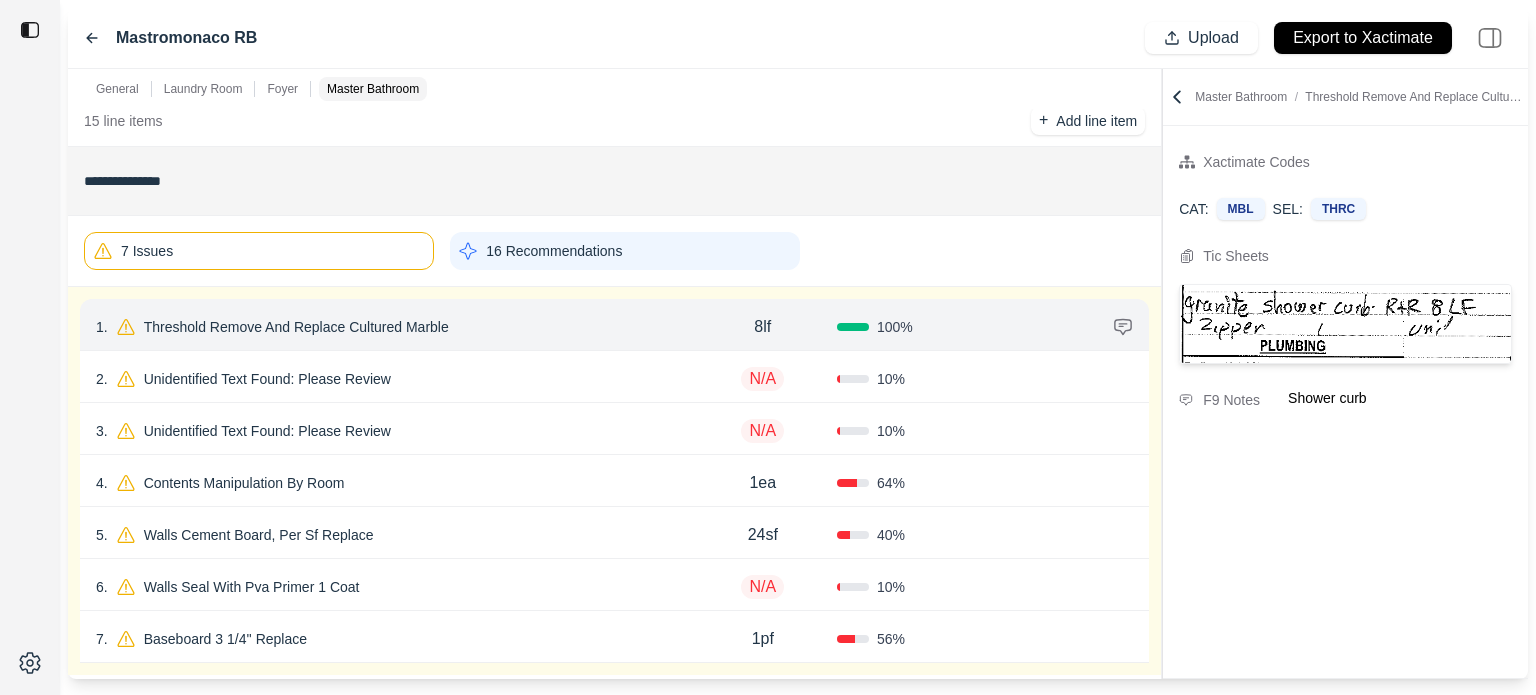 click on "7   Issues 16   Recommendations" at bounding box center (614, 251) 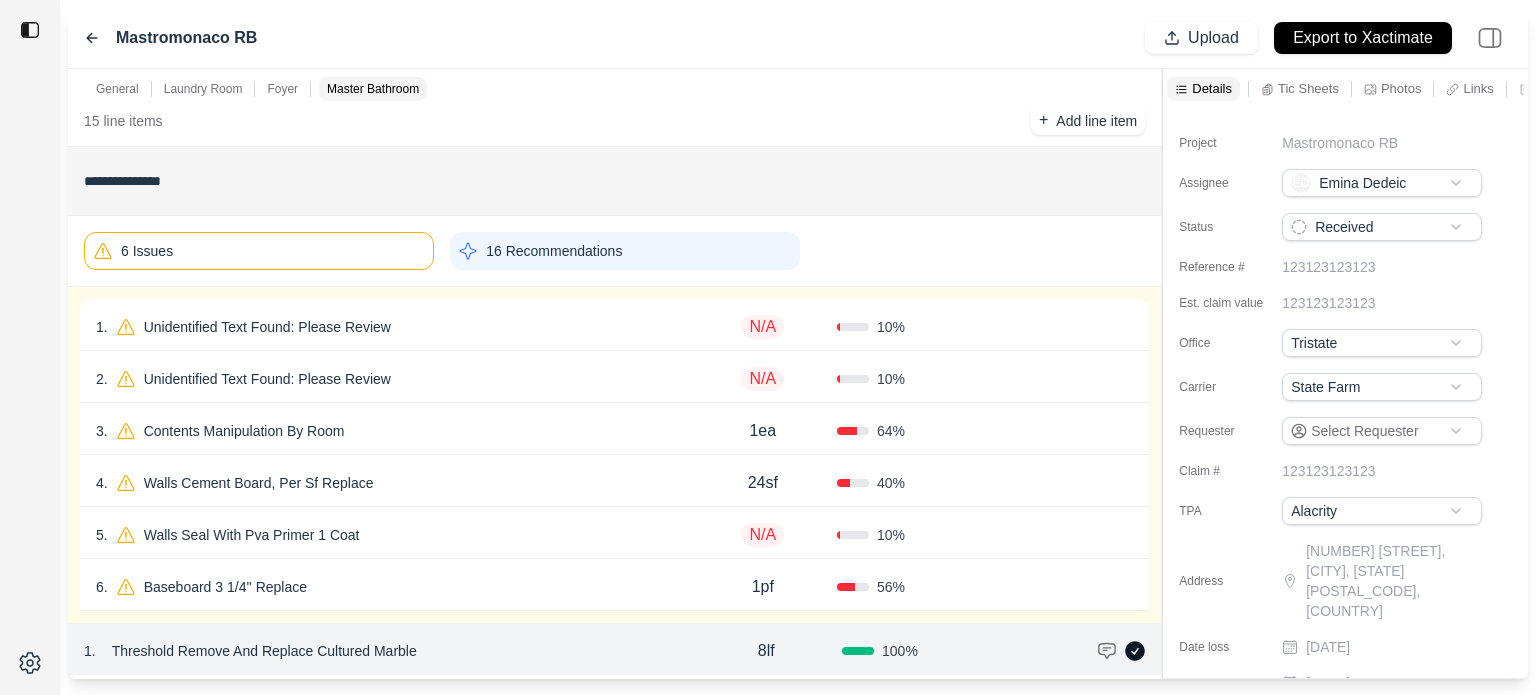 click on "1 . Unidentified Text Found: Please Review" at bounding box center [392, 327] 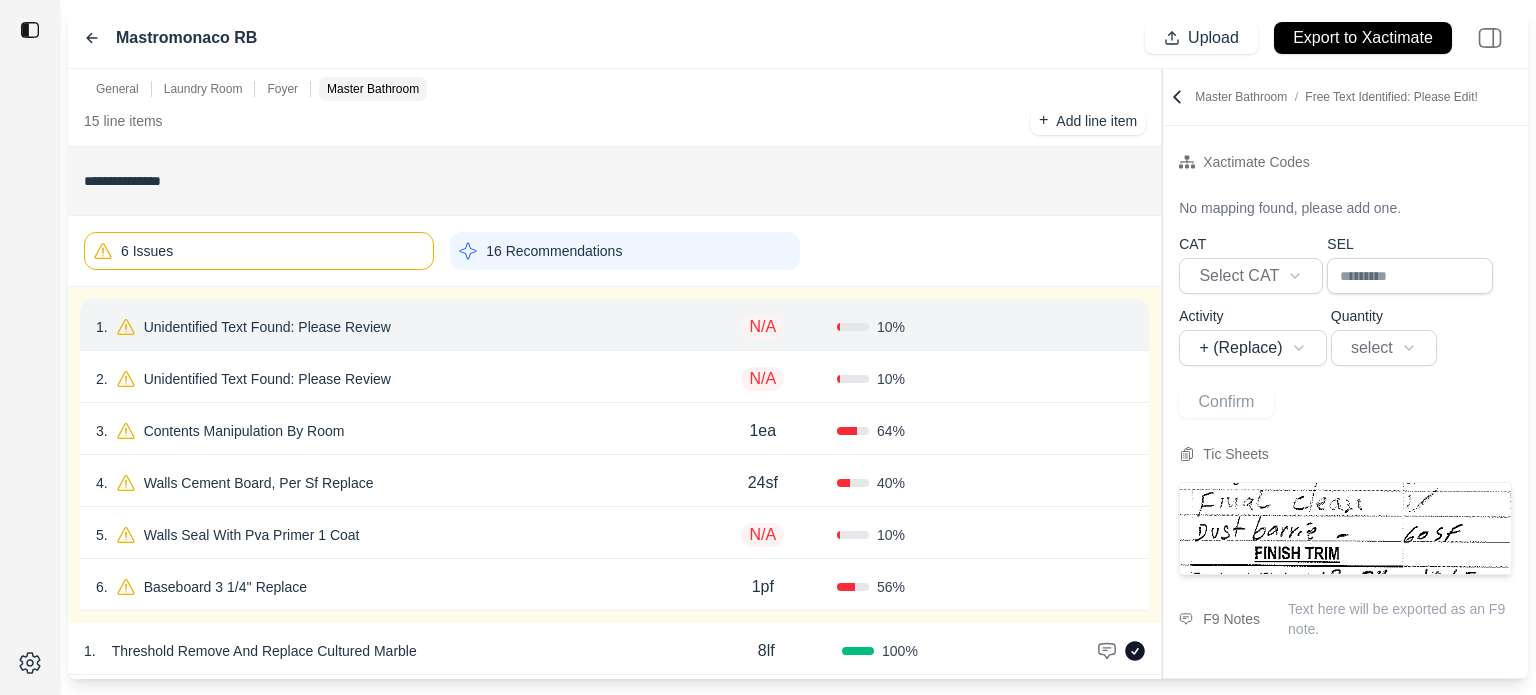 click on "Unidentified Text Found: Please Review" at bounding box center (267, 327) 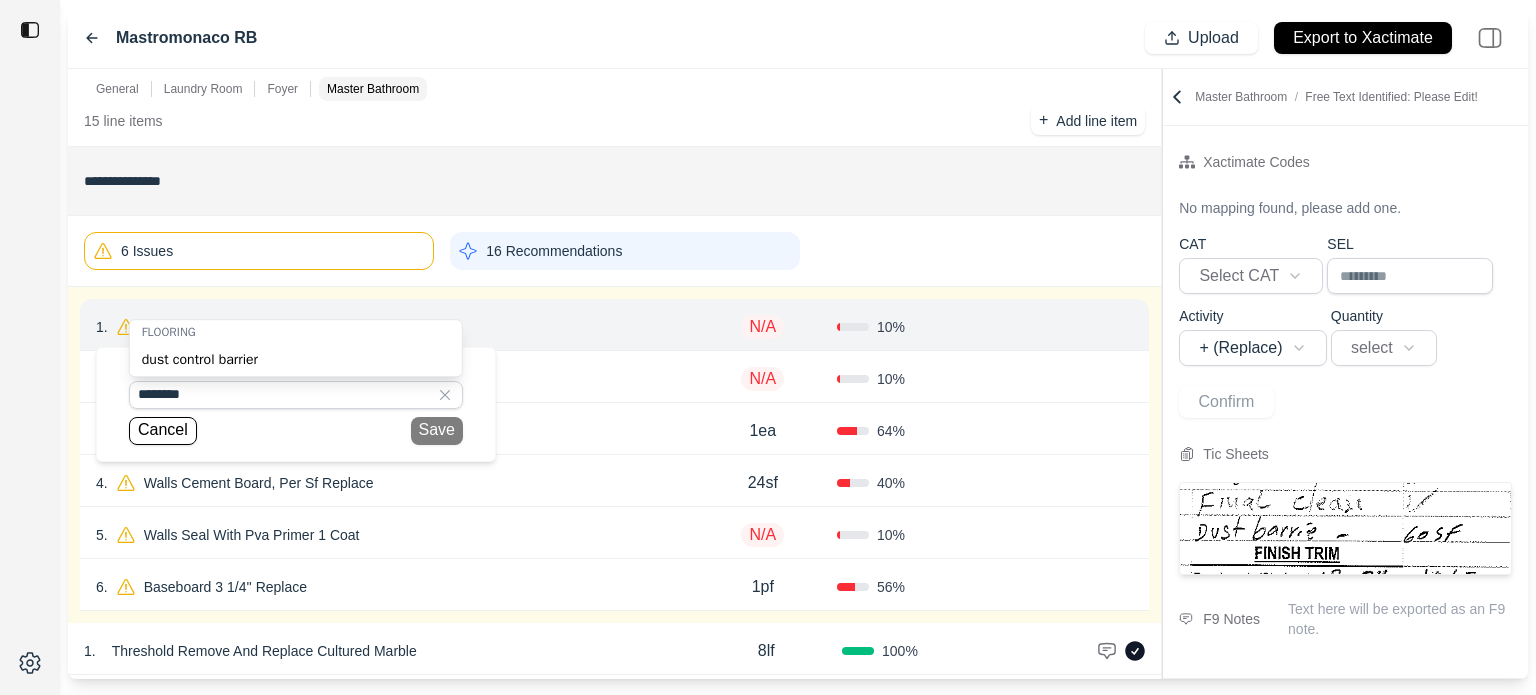 click on "dust control barrier" at bounding box center (296, 360) 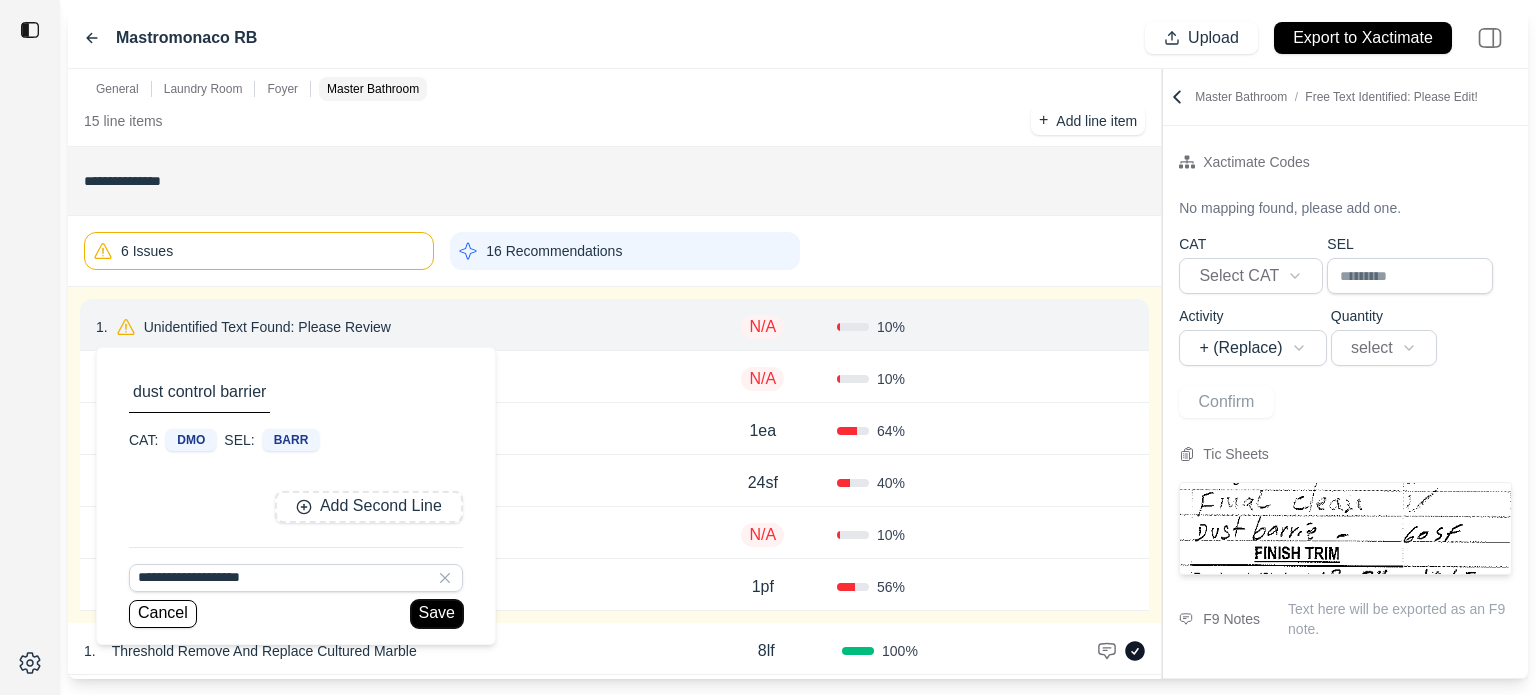 click on "Save" at bounding box center (437, 614) 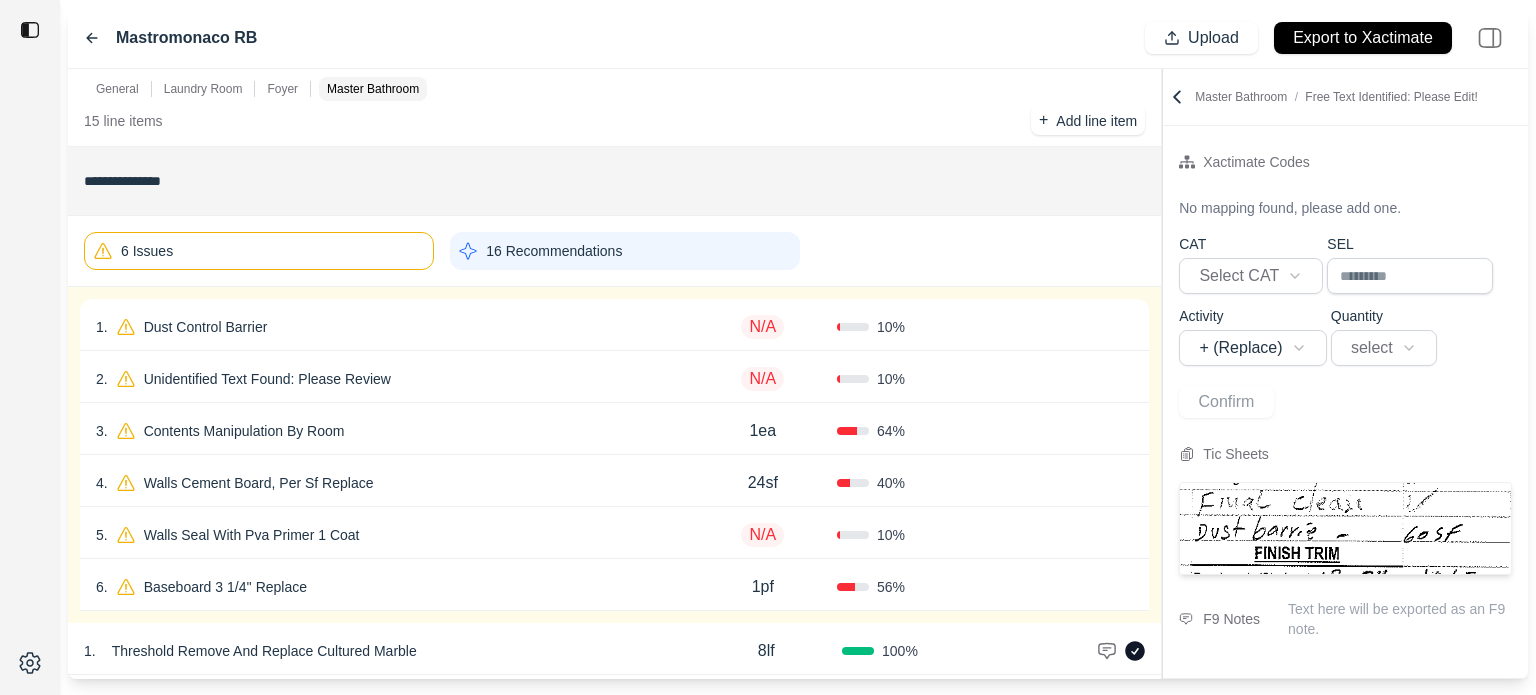 click on "N/A" at bounding box center [762, 327] 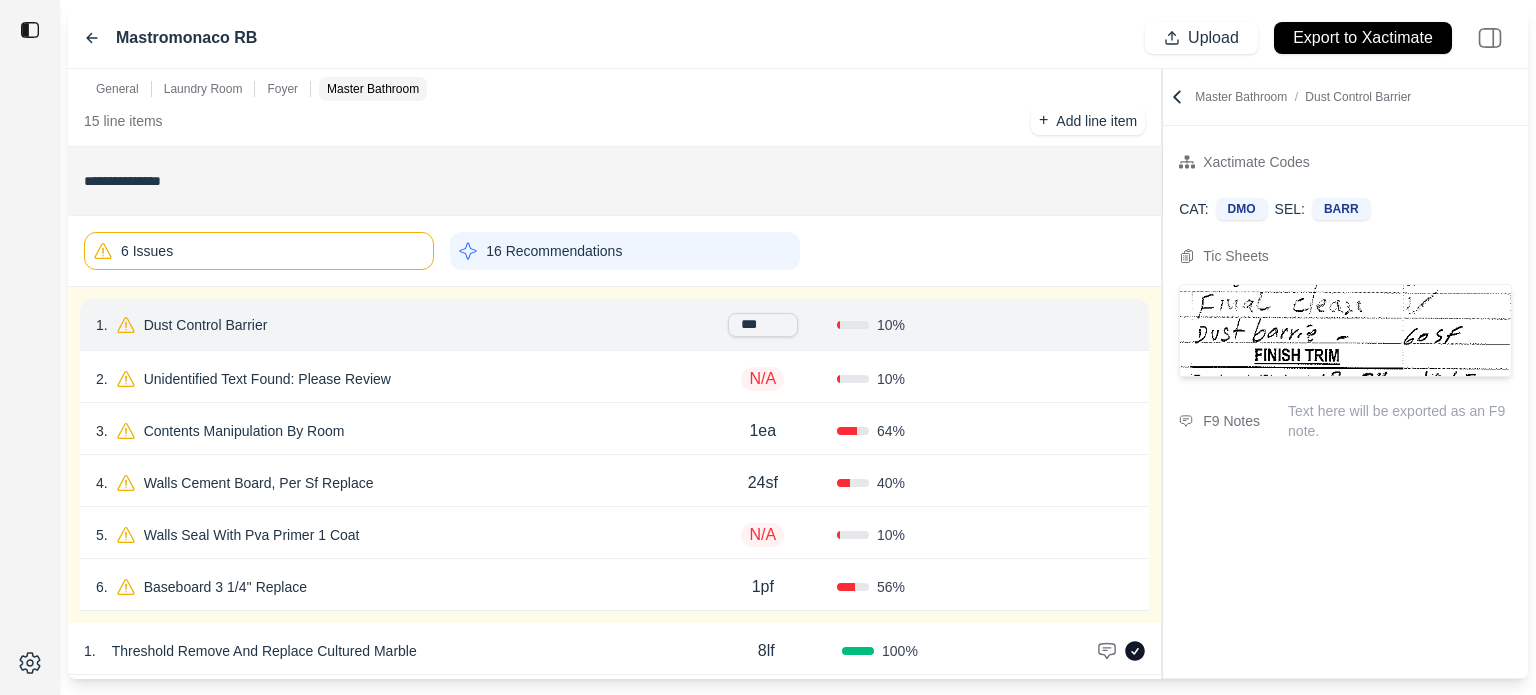type on "****" 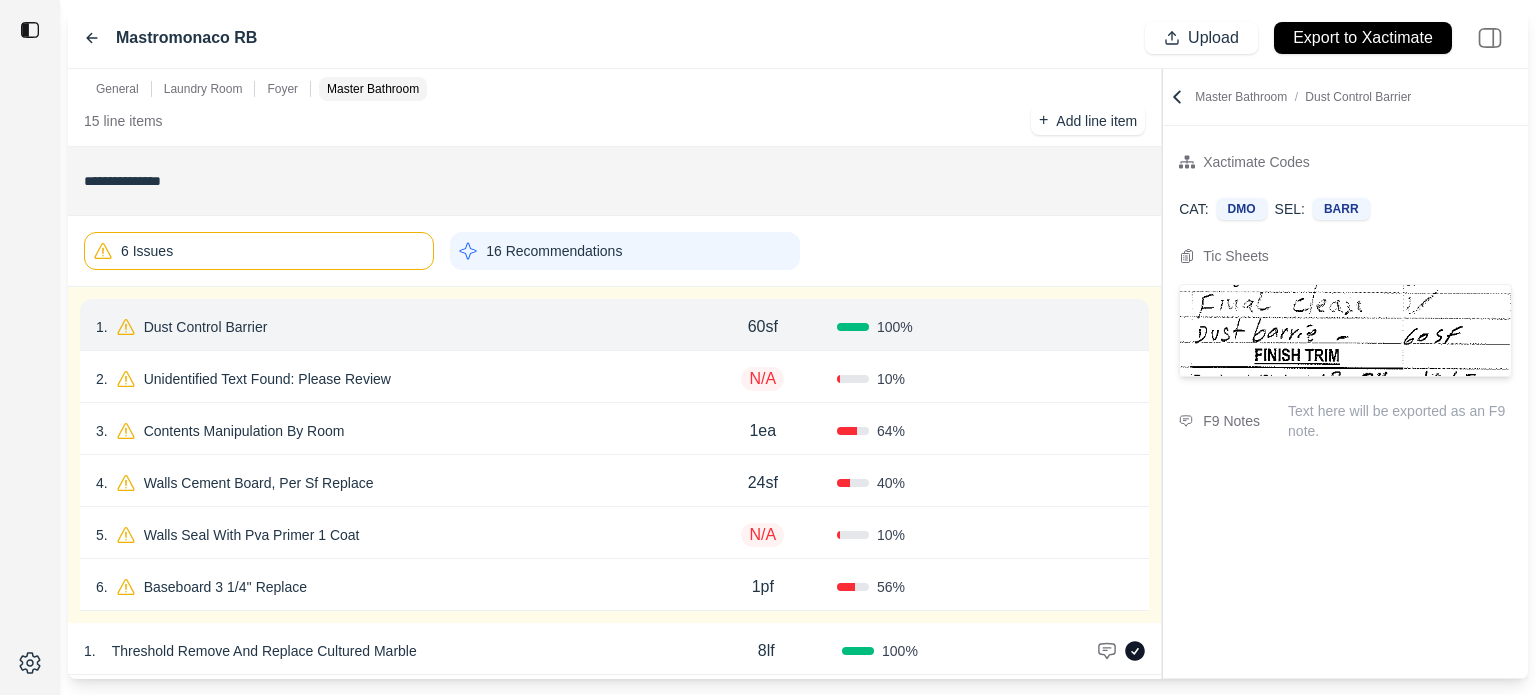 click on "Confirm" at bounding box center [1076, 327] 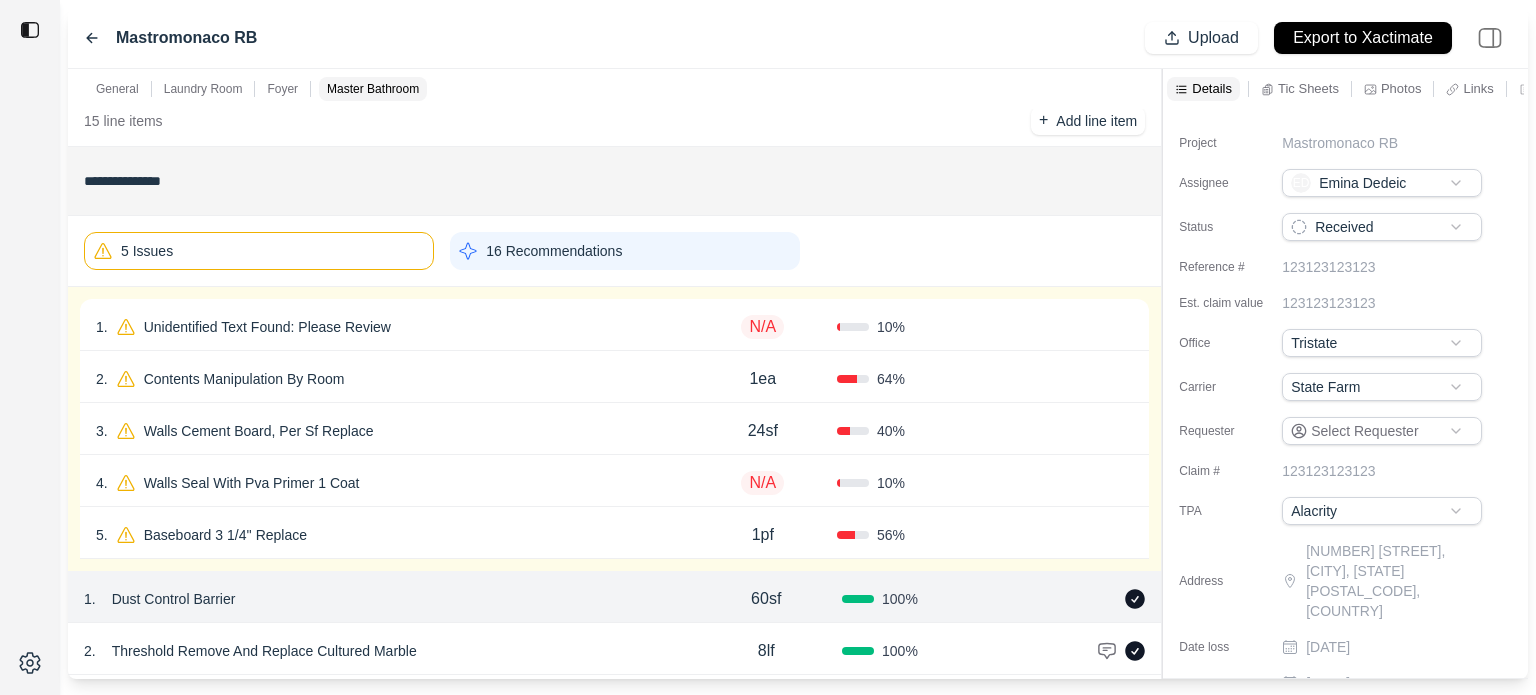click on "Unidentified Text Found: Please Review" at bounding box center (267, 327) 